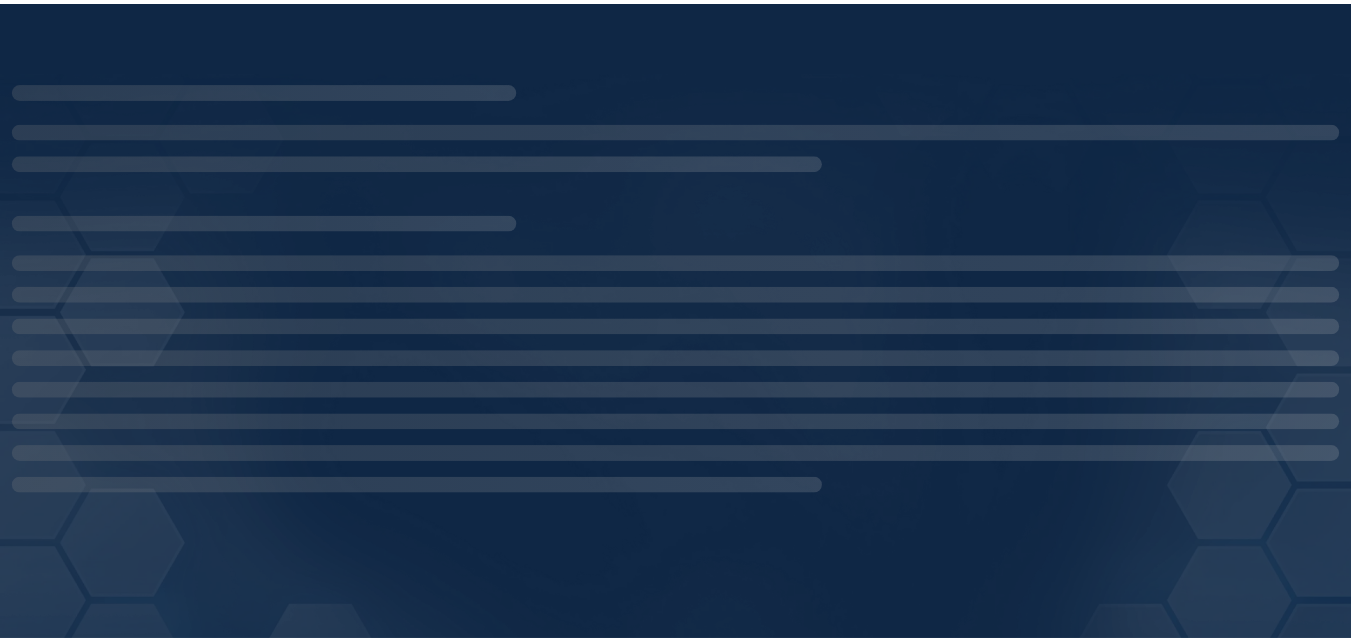 scroll, scrollTop: 0, scrollLeft: 0, axis: both 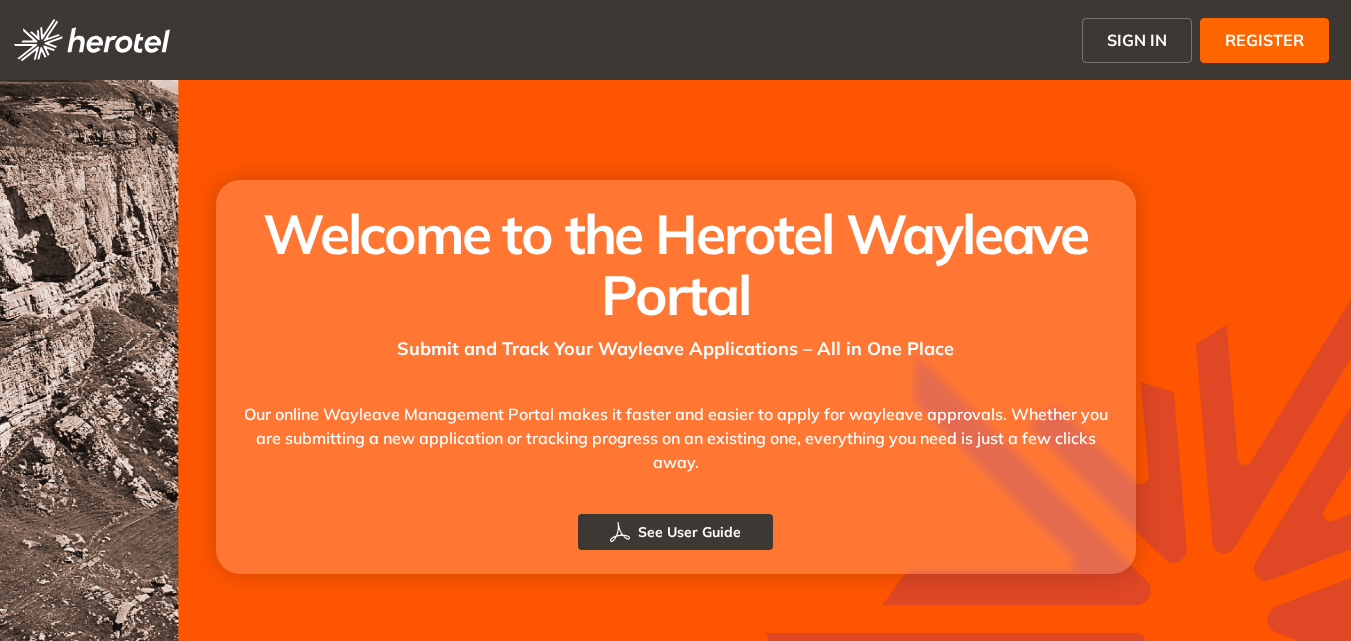 click on "SIGN IN" at bounding box center [1137, 40] 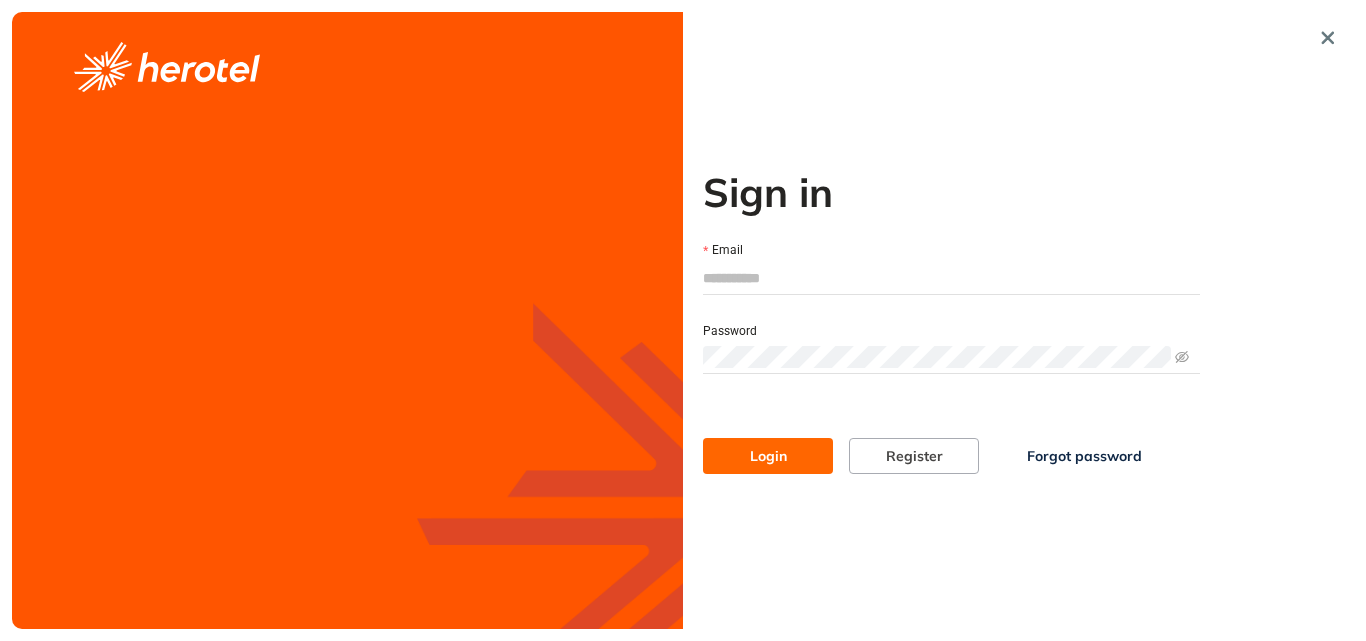 type on "**********" 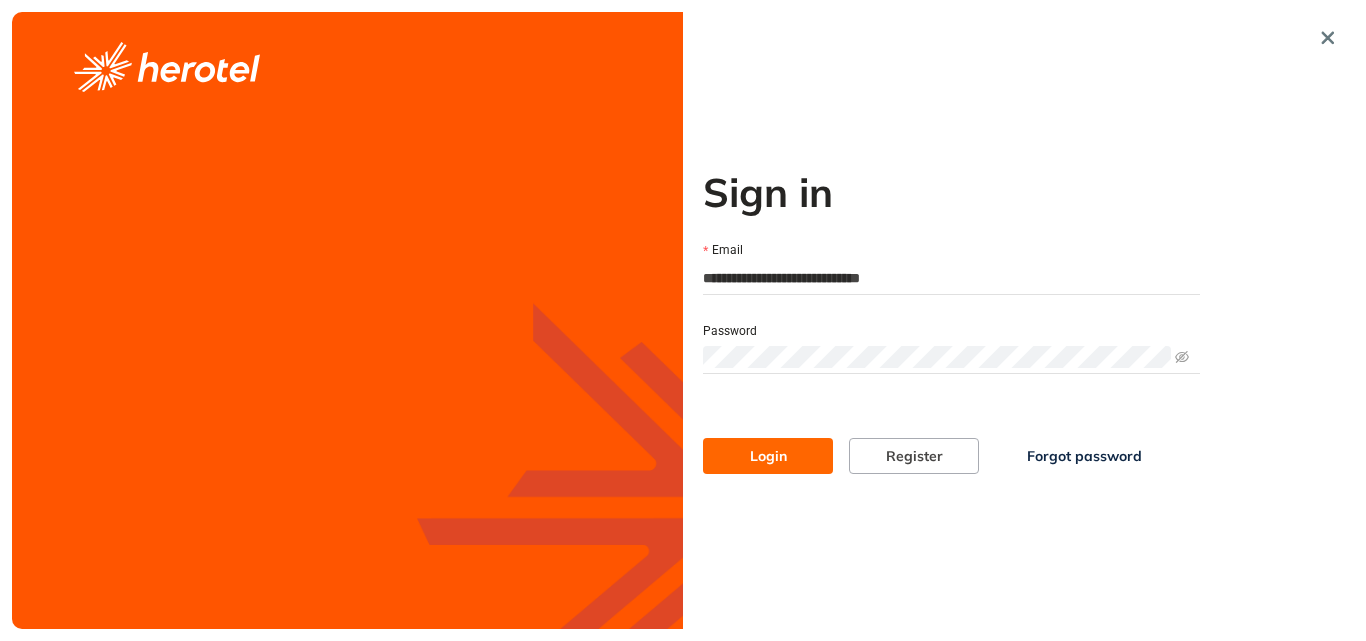 click on "Login" at bounding box center (768, 456) 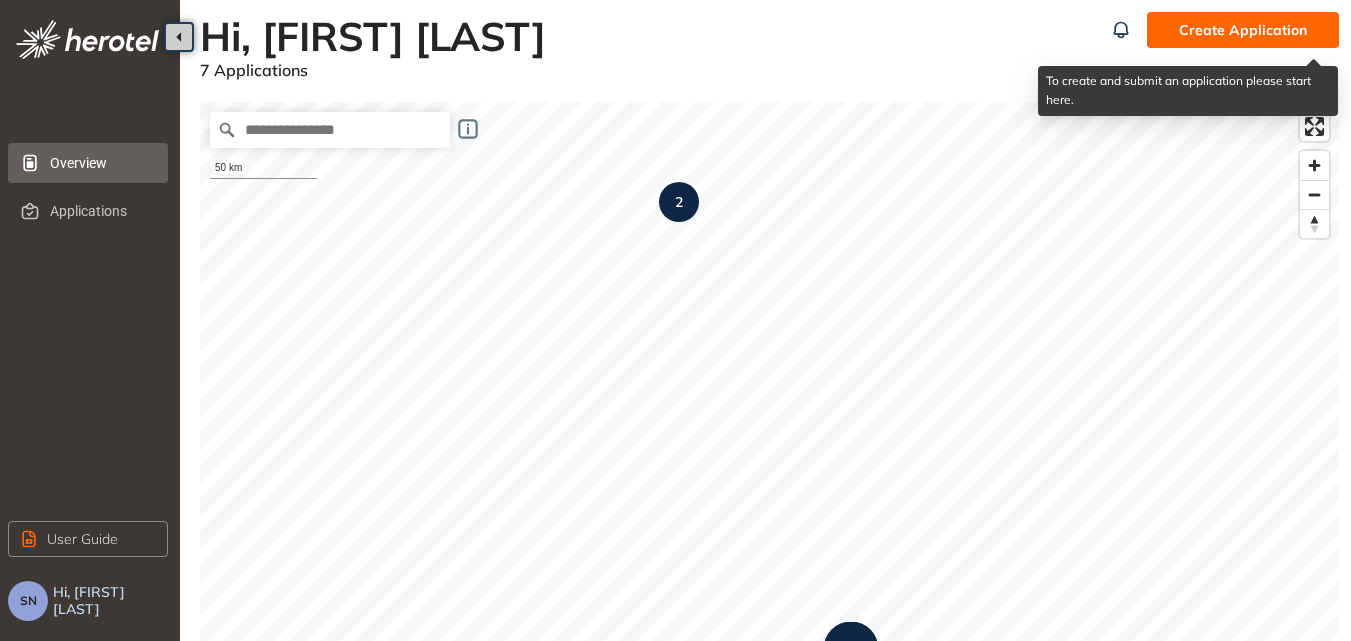 click on "Create Application" at bounding box center [1243, 30] 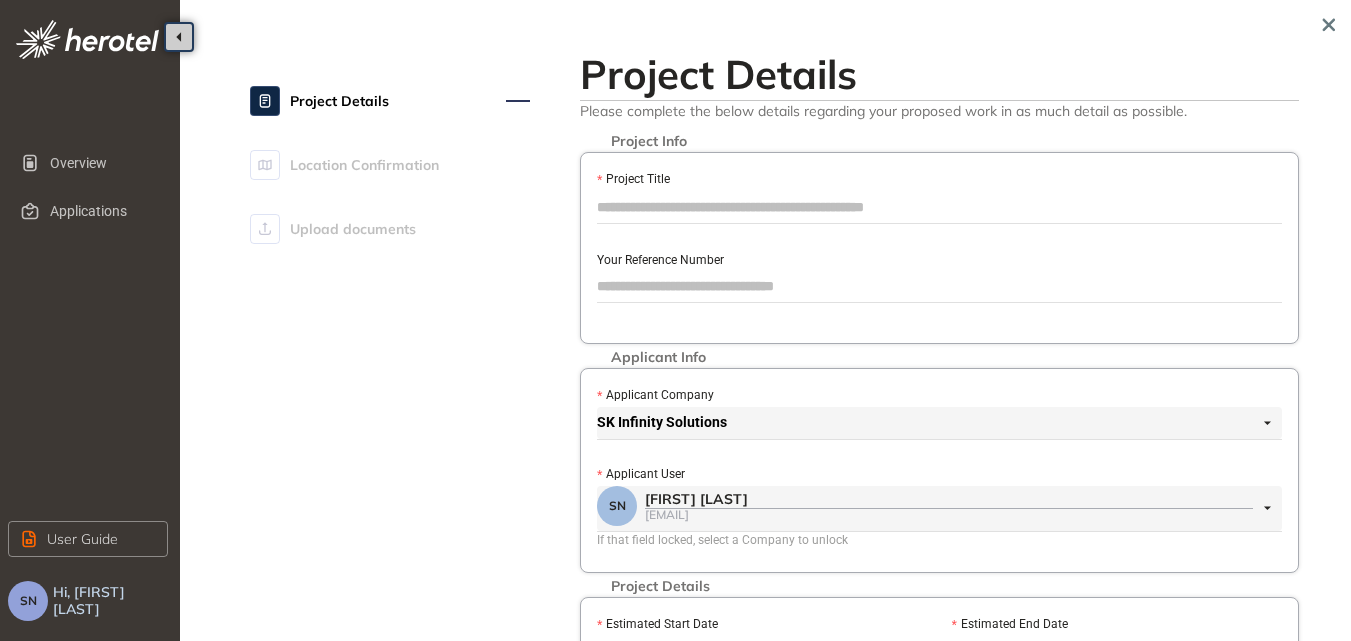 click on "Project Title" at bounding box center (939, 207) 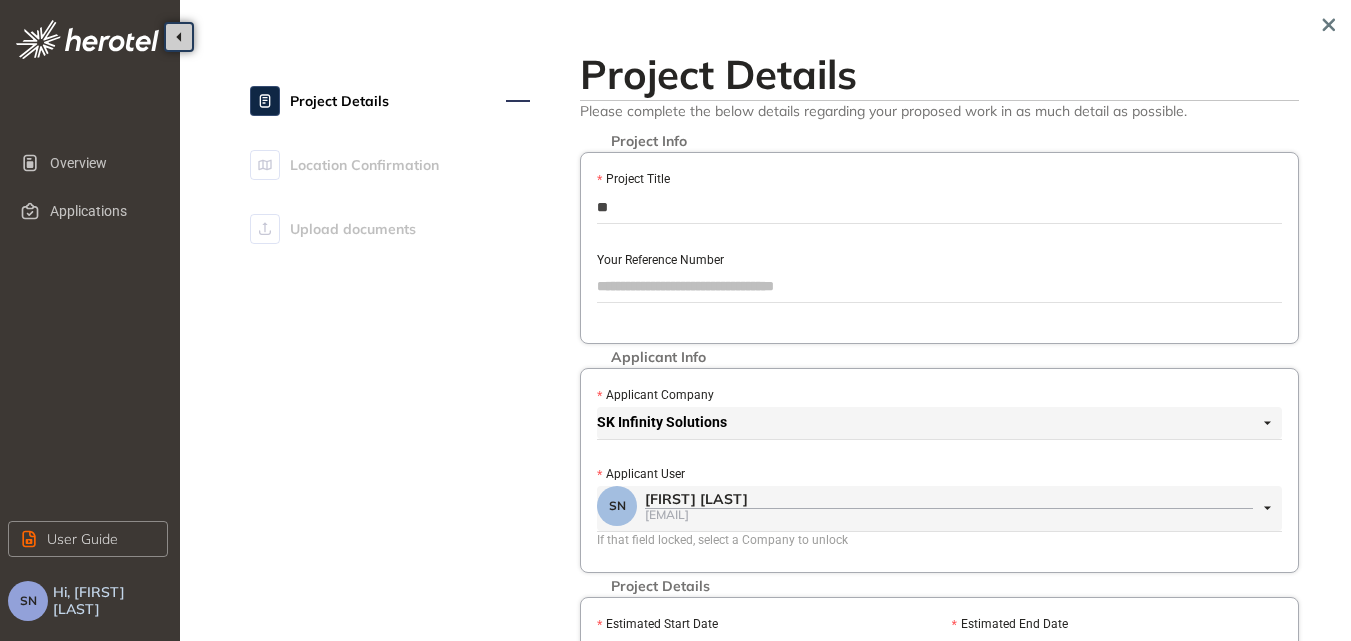 type on "*" 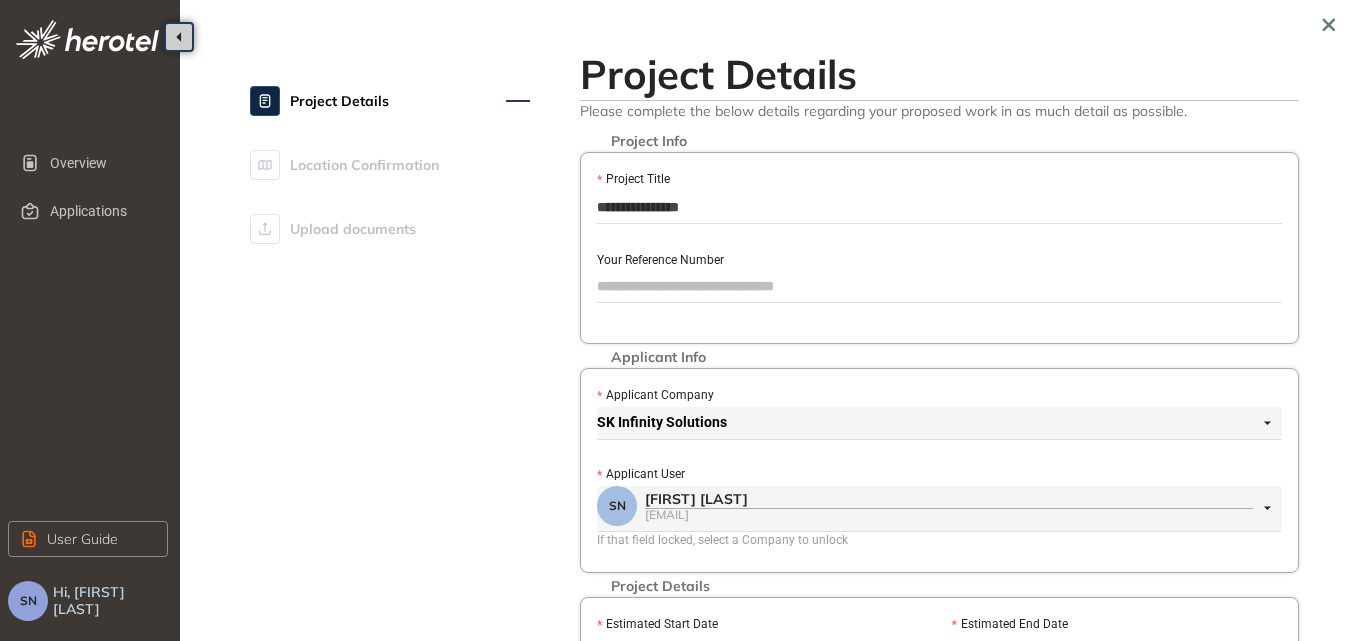 drag, startPoint x: 730, startPoint y: 203, endPoint x: 560, endPoint y: 204, distance: 170.00294 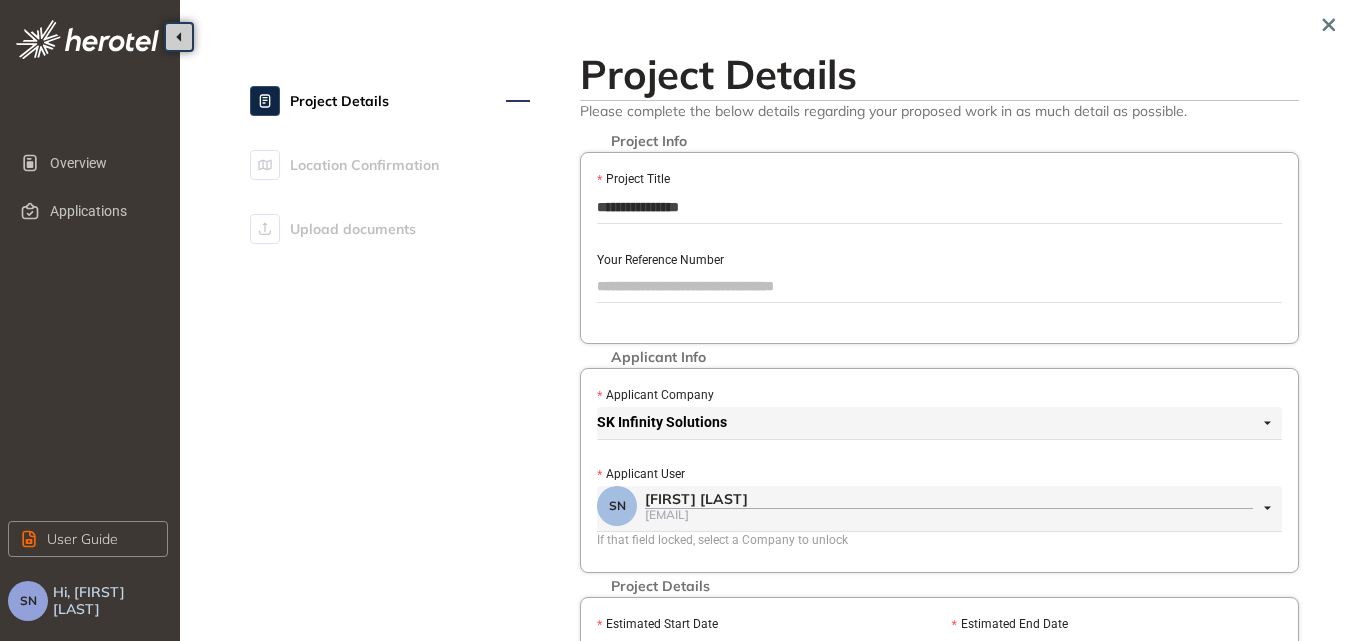 type on "**********" 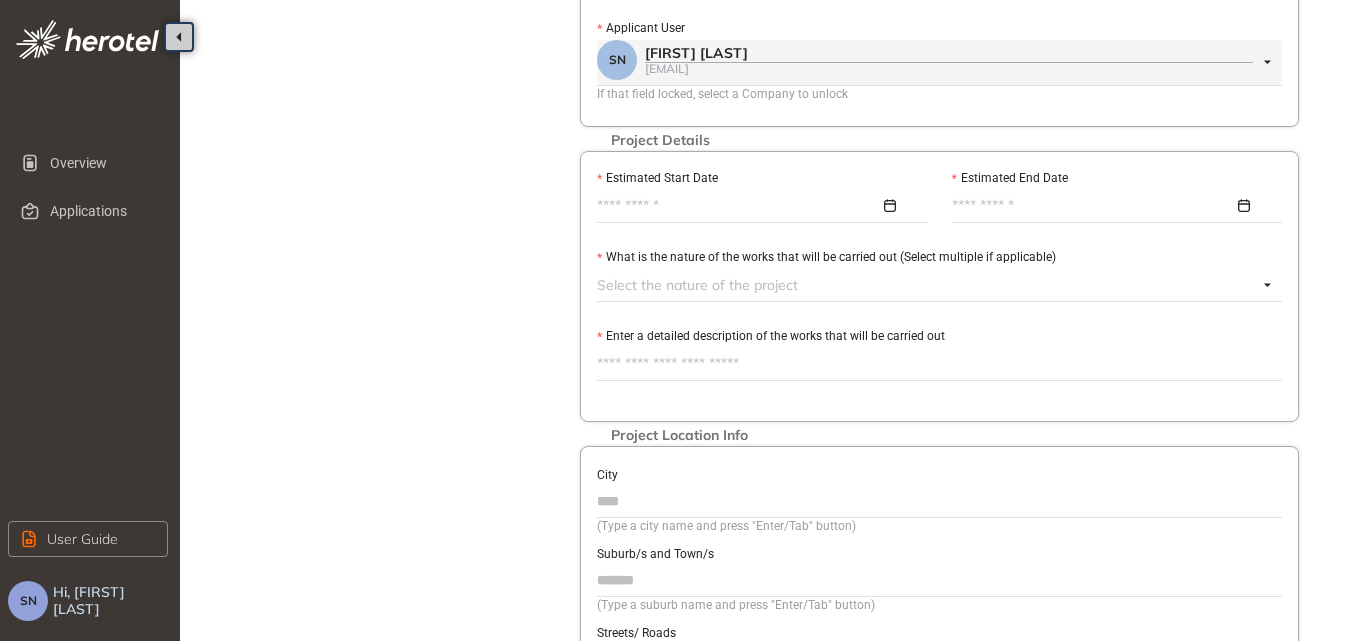 scroll, scrollTop: 500, scrollLeft: 0, axis: vertical 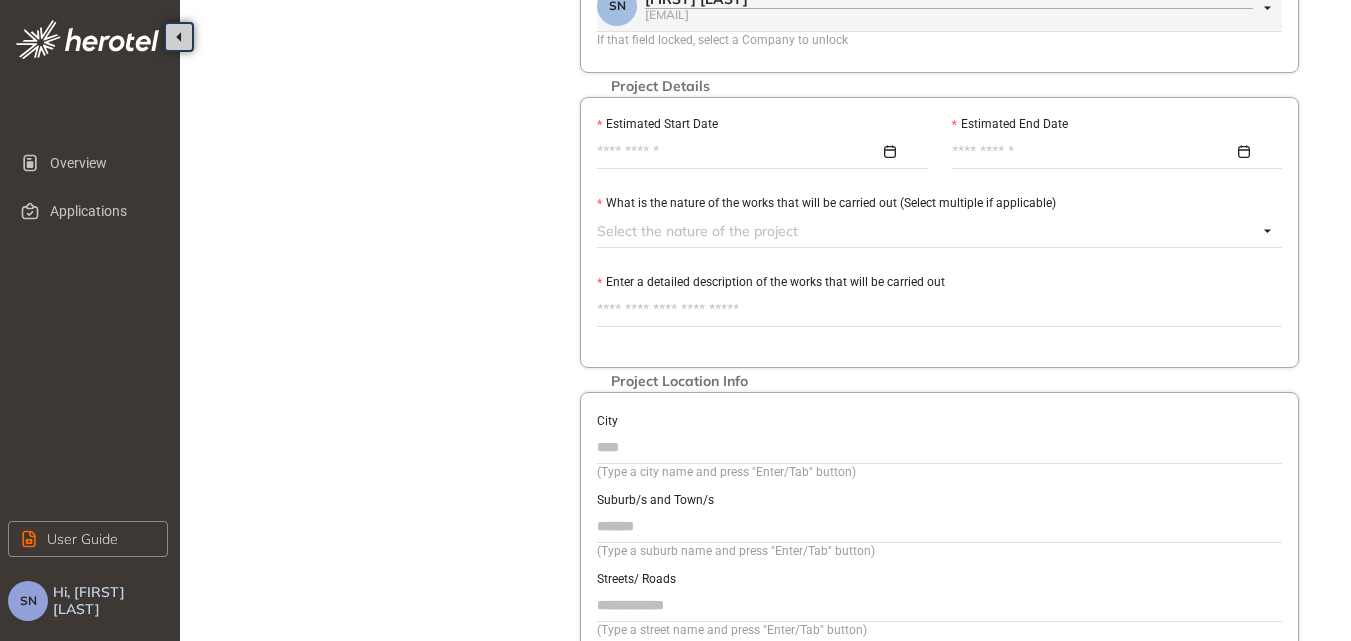 type on "**********" 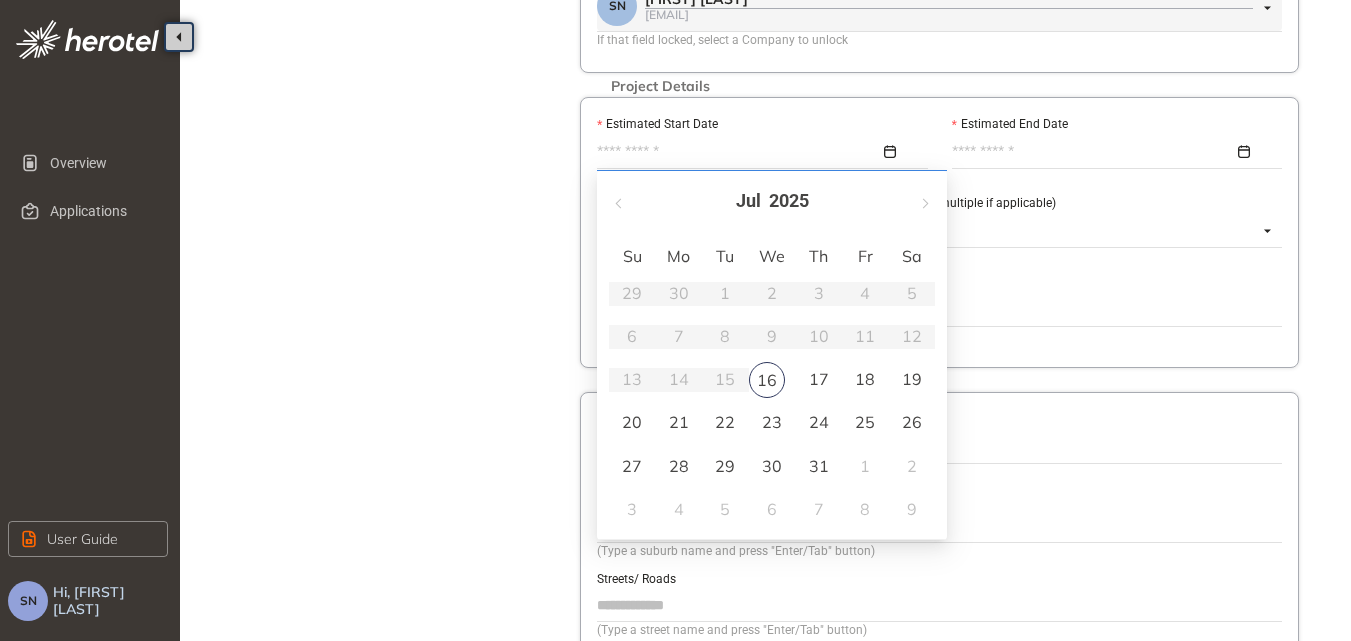 type on "**********" 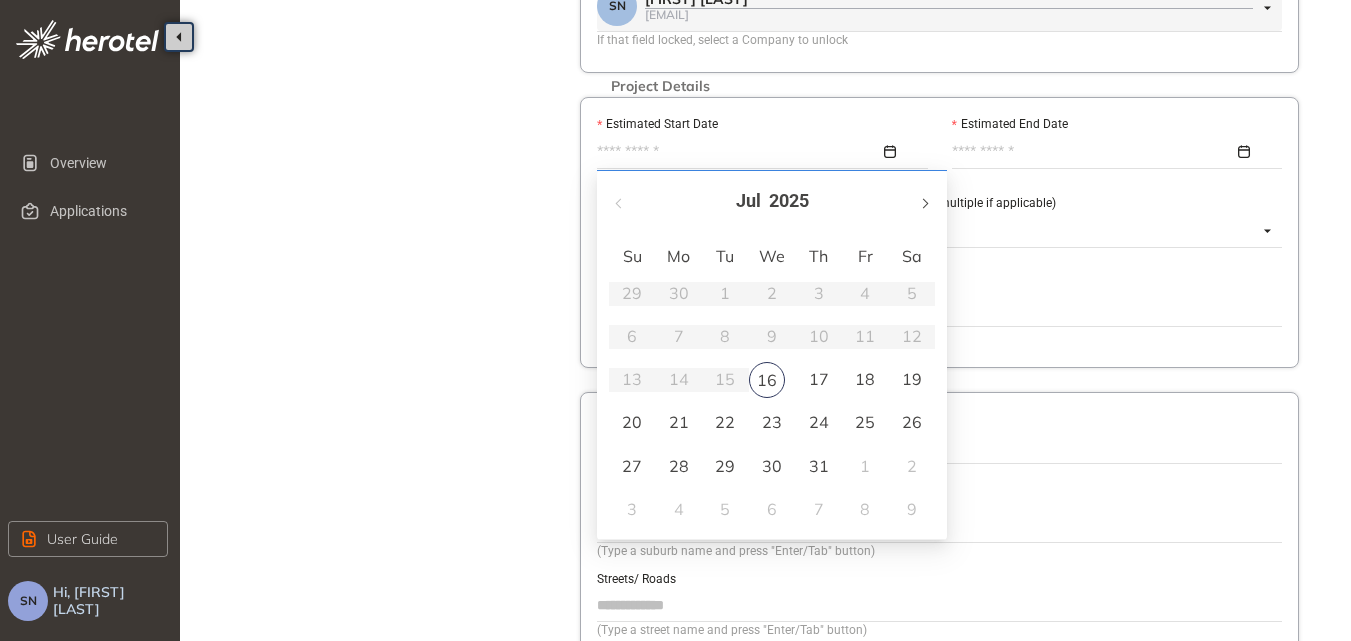 click at bounding box center [924, 201] 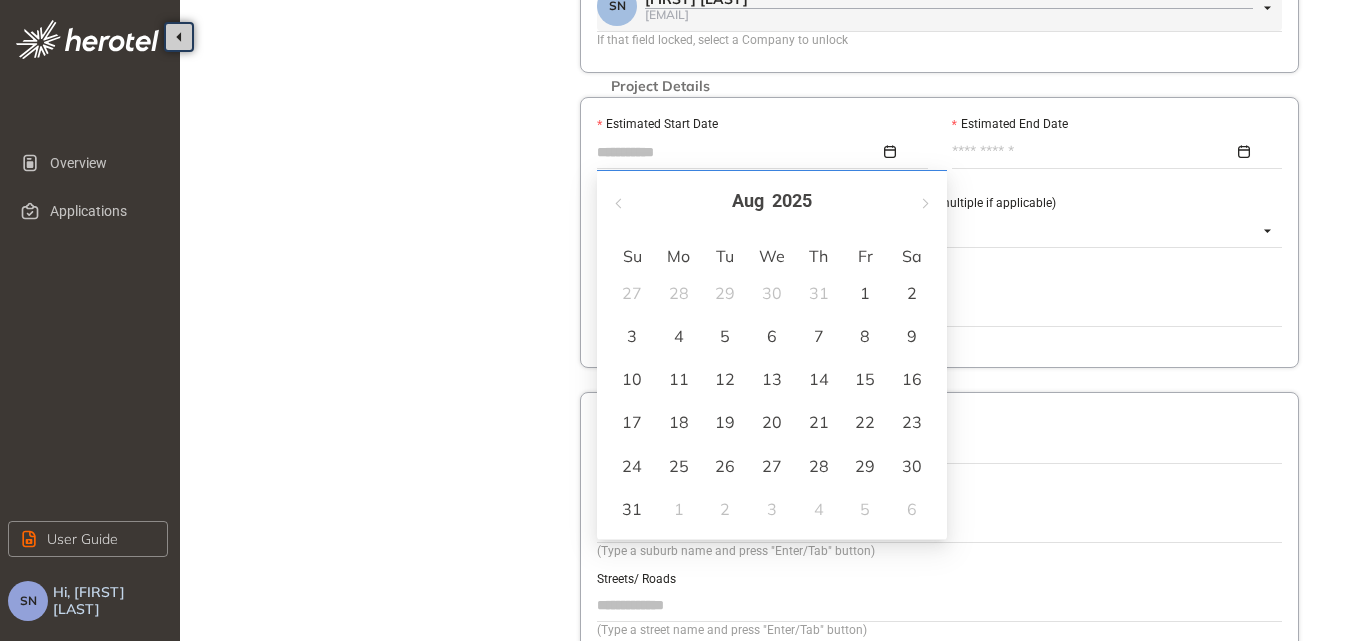type on "**********" 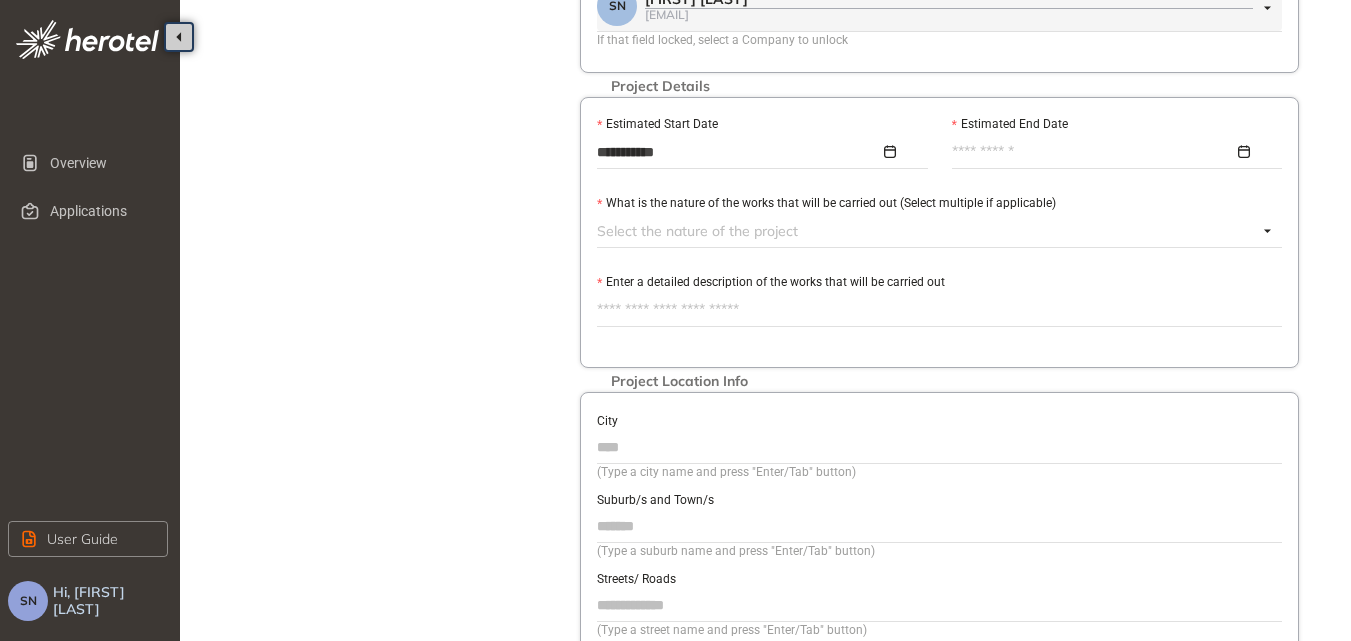 click at bounding box center [1112, 152] 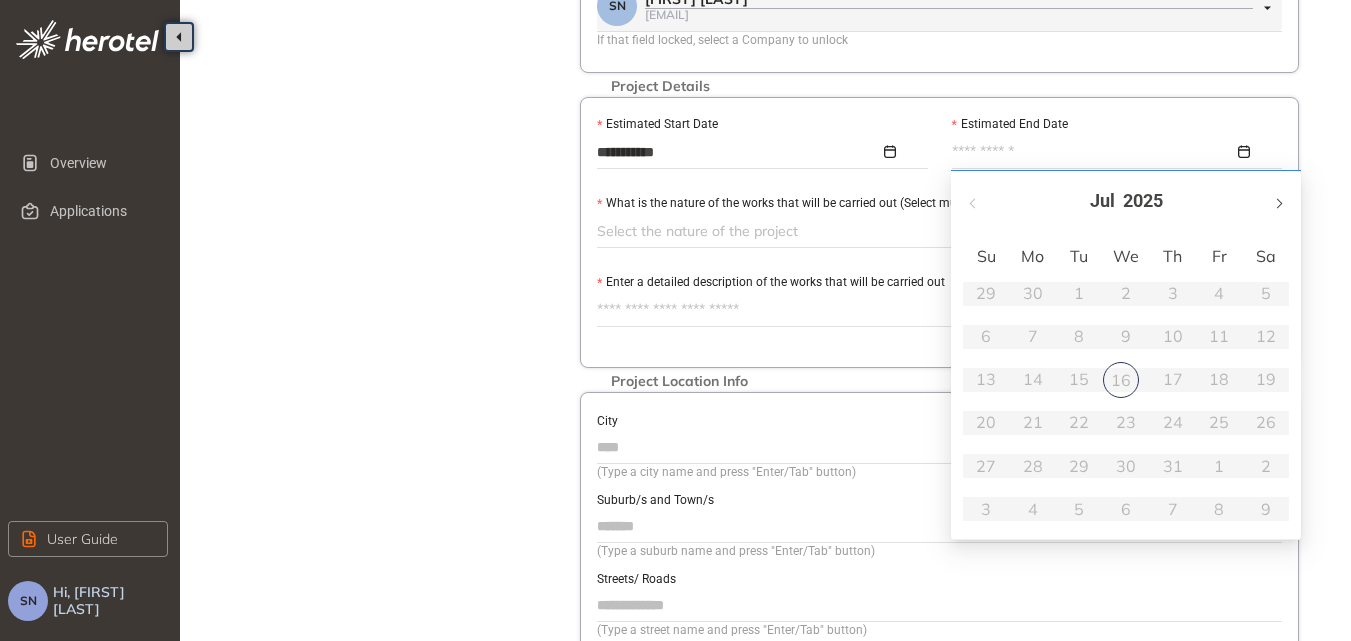 click at bounding box center (1278, 203) 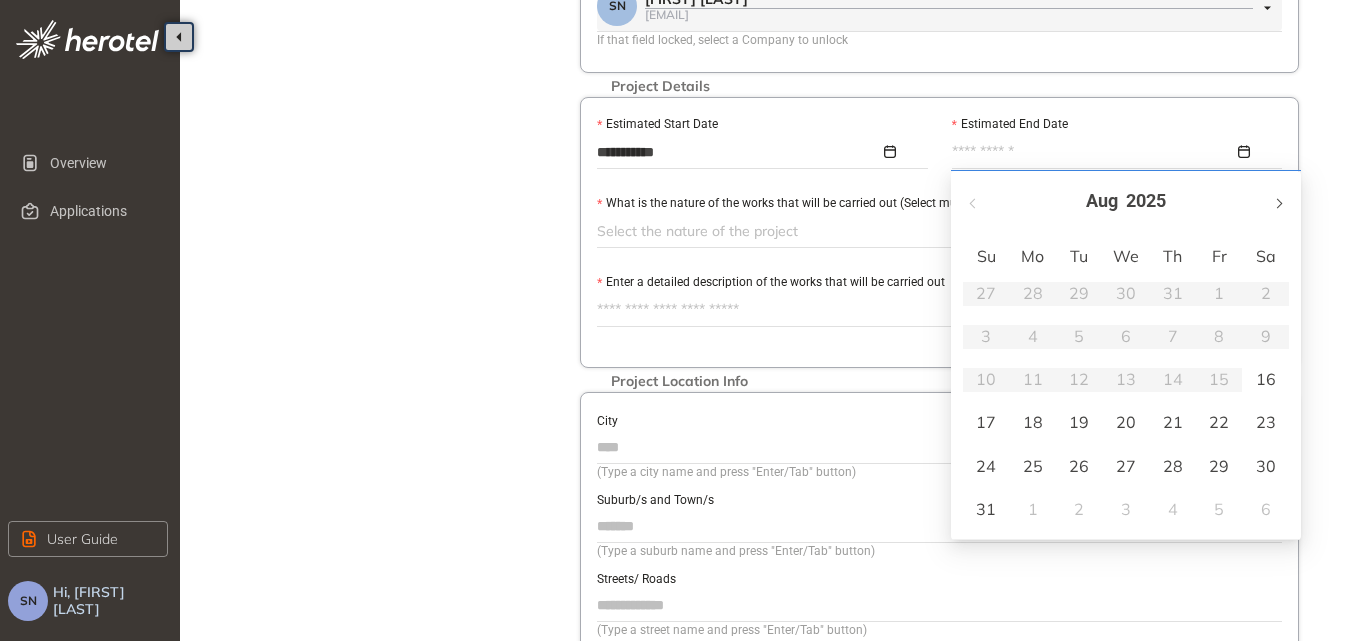 click at bounding box center [1278, 203] 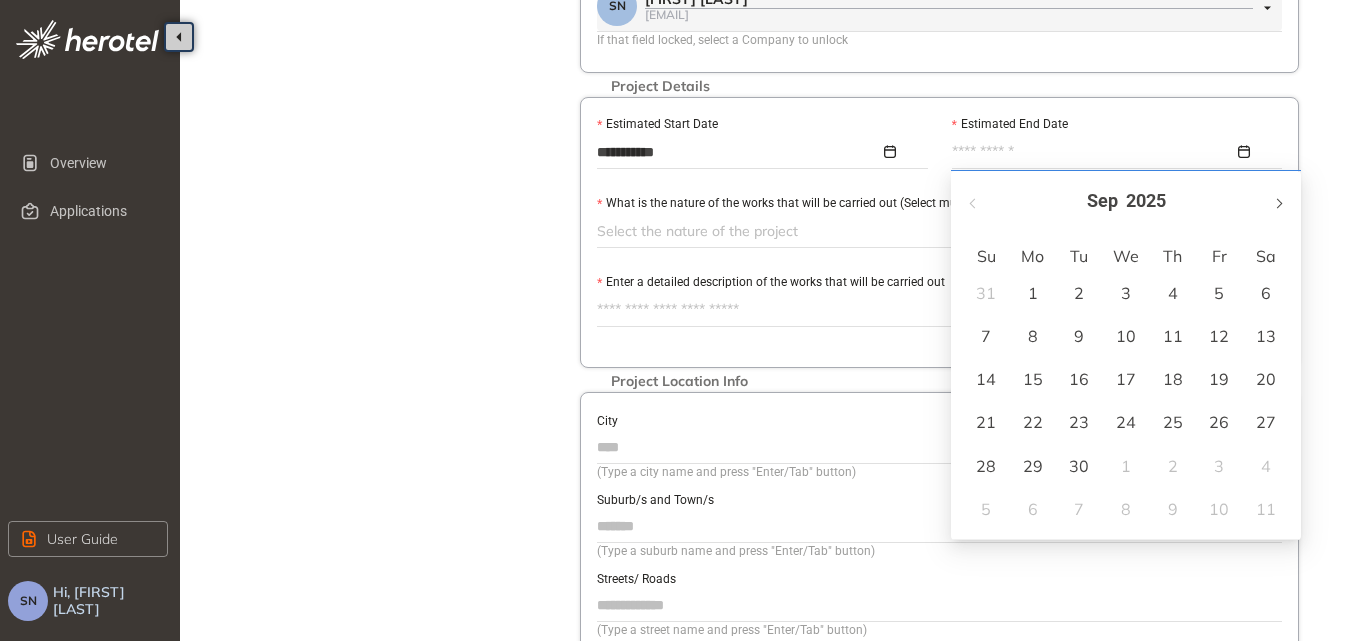 click at bounding box center [1278, 203] 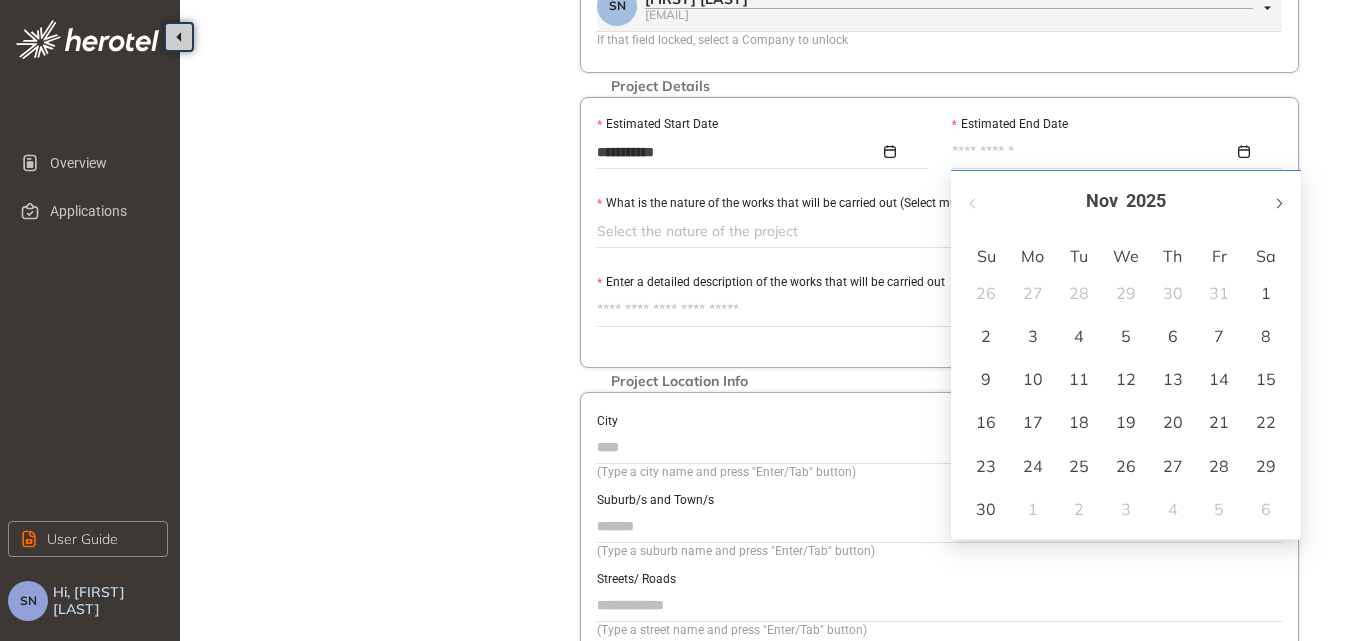 click at bounding box center [1278, 203] 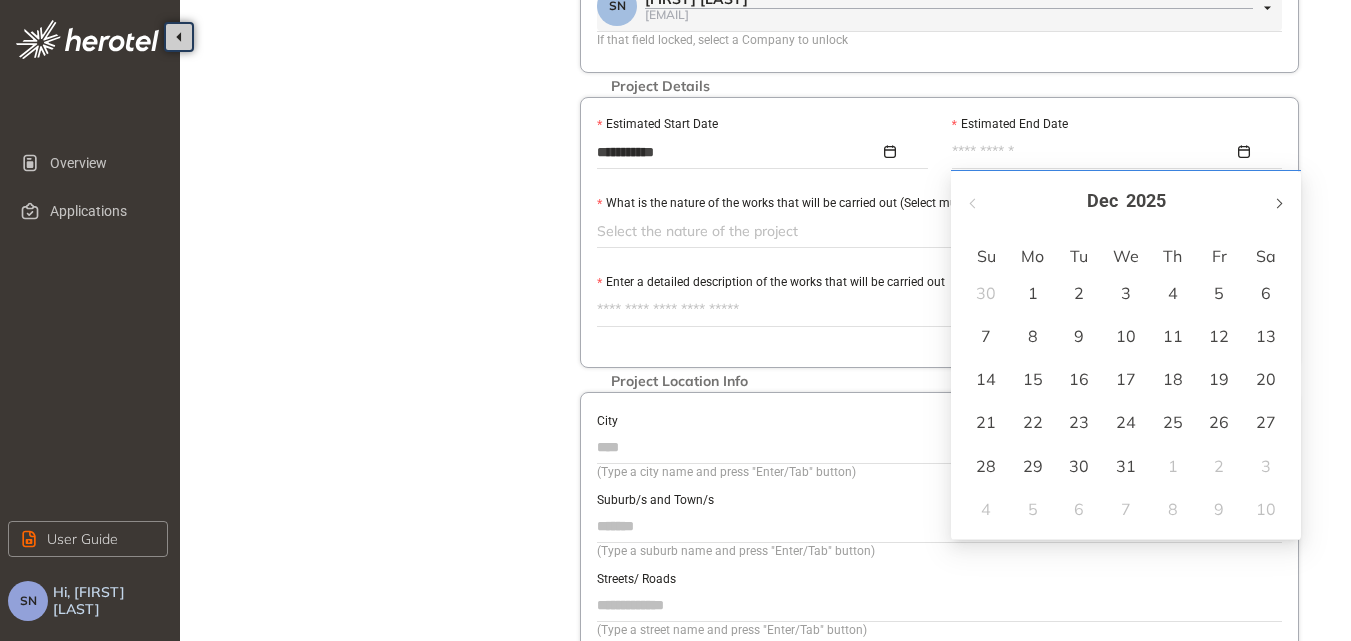 click at bounding box center (1278, 203) 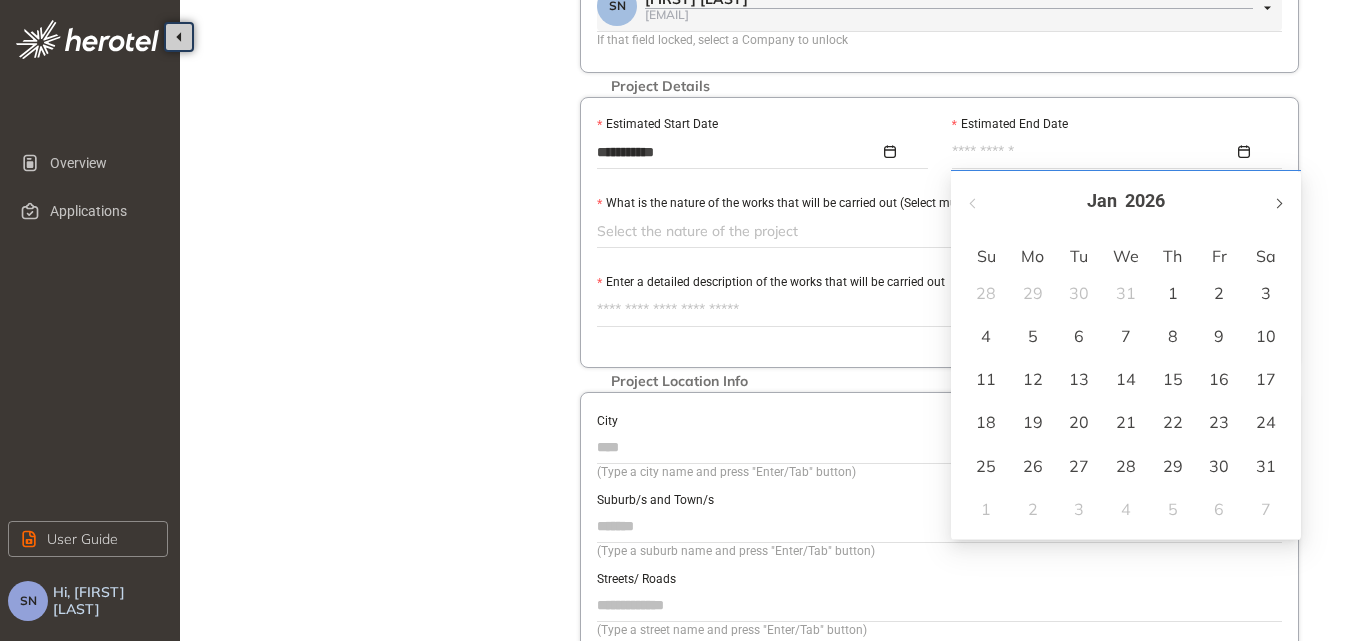 click at bounding box center (1278, 203) 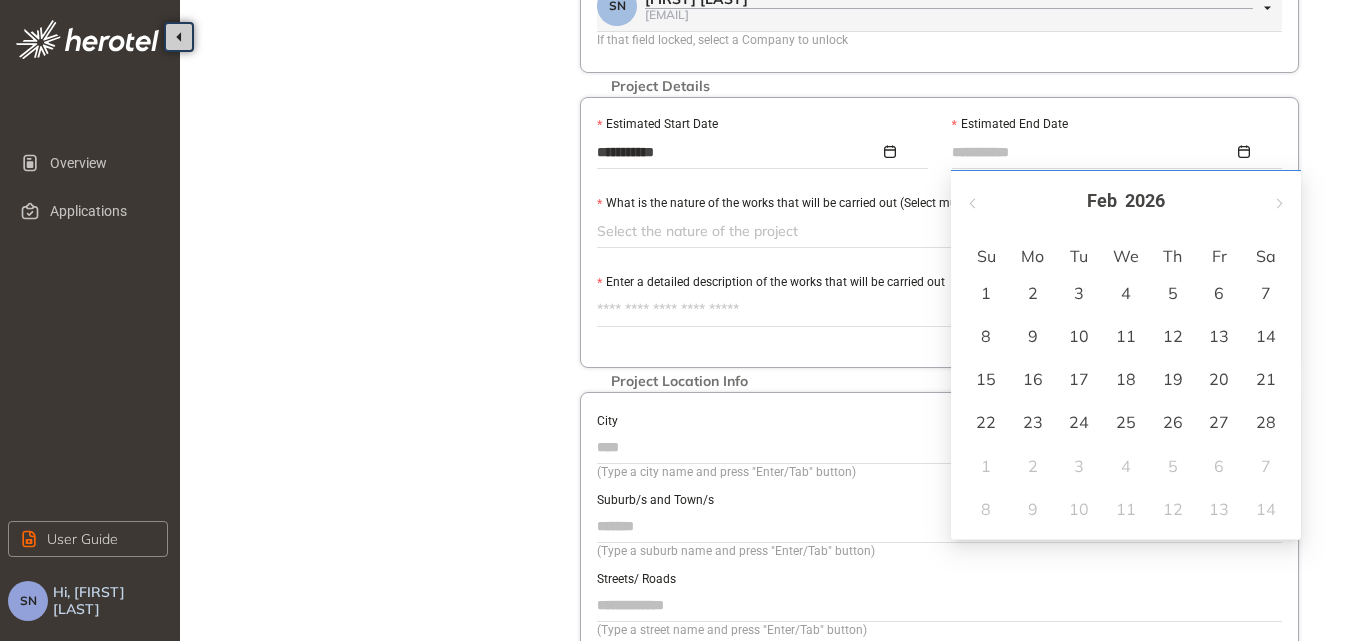 type on "**********" 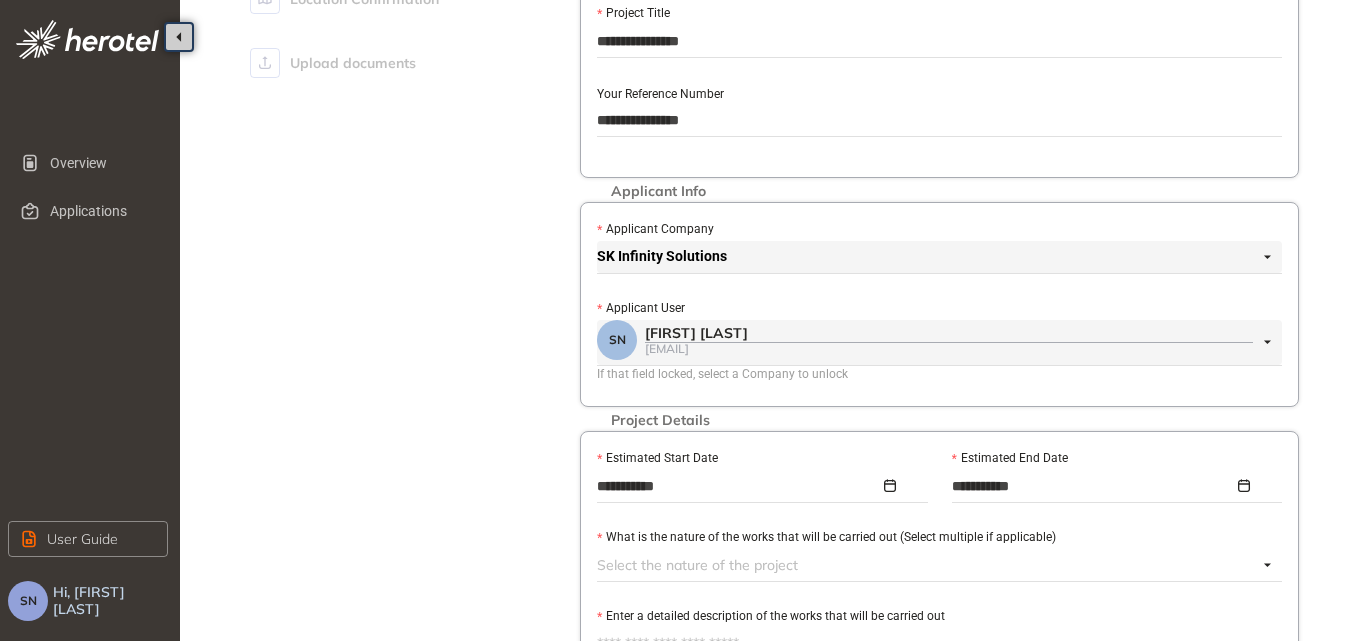 scroll, scrollTop: 200, scrollLeft: 0, axis: vertical 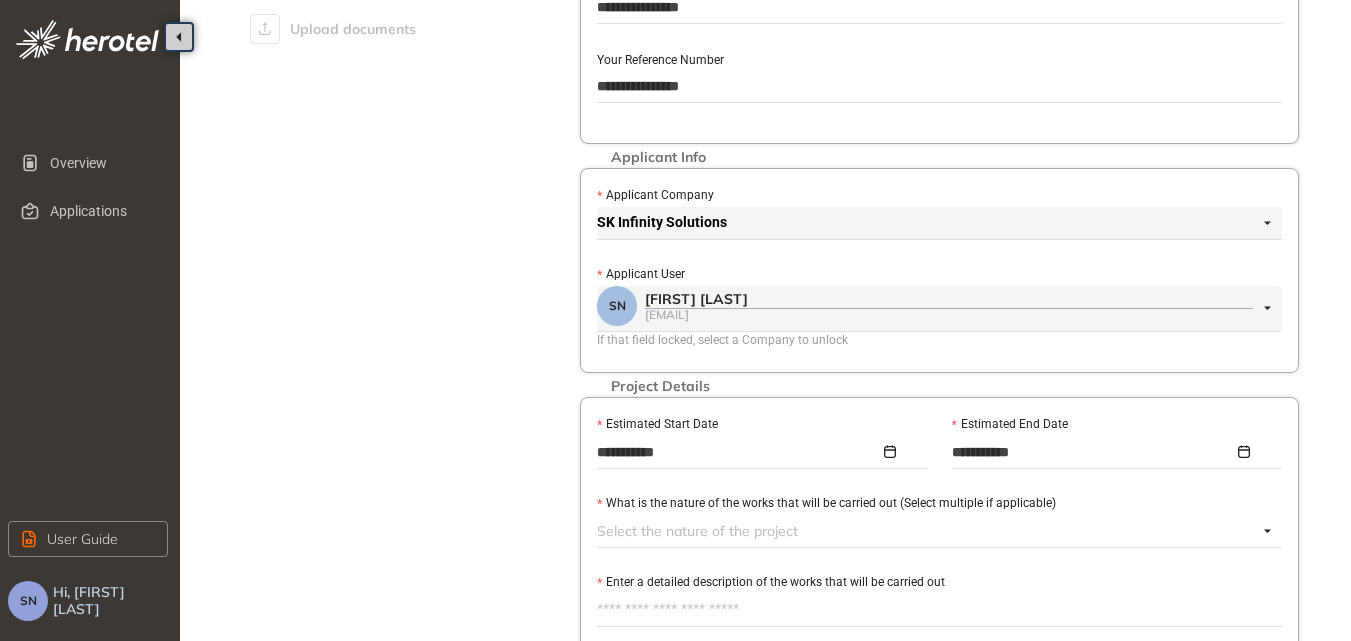 click on "[FIRST]  [LAST] [EMAIL]" at bounding box center [934, 308] 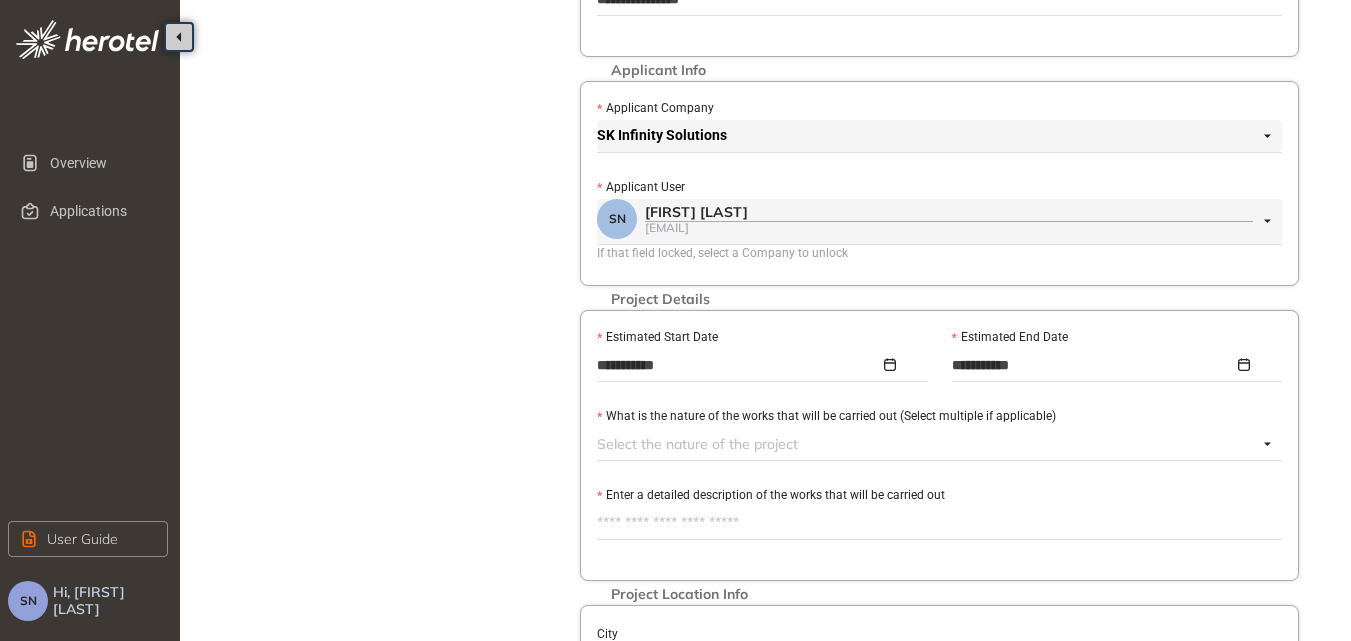scroll, scrollTop: 141, scrollLeft: 0, axis: vertical 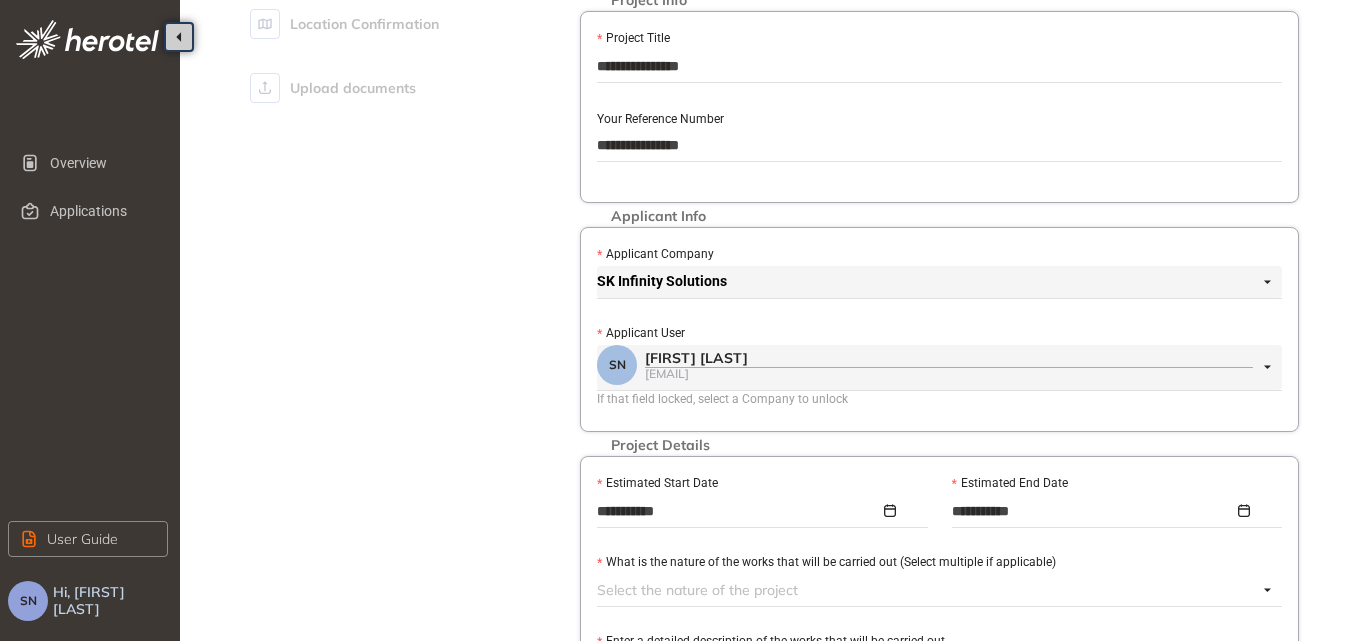 click on "SN" at bounding box center (617, 365) 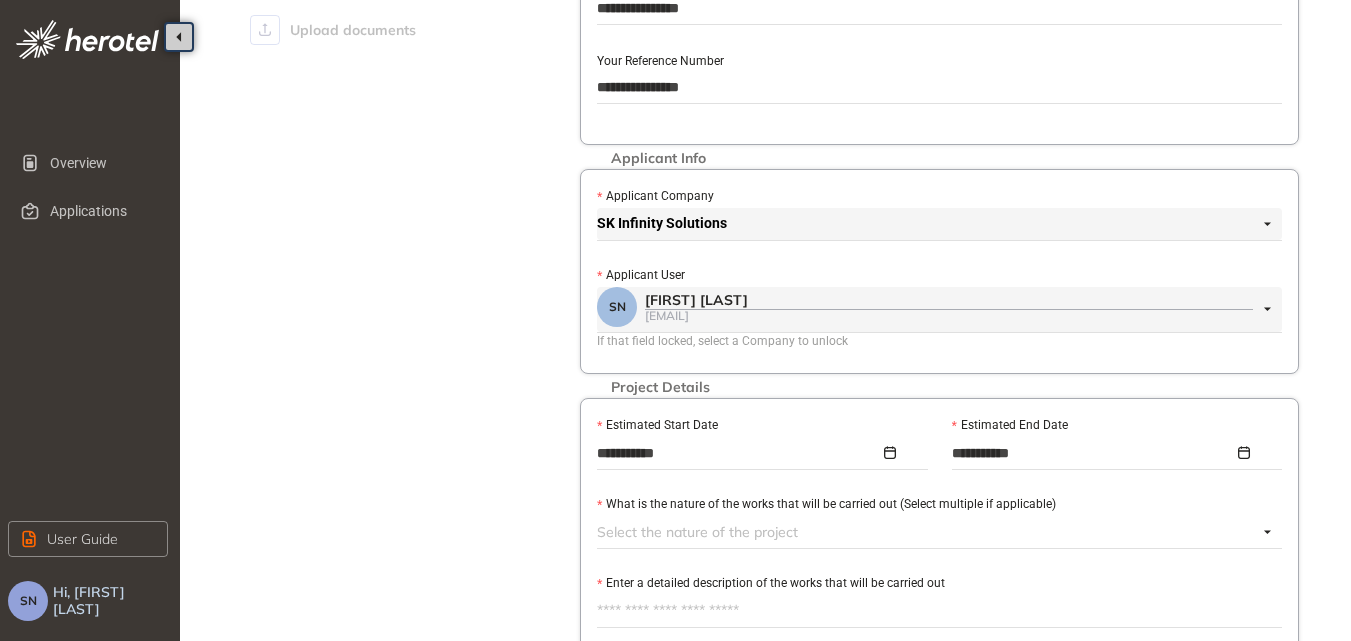 scroll, scrollTop: 100, scrollLeft: 0, axis: vertical 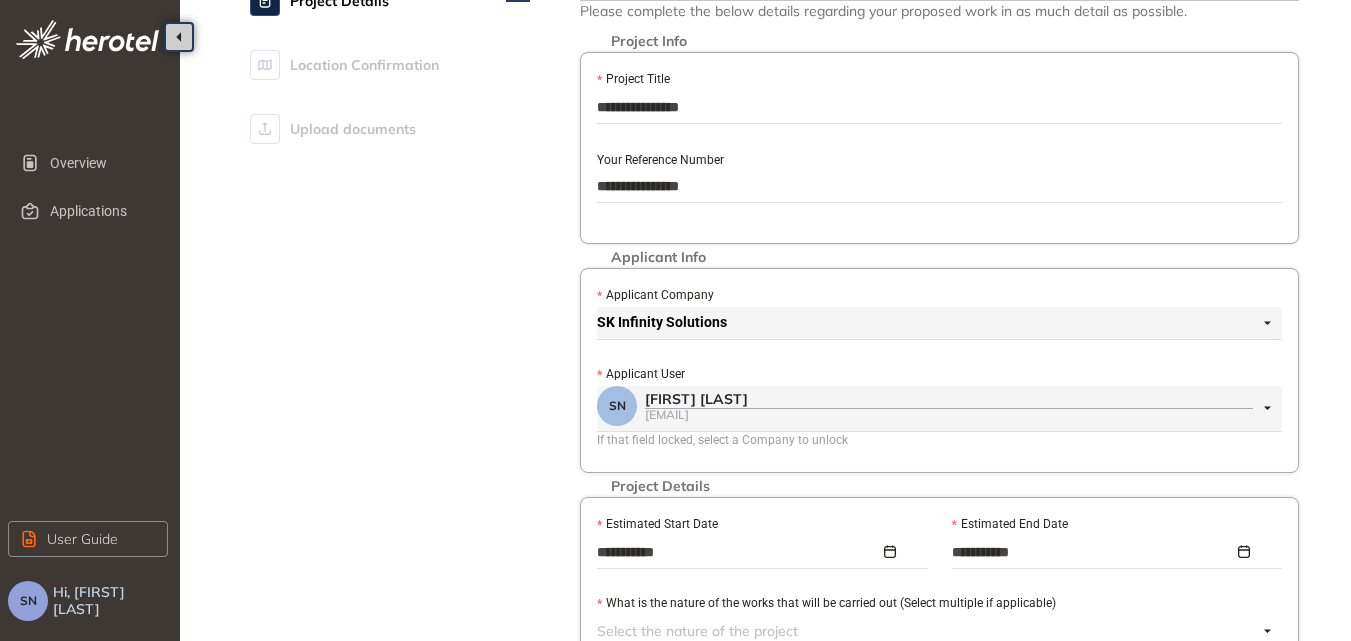 click on "SK Infinity Solutions" at bounding box center (934, 323) 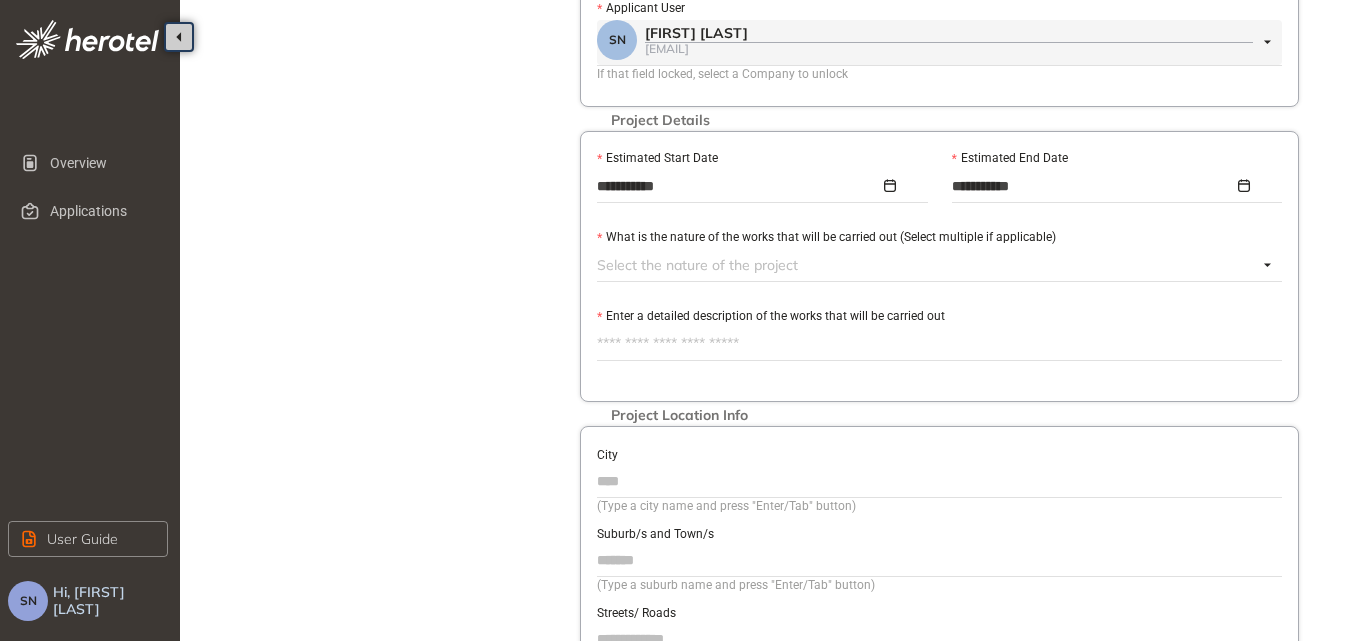 scroll, scrollTop: 500, scrollLeft: 0, axis: vertical 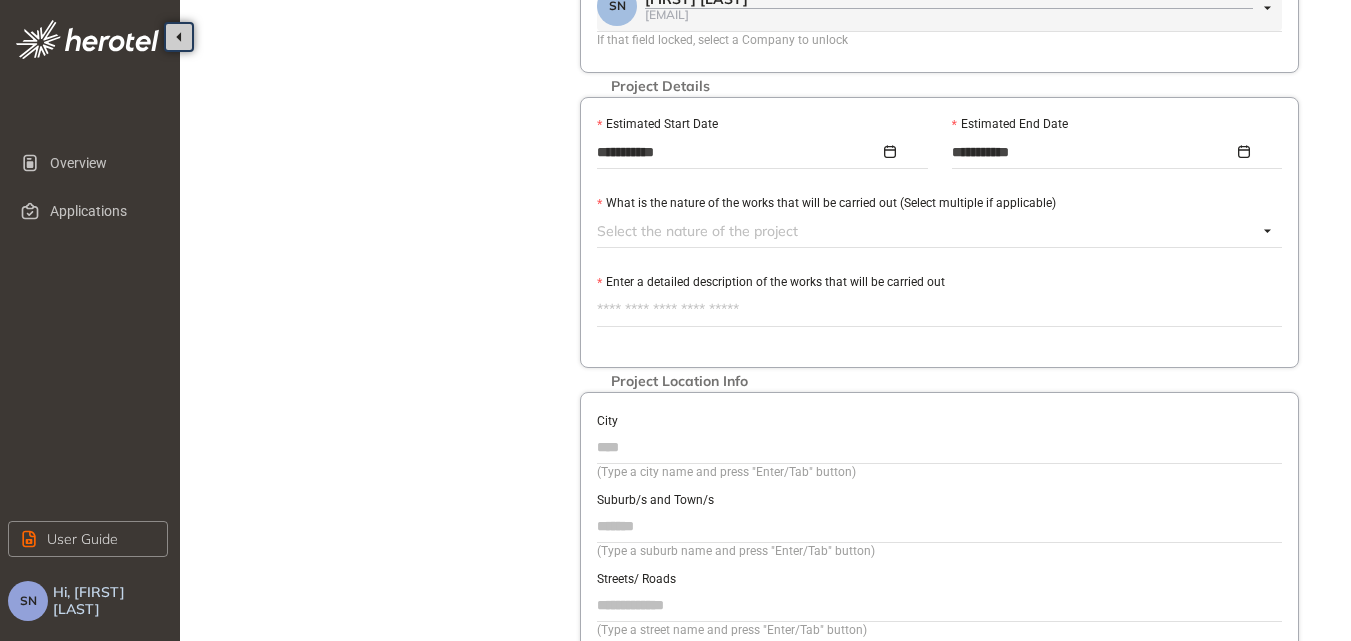 click at bounding box center (927, 231) 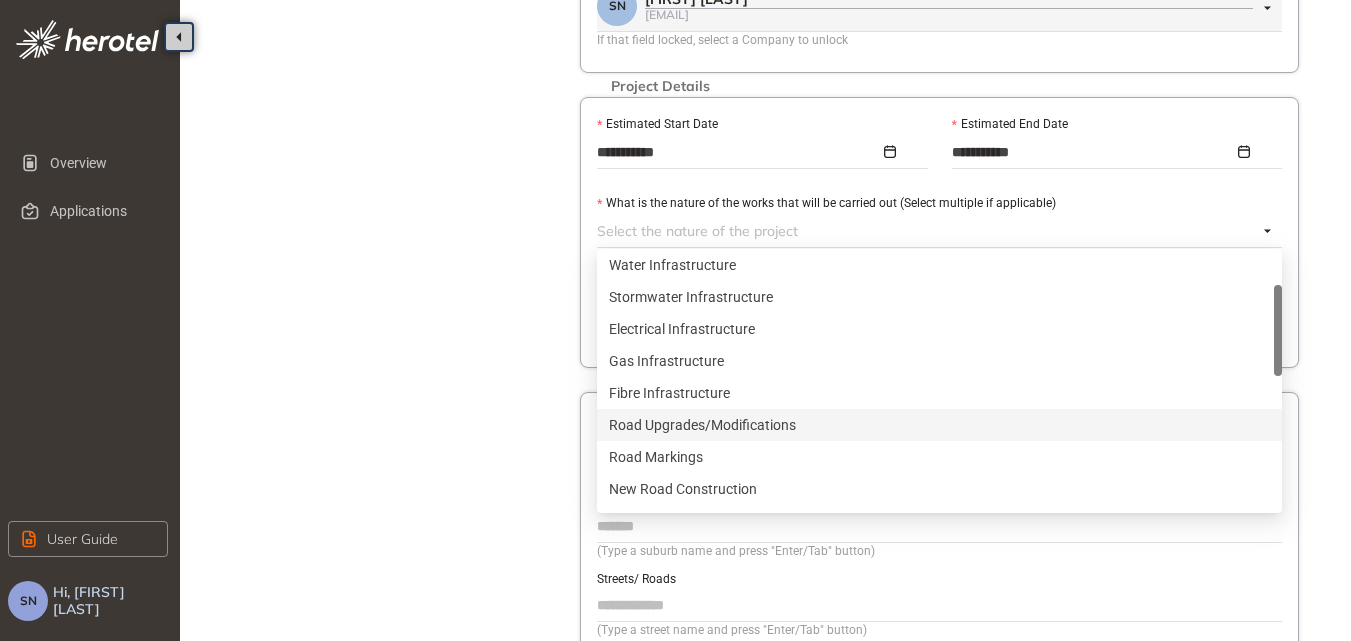 scroll, scrollTop: 200, scrollLeft: 0, axis: vertical 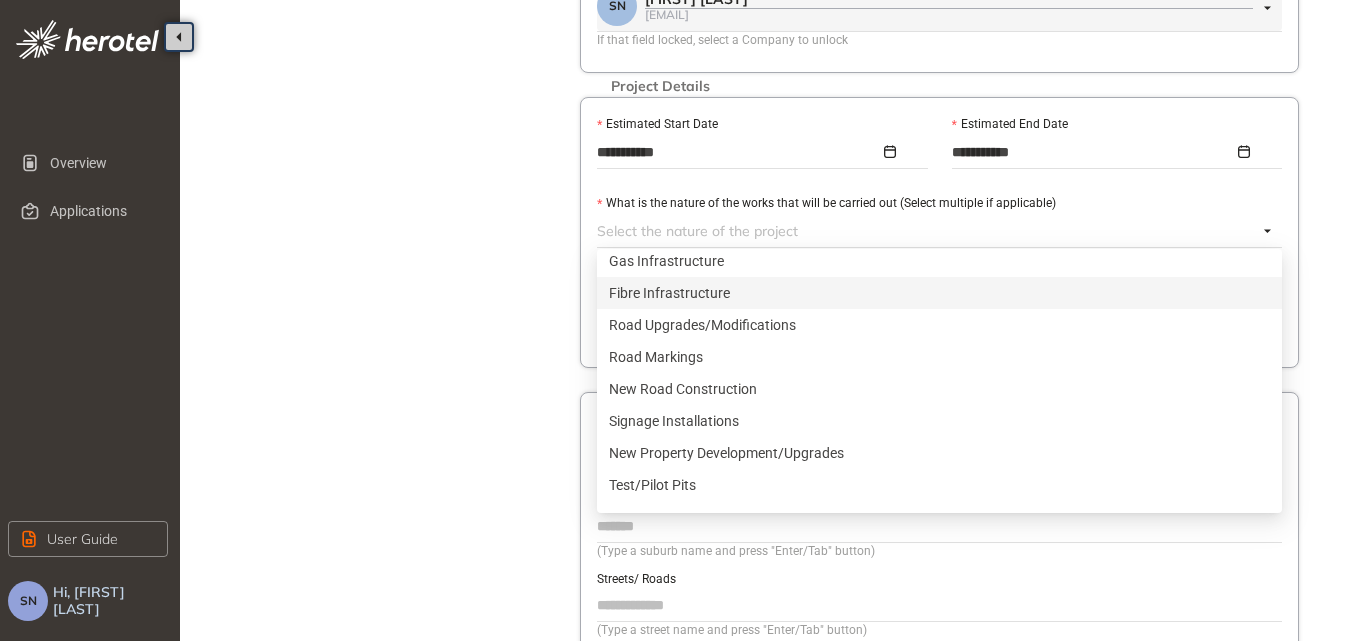click on "Fibre Infrastructure" at bounding box center (939, 293) 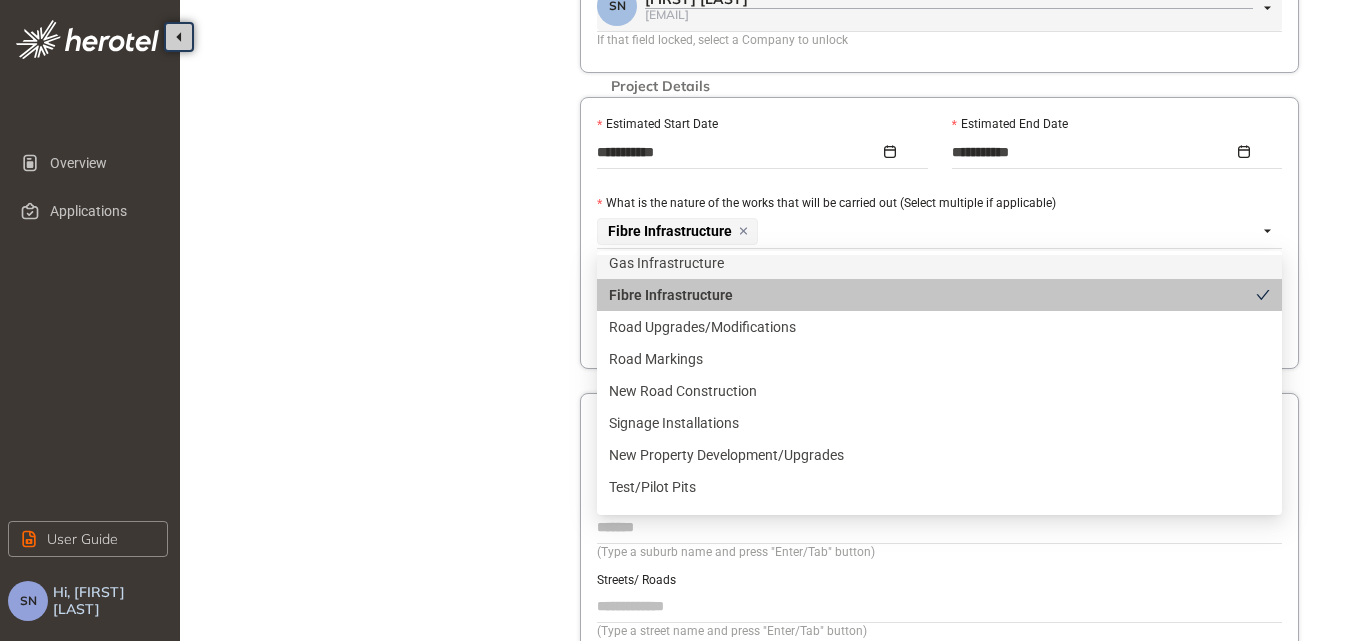 click on "What is the nature of the works that will be carried out (Select multiple if applicable)" at bounding box center [939, 204] 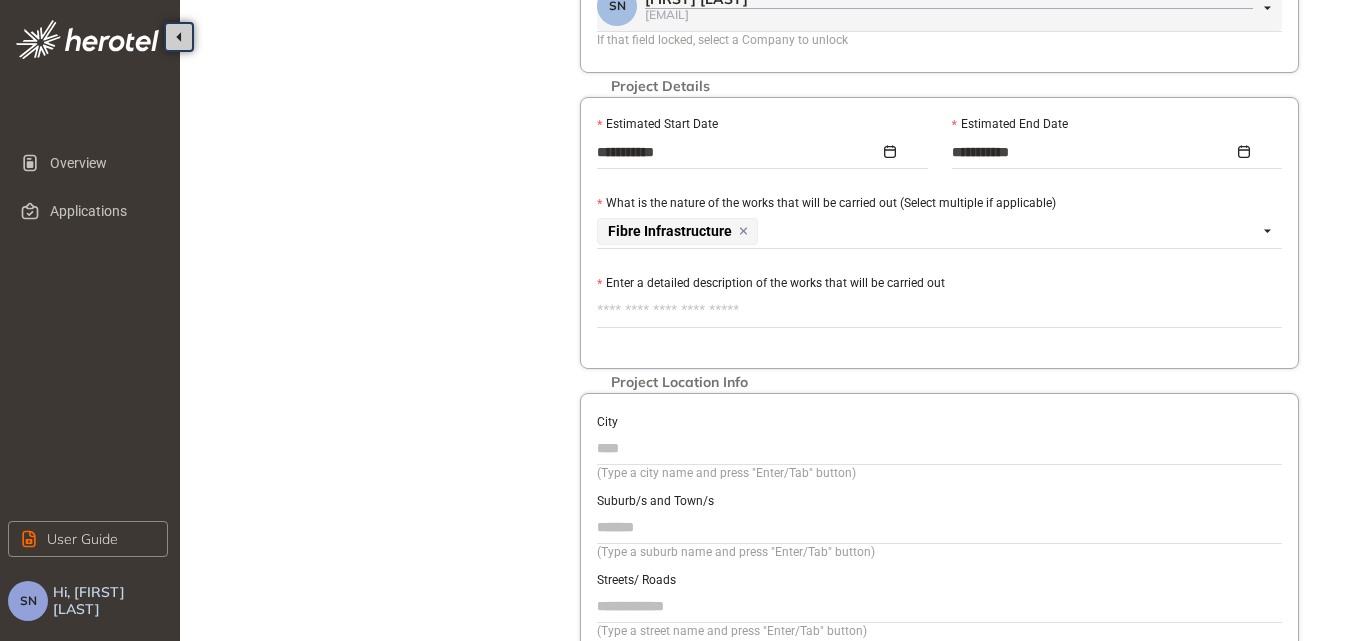 click on "Enter a detailed description of the works that will be carried out" at bounding box center (939, 311) 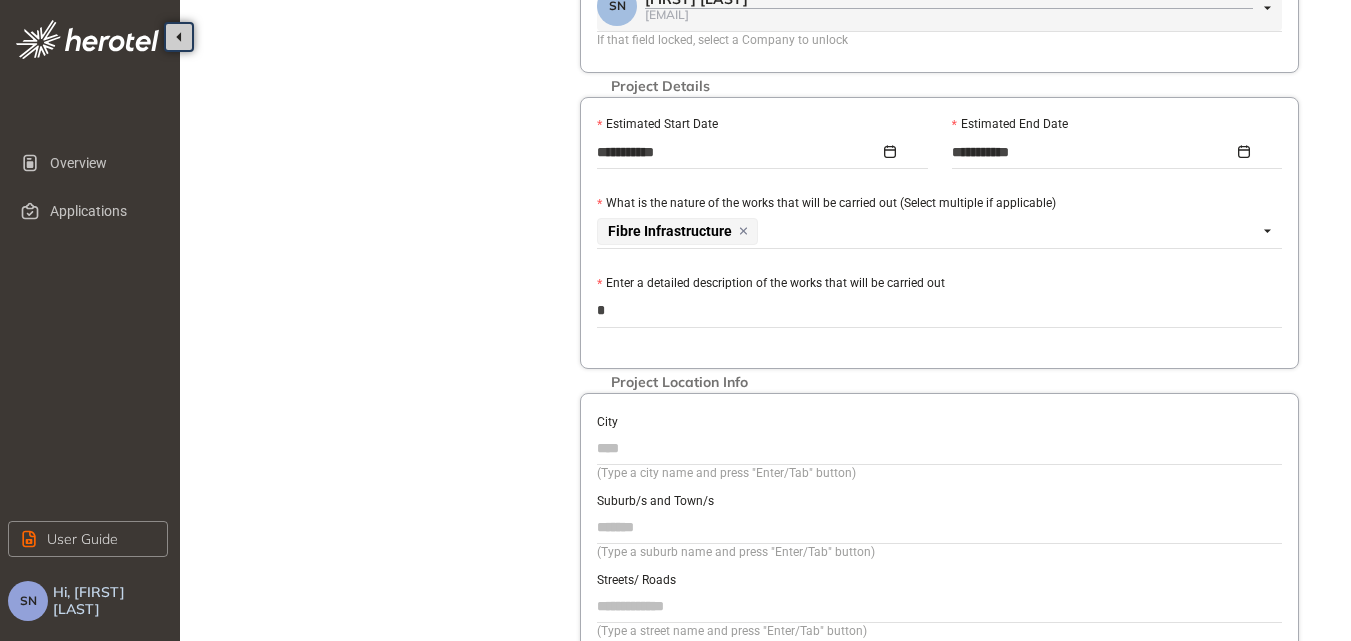 type on "**" 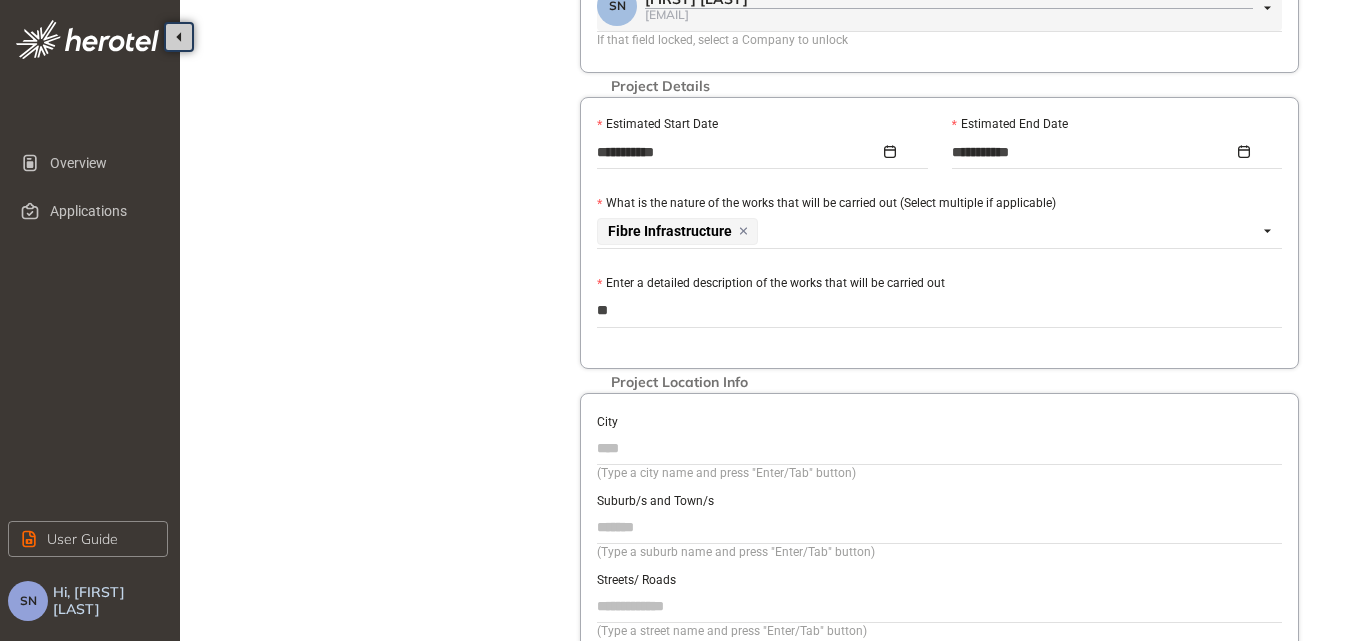 type on "***" 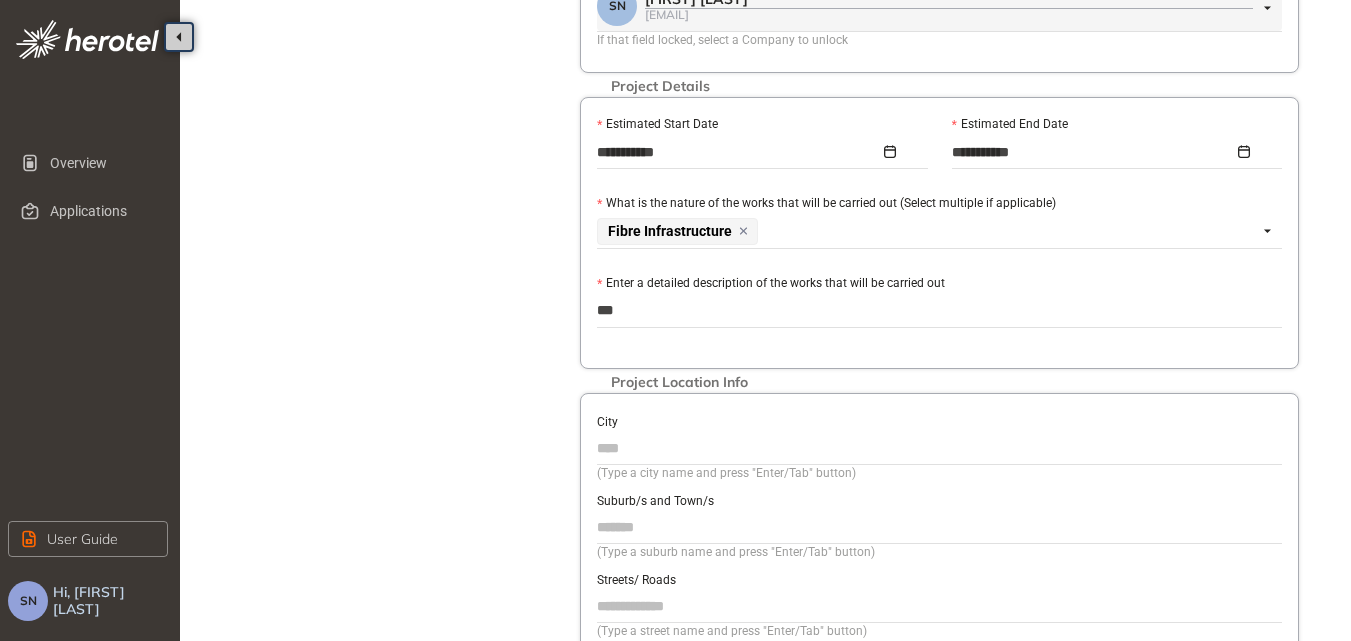 type on "****" 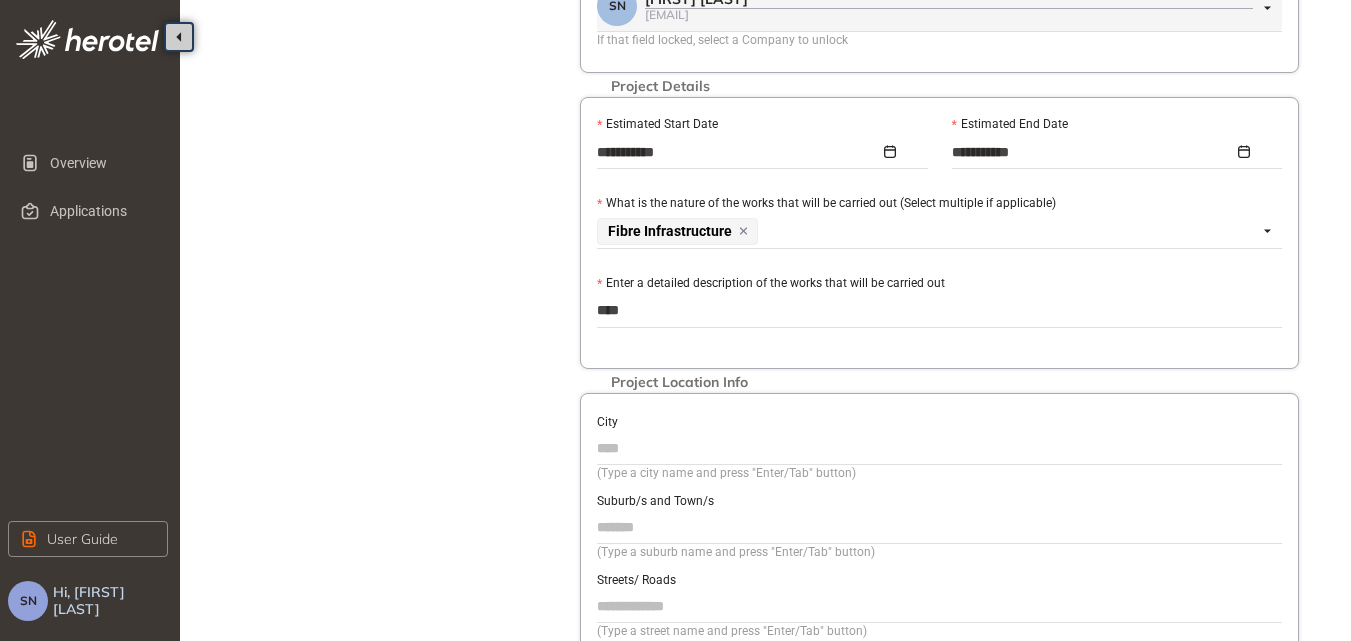 type on "*****" 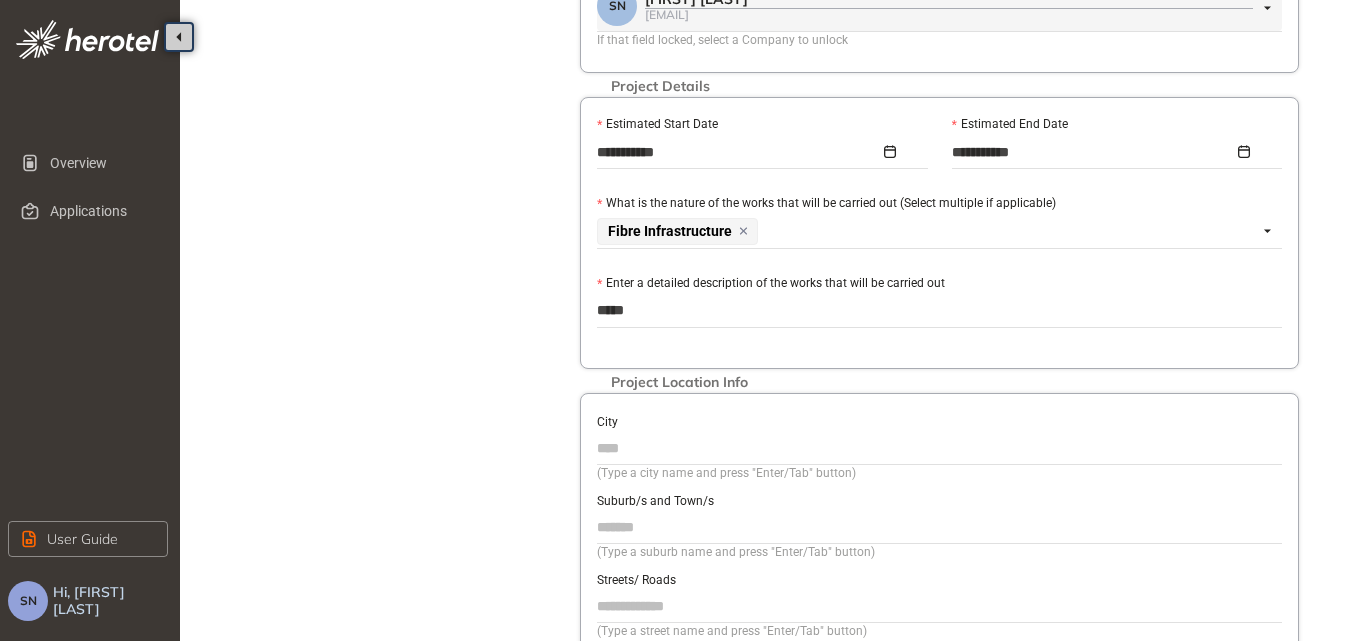 type on "******" 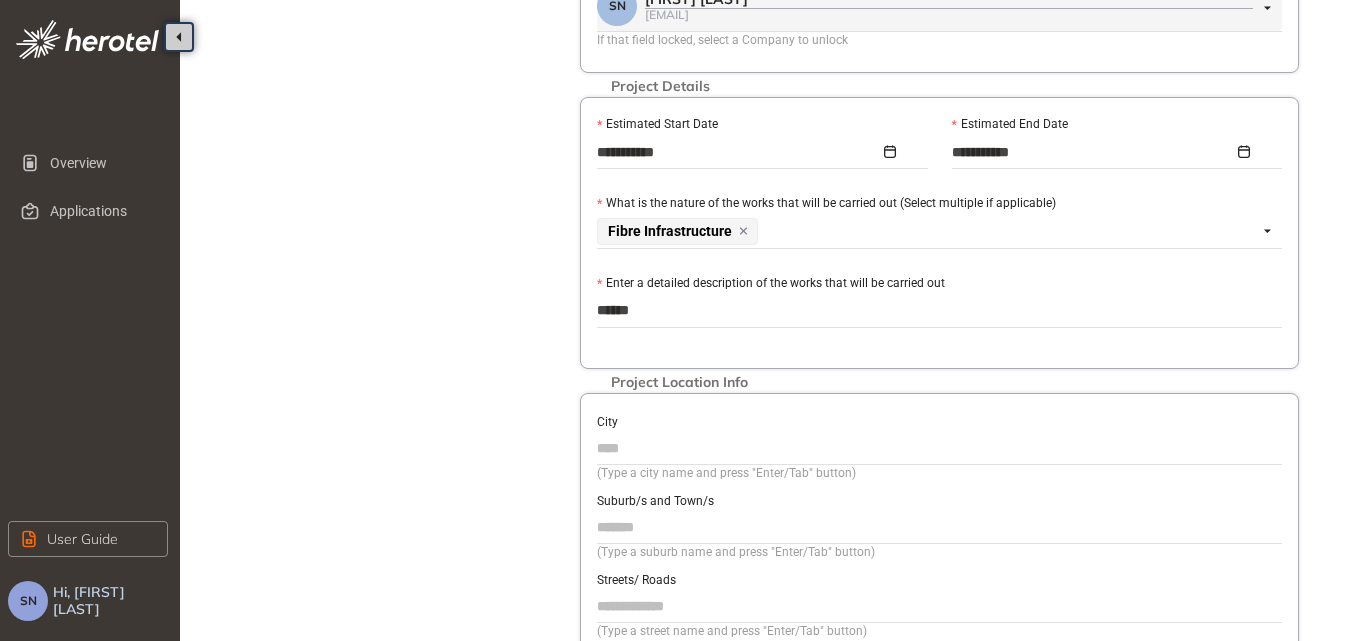 type on "*******" 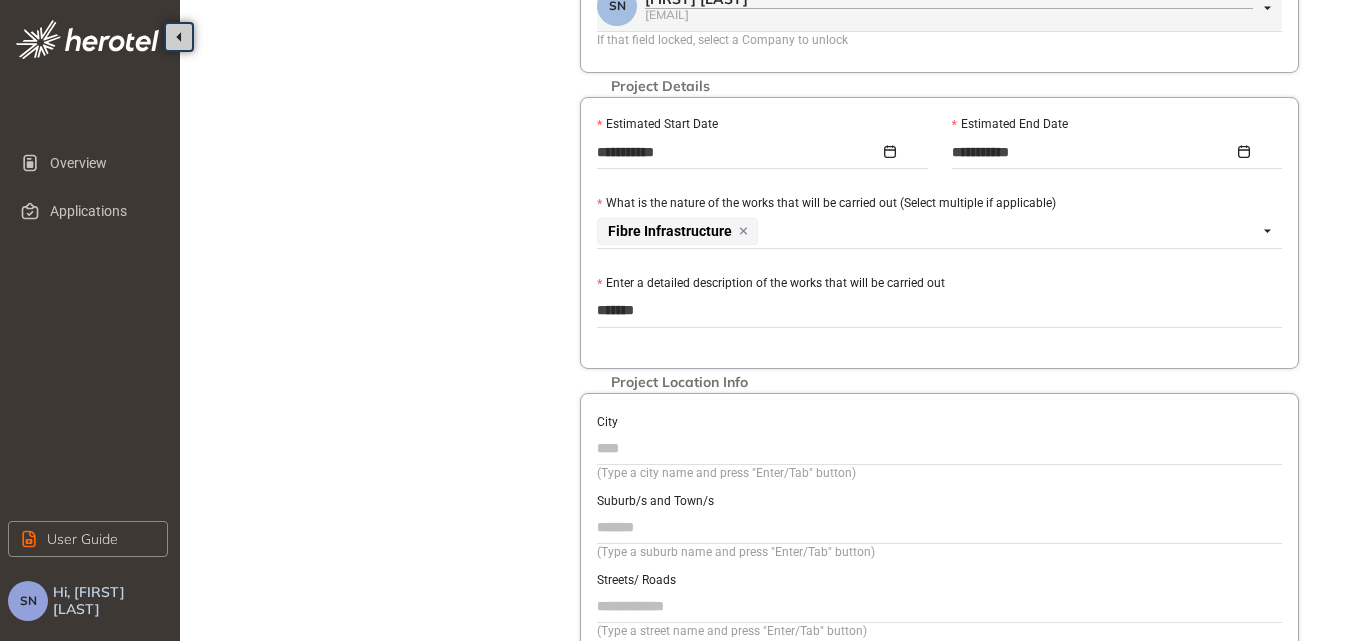 type on "********" 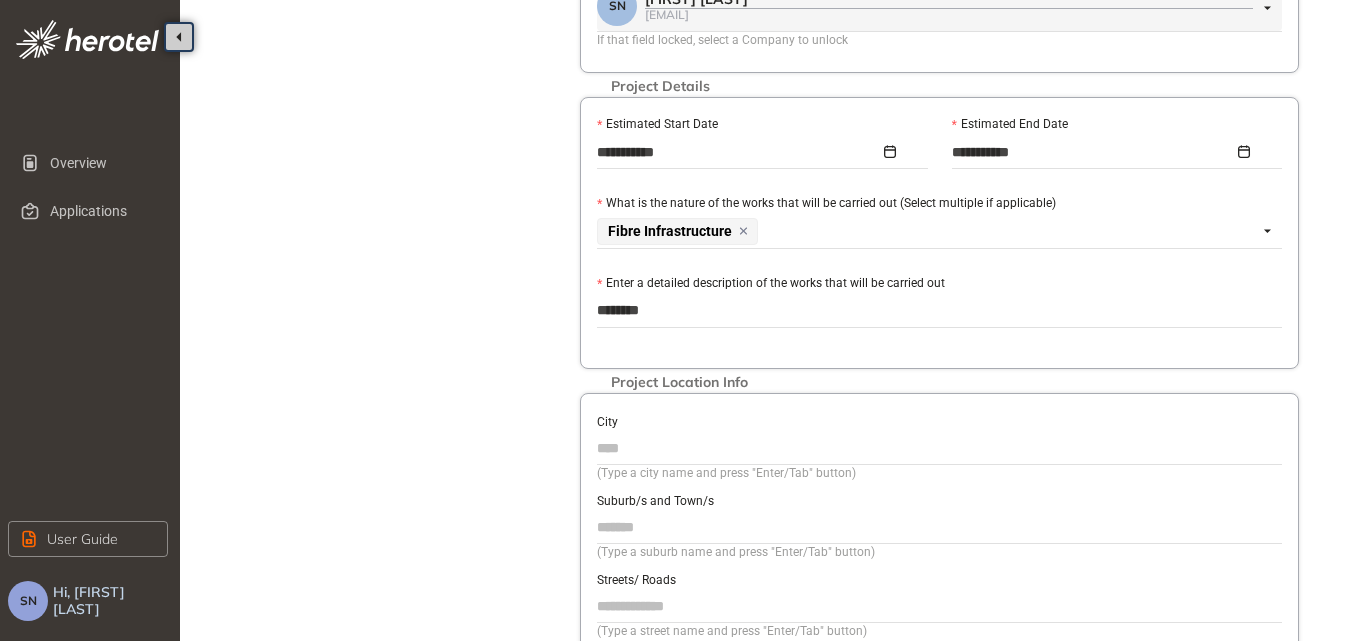 type on "*********" 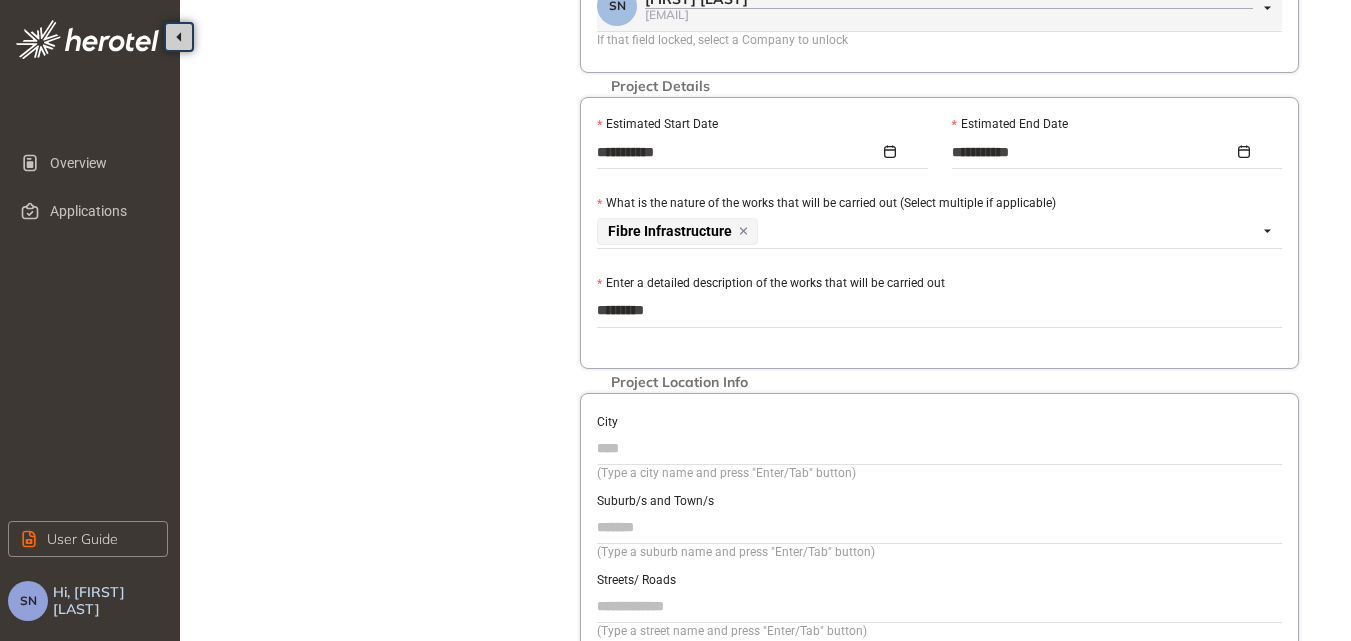 type on "**********" 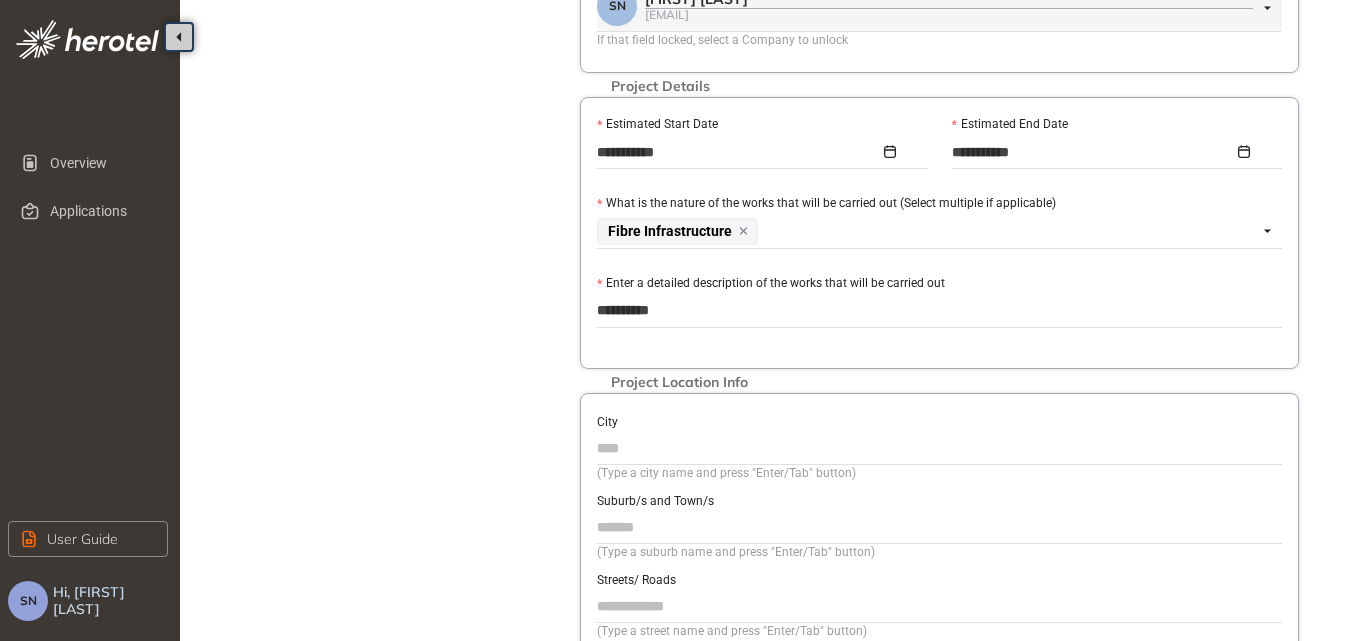 type on "**********" 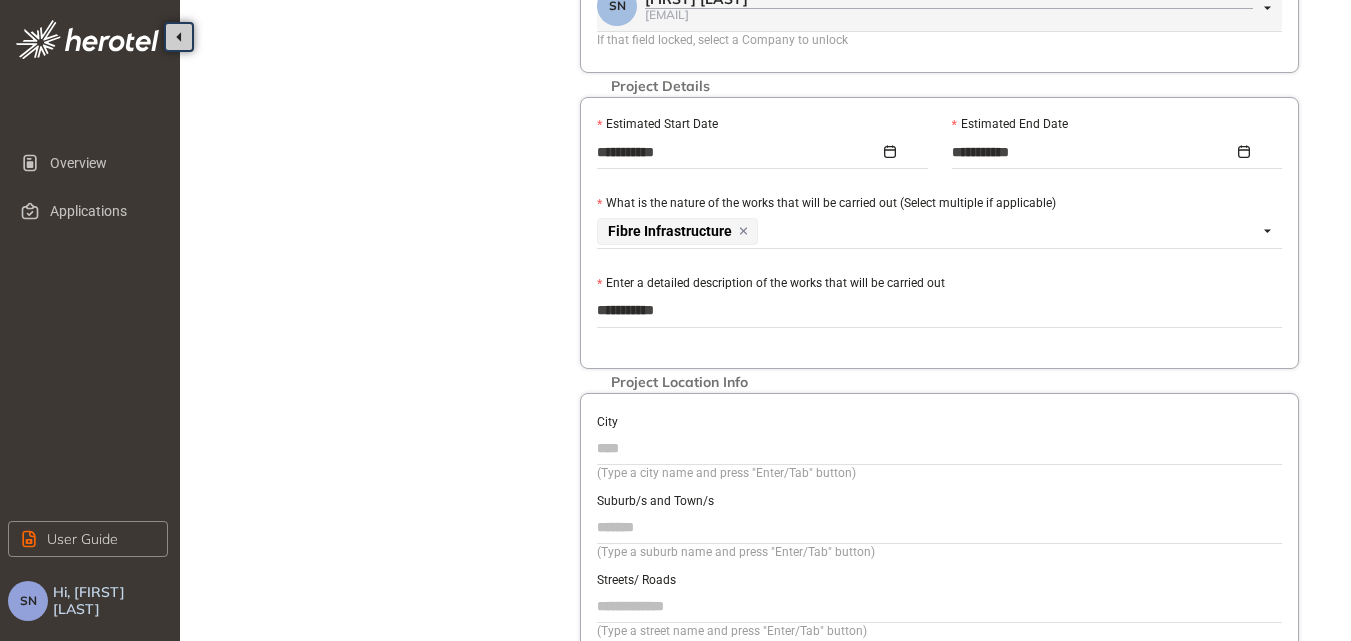 type on "**********" 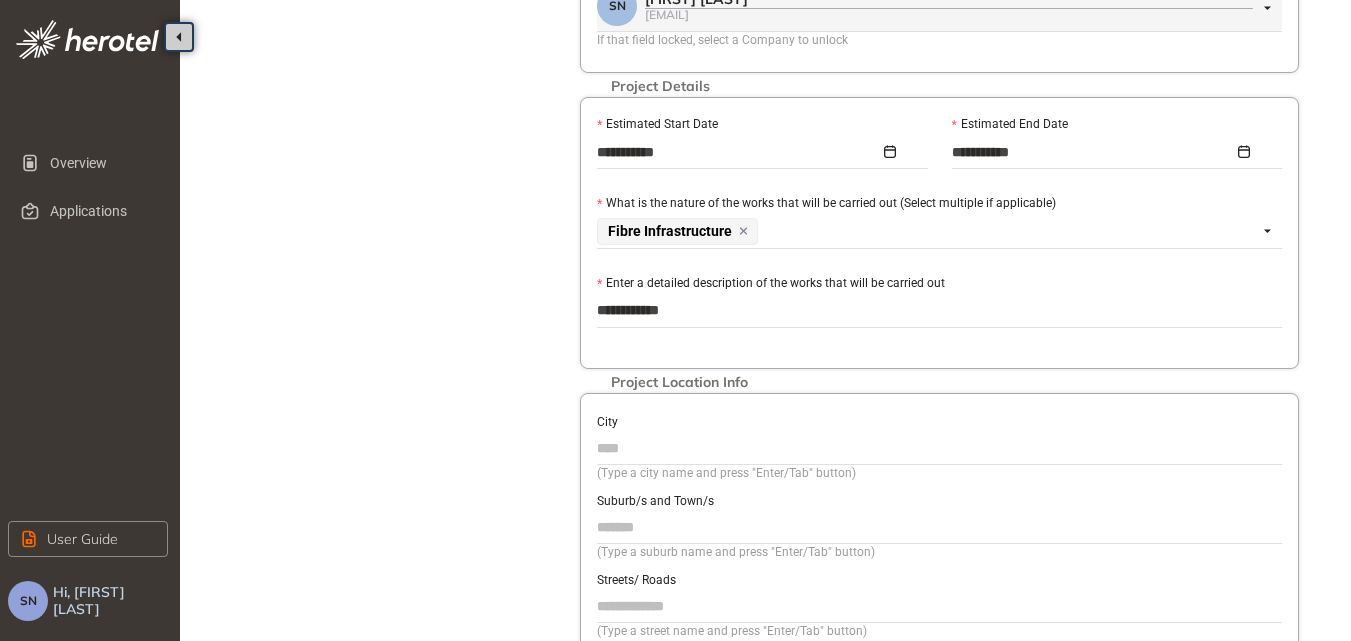 type on "**********" 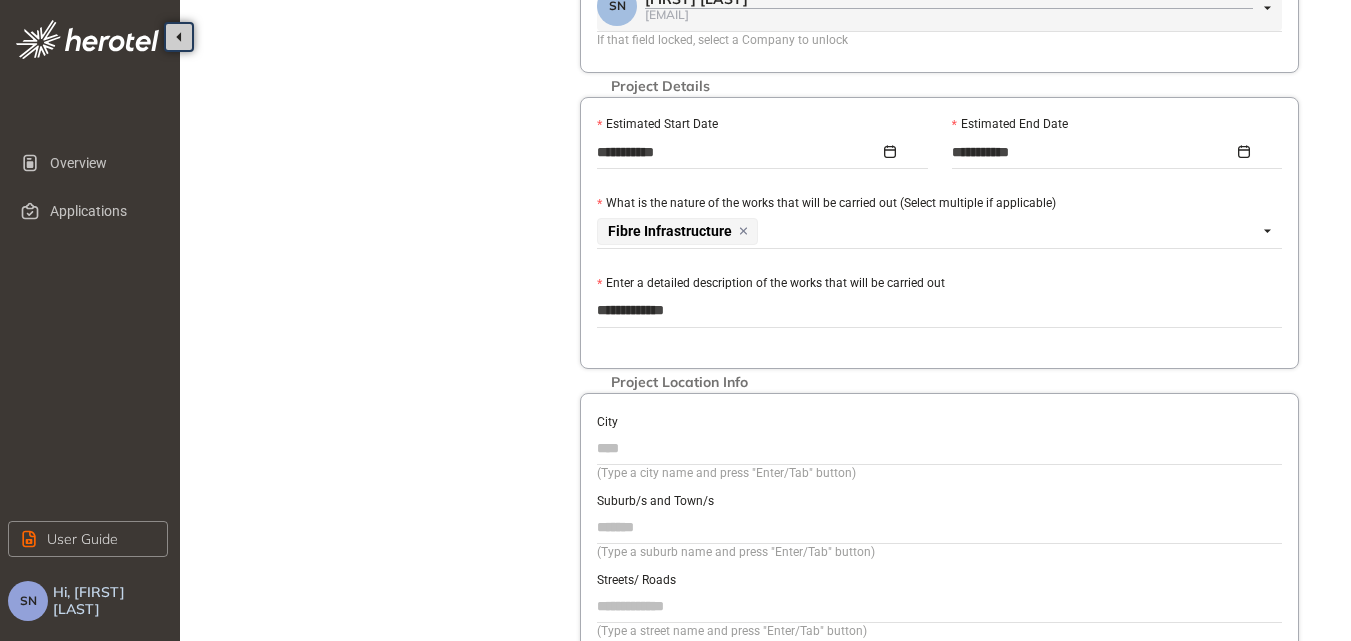 type on "**********" 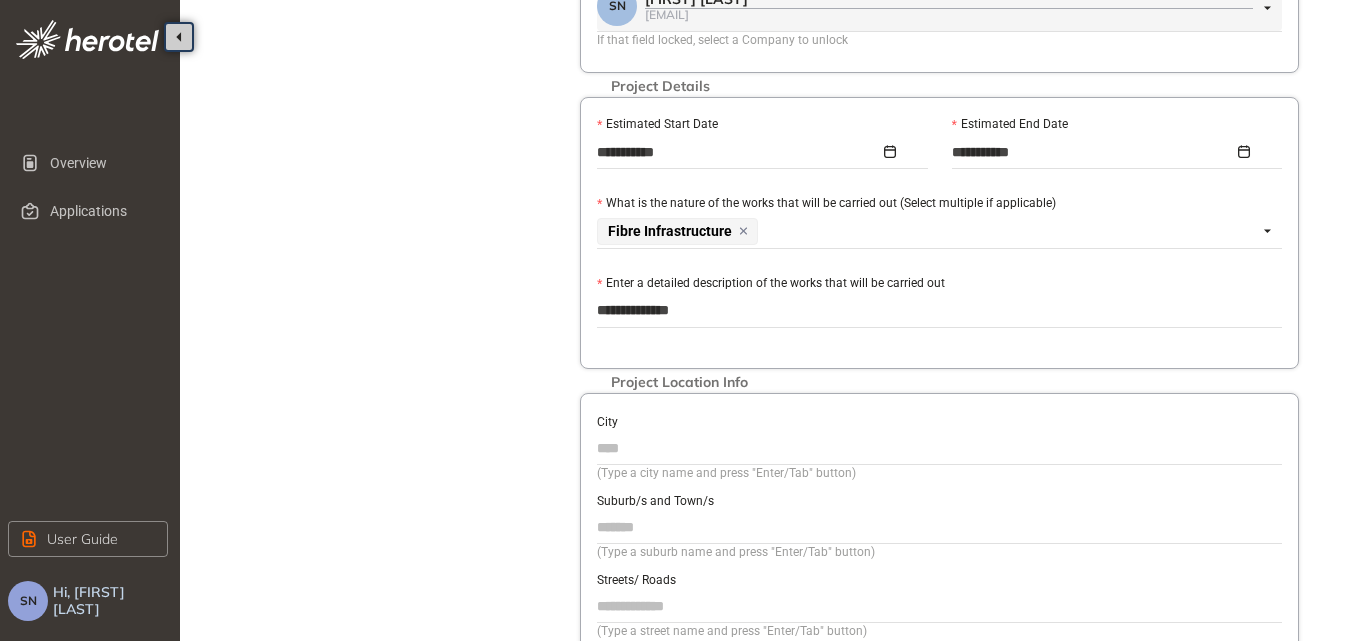 type on "**********" 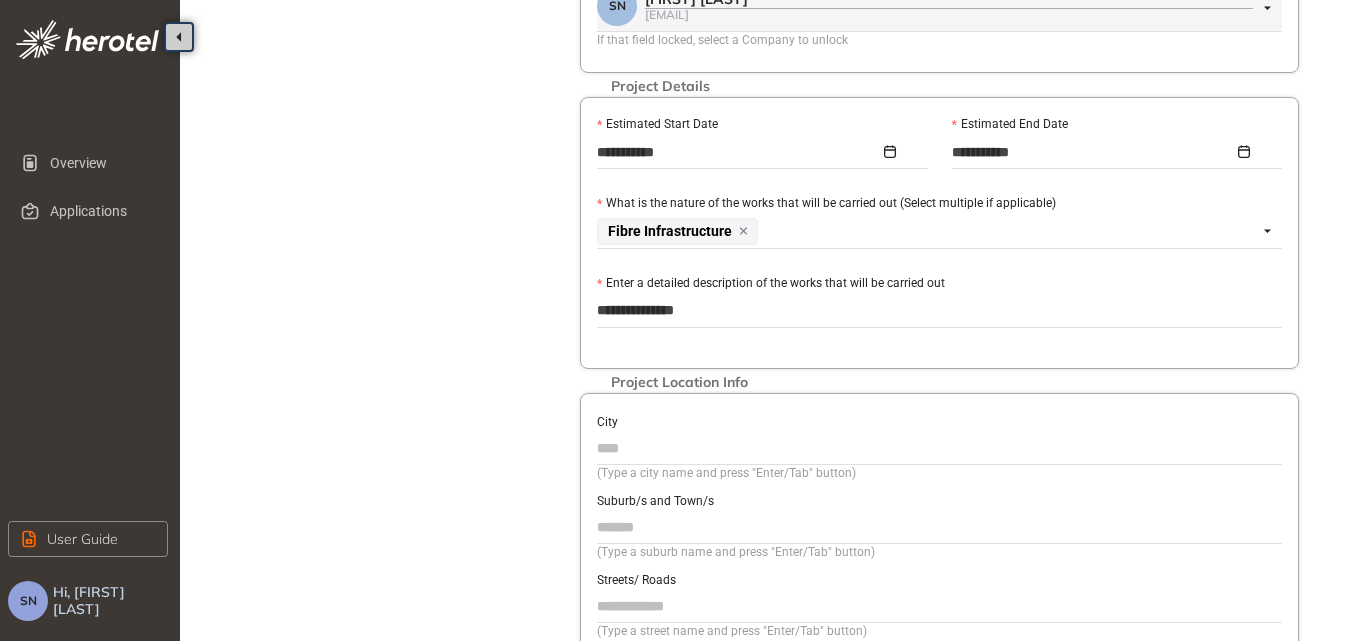 type on "**********" 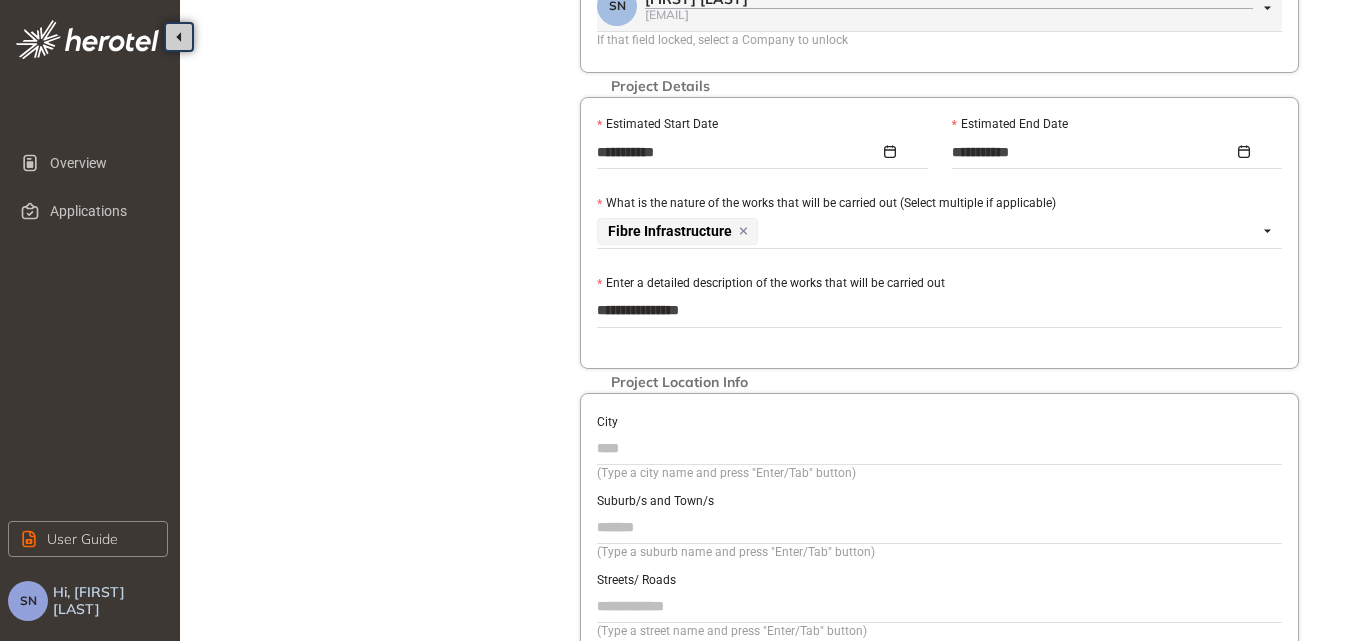 type on "**********" 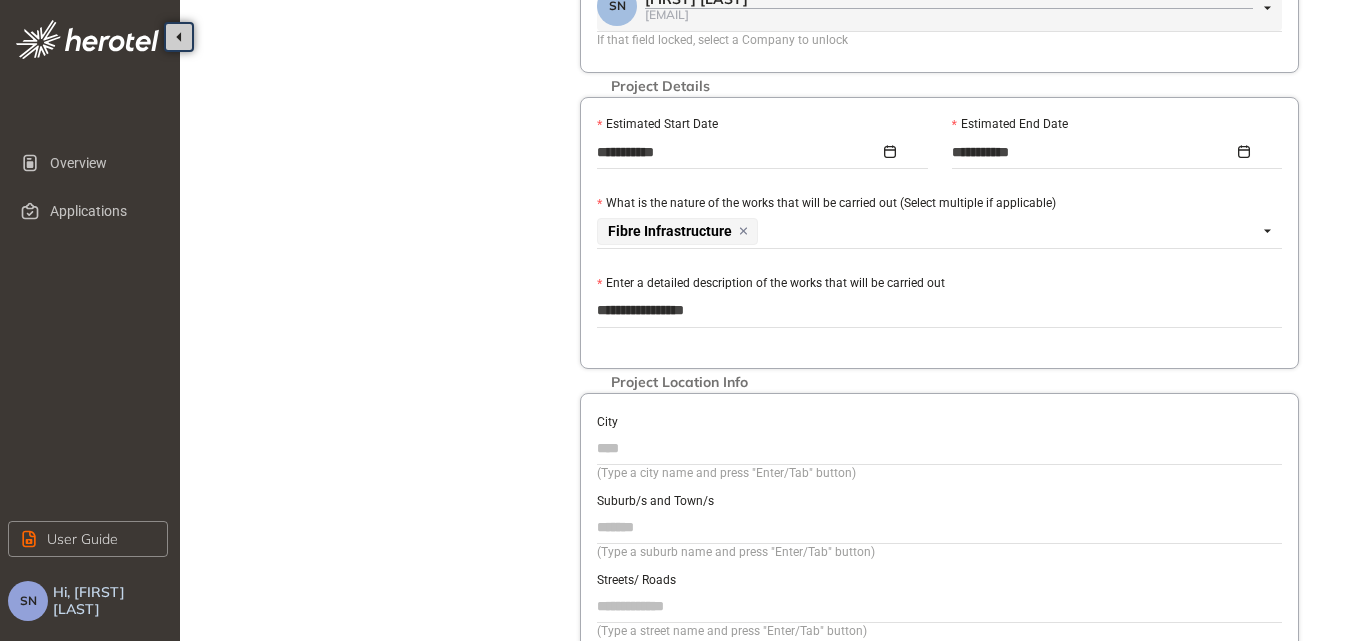 type on "**********" 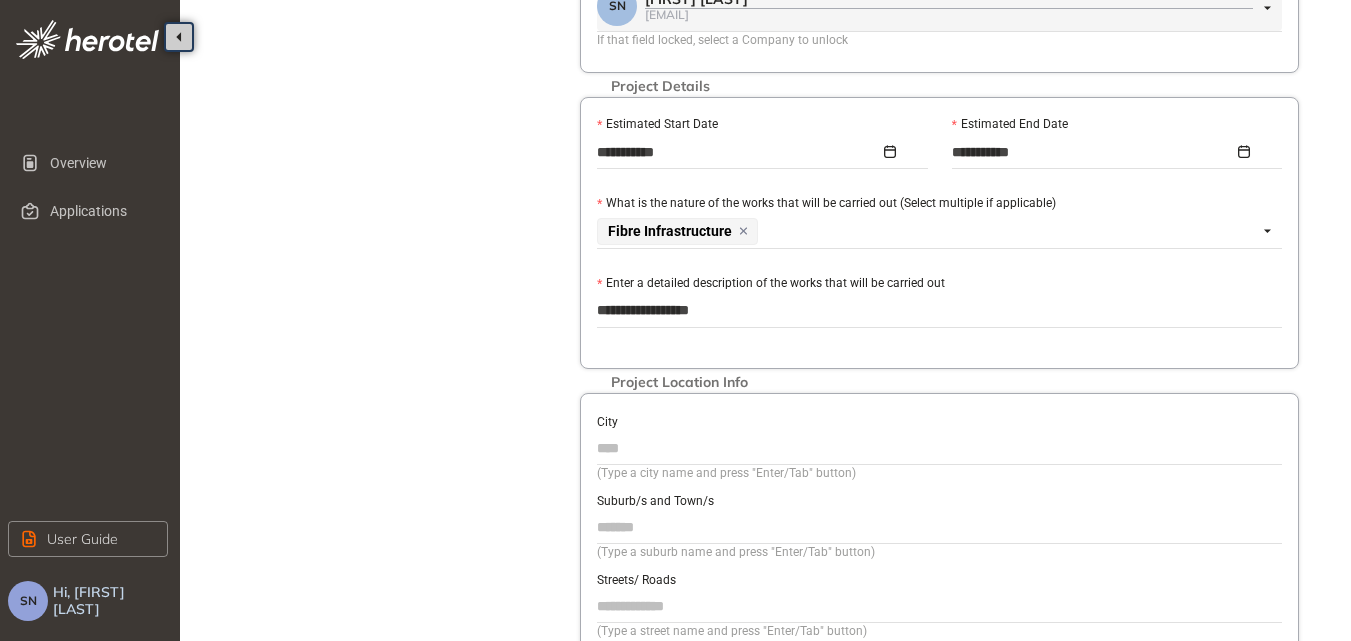 type on "**********" 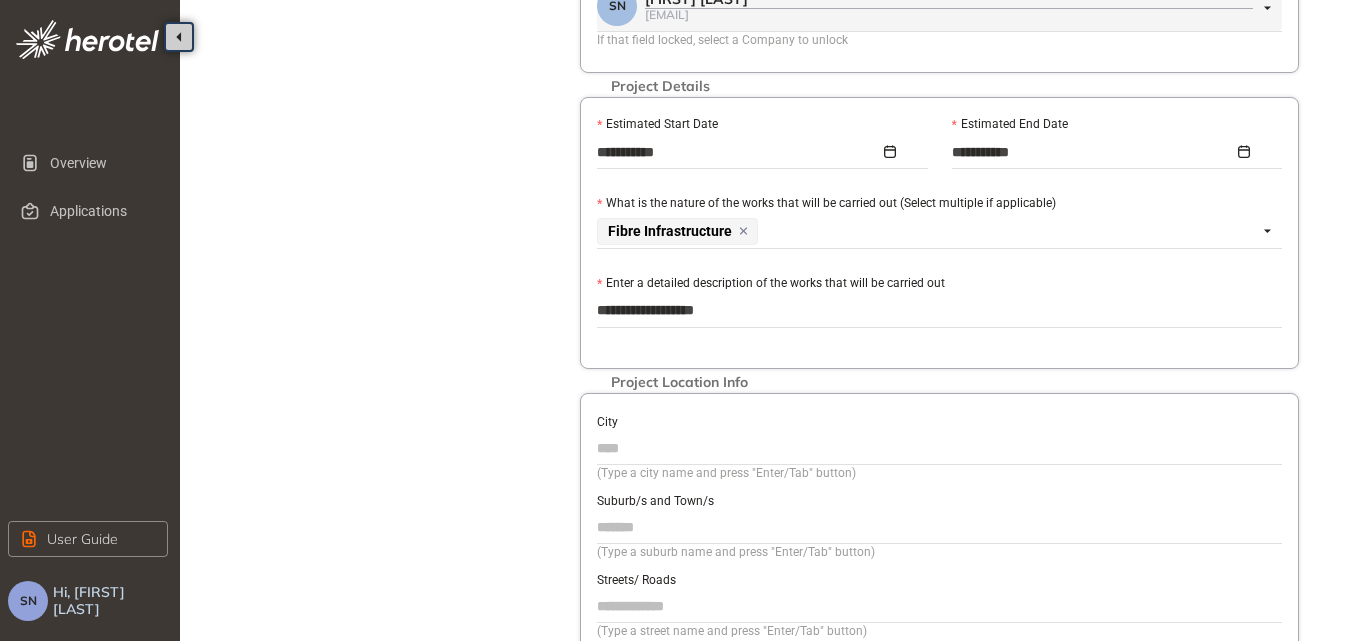 type on "**********" 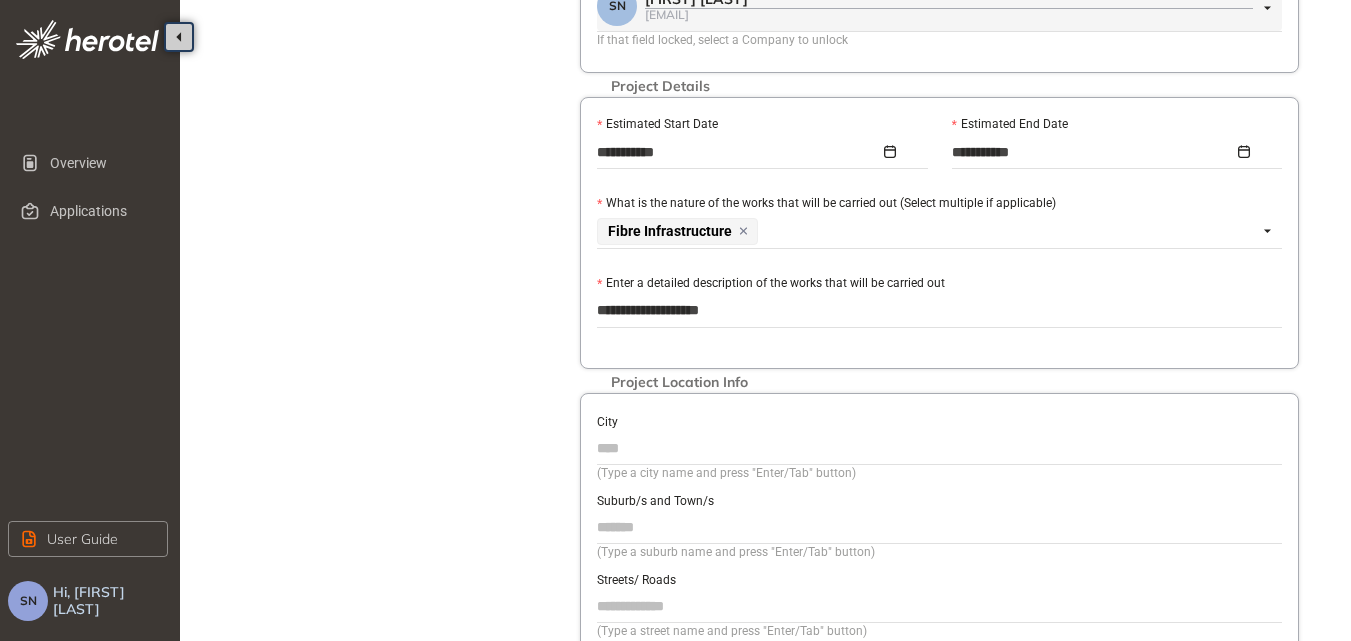 type on "**********" 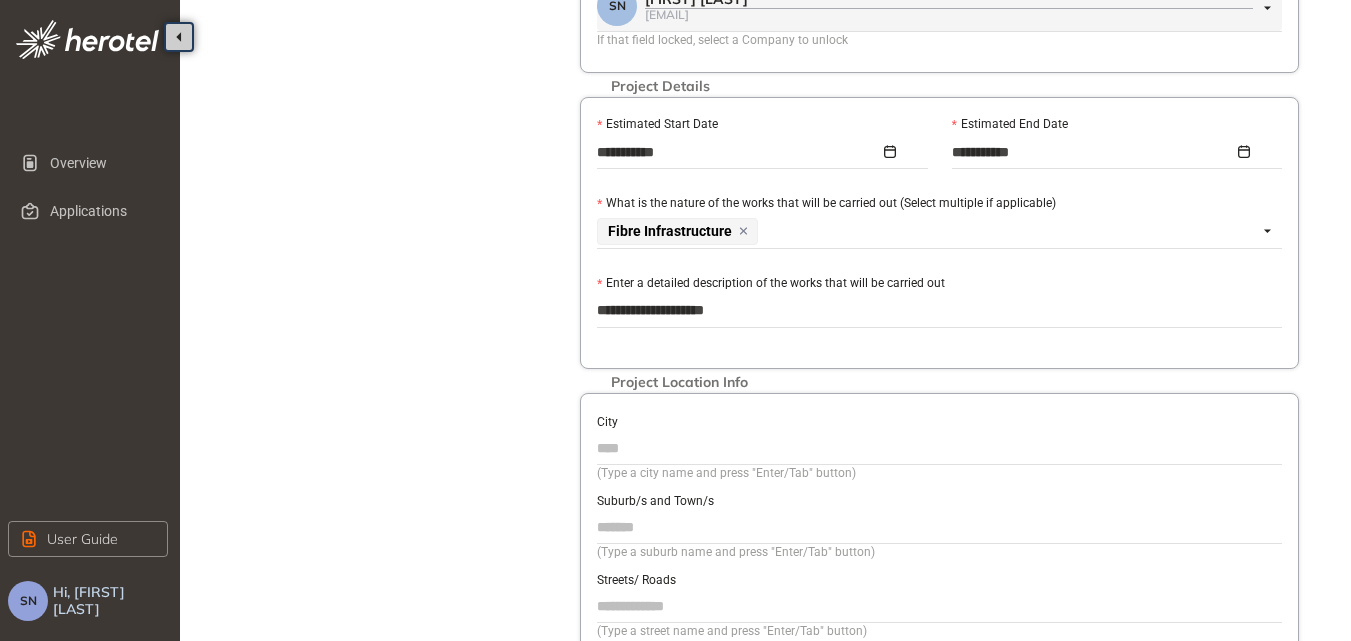 type on "**********" 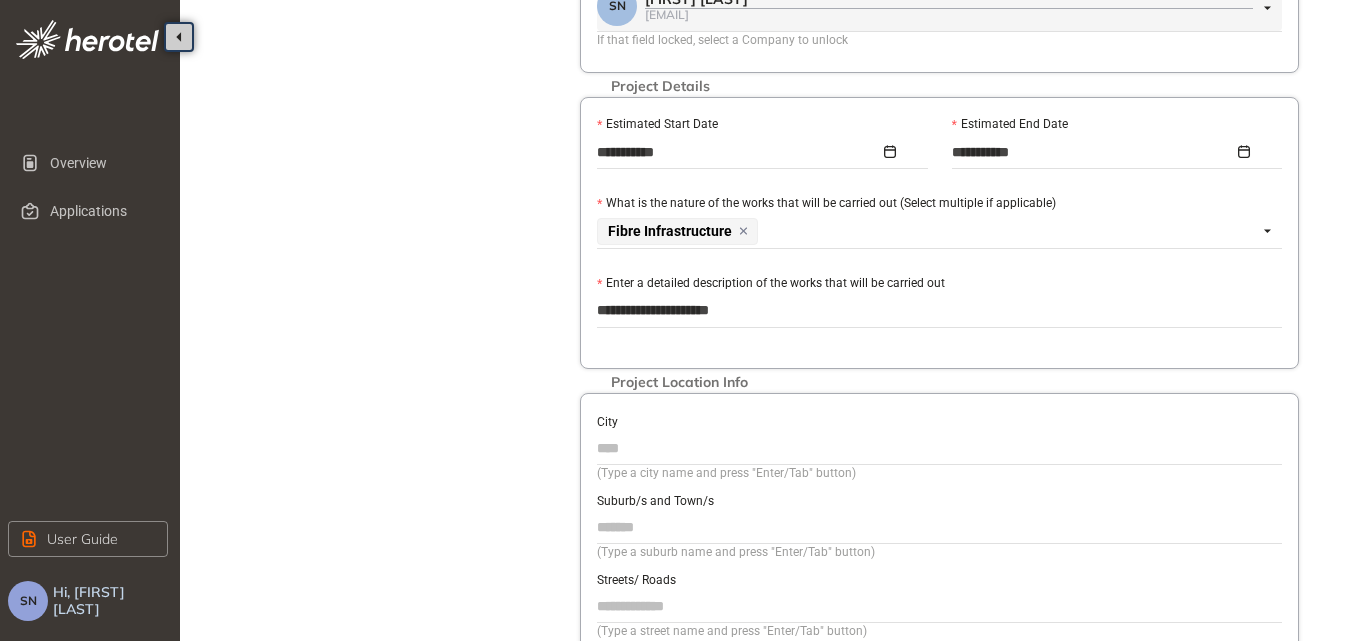 type on "**********" 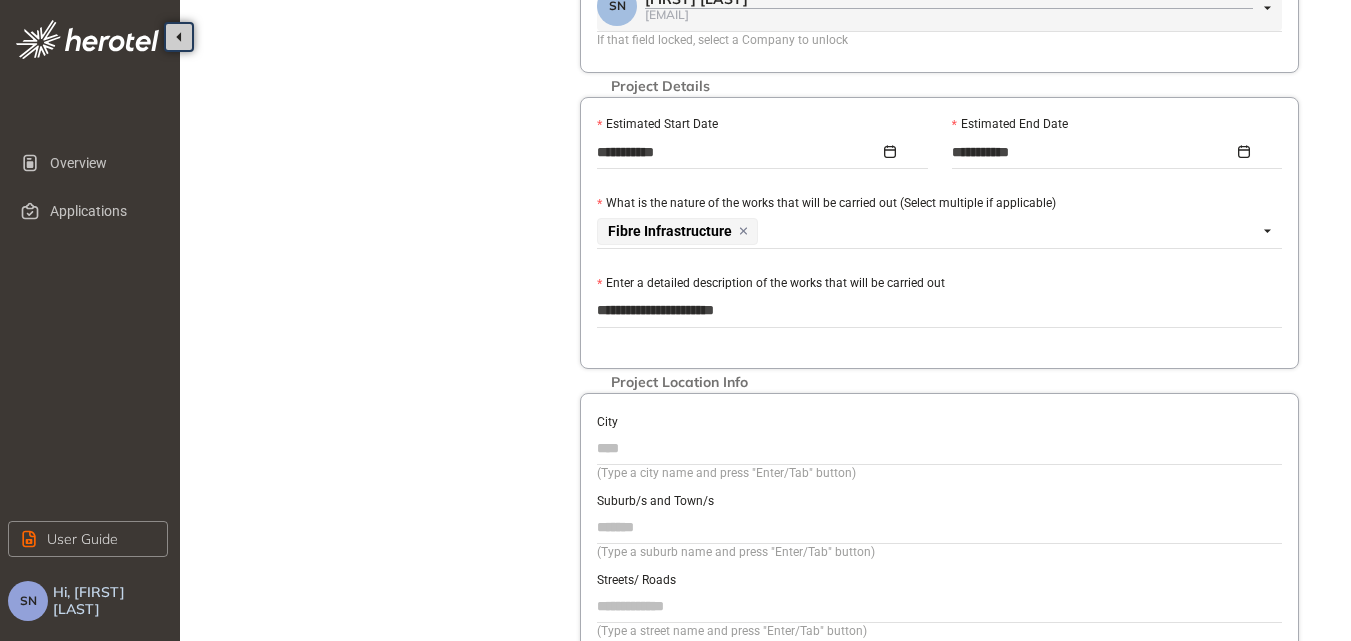 type on "**********" 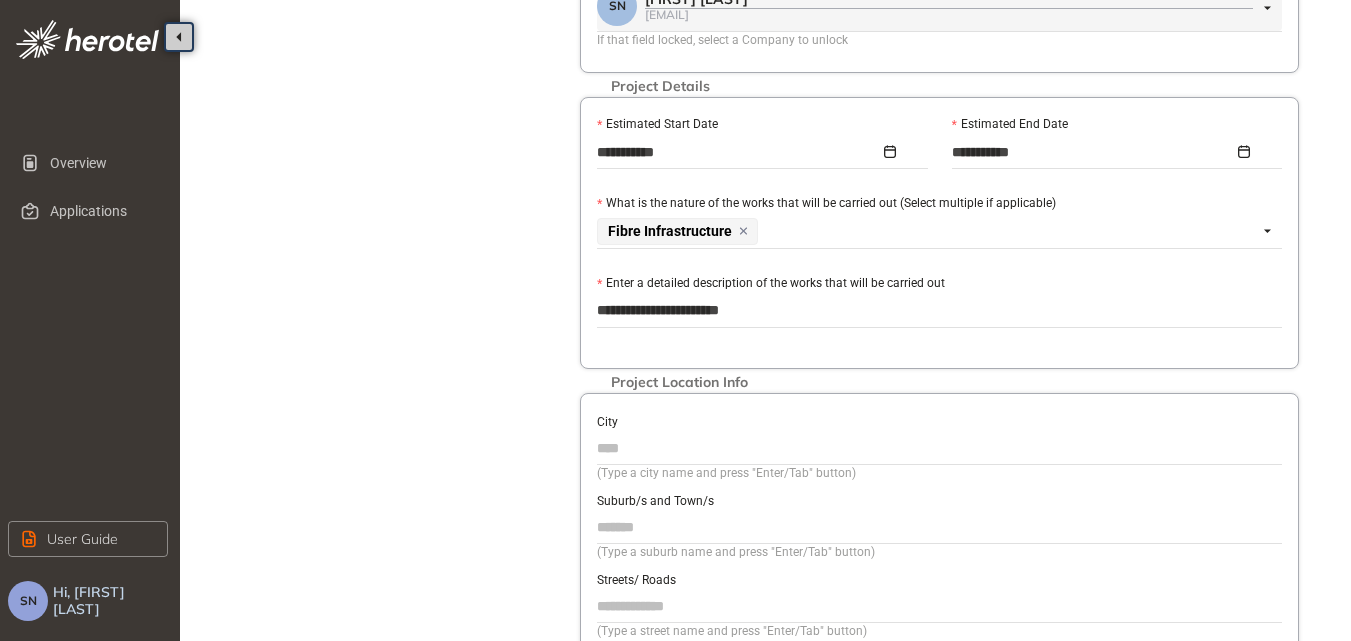 type on "**********" 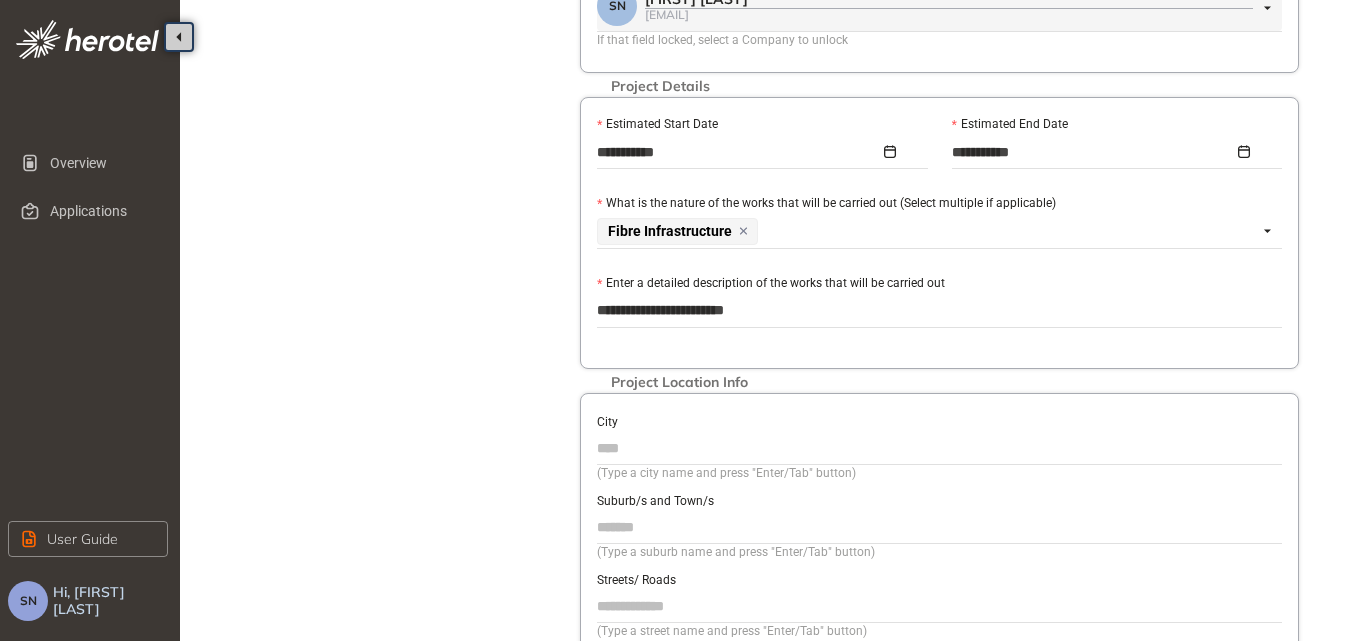 type on "**********" 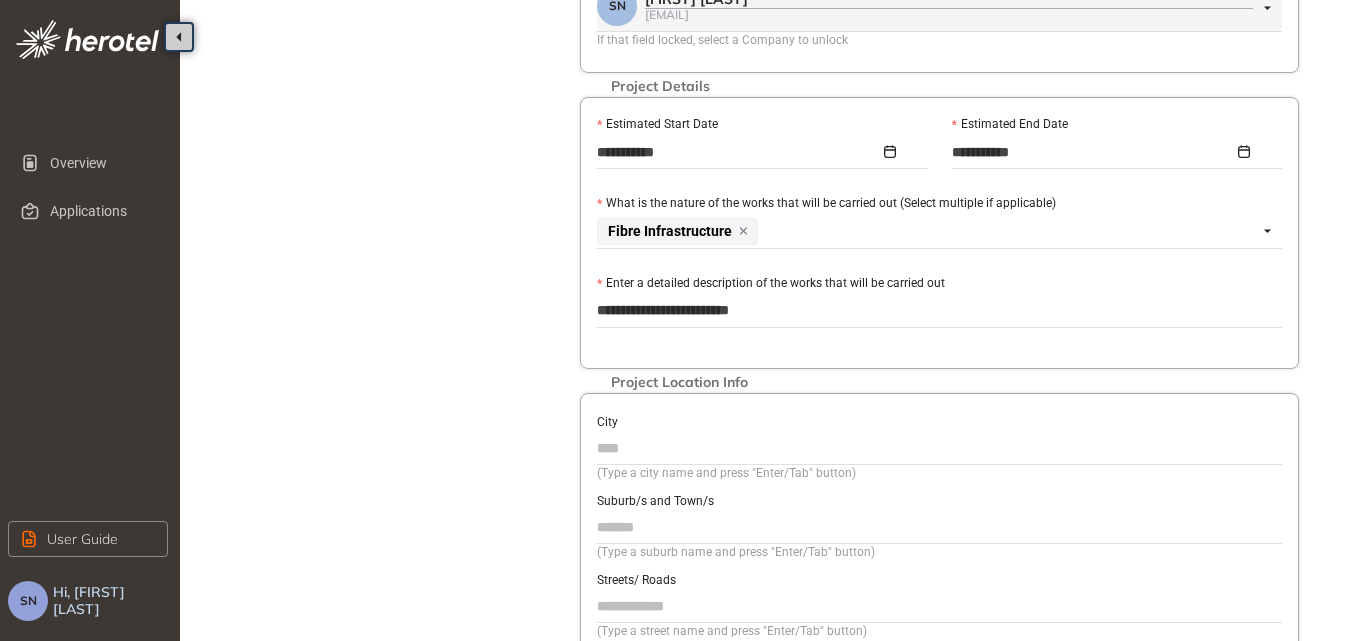 type on "**********" 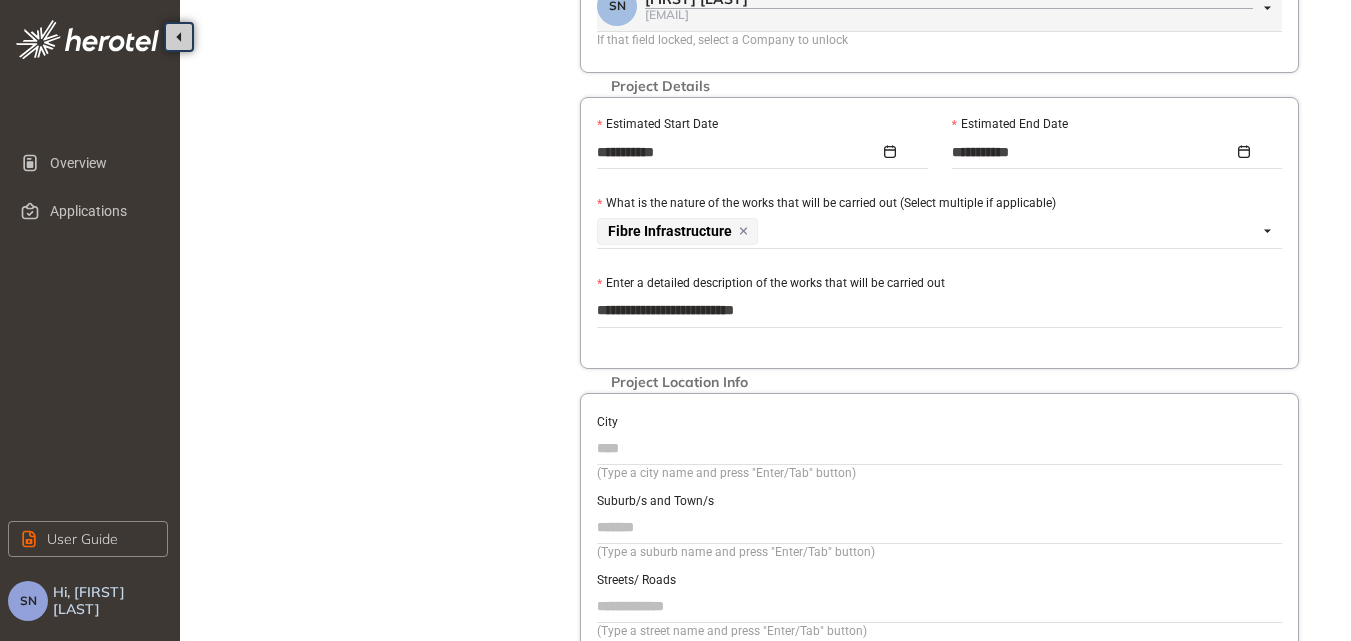 type on "**********" 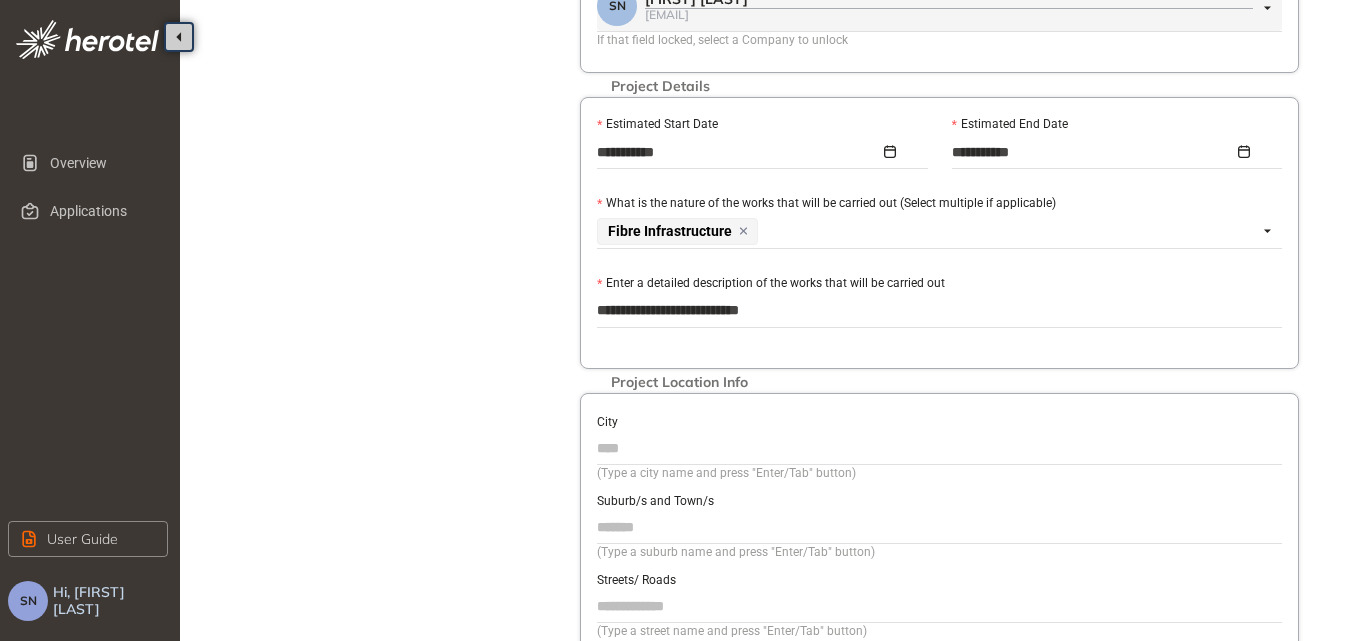 type on "**********" 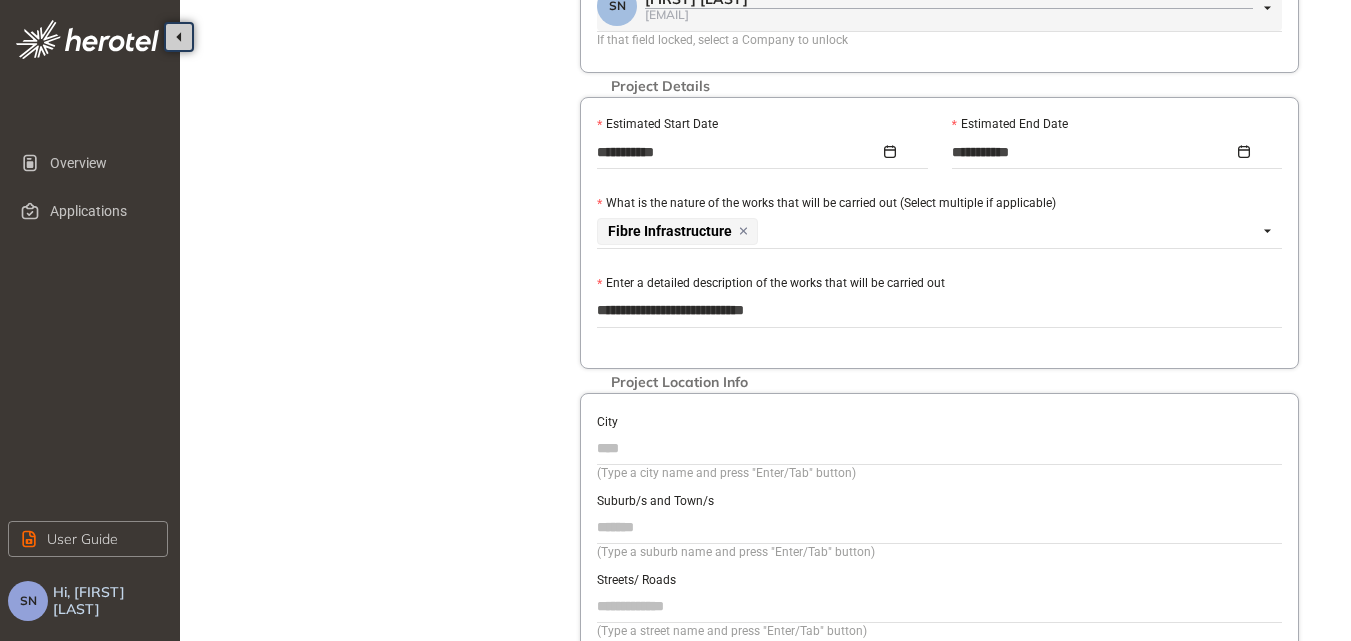 type on "**********" 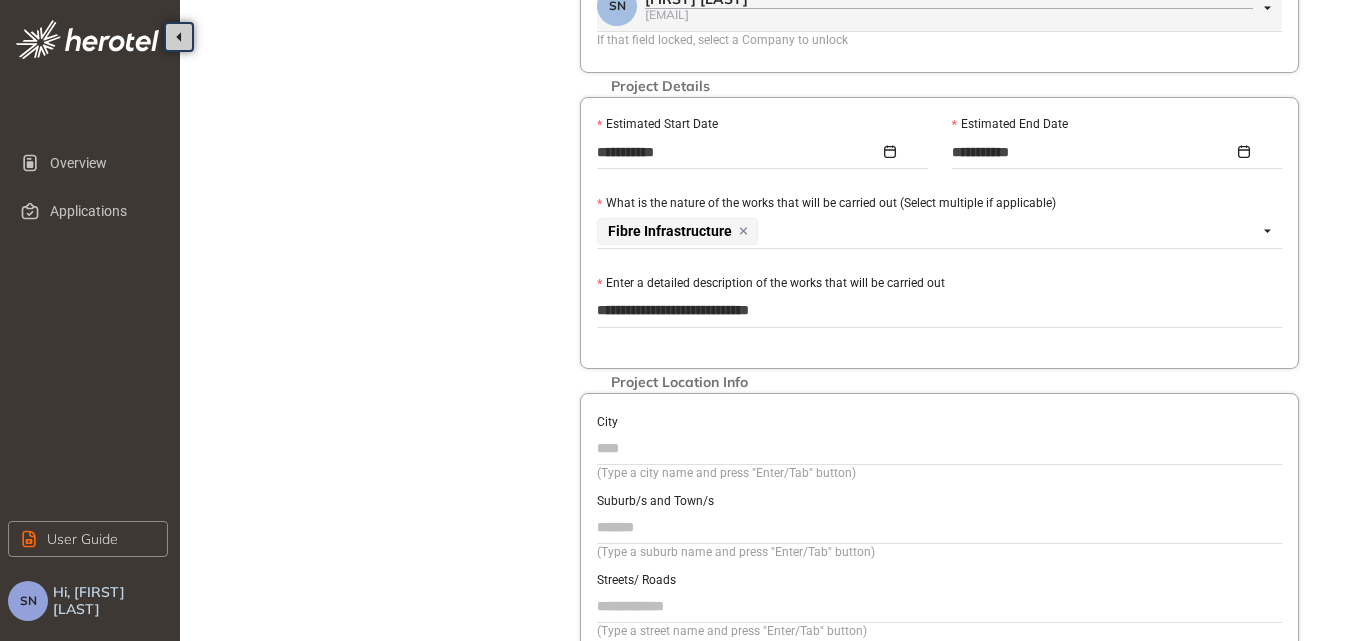 type on "**********" 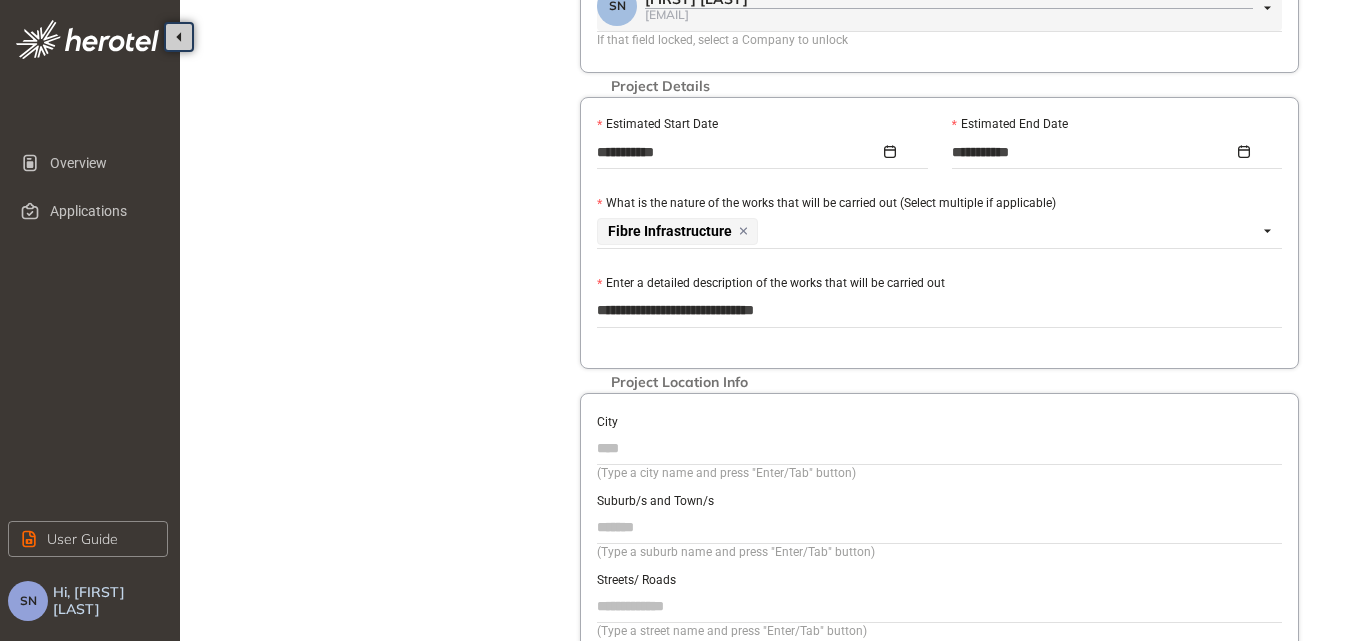 type on "**********" 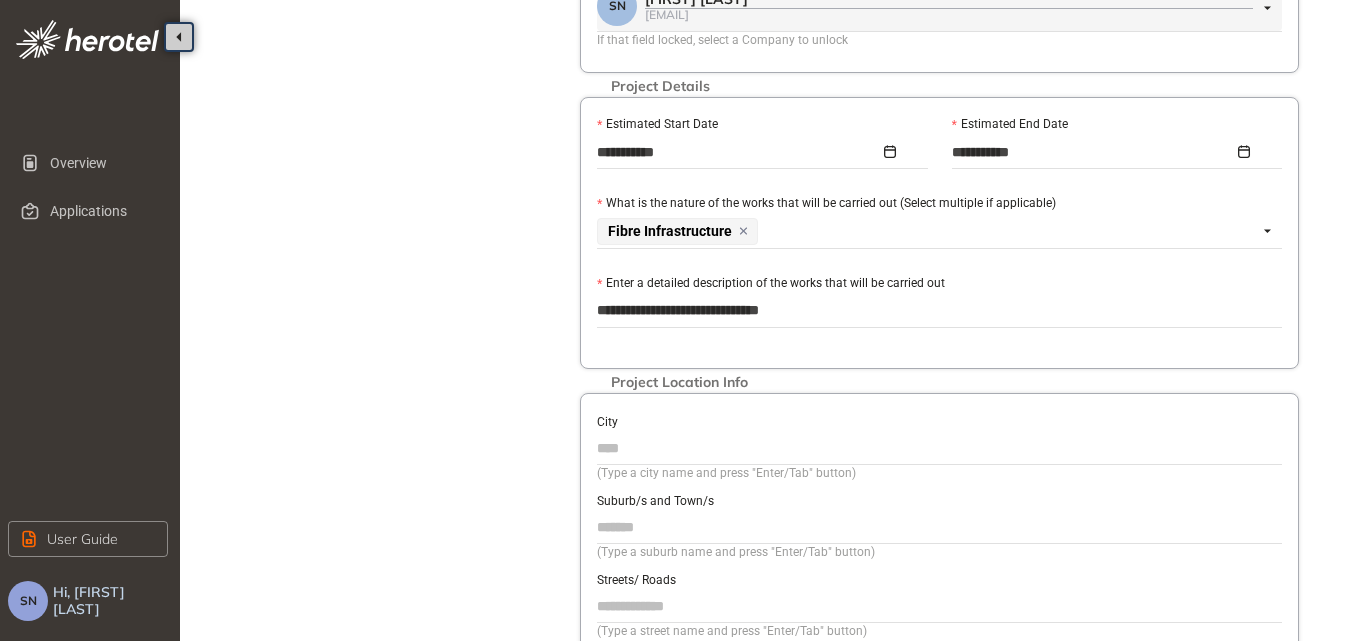 type on "**********" 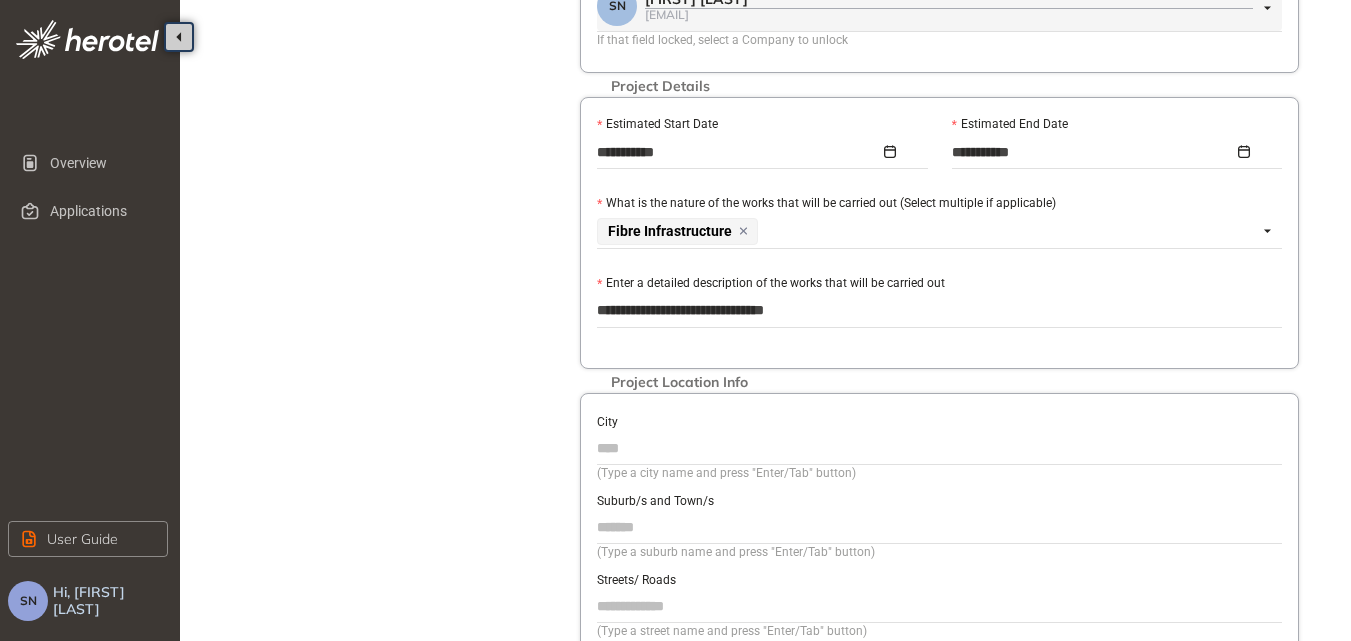 type on "**********" 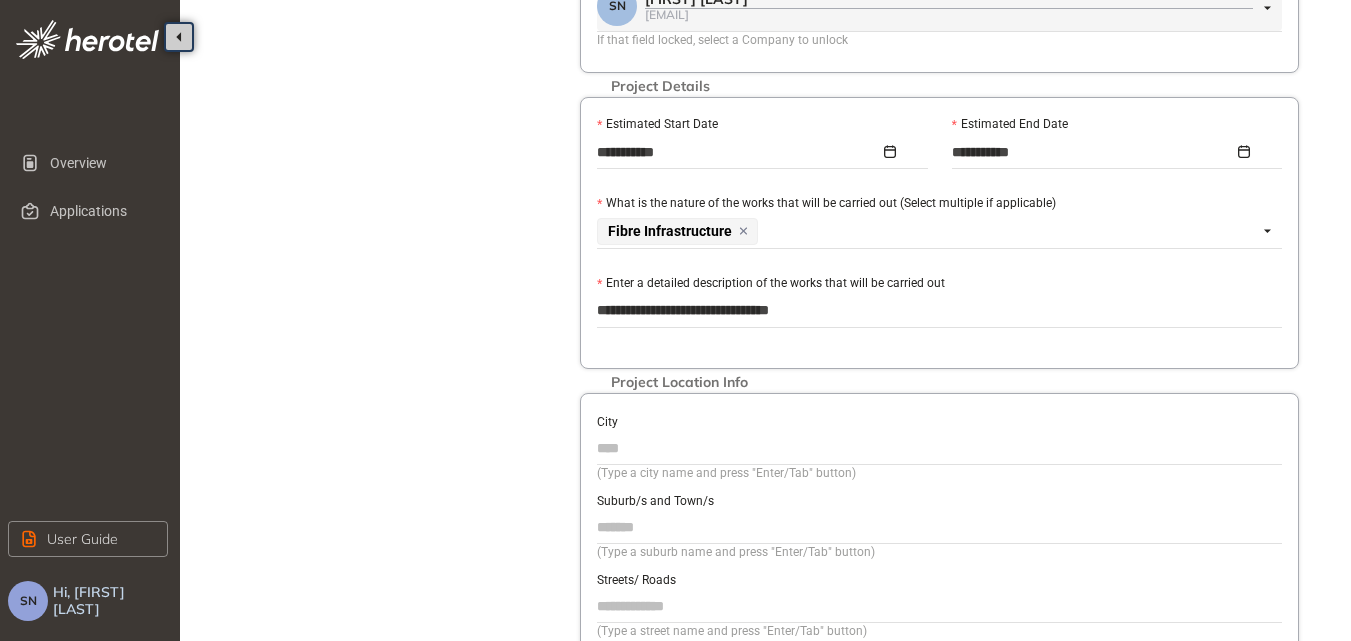type on "**********" 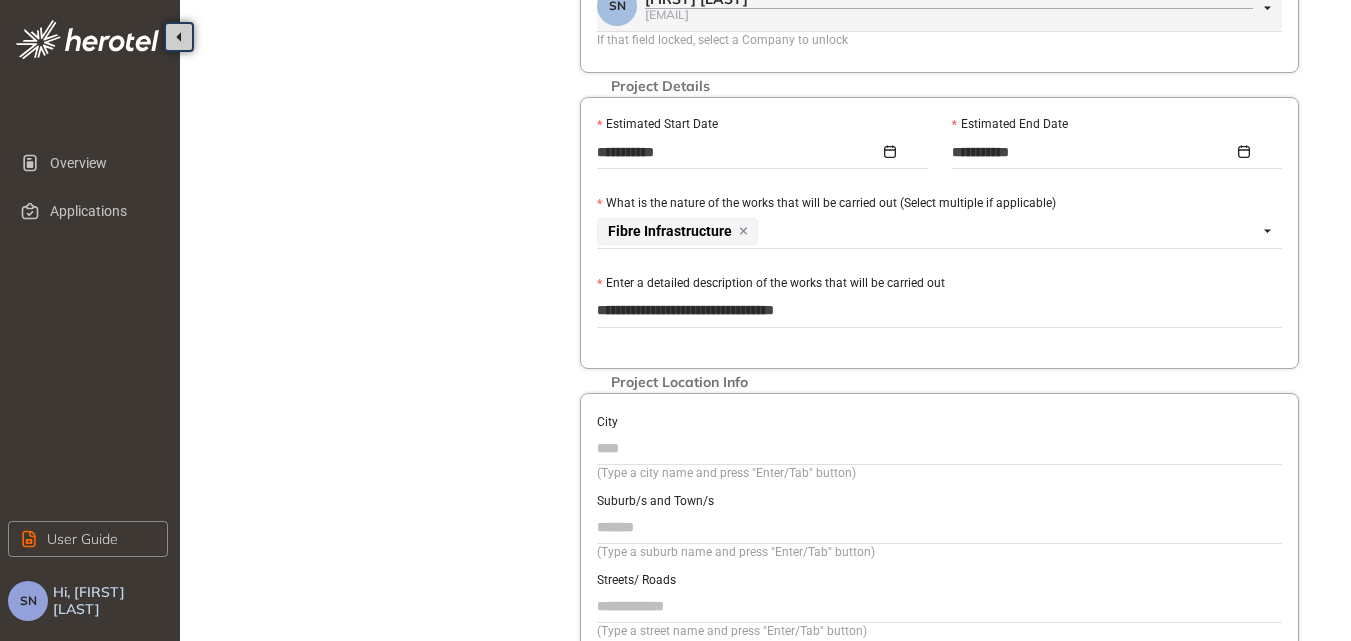 type on "**********" 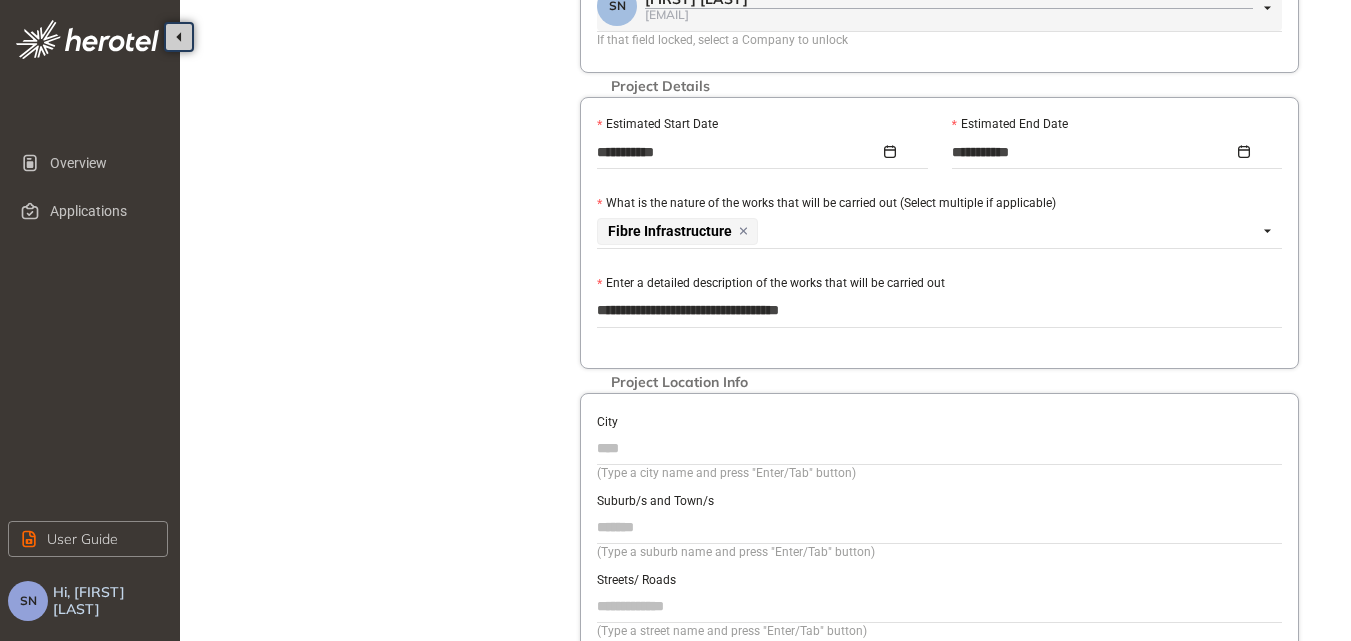 type on "**********" 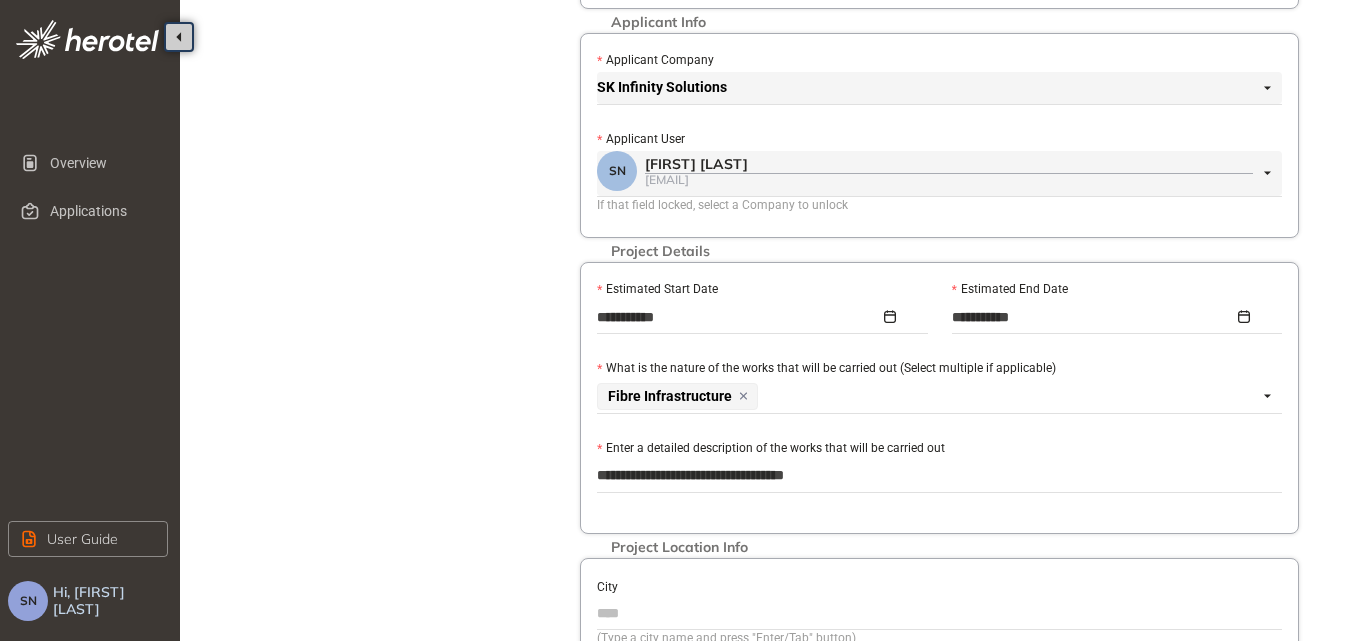scroll, scrollTop: 300, scrollLeft: 0, axis: vertical 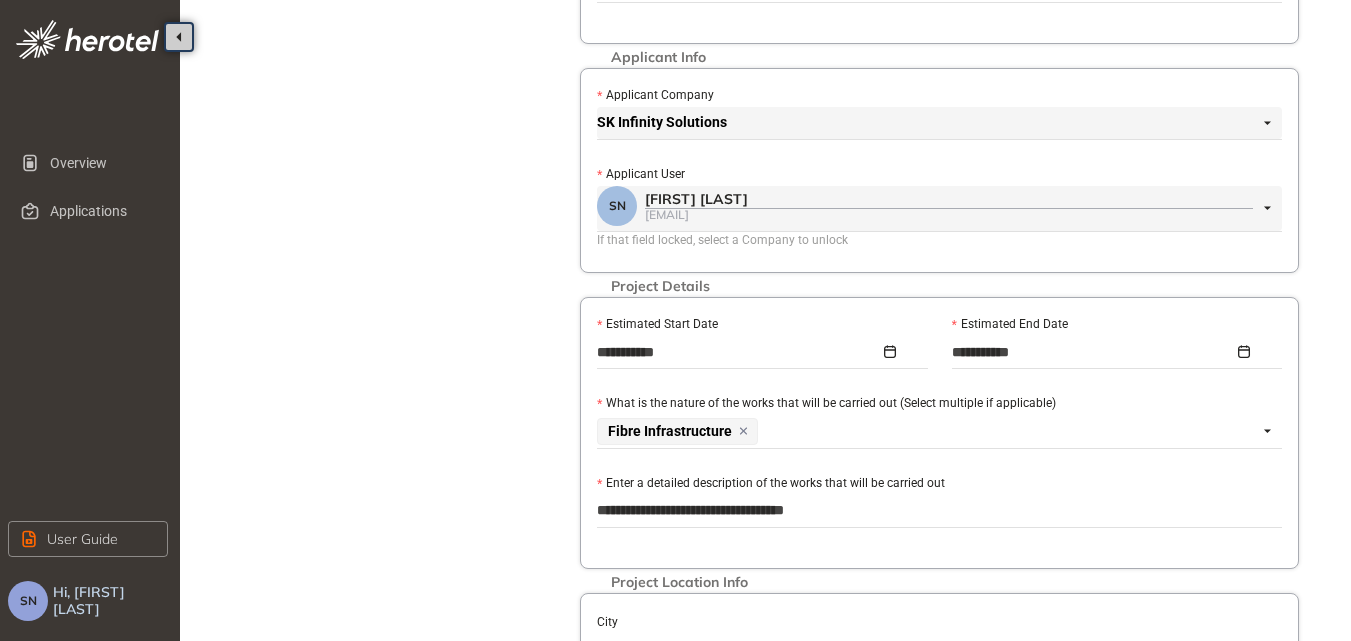 type on "**********" 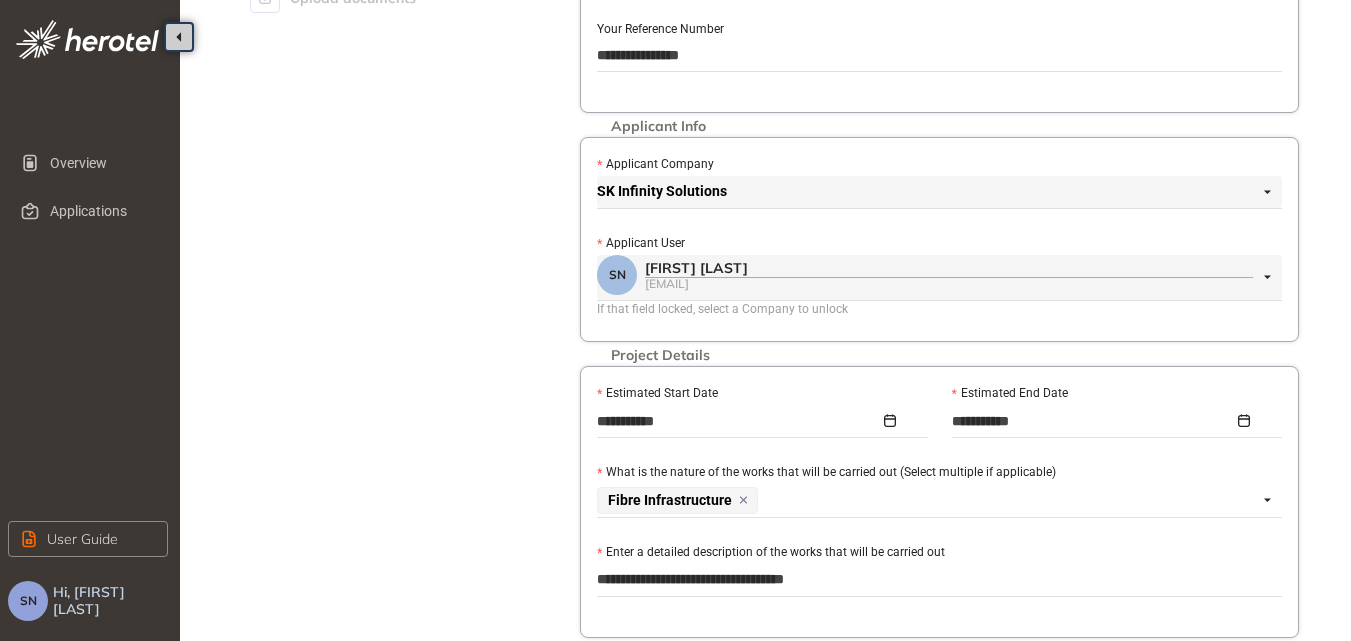 scroll, scrollTop: 100, scrollLeft: 0, axis: vertical 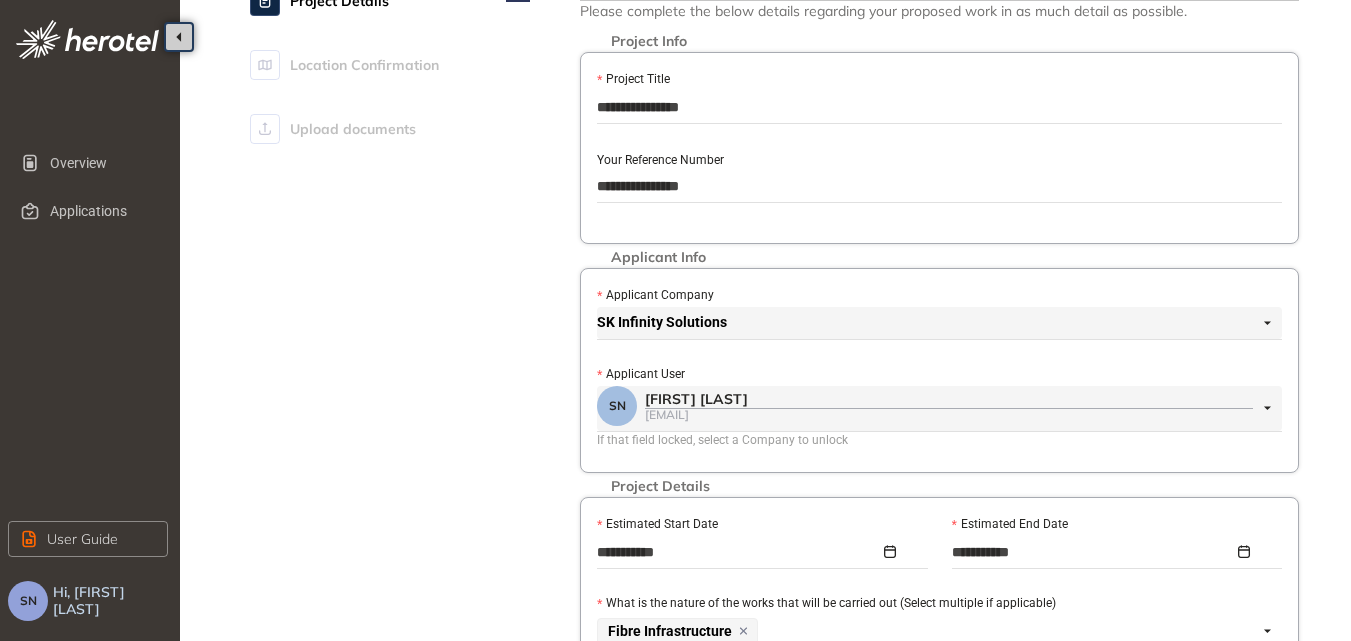 drag, startPoint x: 645, startPoint y: 327, endPoint x: 613, endPoint y: 414, distance: 92.69843 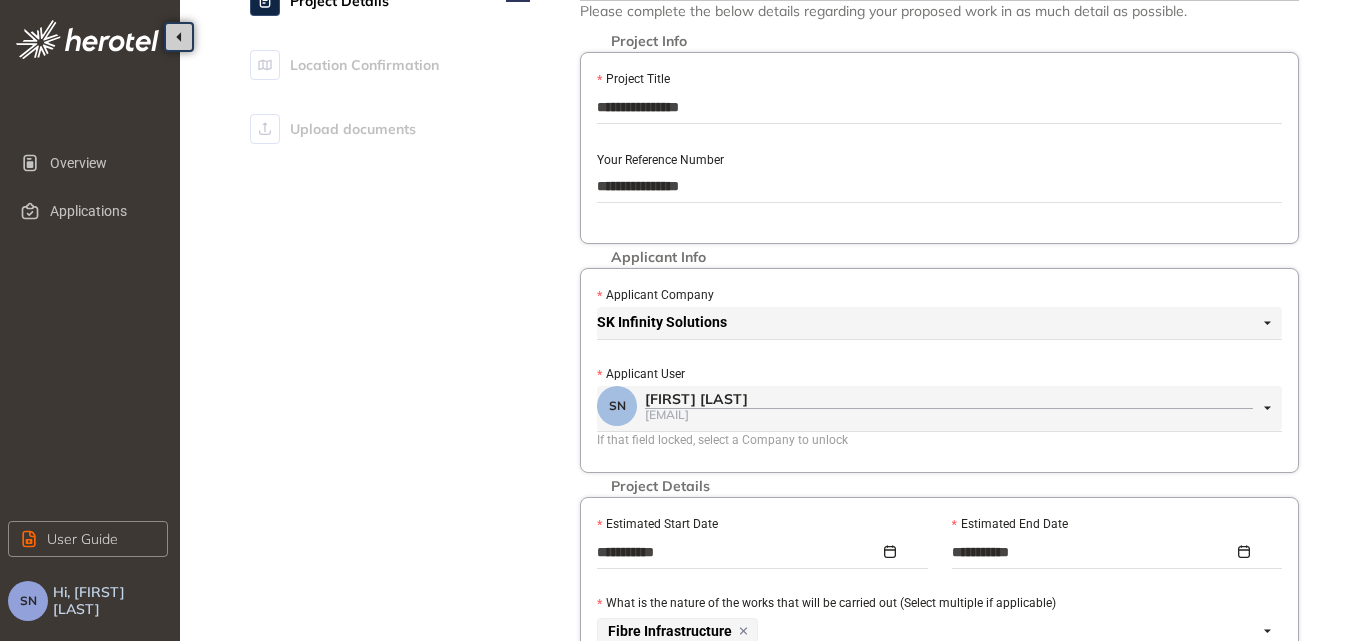 drag, startPoint x: 613, startPoint y: 414, endPoint x: 1146, endPoint y: 393, distance: 533.4135 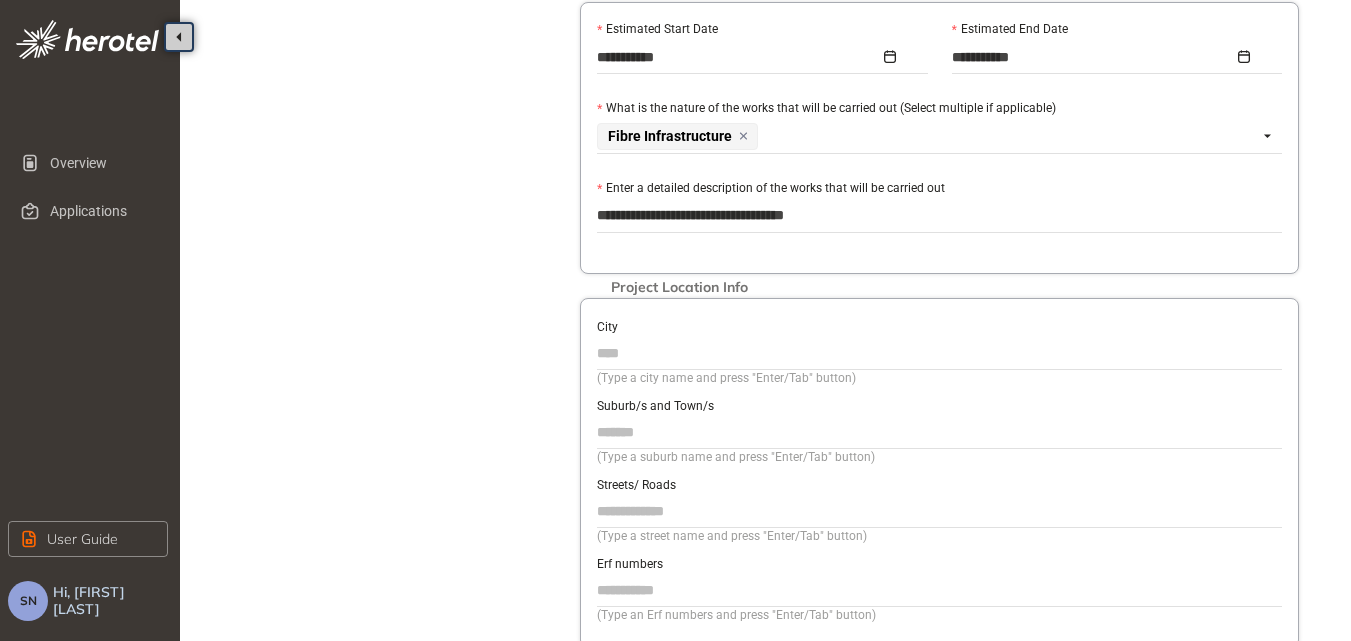 scroll, scrollTop: 600, scrollLeft: 0, axis: vertical 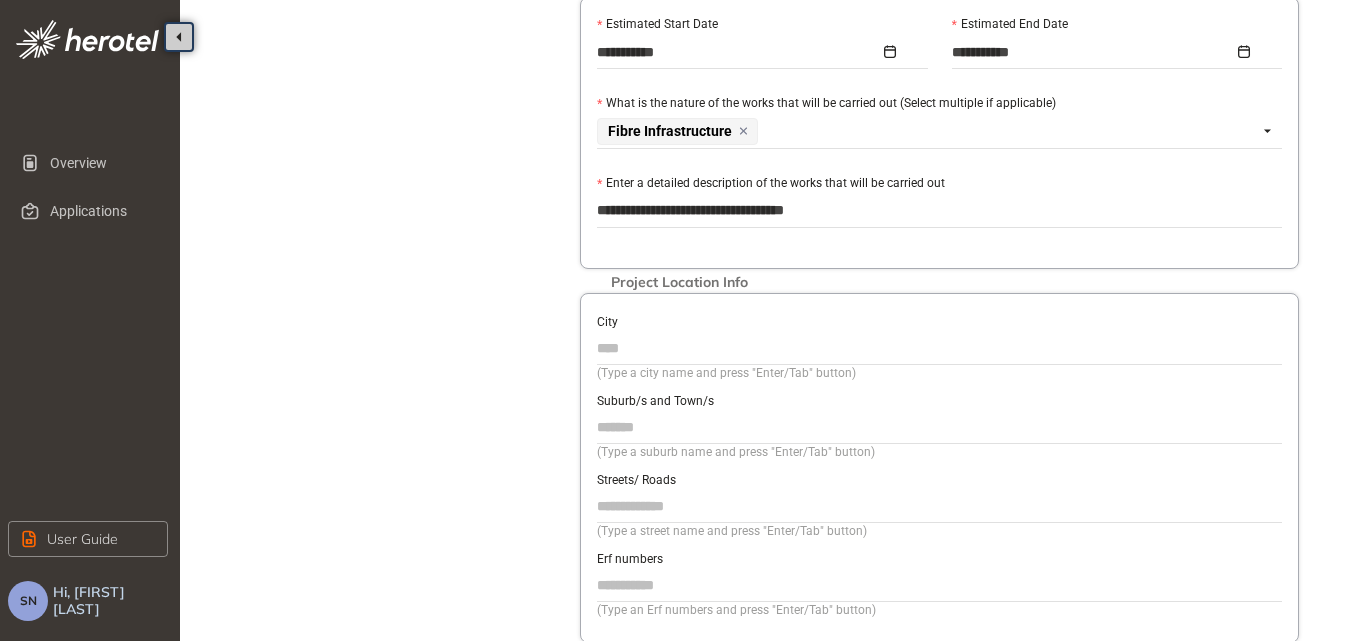 click on "City" at bounding box center [939, 348] 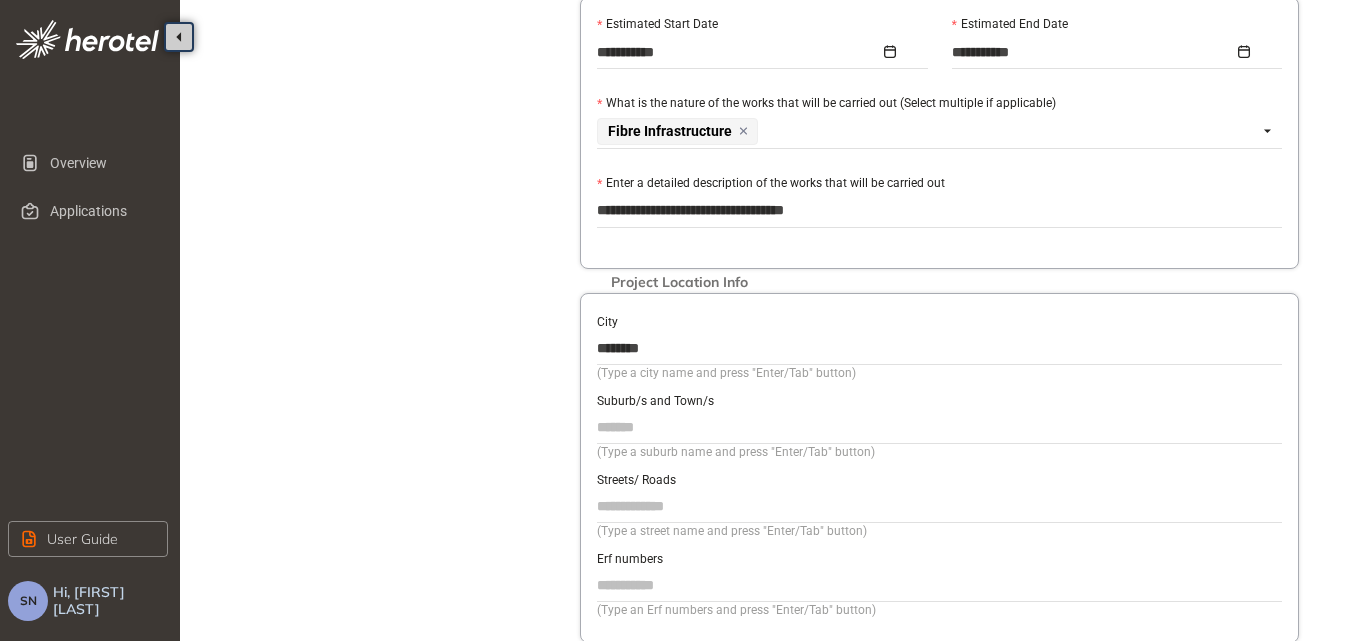 type on "********" 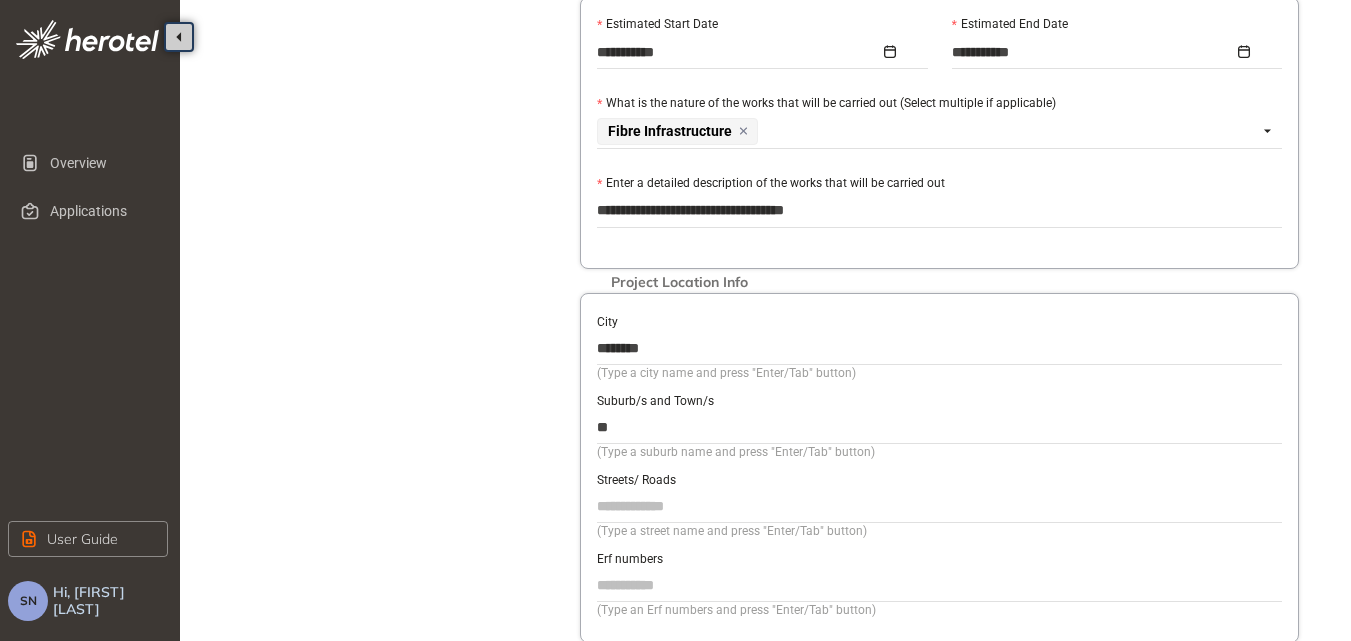 type on "*" 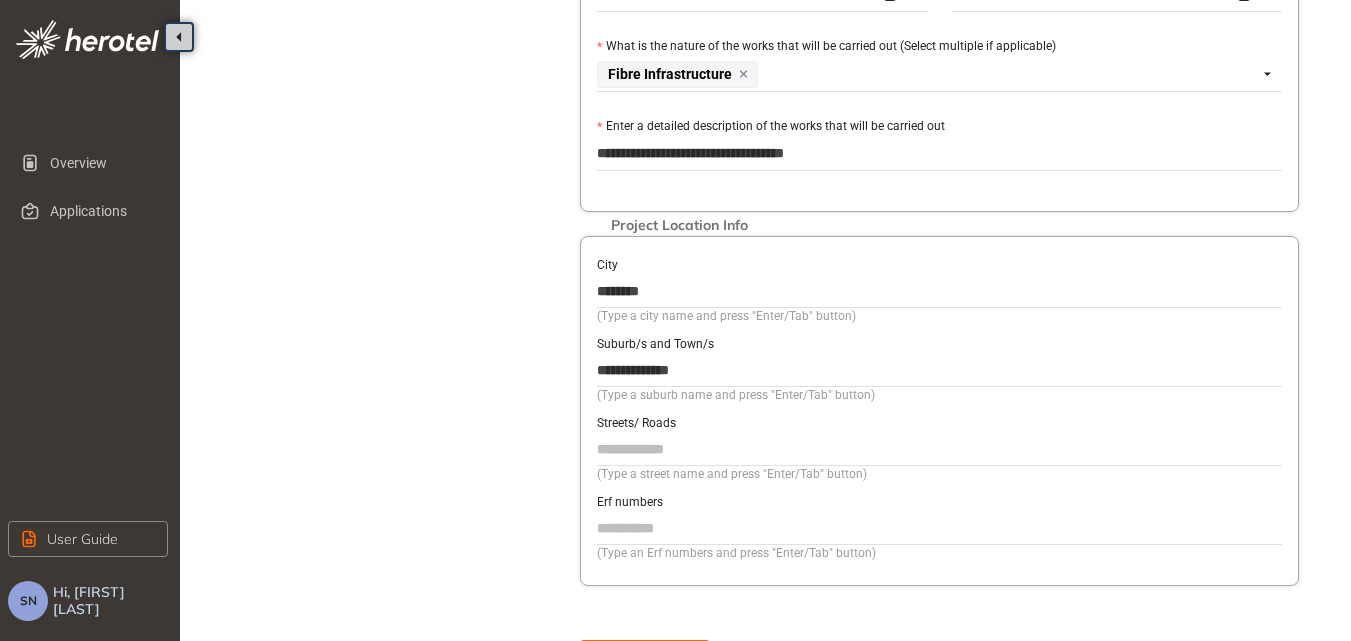 scroll, scrollTop: 700, scrollLeft: 0, axis: vertical 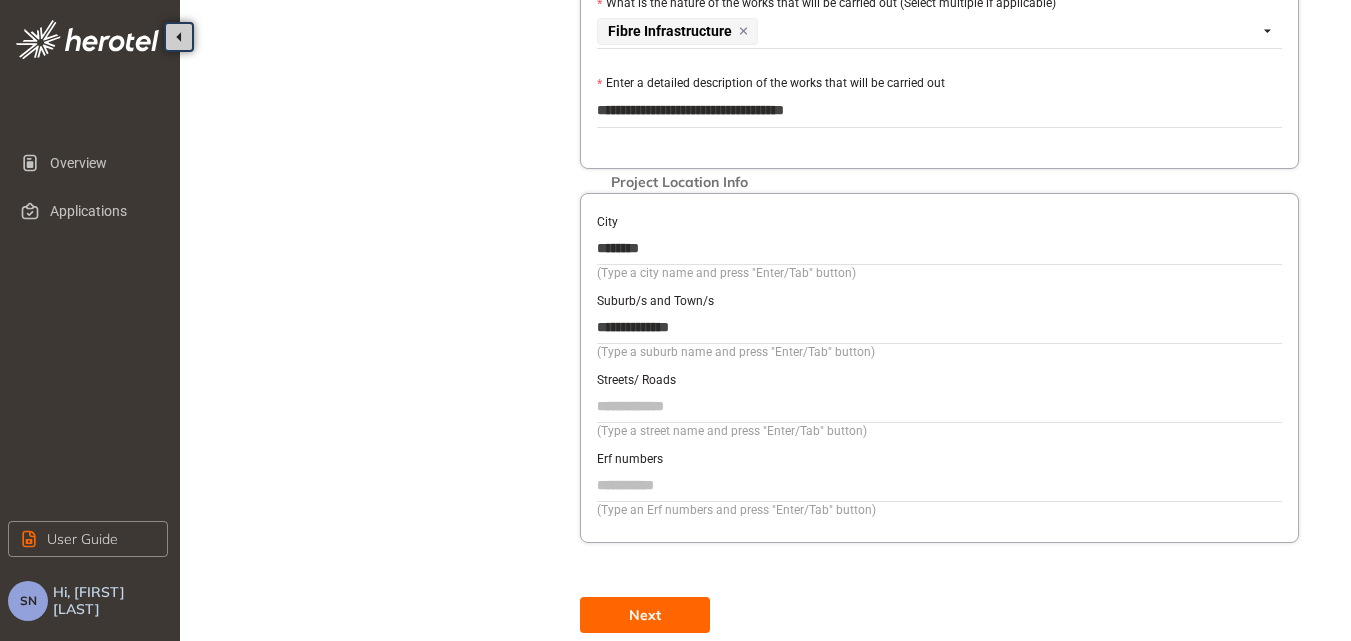type on "**********" 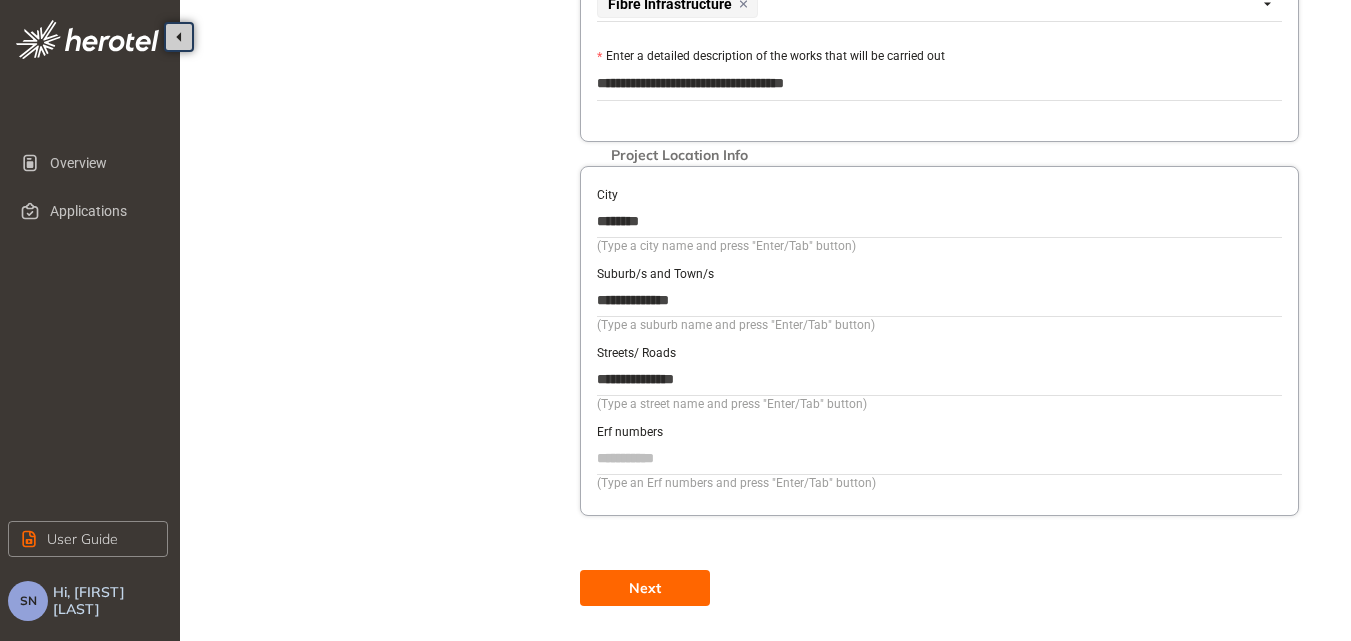 scroll, scrollTop: 742, scrollLeft: 0, axis: vertical 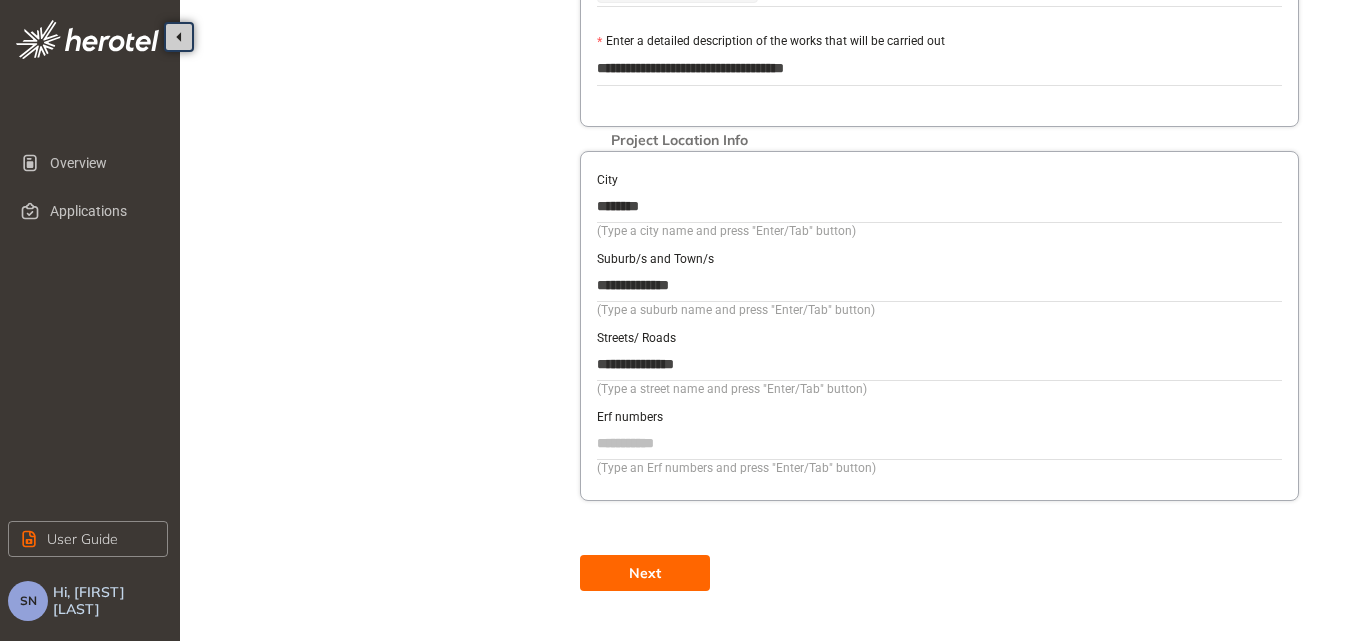 type on "**********" 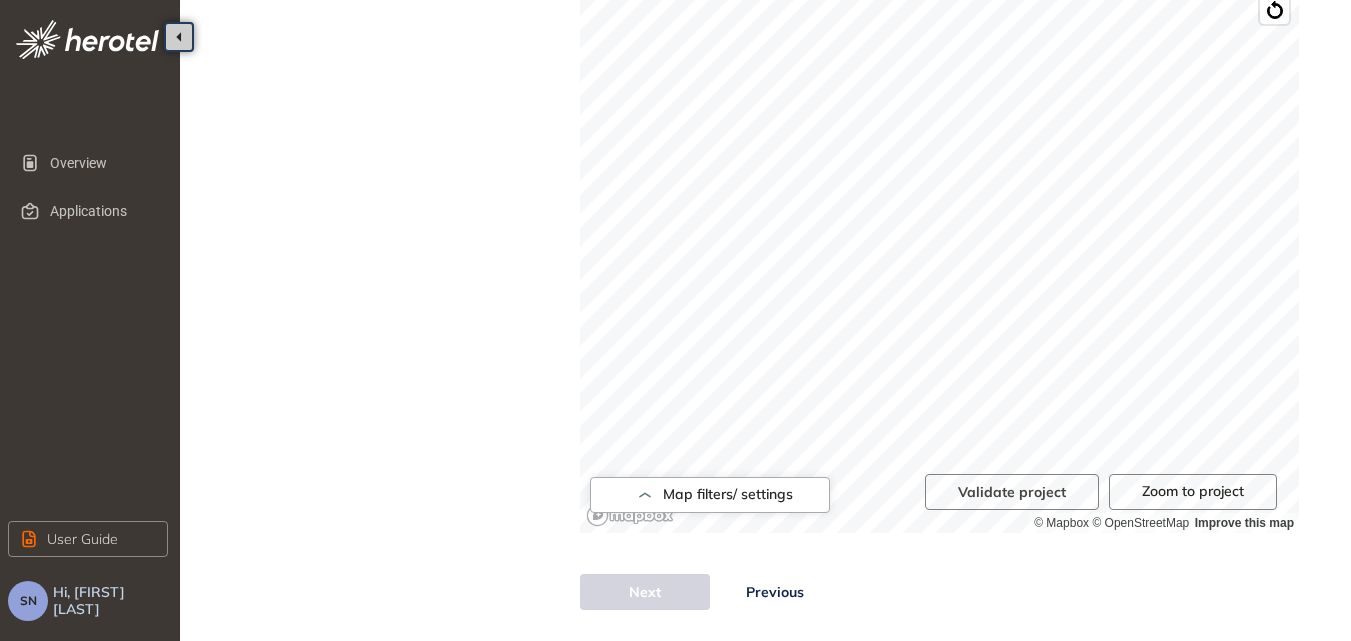 scroll, scrollTop: 777, scrollLeft: 0, axis: vertical 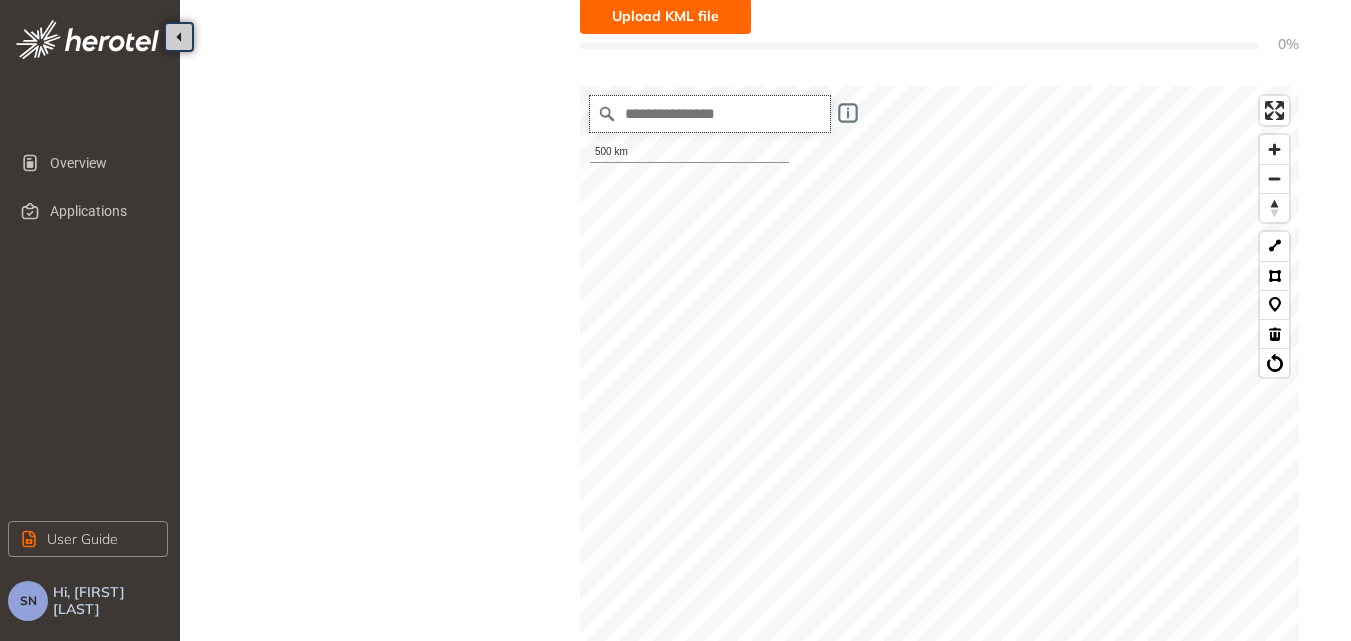 click at bounding box center [710, 114] 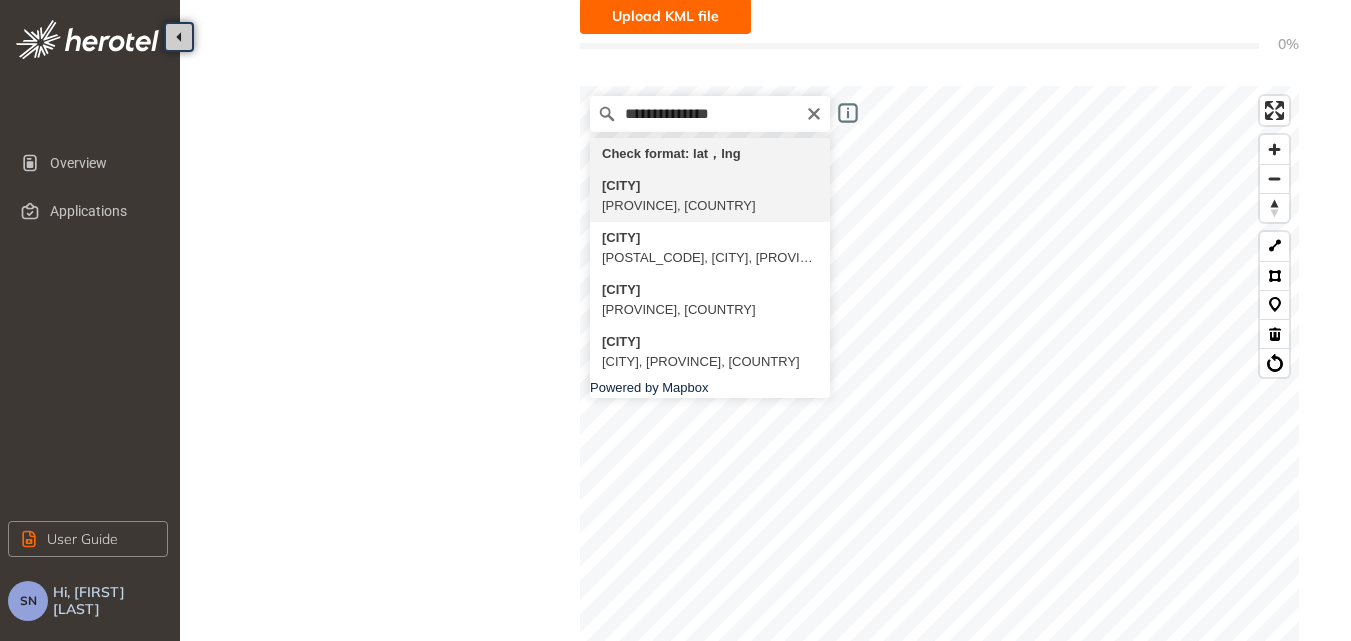 type on "**********" 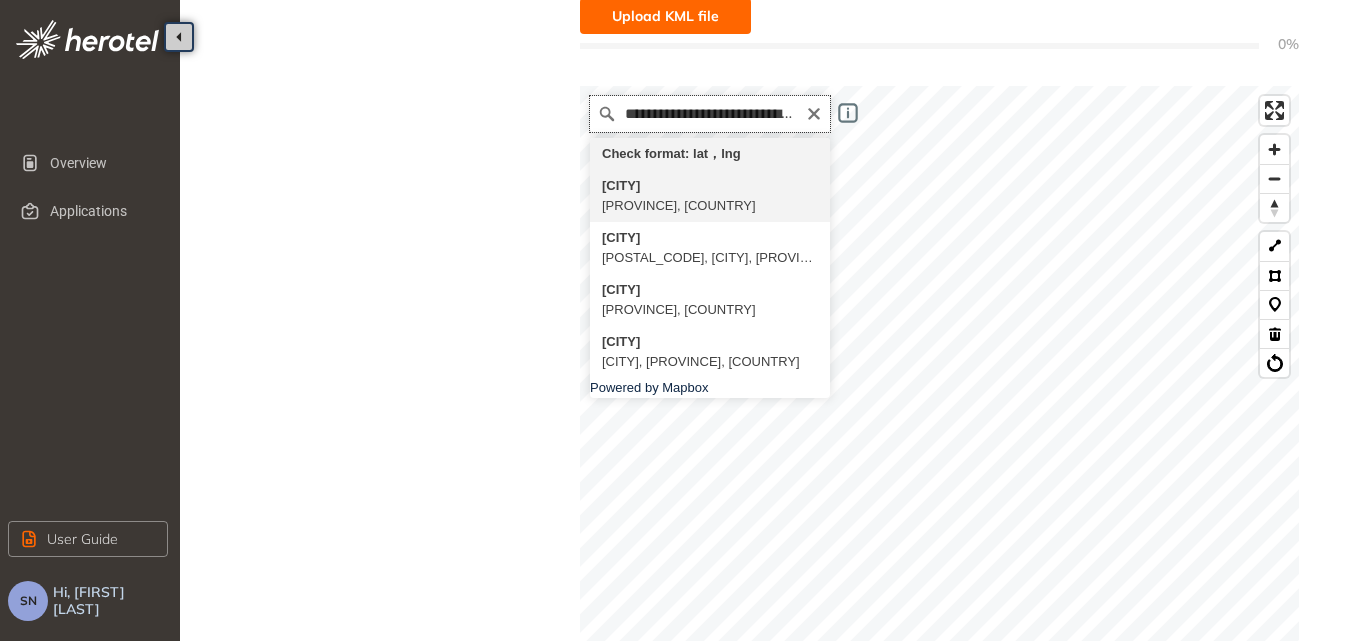 scroll, scrollTop: 0, scrollLeft: 0, axis: both 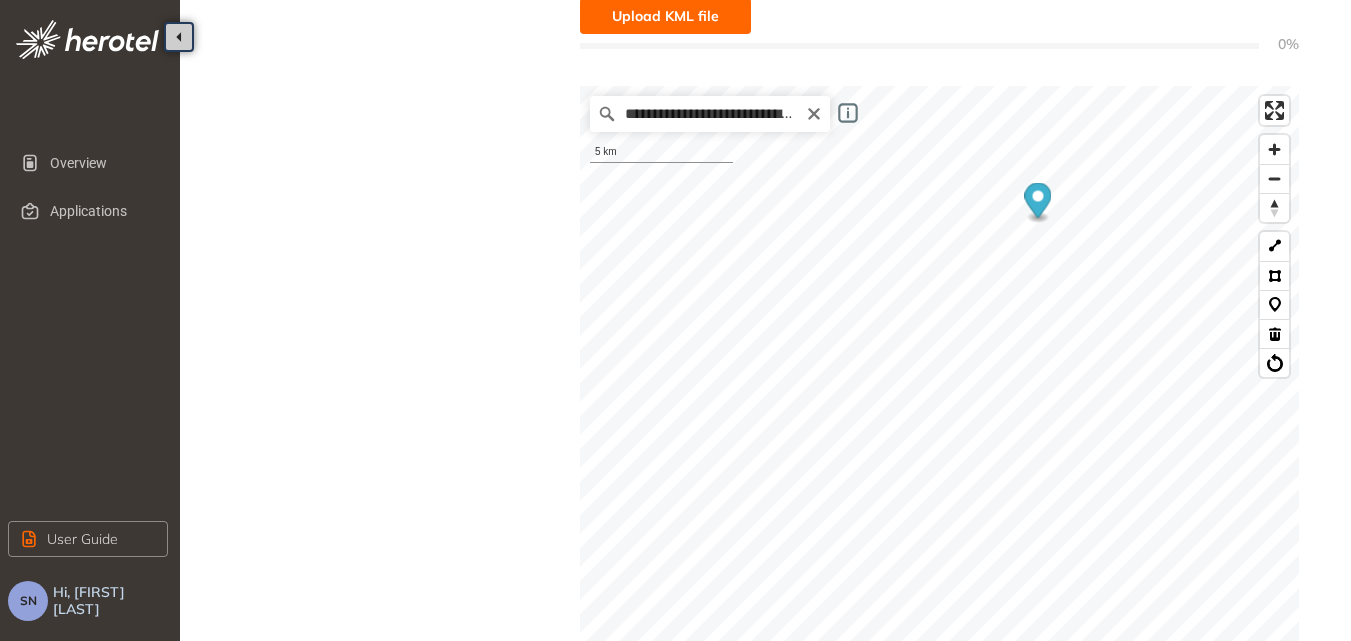 drag, startPoint x: 810, startPoint y: 114, endPoint x: 784, endPoint y: 120, distance: 26.683329 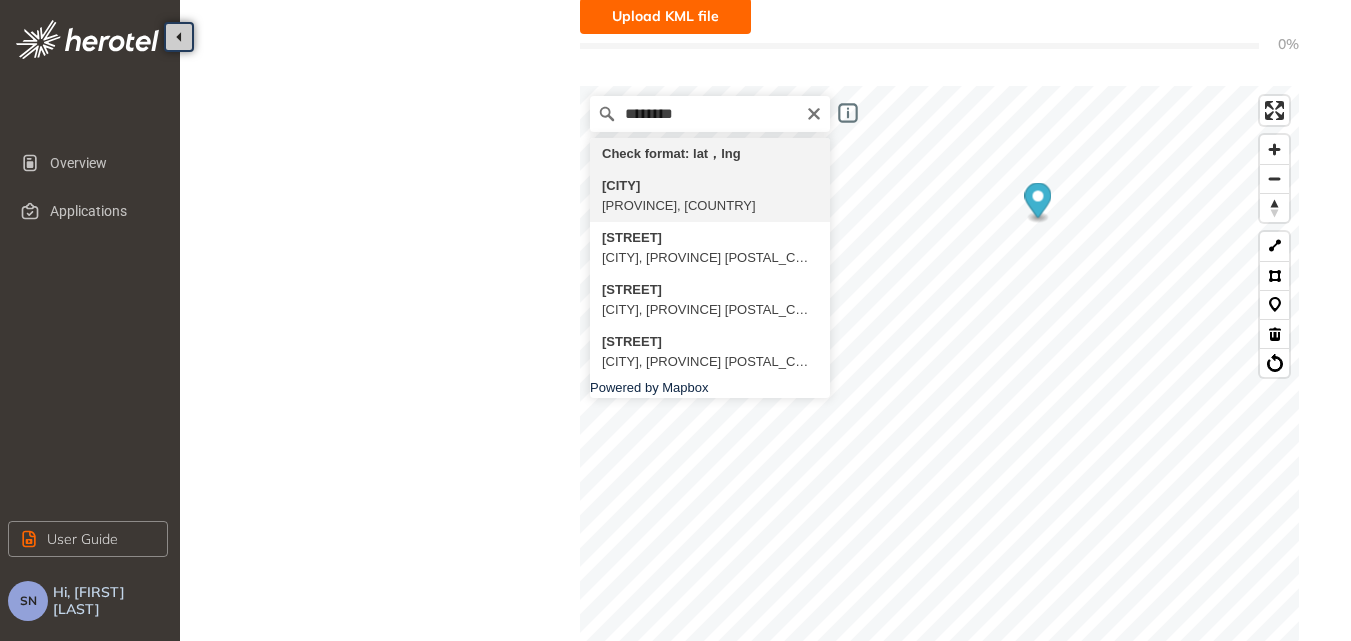 type on "**********" 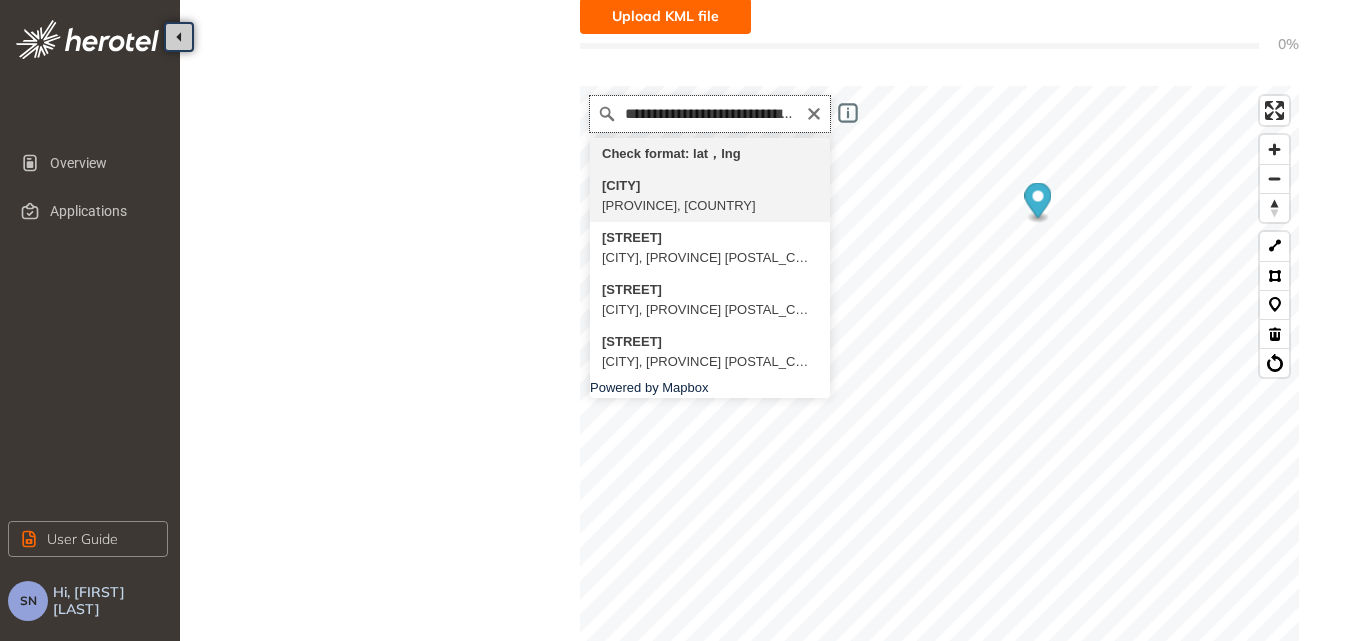 scroll, scrollTop: 0, scrollLeft: 0, axis: both 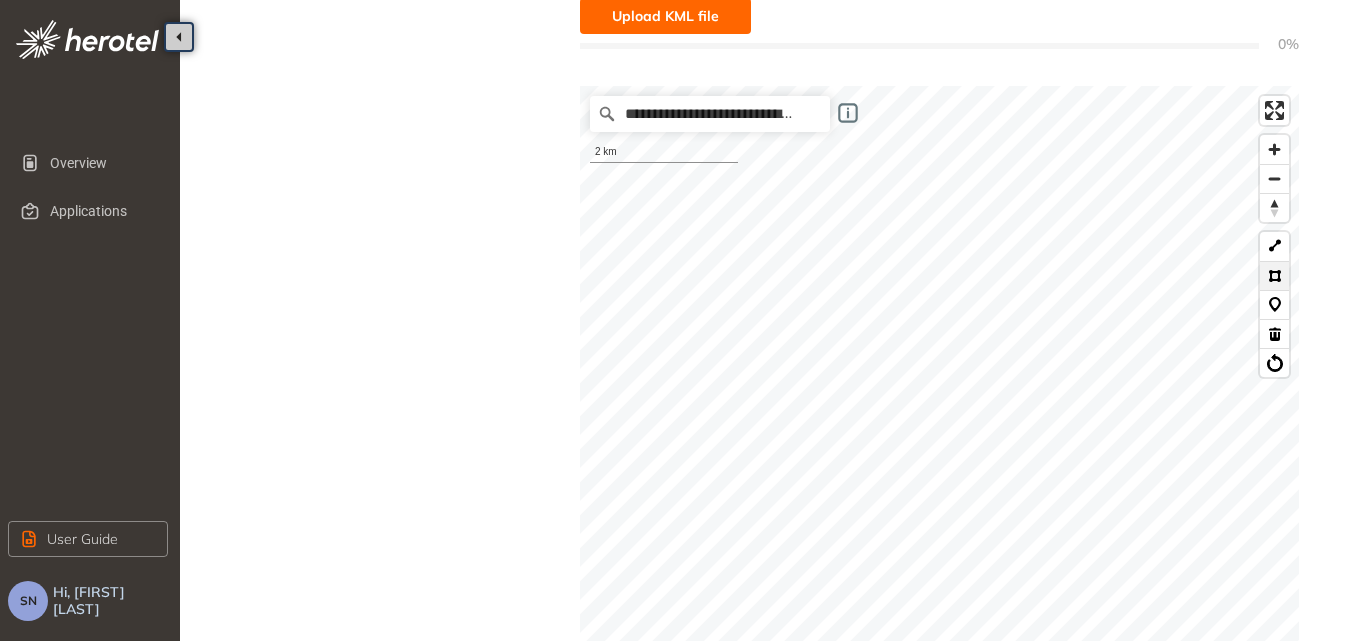 click at bounding box center (1274, 275) 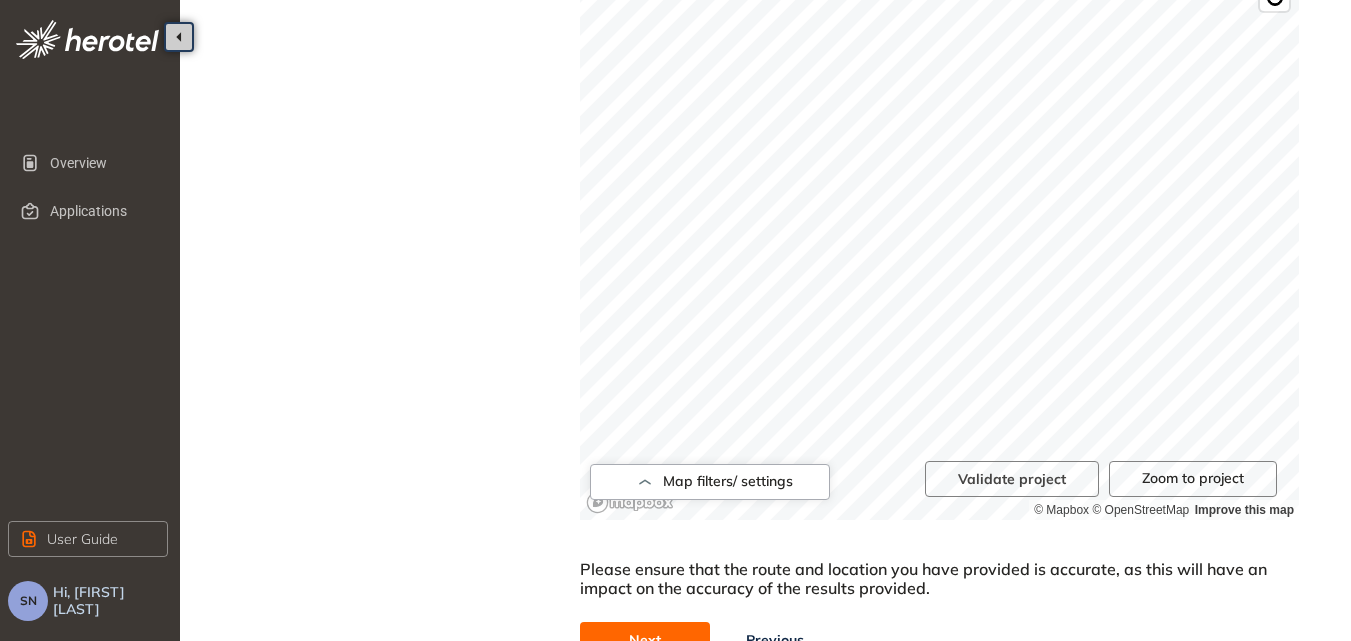 scroll, scrollTop: 838, scrollLeft: 0, axis: vertical 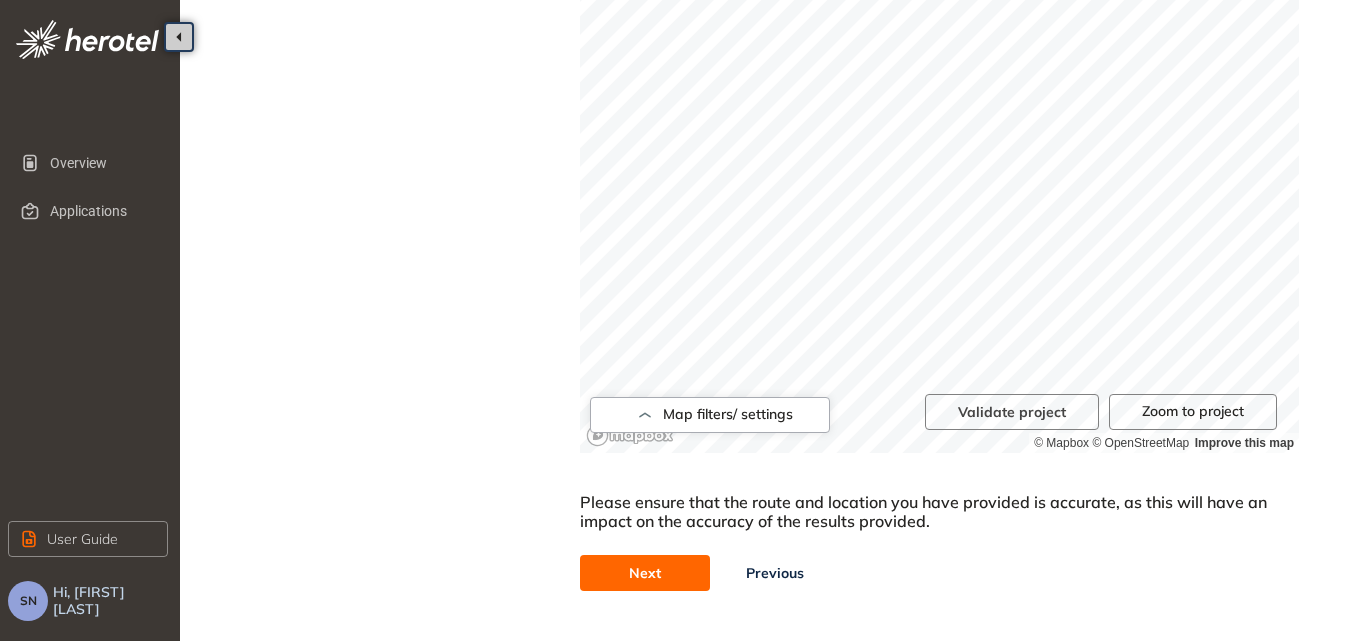 click on "Next" at bounding box center (645, 573) 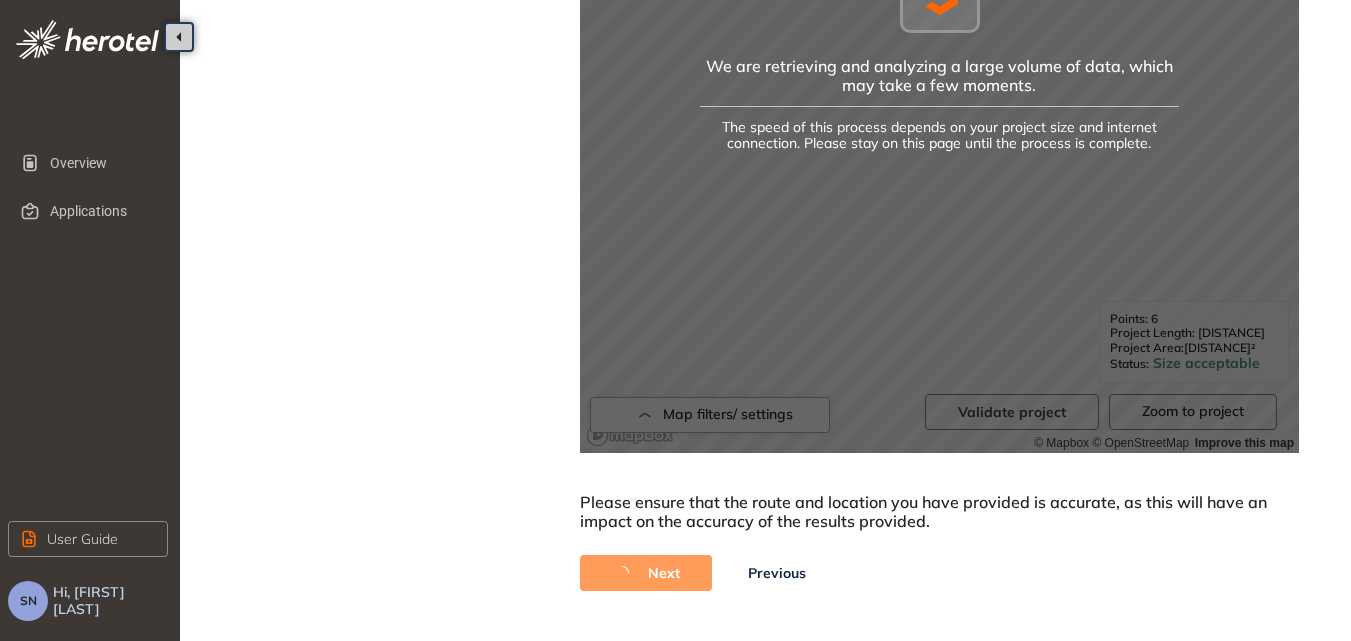 scroll, scrollTop: 138, scrollLeft: 0, axis: vertical 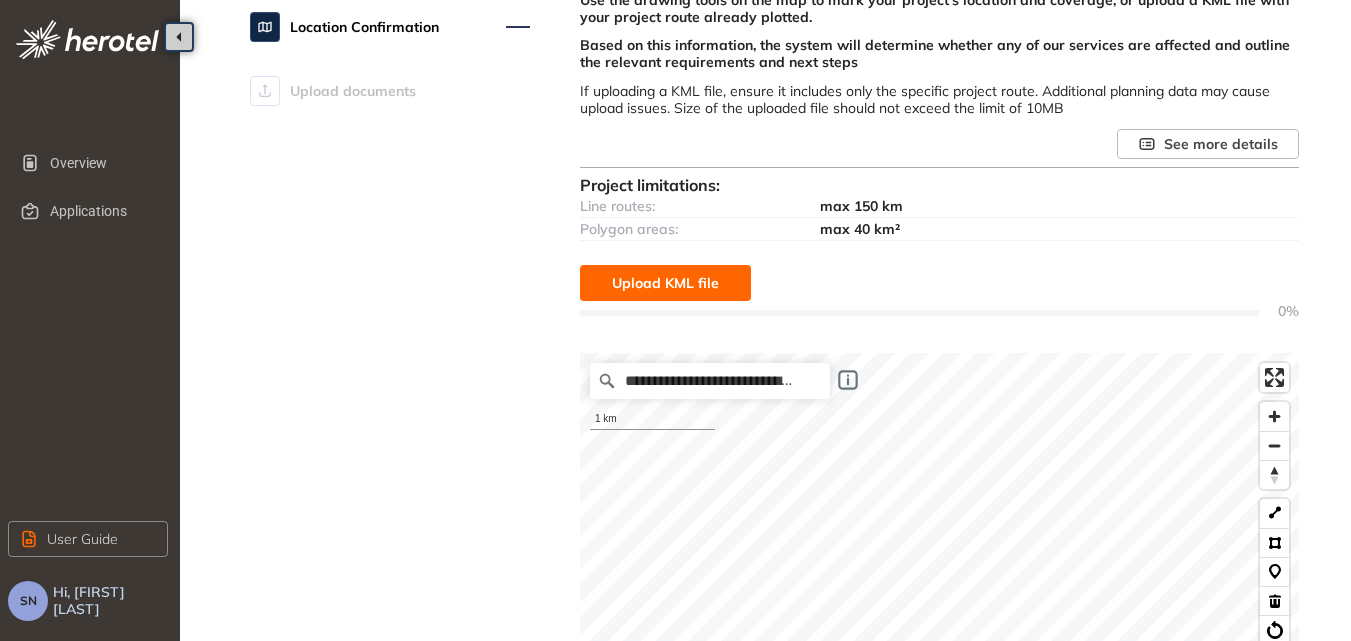 click on "Upload KML file 0%" at bounding box center [939, 294] 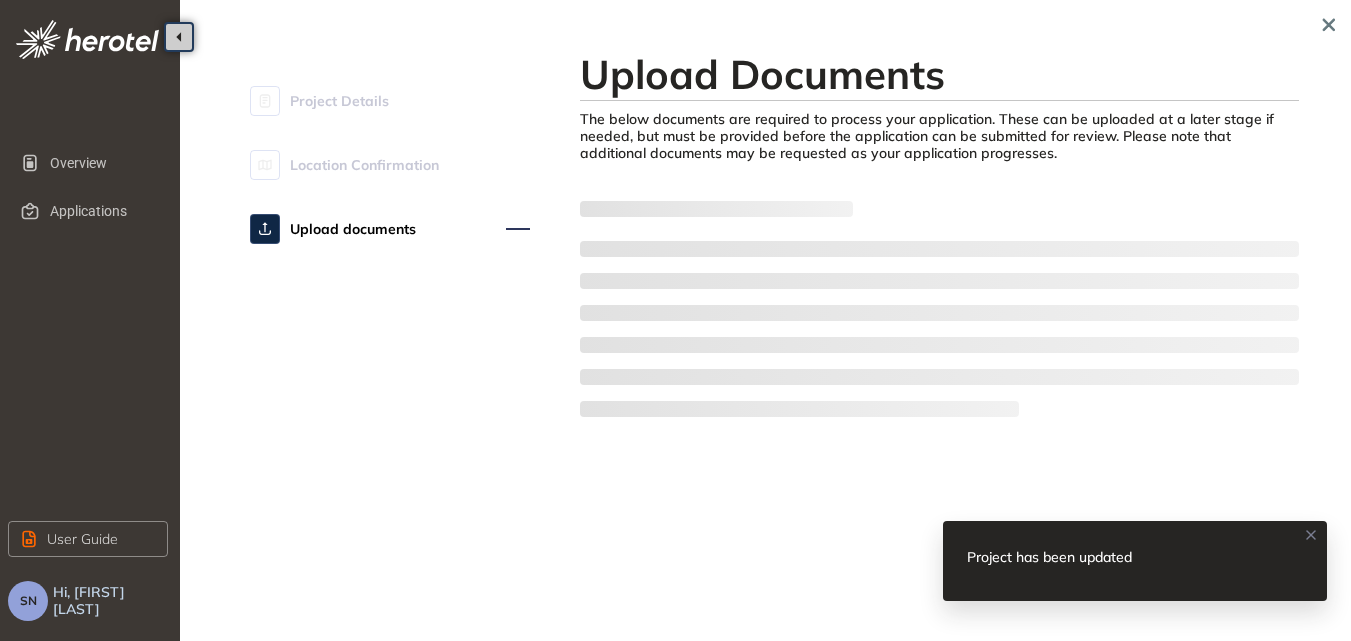 scroll, scrollTop: 0, scrollLeft: 0, axis: both 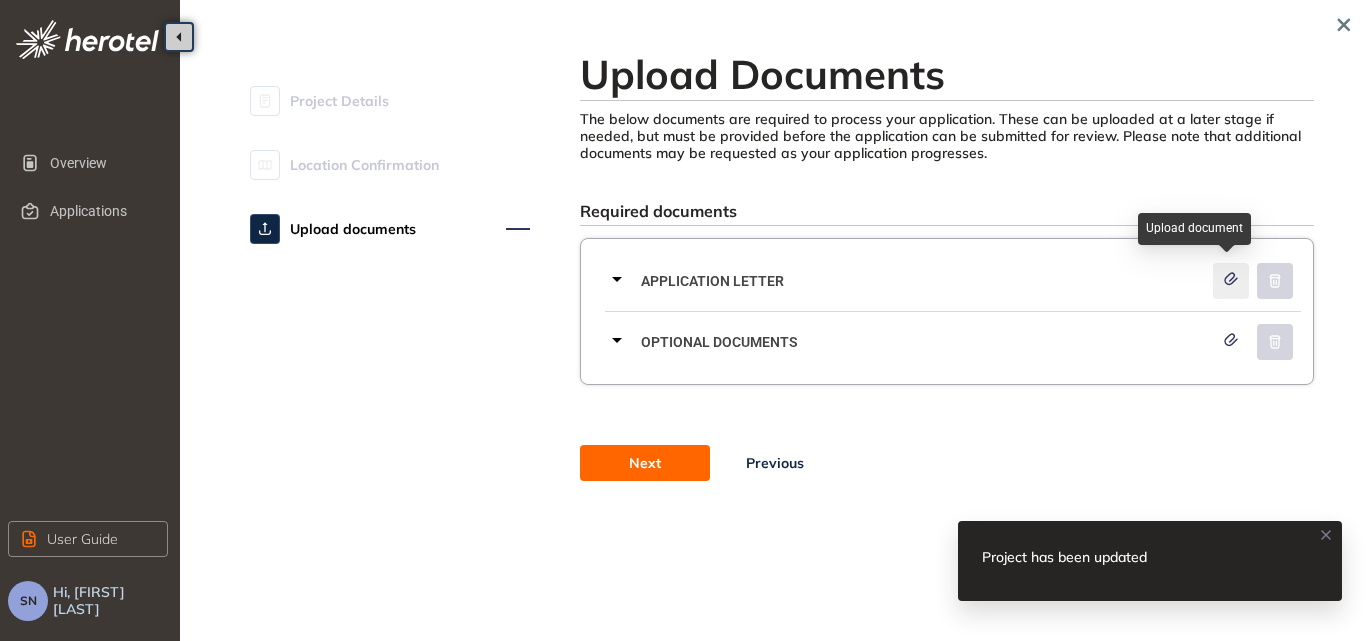 click 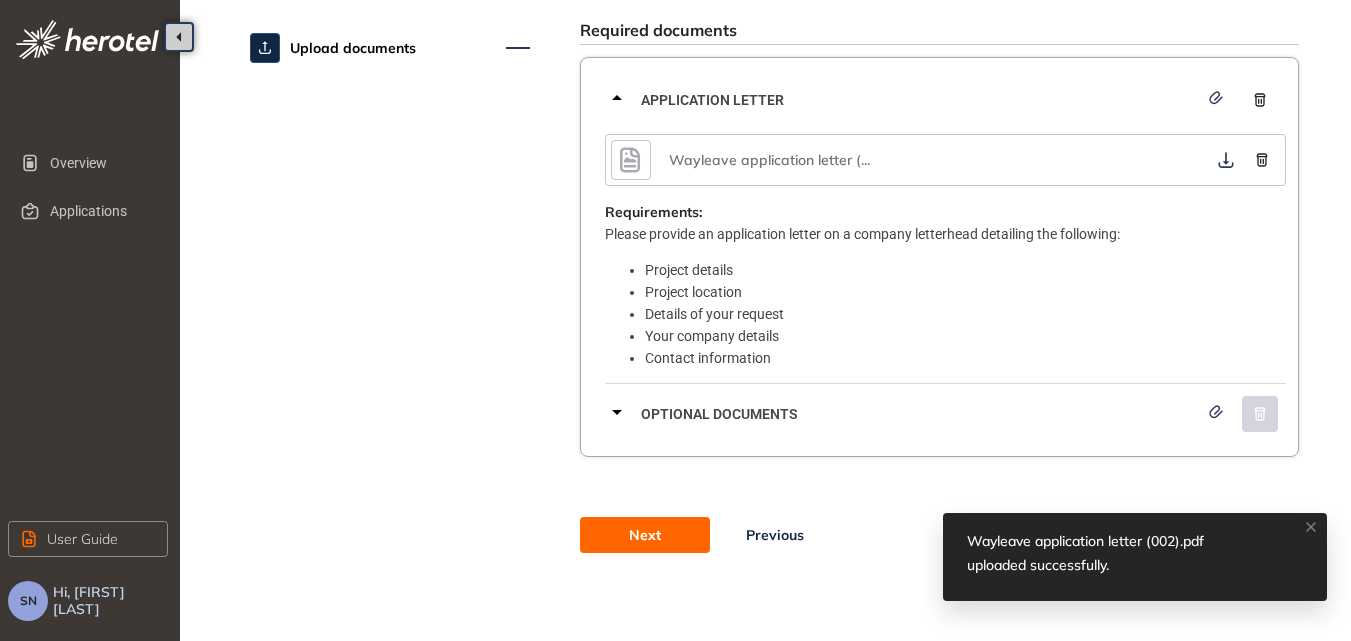 scroll, scrollTop: 183, scrollLeft: 0, axis: vertical 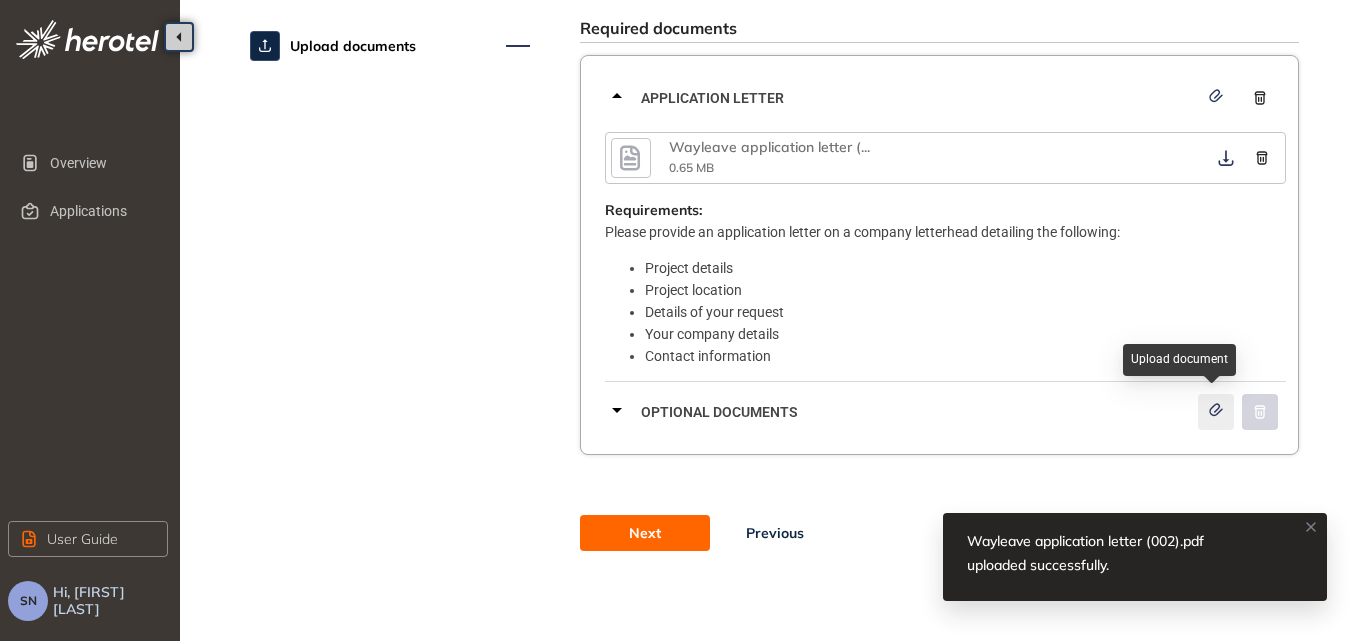 click 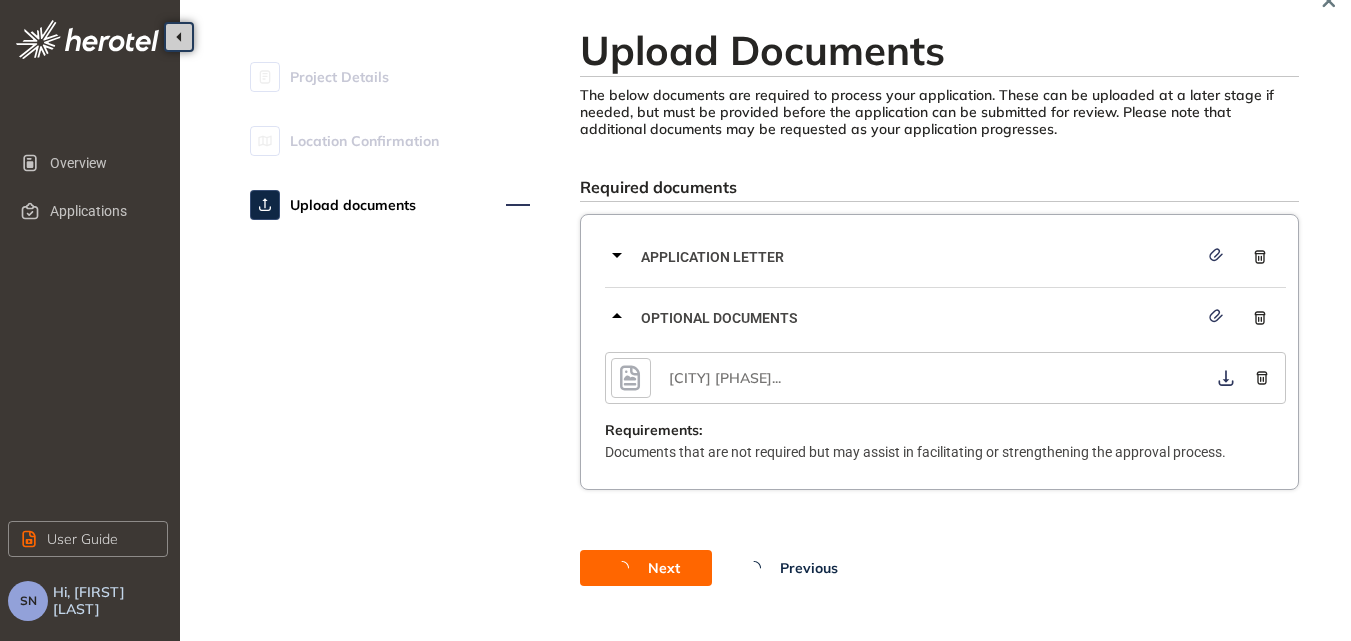 scroll, scrollTop: 59, scrollLeft: 0, axis: vertical 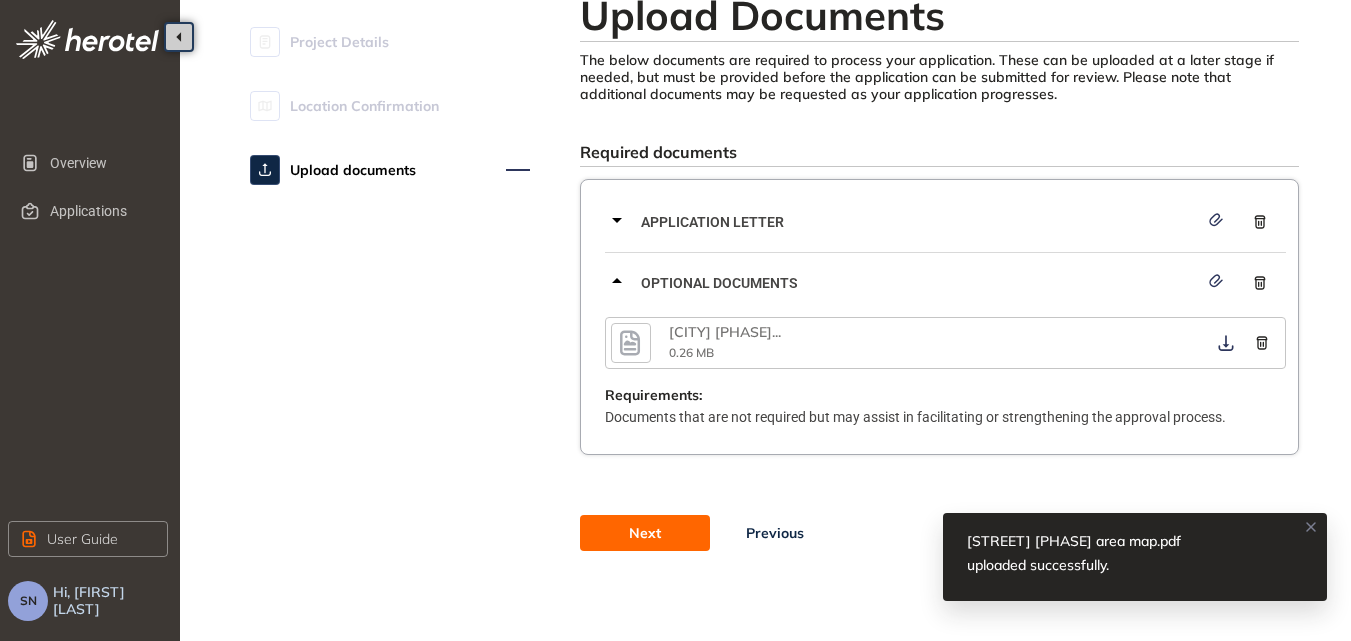 click on "Next" at bounding box center (645, 533) 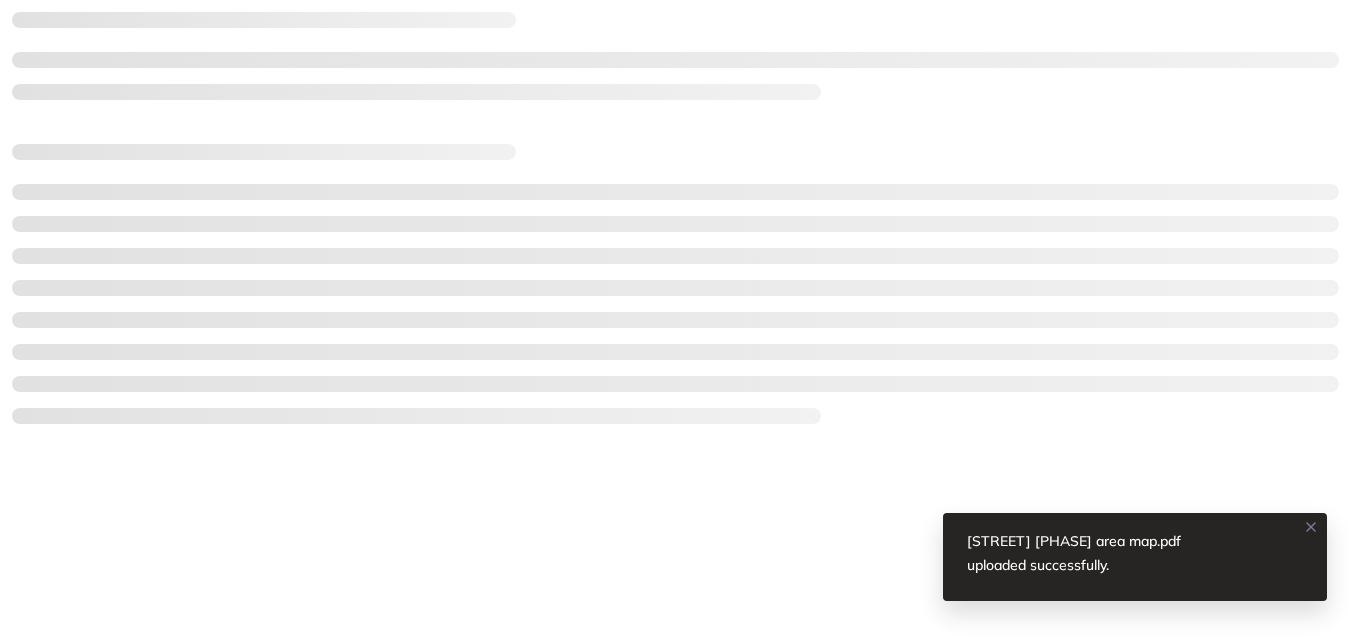 scroll, scrollTop: 0, scrollLeft: 0, axis: both 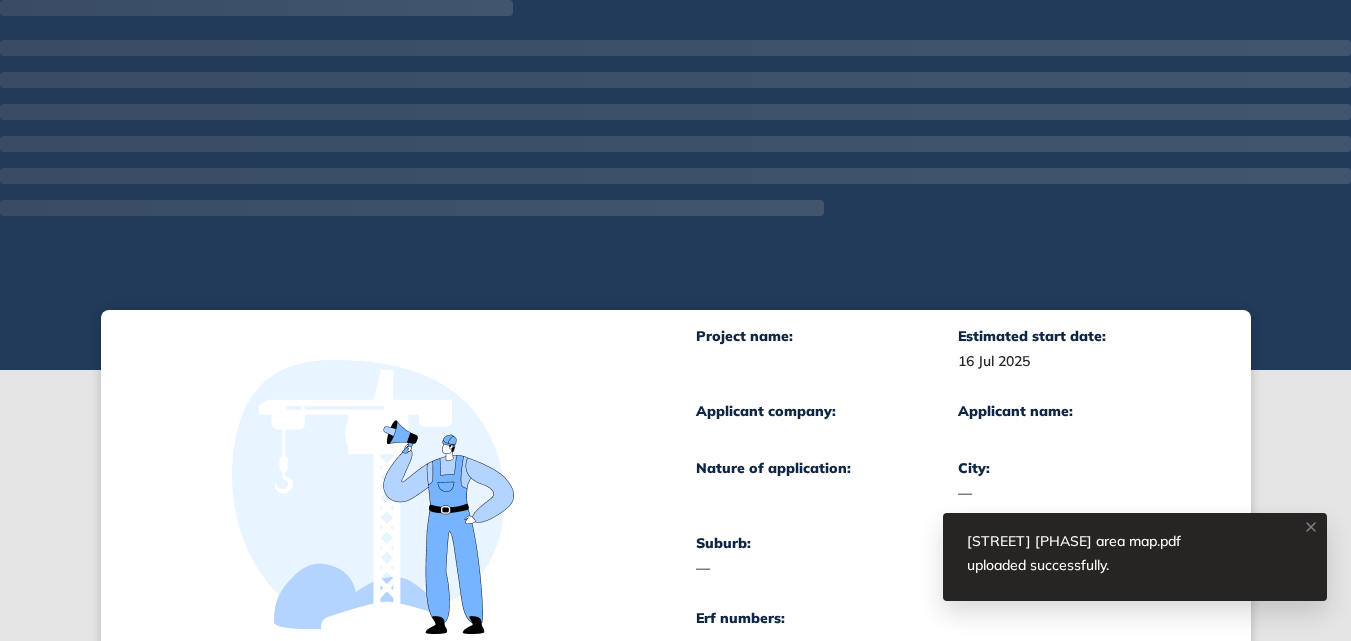 click 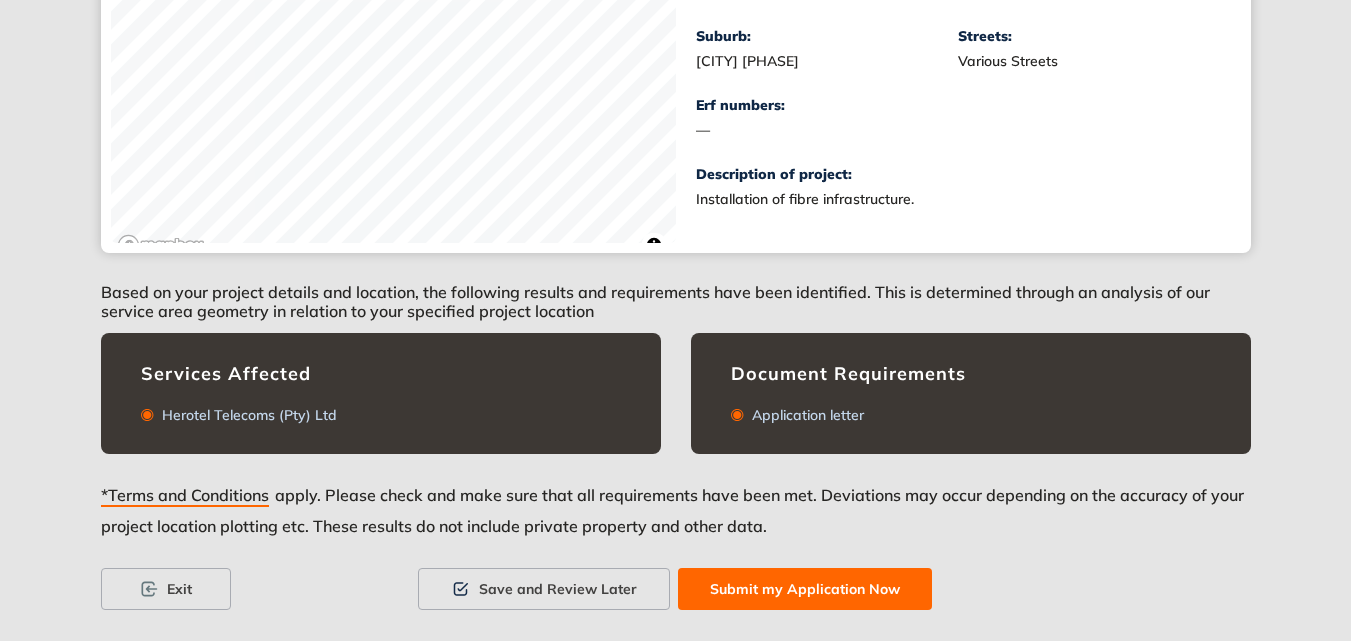 scroll, scrollTop: 536, scrollLeft: 0, axis: vertical 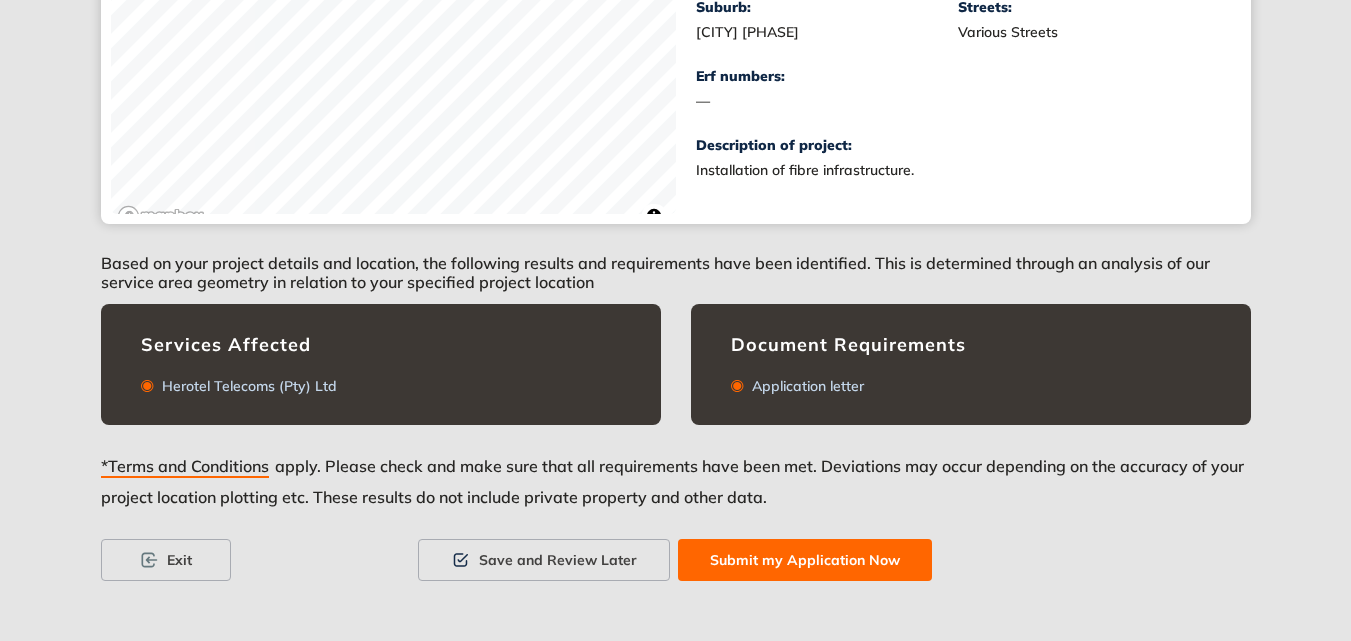 click on "Submit my Application Now" at bounding box center (805, 560) 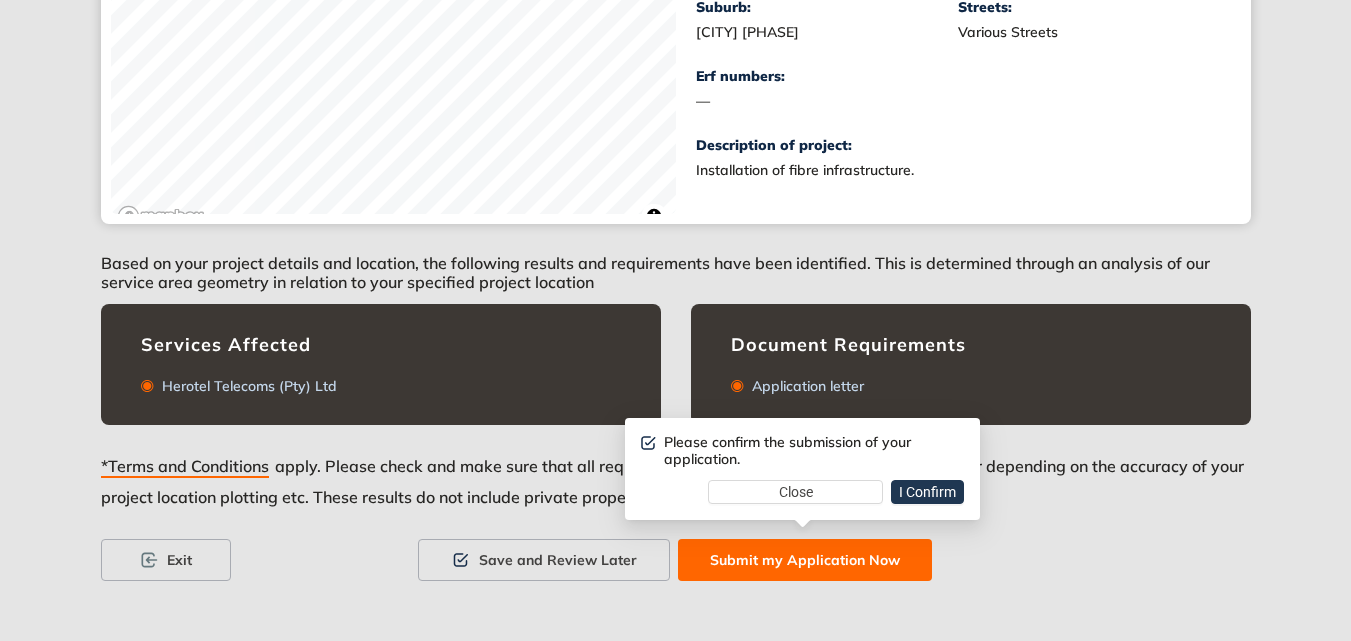 click on "I Confirm" at bounding box center (927, 492) 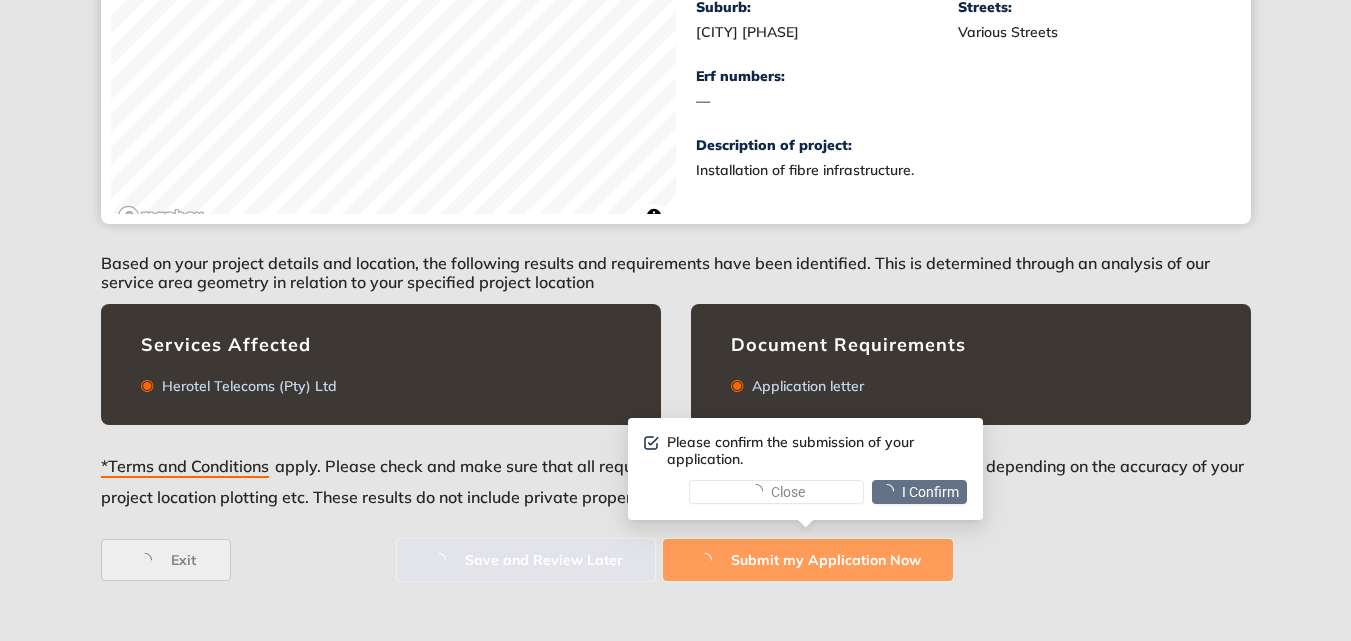 scroll, scrollTop: 0, scrollLeft: 0, axis: both 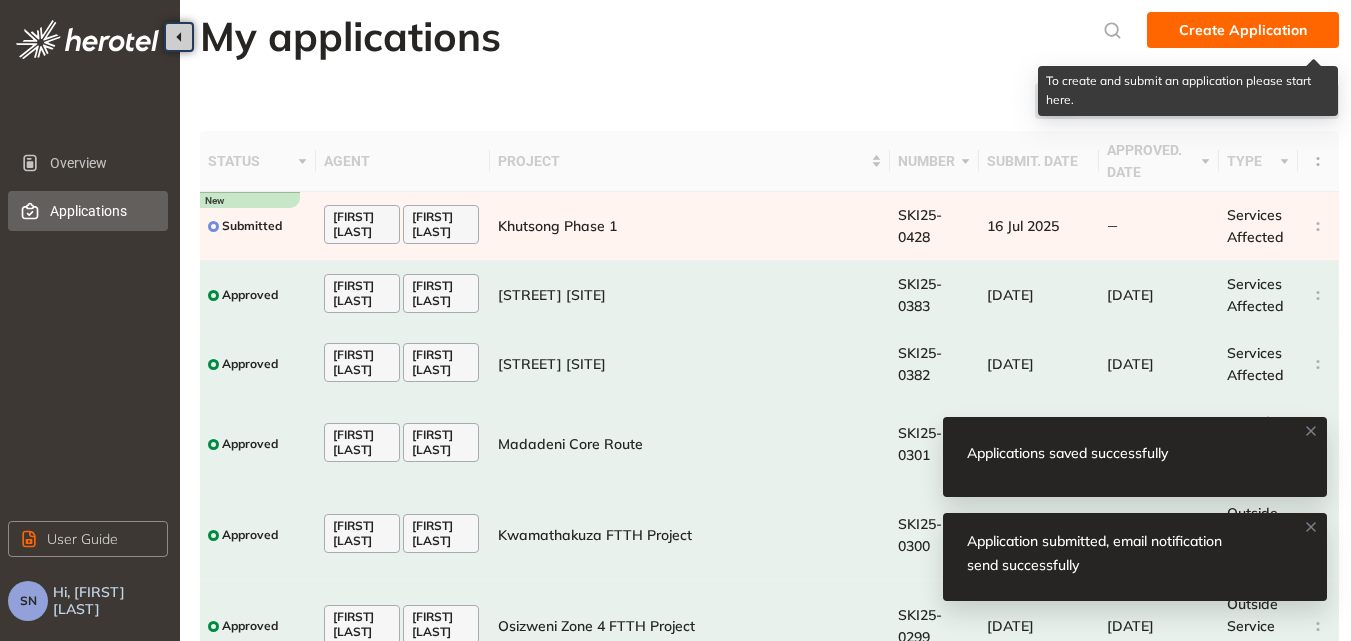 click on "Create Application" at bounding box center [1243, 30] 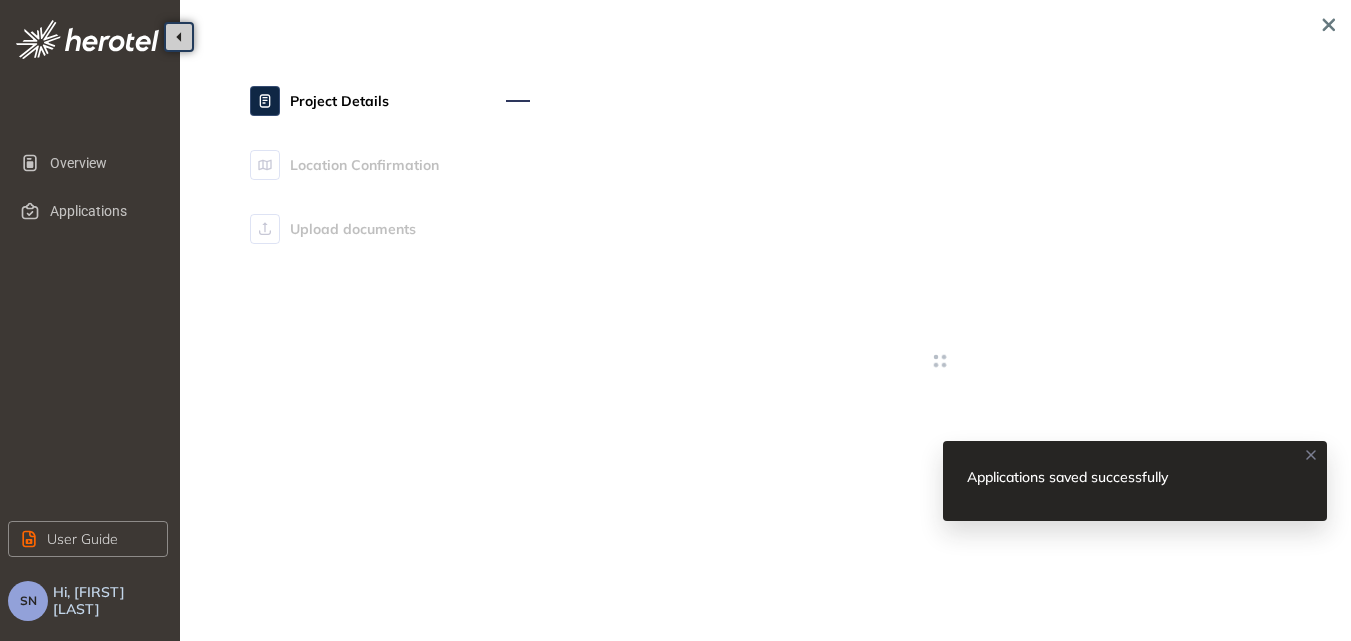 type on "**********" 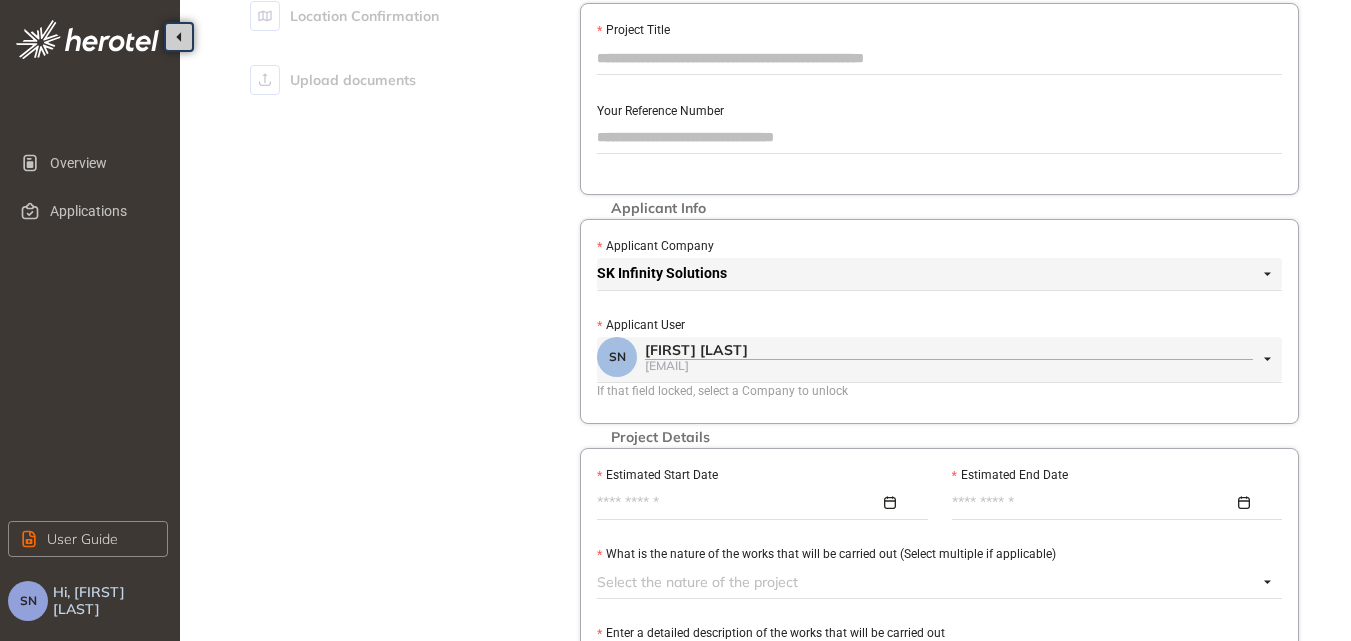 scroll, scrollTop: 0, scrollLeft: 0, axis: both 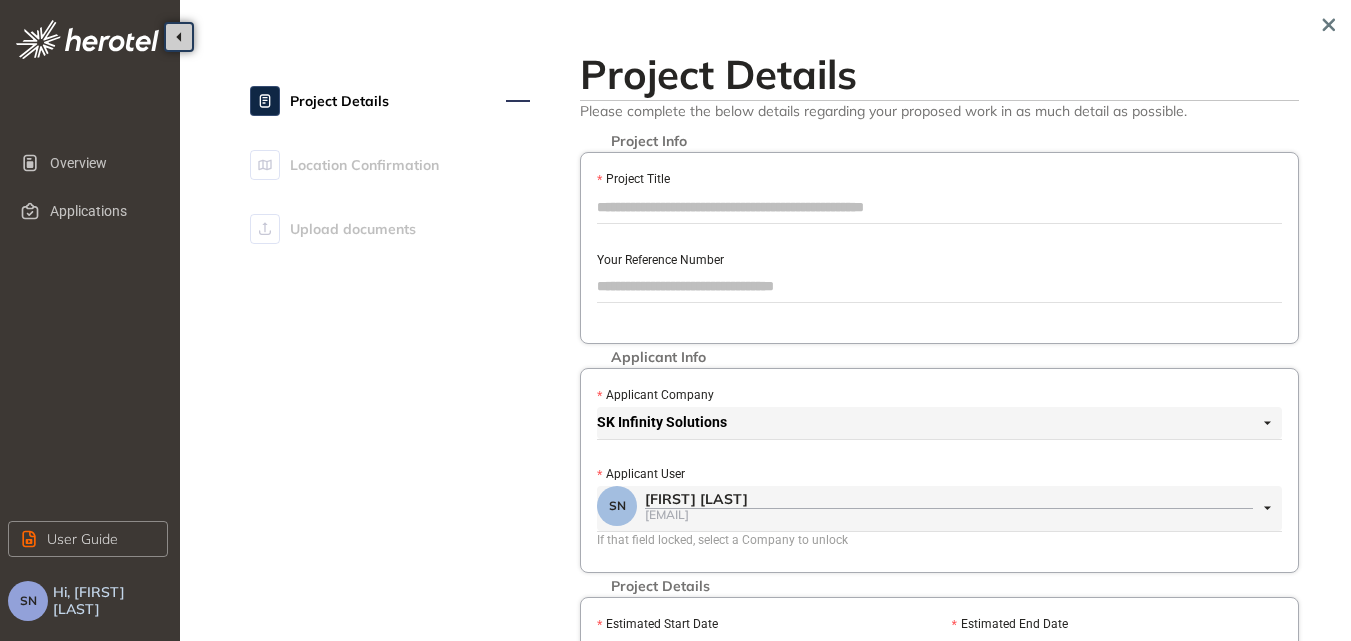 click on "Project Title" at bounding box center [939, 207] 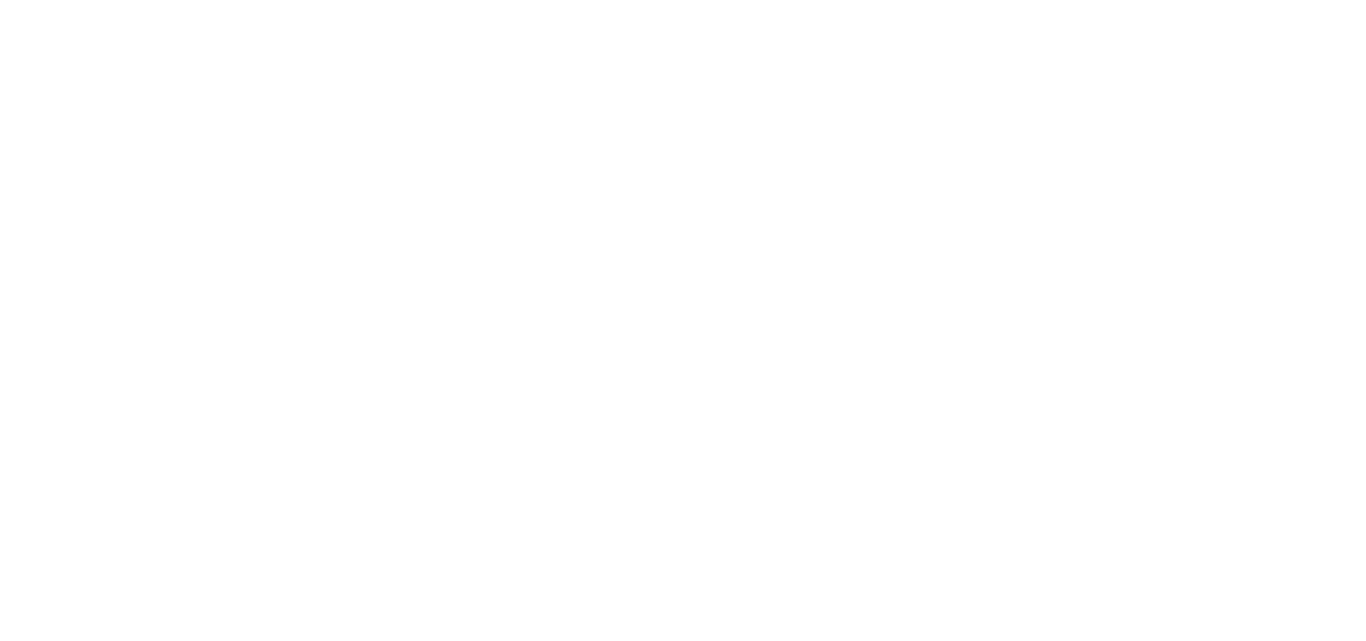 scroll, scrollTop: 0, scrollLeft: 0, axis: both 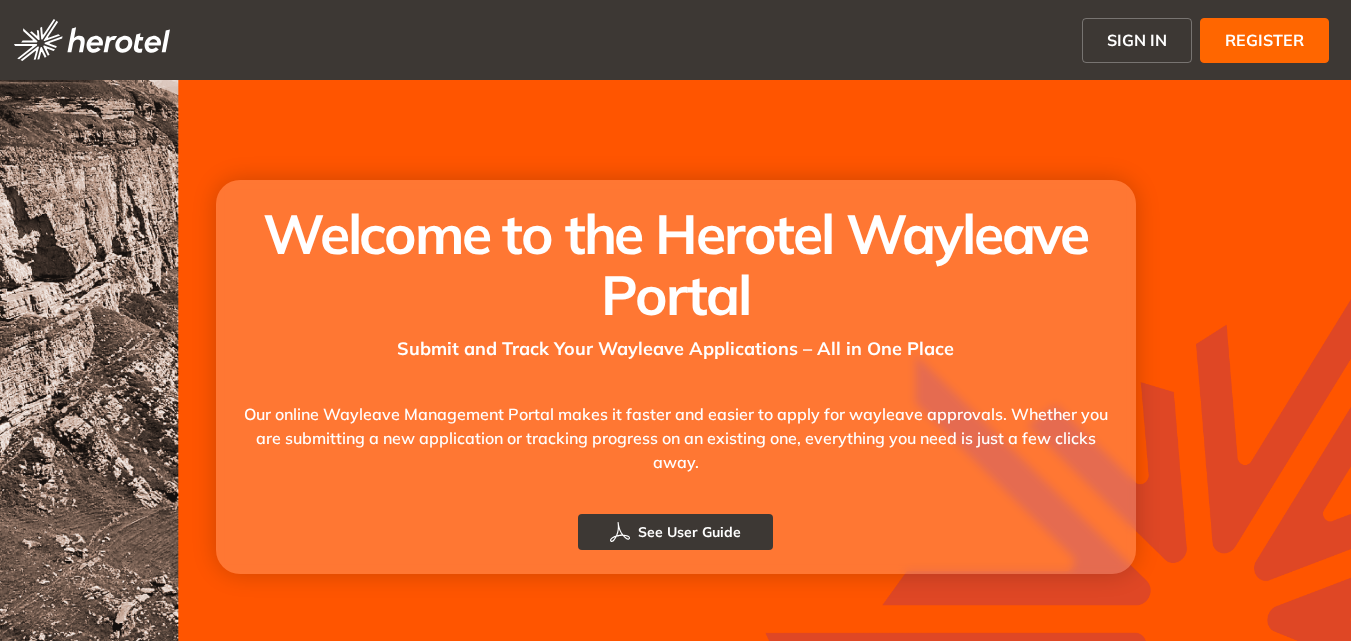 click on "SIGN IN" at bounding box center [1137, 40] 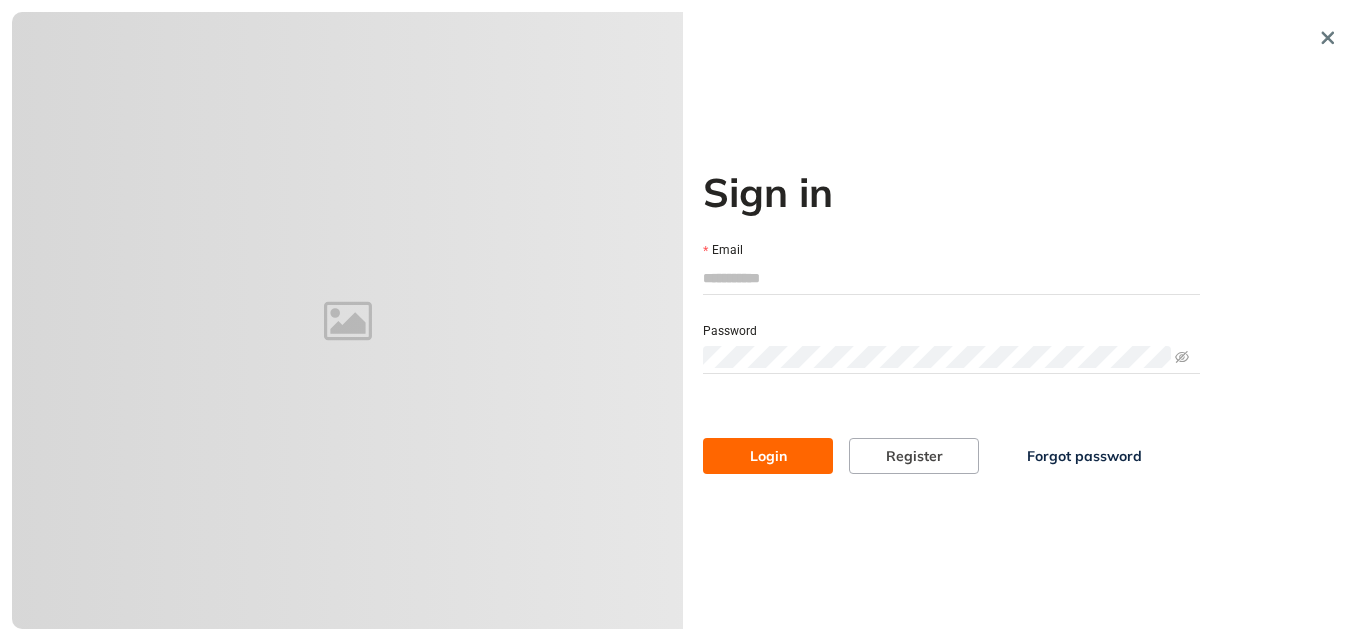 type on "**********" 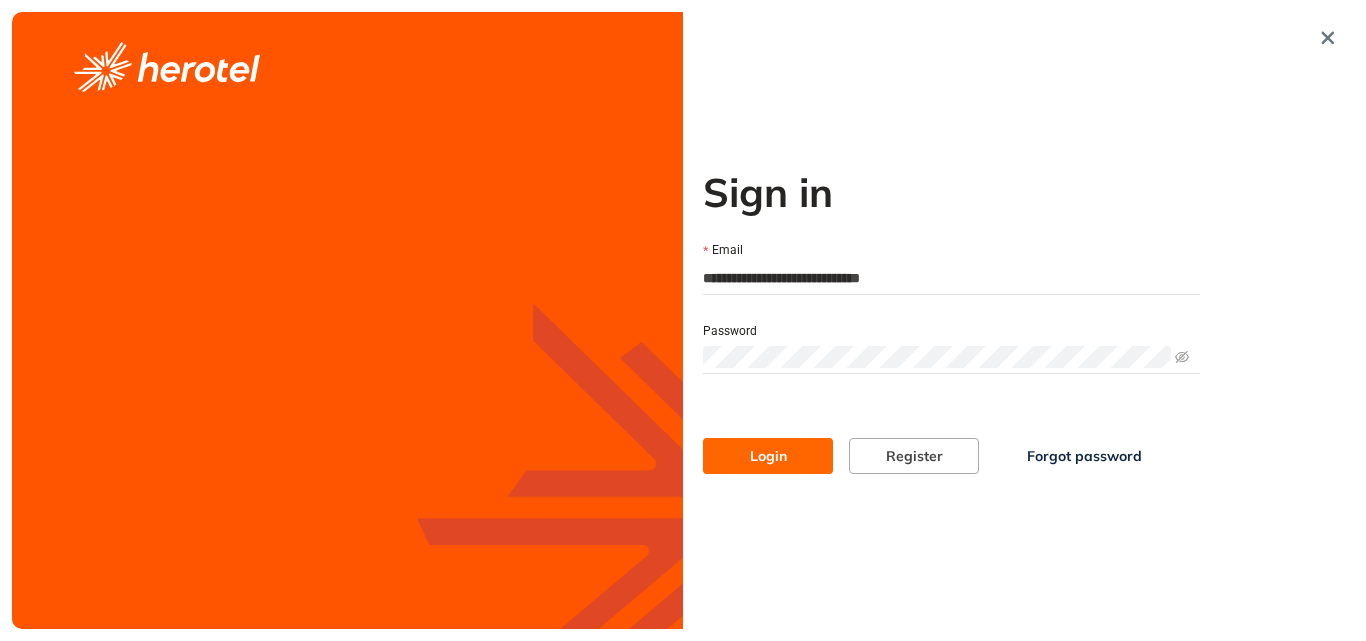 click on "Login" at bounding box center [768, 456] 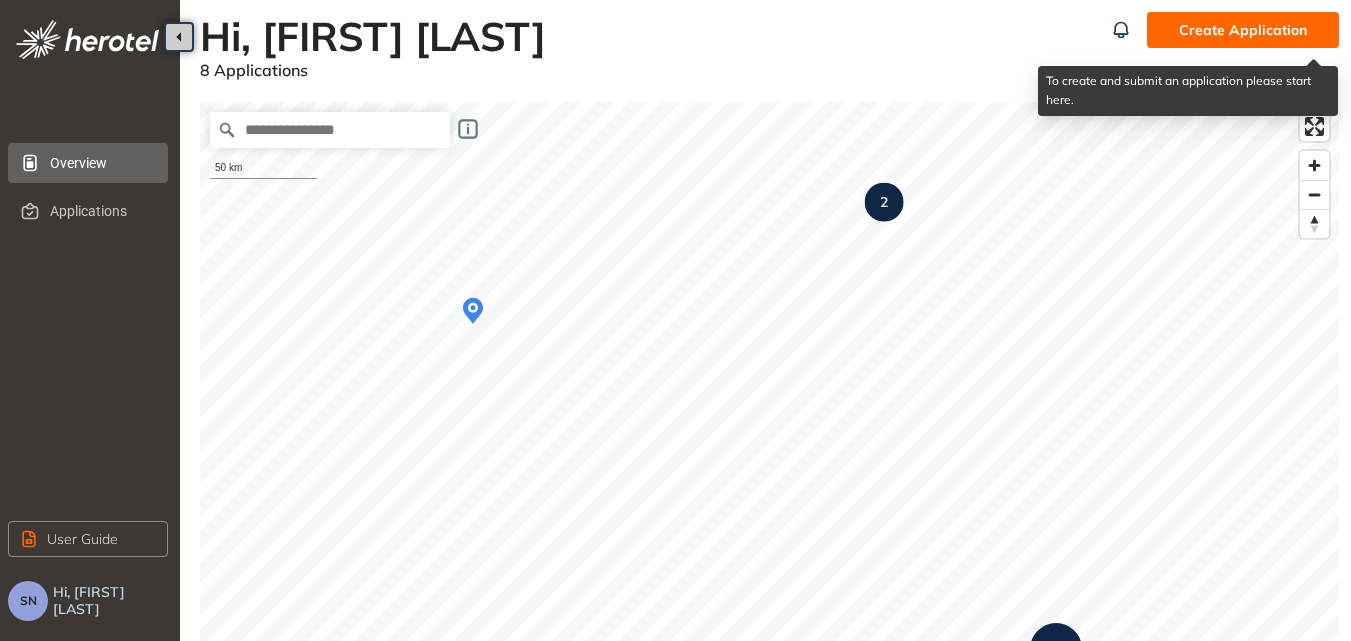 click on "Create Application" at bounding box center [1243, 30] 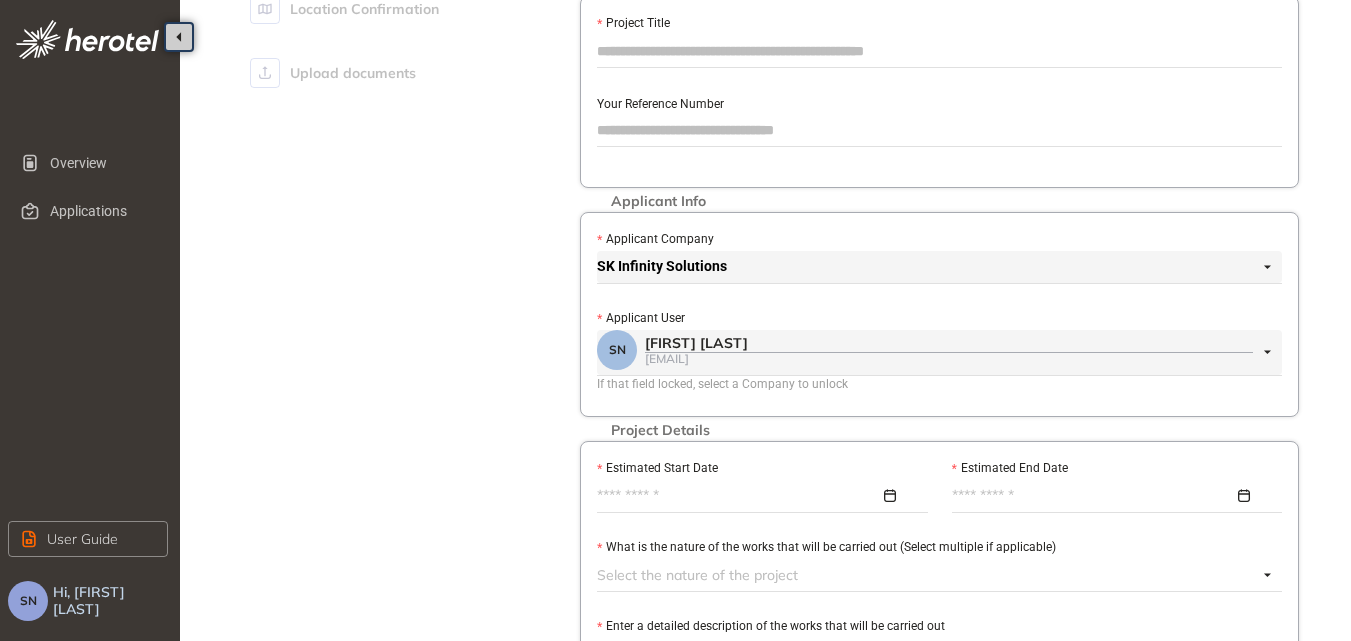 scroll, scrollTop: 200, scrollLeft: 0, axis: vertical 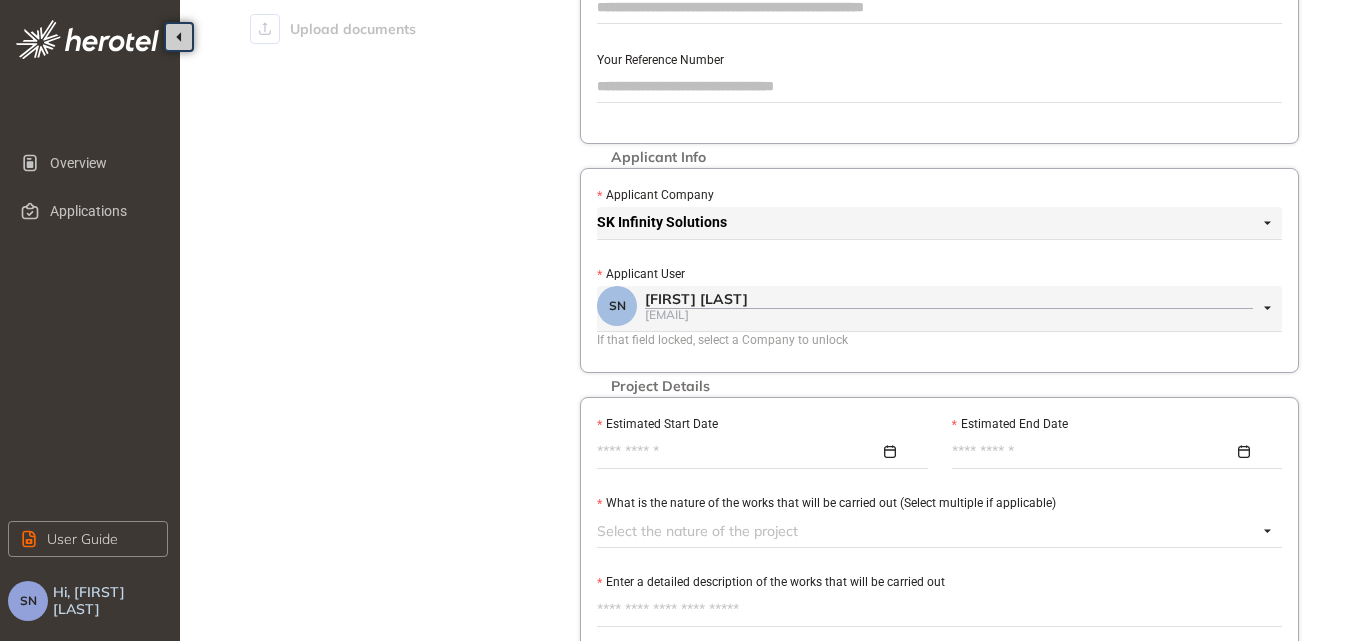 click on "[FIRST]  [LAST] [EMAIL]" at bounding box center [934, 308] 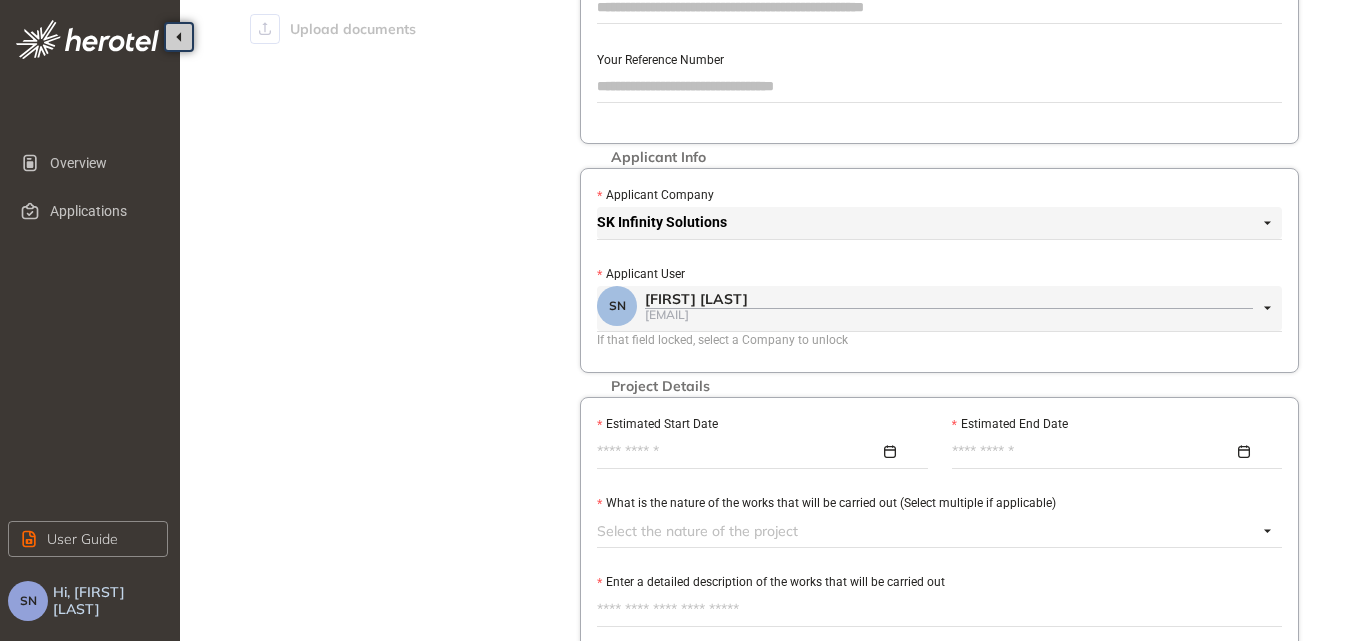 click on "If that field locked, select a Company to unlock" at bounding box center [939, 340] 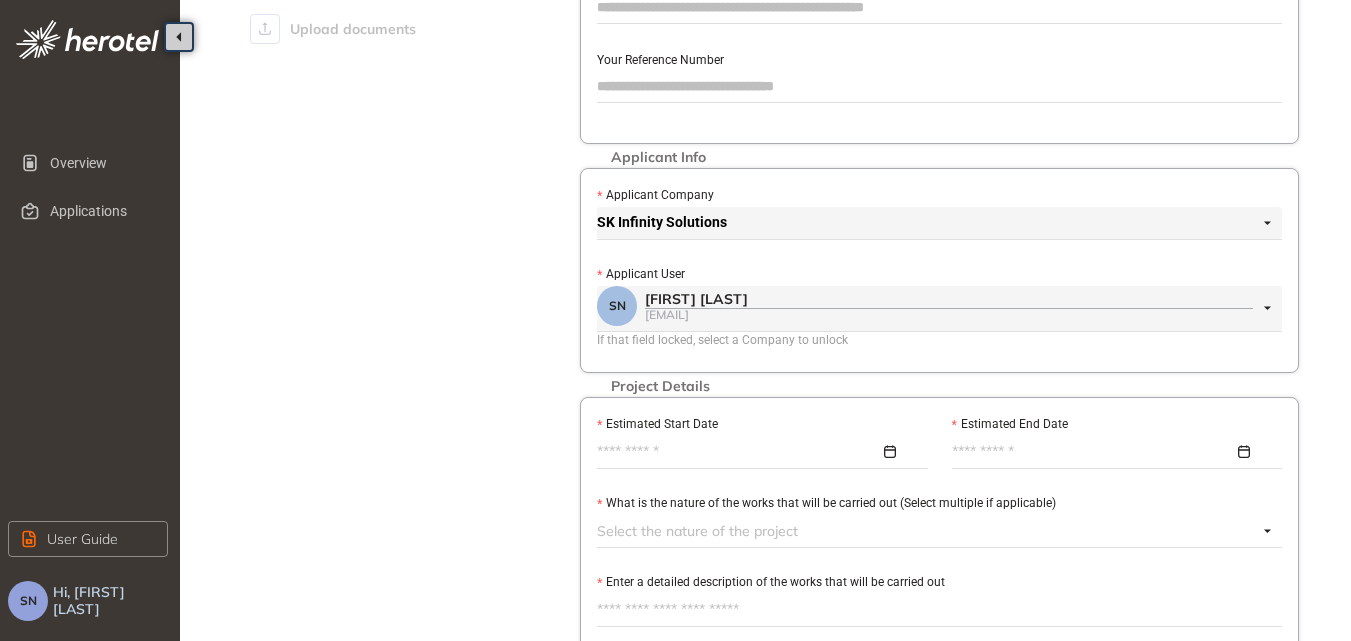 click on "SK Infinity Solutions" at bounding box center [934, 223] 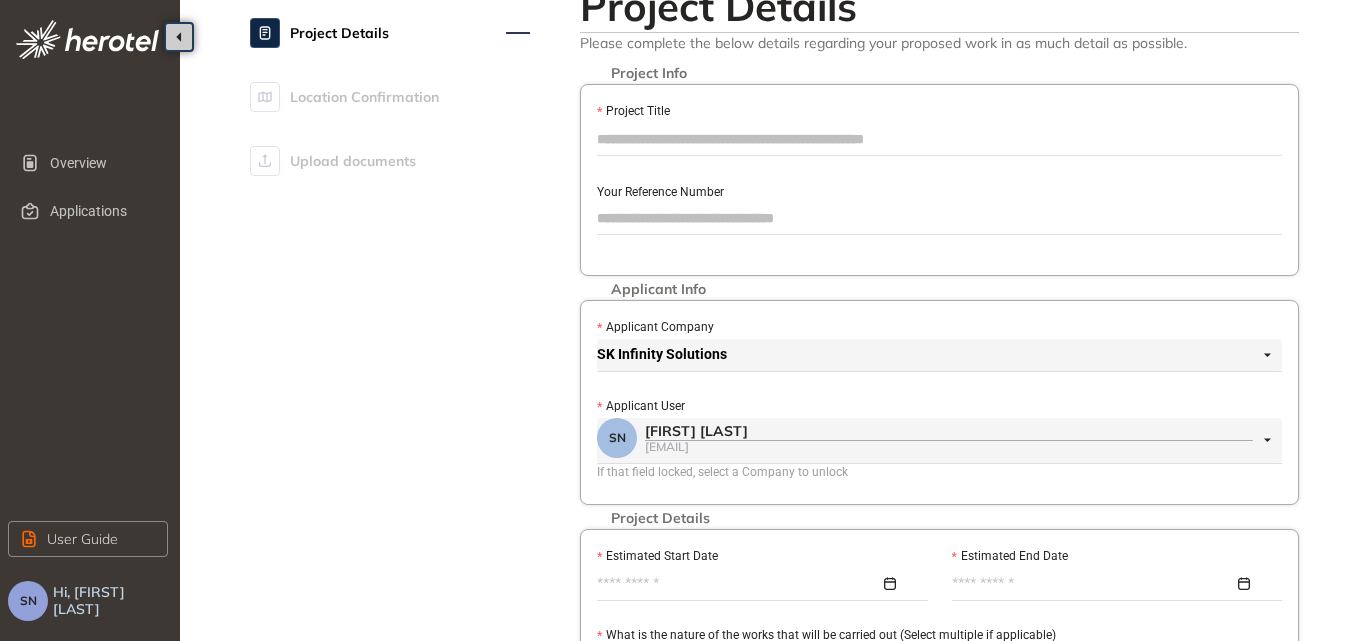 scroll, scrollTop: 100, scrollLeft: 0, axis: vertical 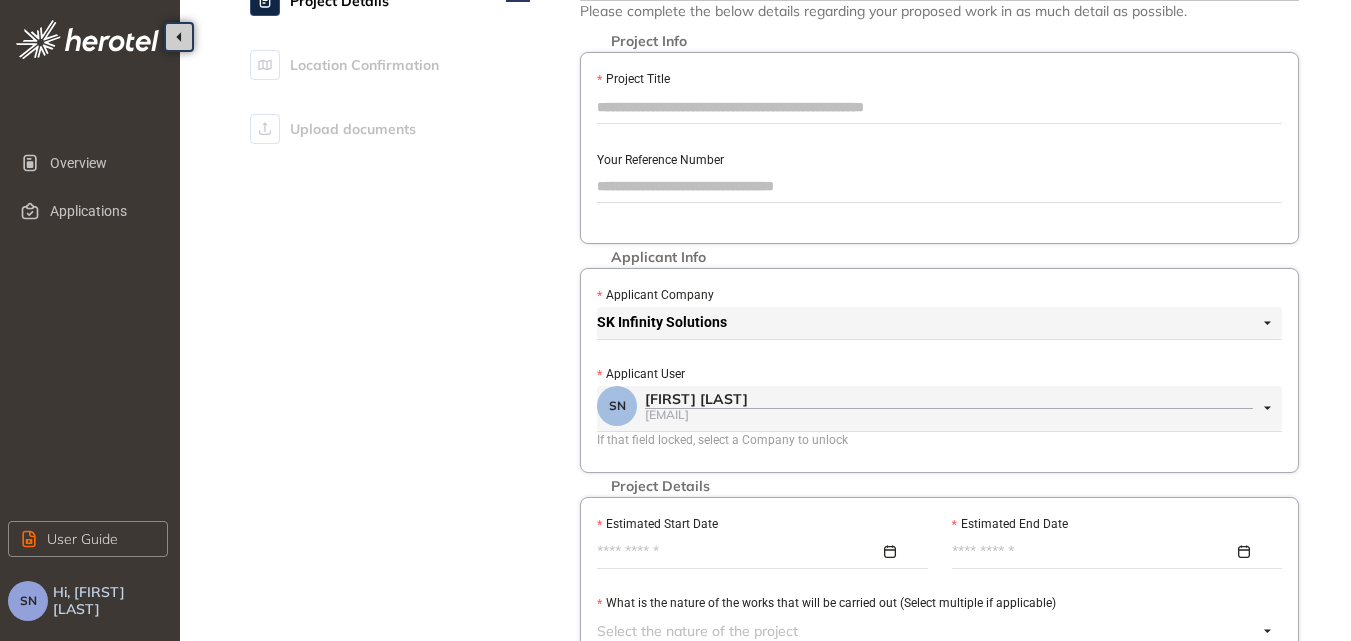click on "SK Infinity Solutions" at bounding box center (934, 323) 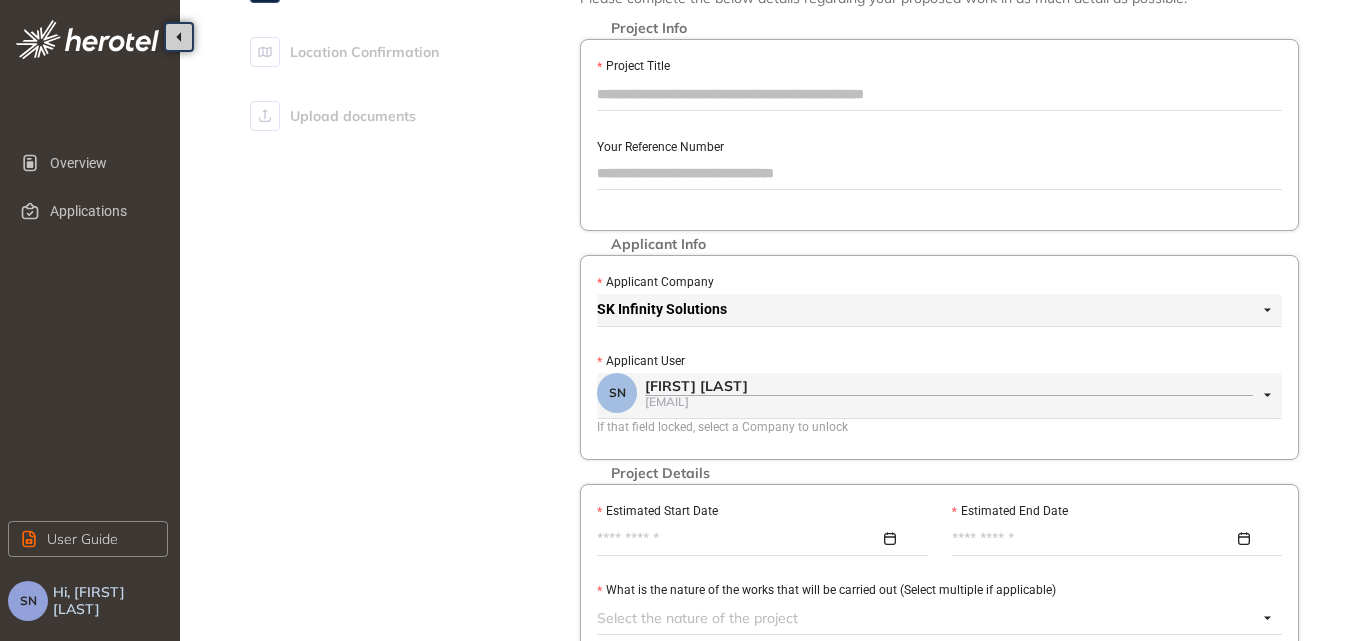 scroll, scrollTop: 0, scrollLeft: 0, axis: both 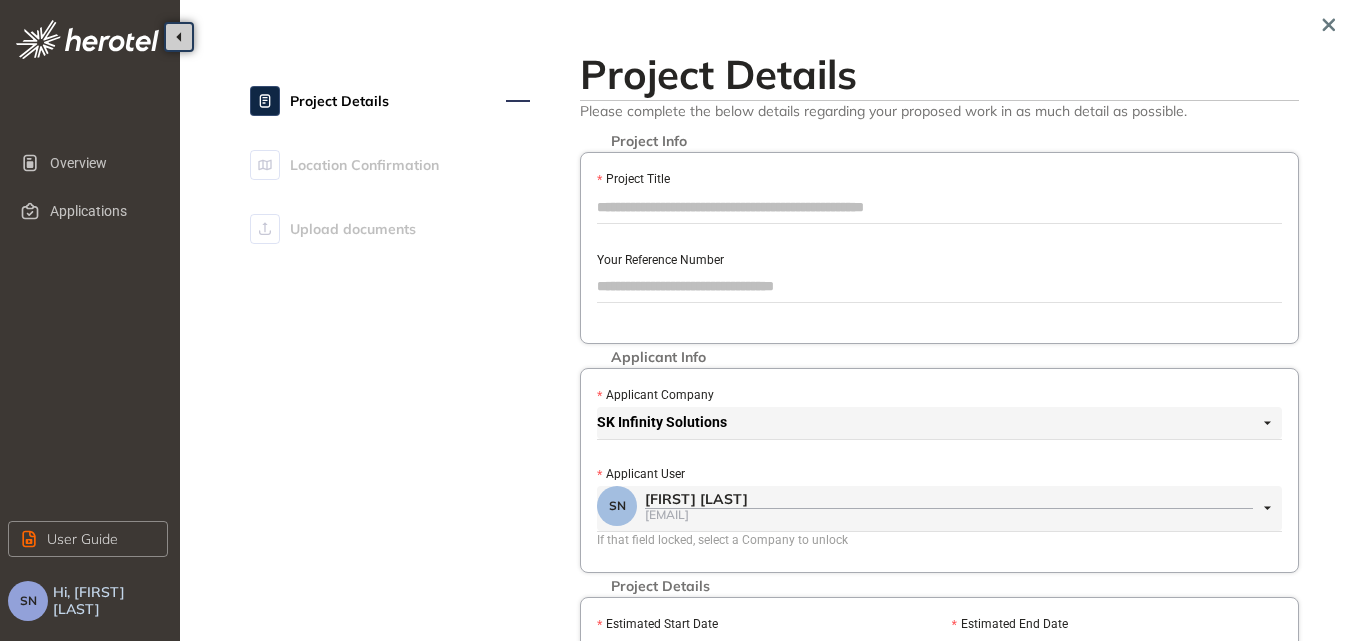 click on "Project Title" at bounding box center [939, 207] 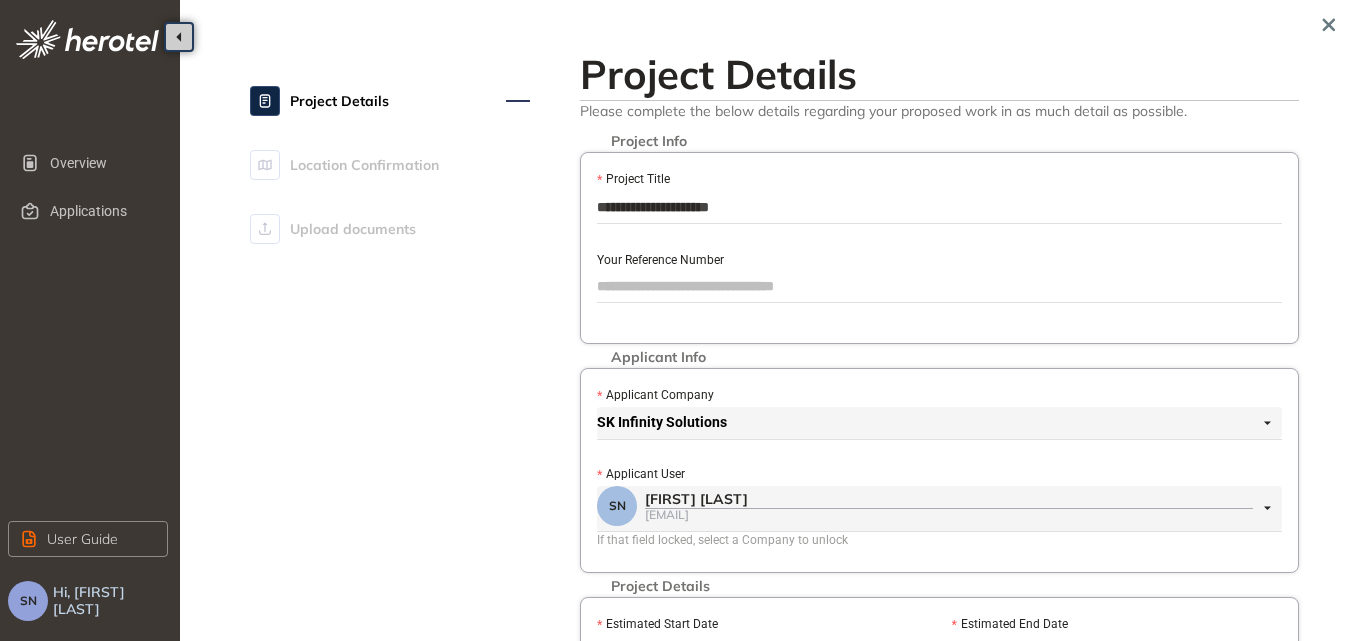 type on "**********" 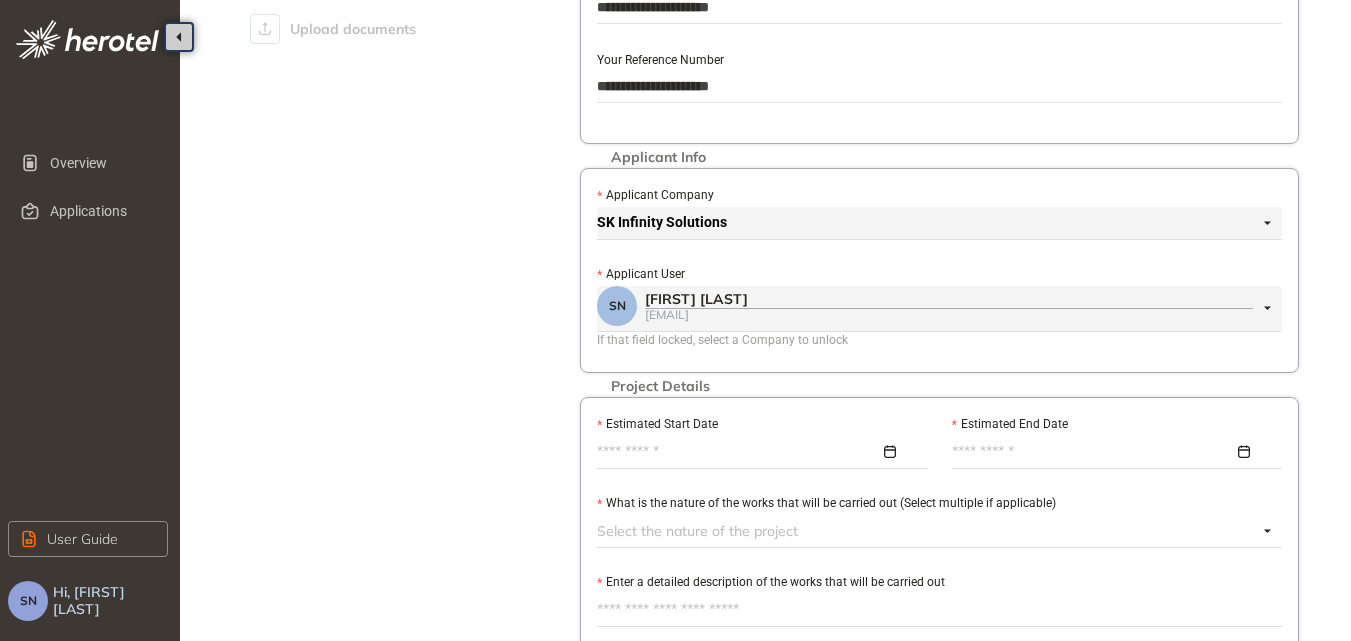 scroll, scrollTop: 300, scrollLeft: 0, axis: vertical 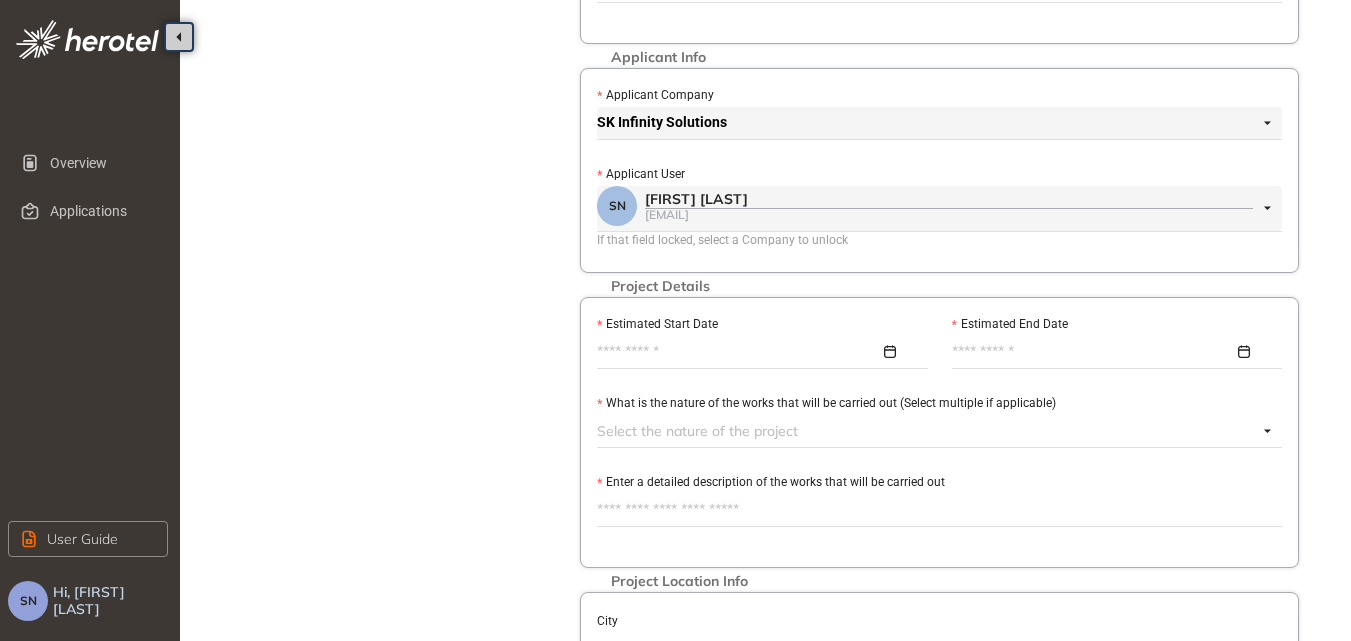 type on "**********" 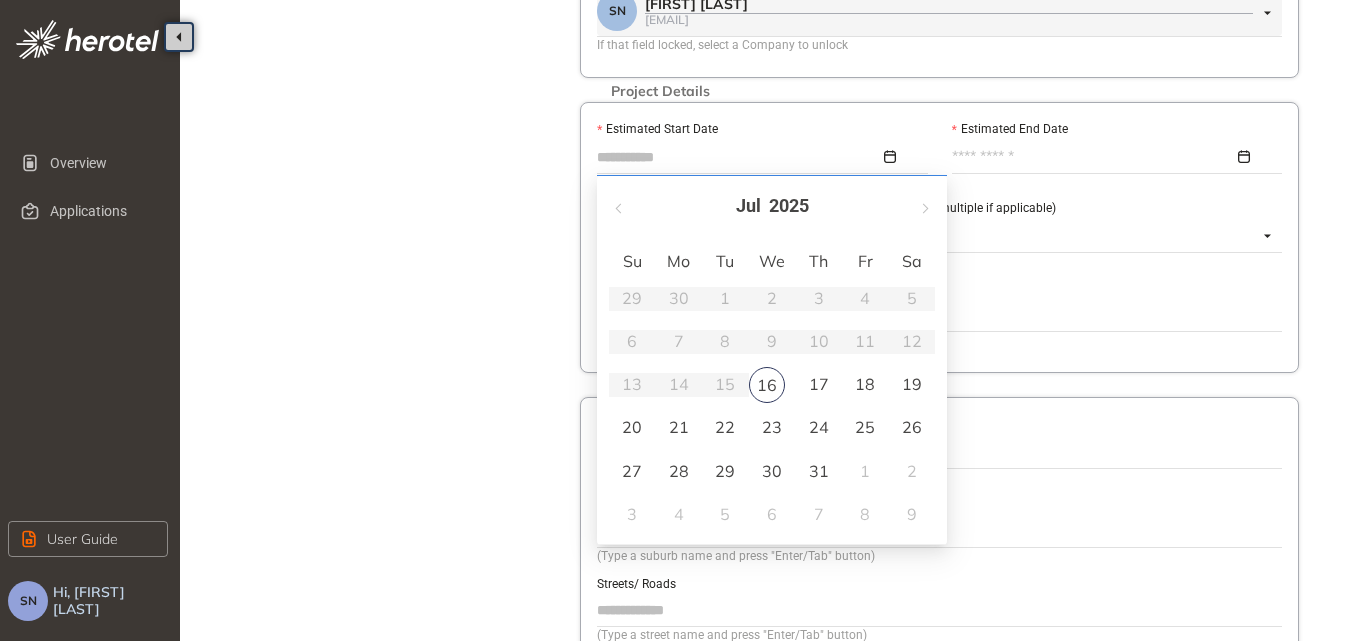 scroll, scrollTop: 500, scrollLeft: 0, axis: vertical 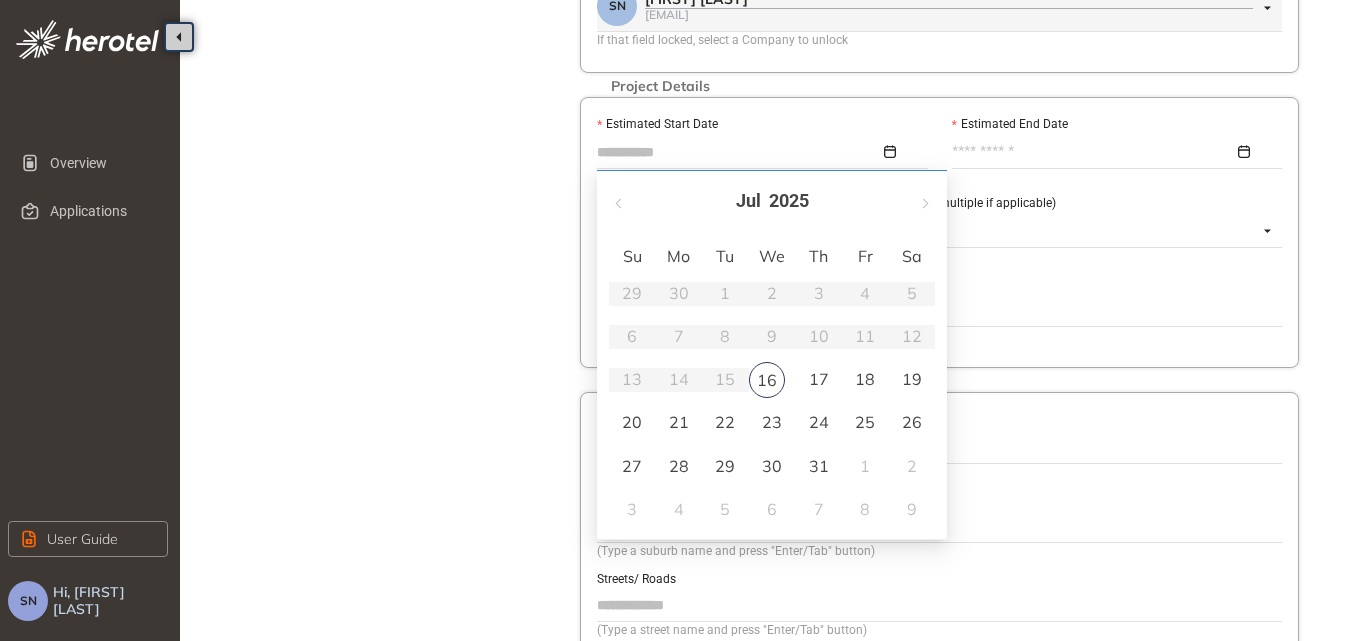 type on "**********" 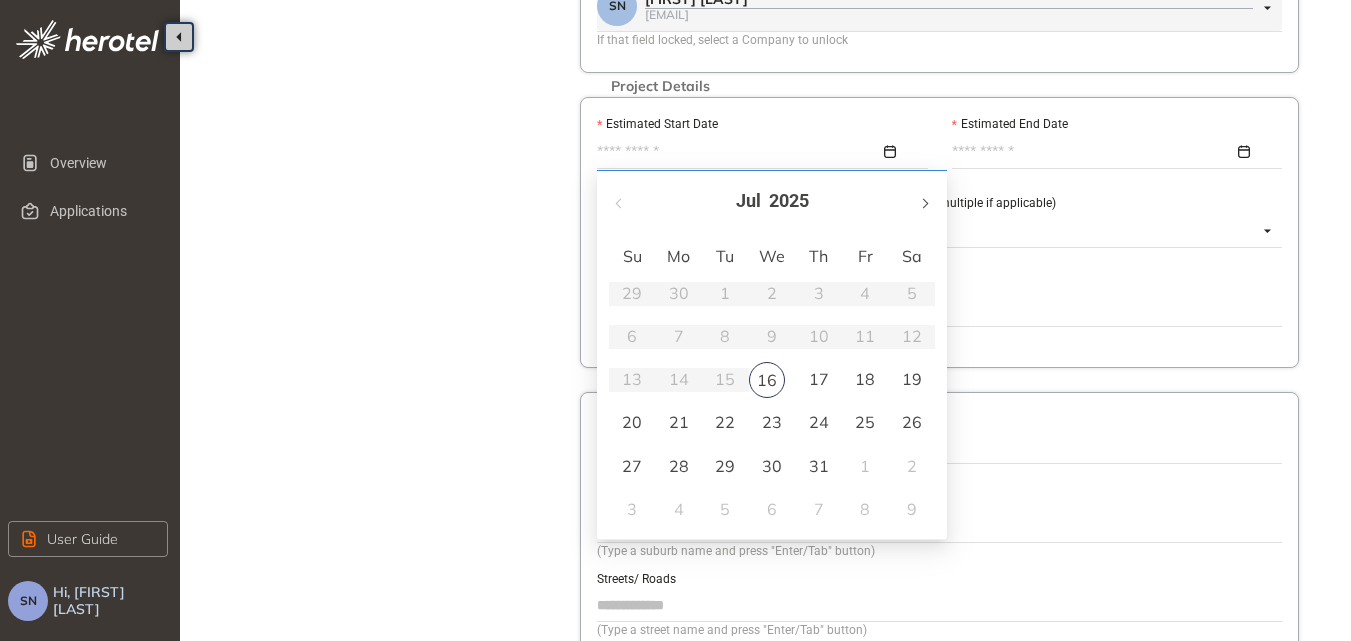 click at bounding box center (924, 203) 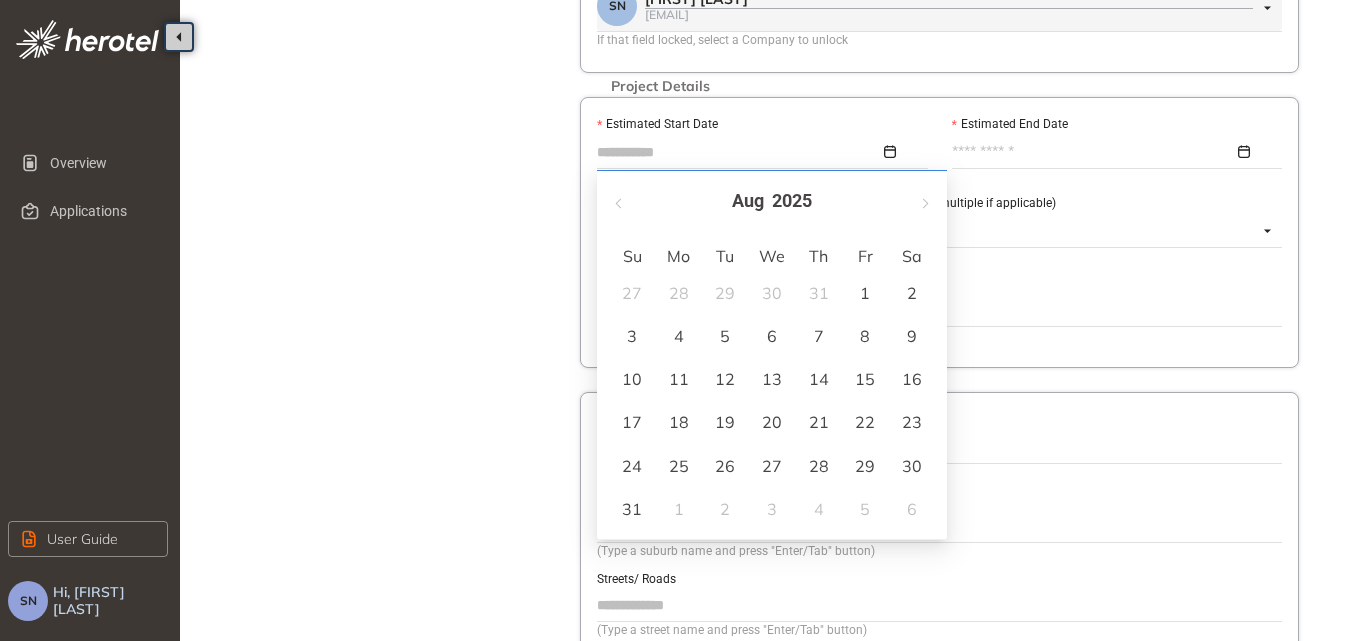type on "**********" 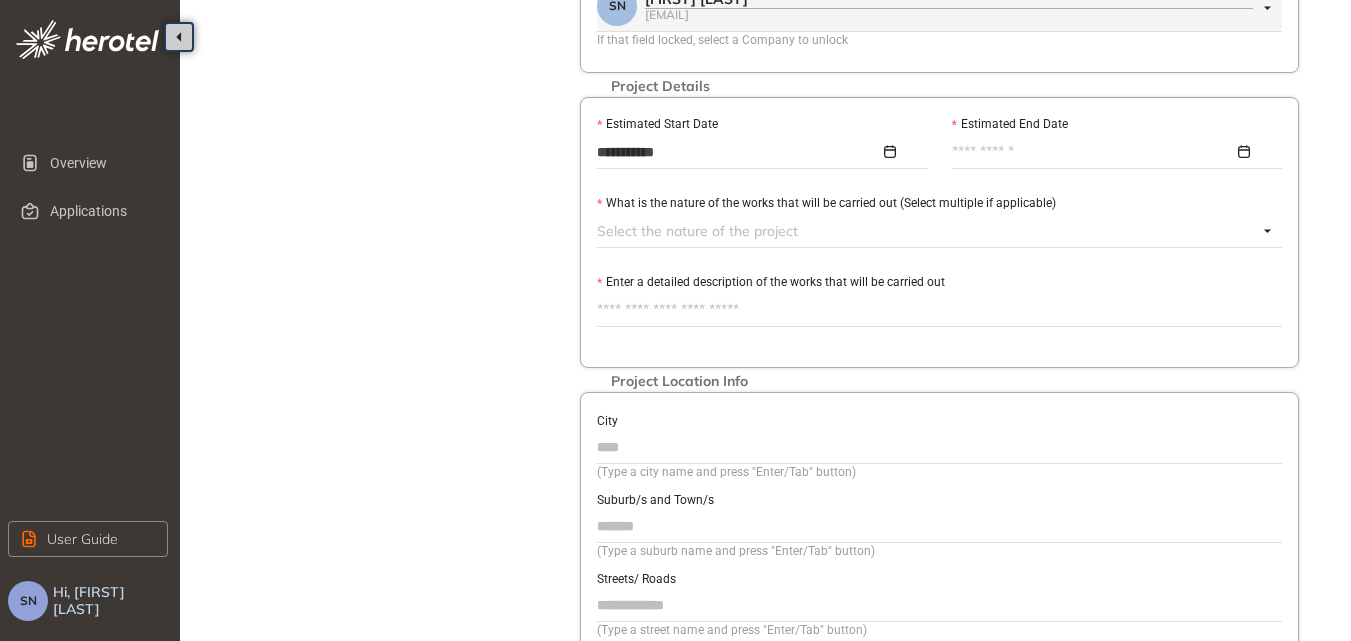 click at bounding box center [1112, 152] 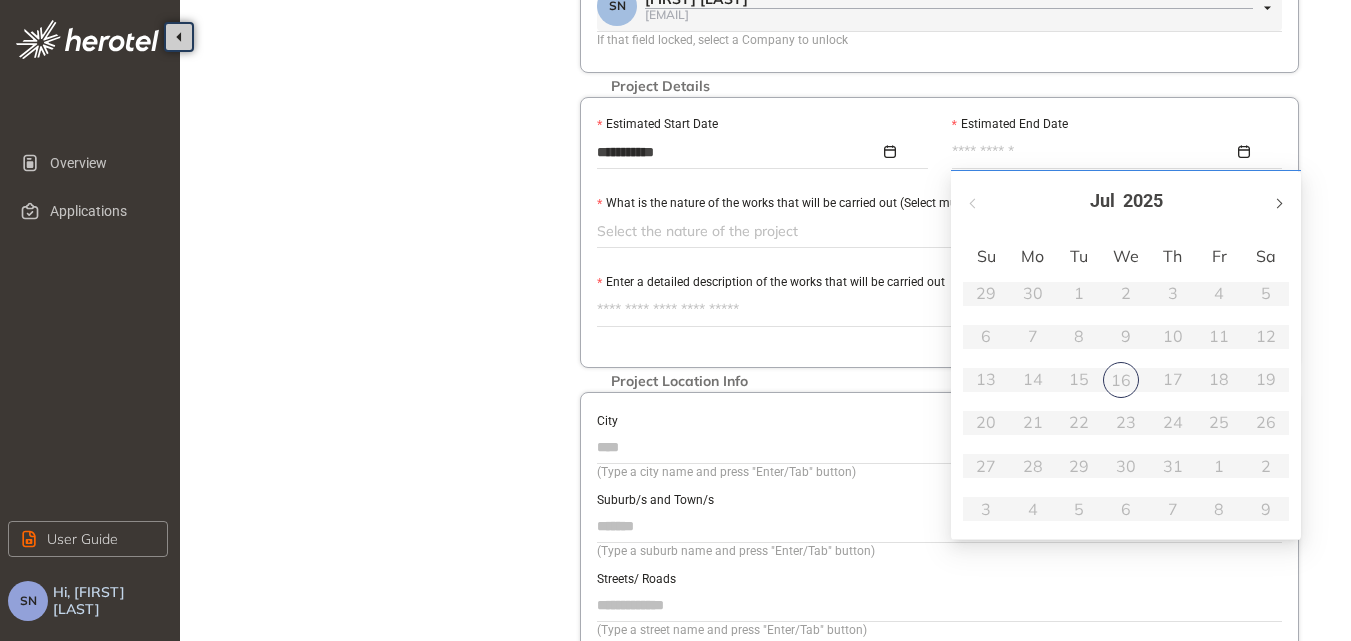 click at bounding box center (1278, 203) 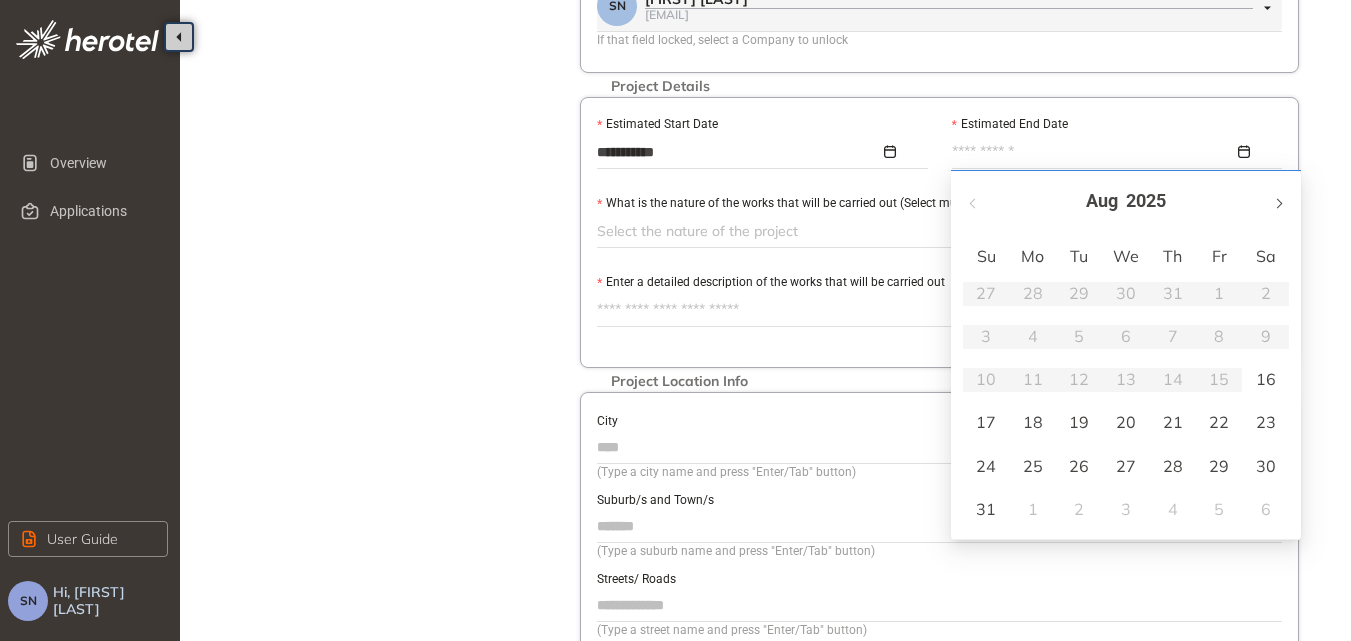 click at bounding box center (1278, 203) 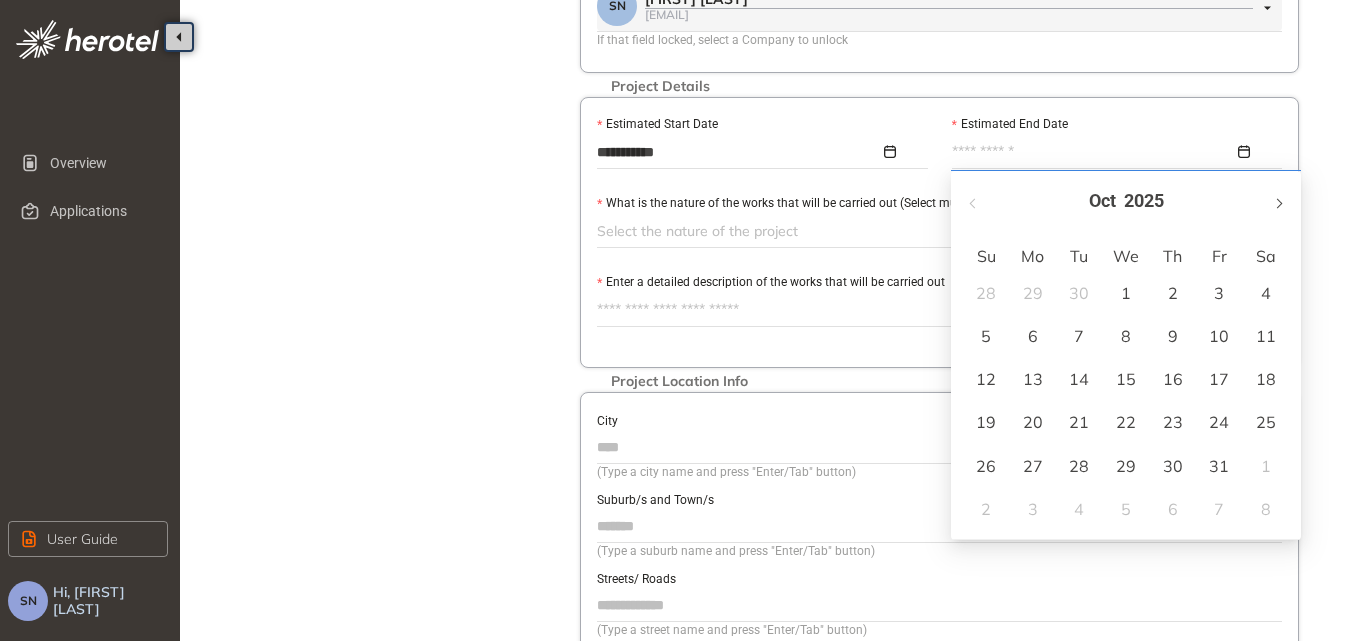 click at bounding box center [1278, 203] 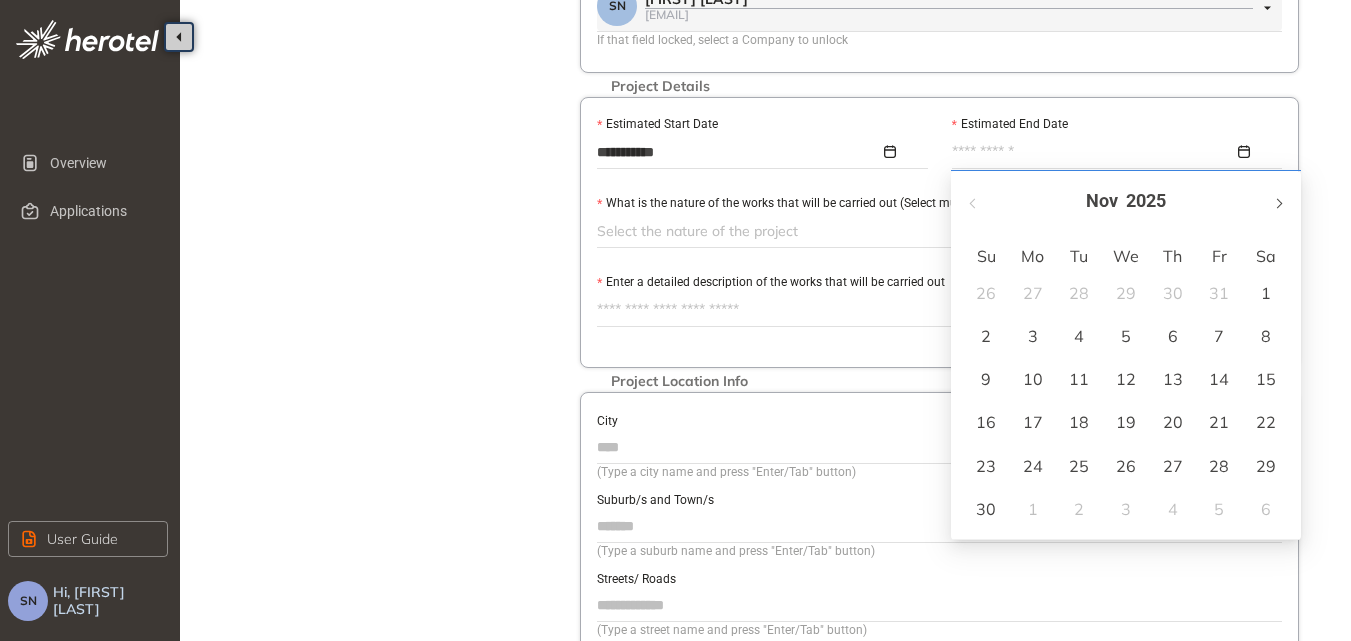 click at bounding box center (1278, 203) 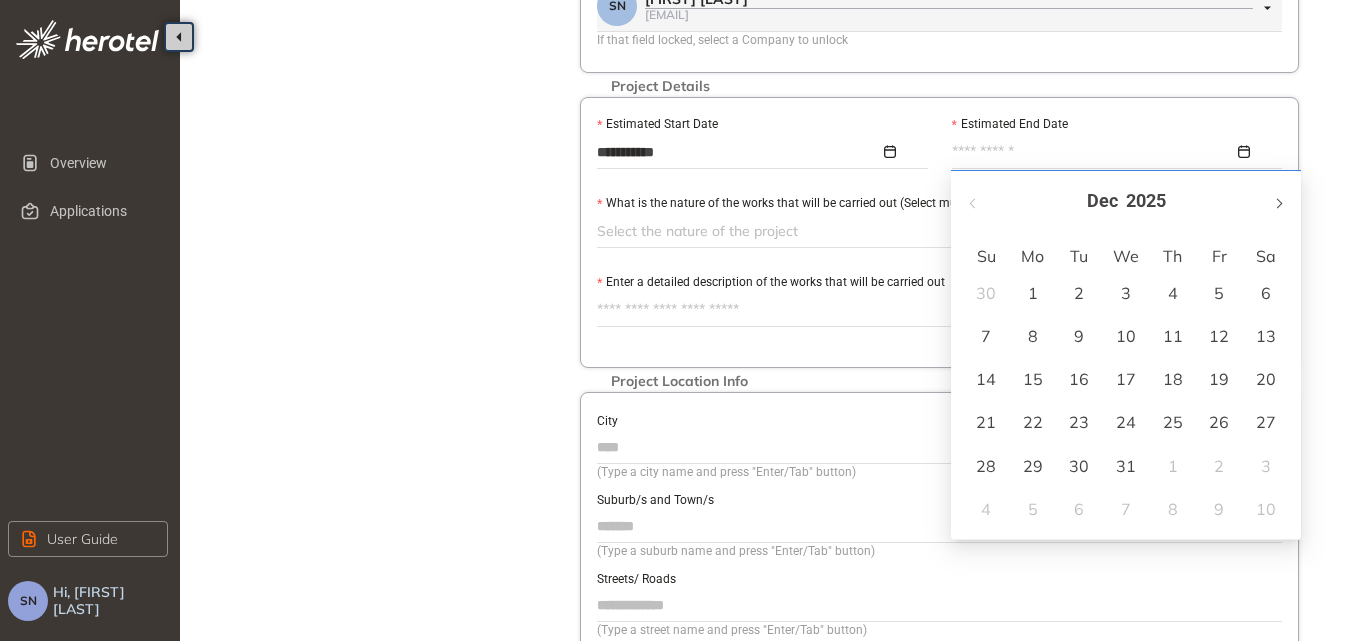 click at bounding box center (1278, 203) 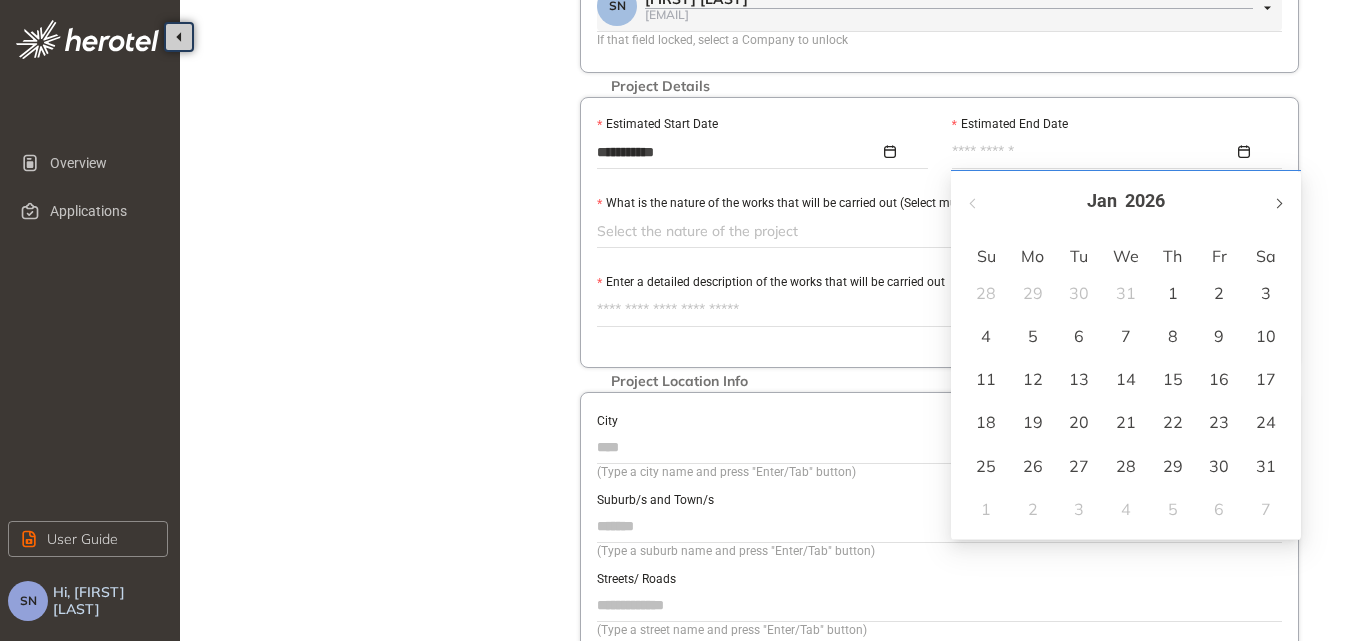 click at bounding box center [1278, 203] 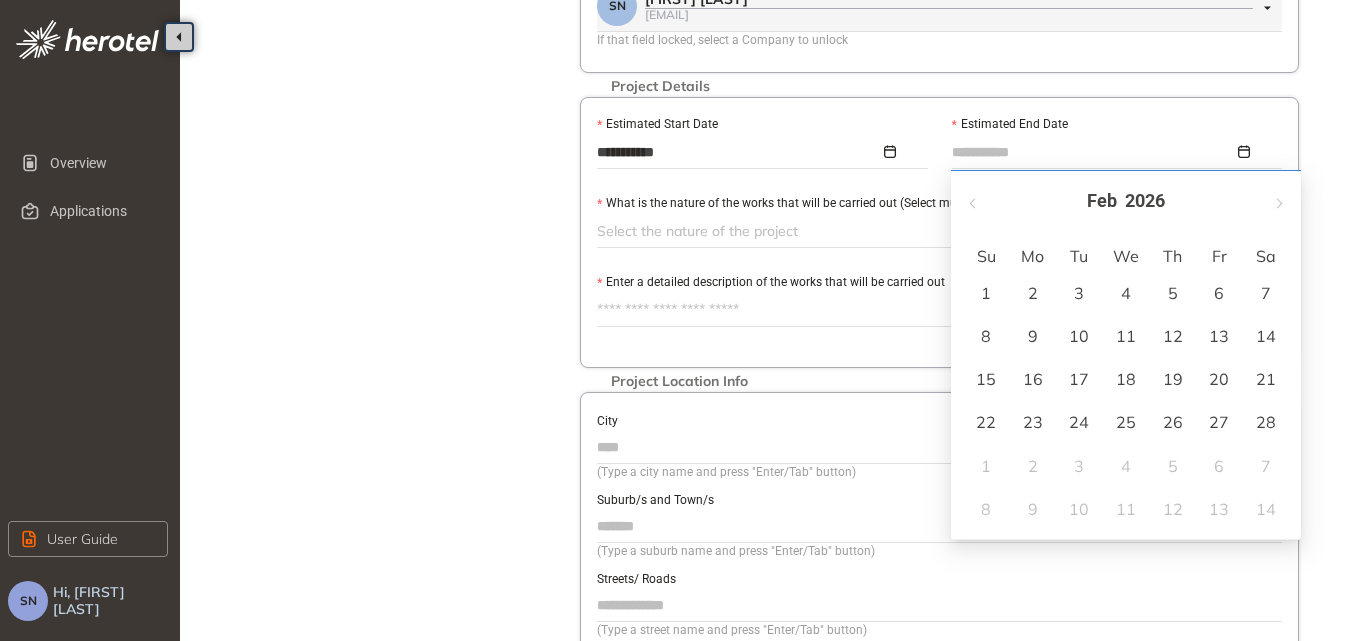 type on "**********" 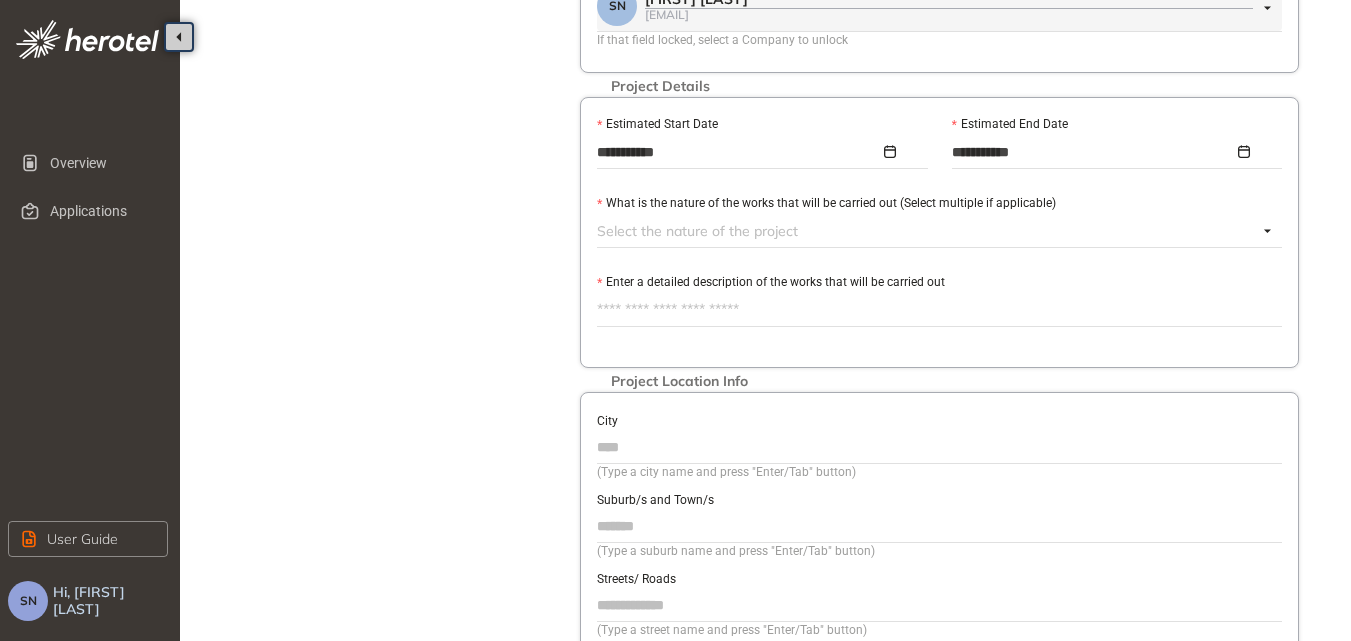 click at bounding box center (927, 231) 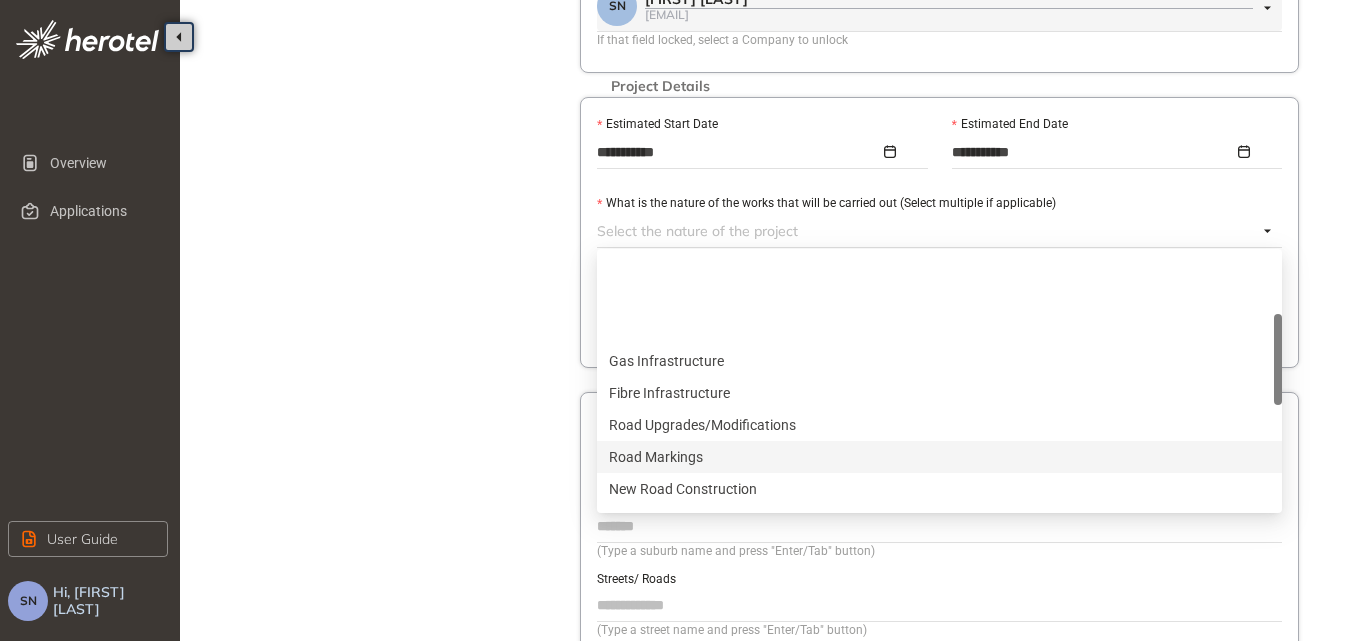 scroll, scrollTop: 200, scrollLeft: 0, axis: vertical 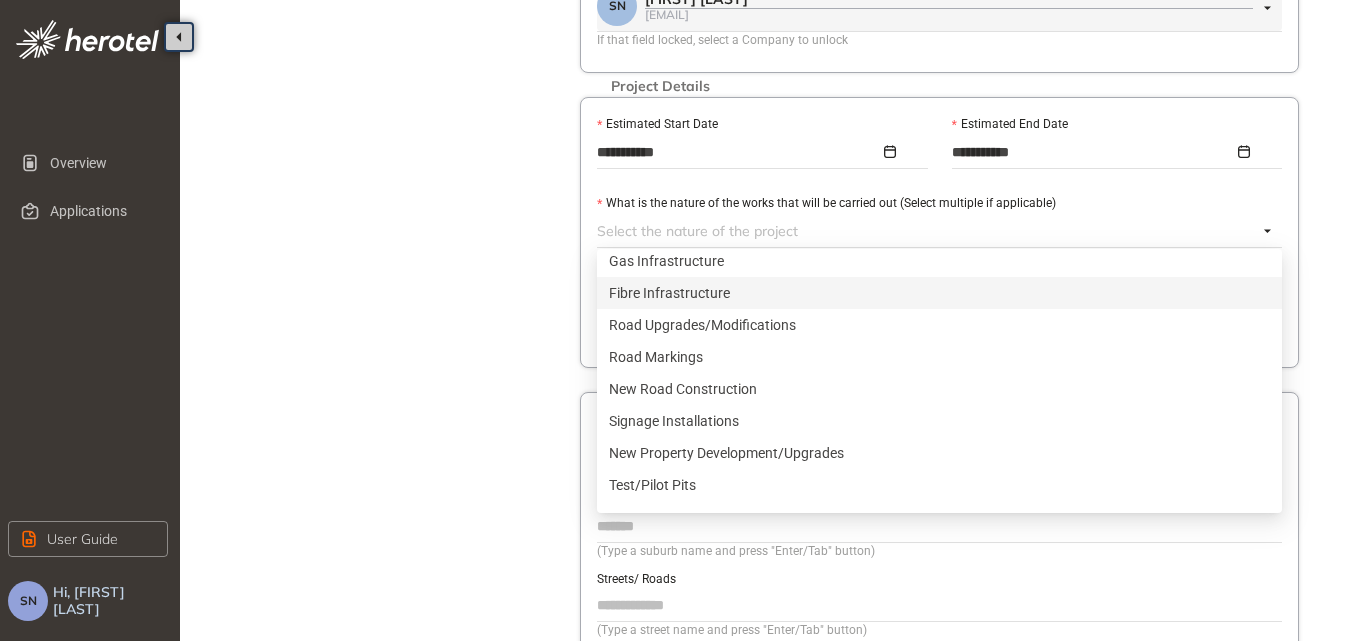 click on "Fibre Infrastructure" at bounding box center [939, 293] 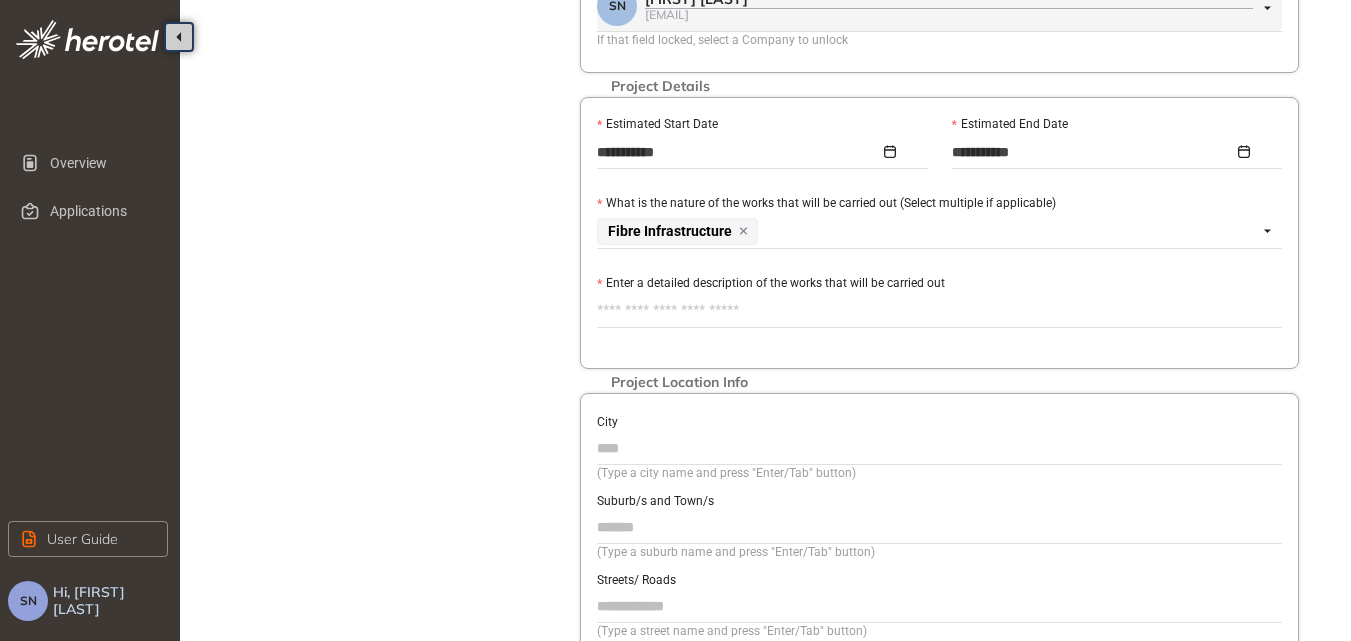 click on "What is the nature of the works that will be carried out (Select multiple if applicable)" at bounding box center [939, 204] 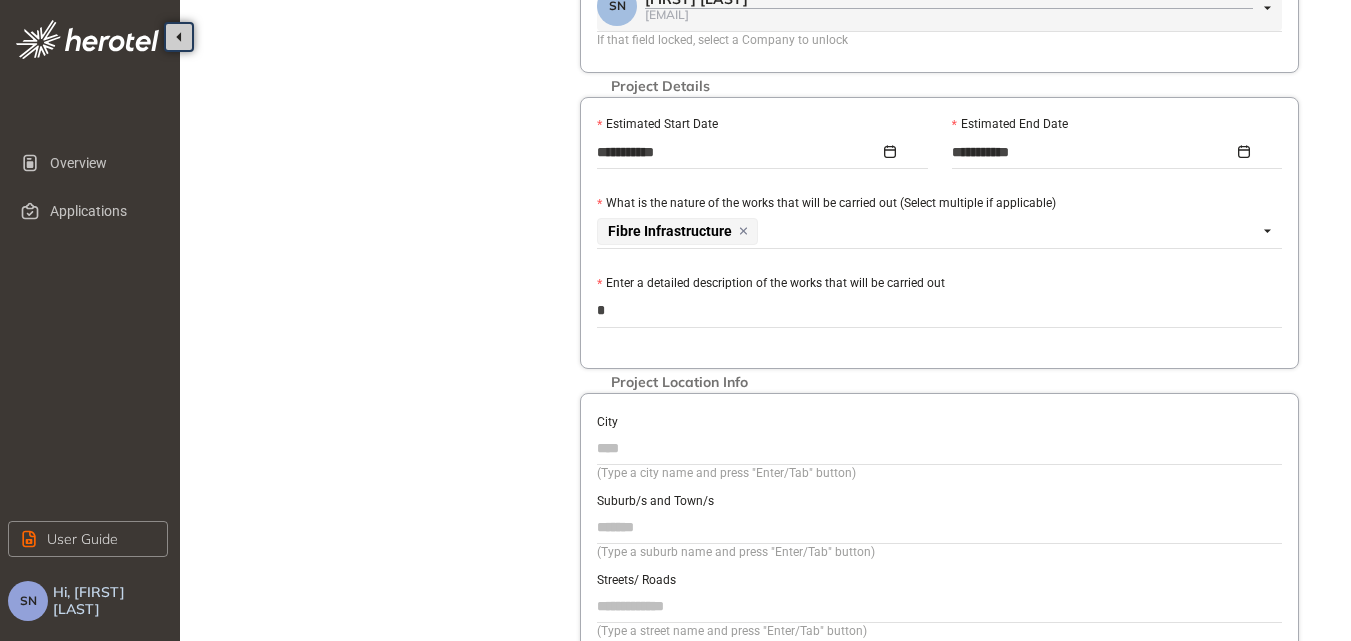type on "*" 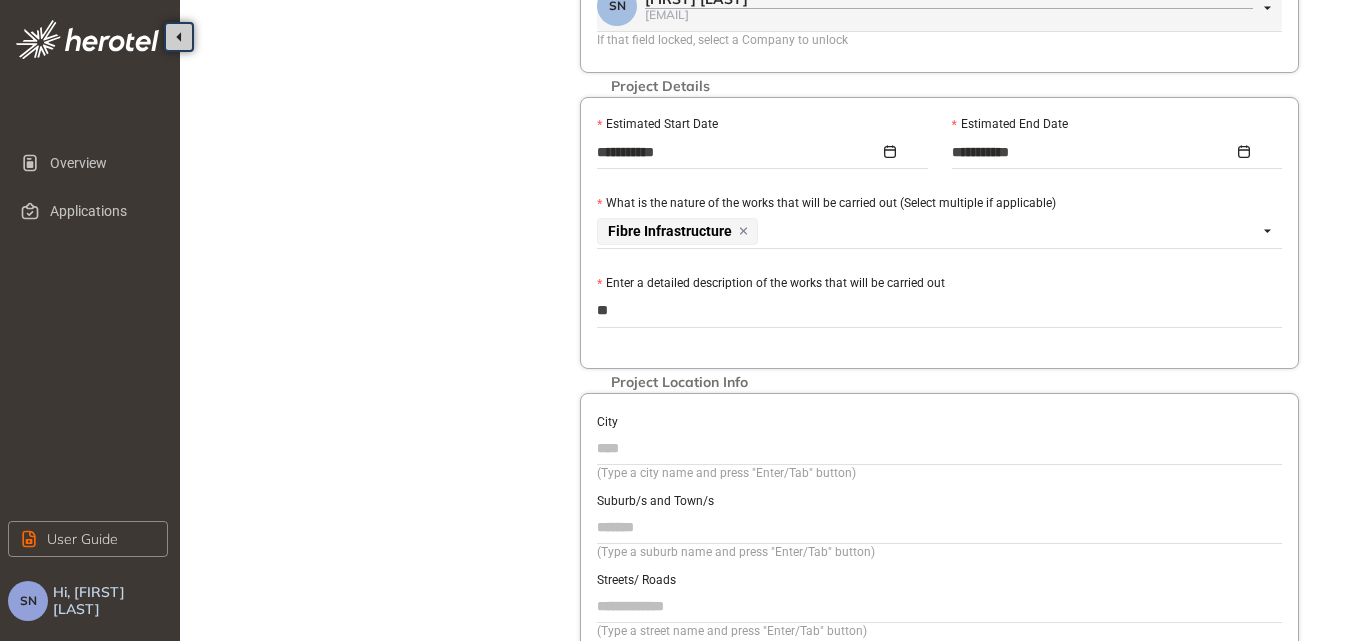 type on "***" 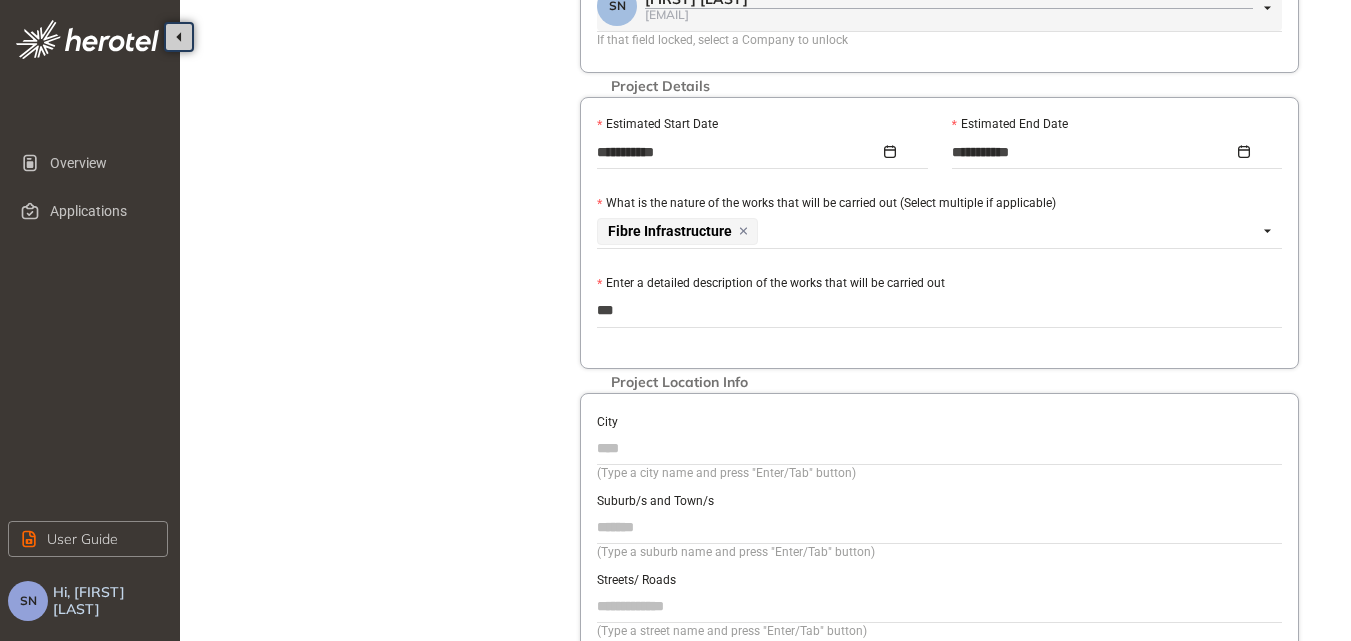 type on "****" 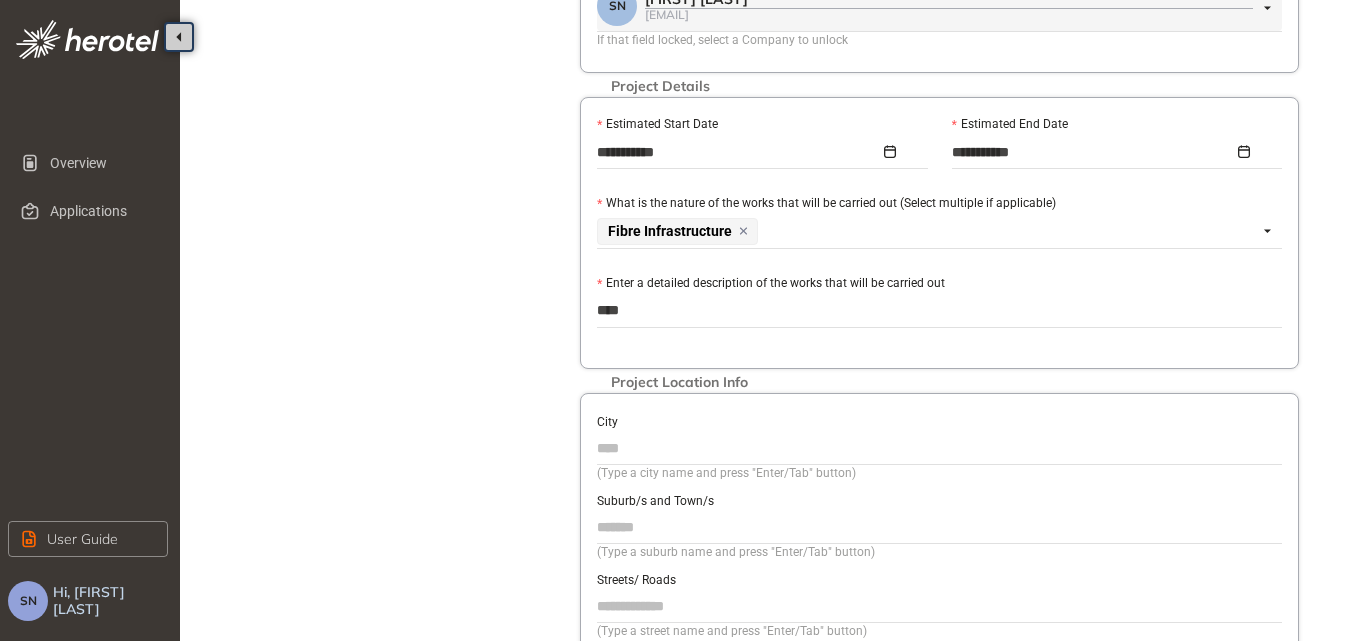 type on "*****" 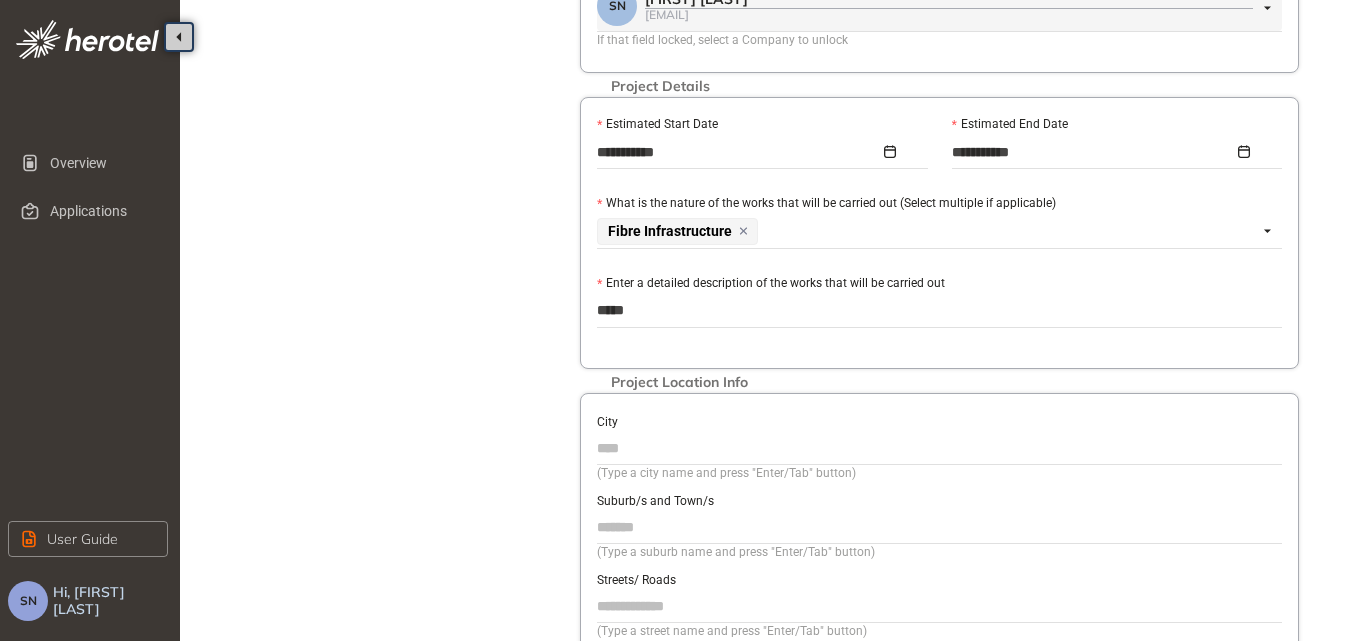 type on "******" 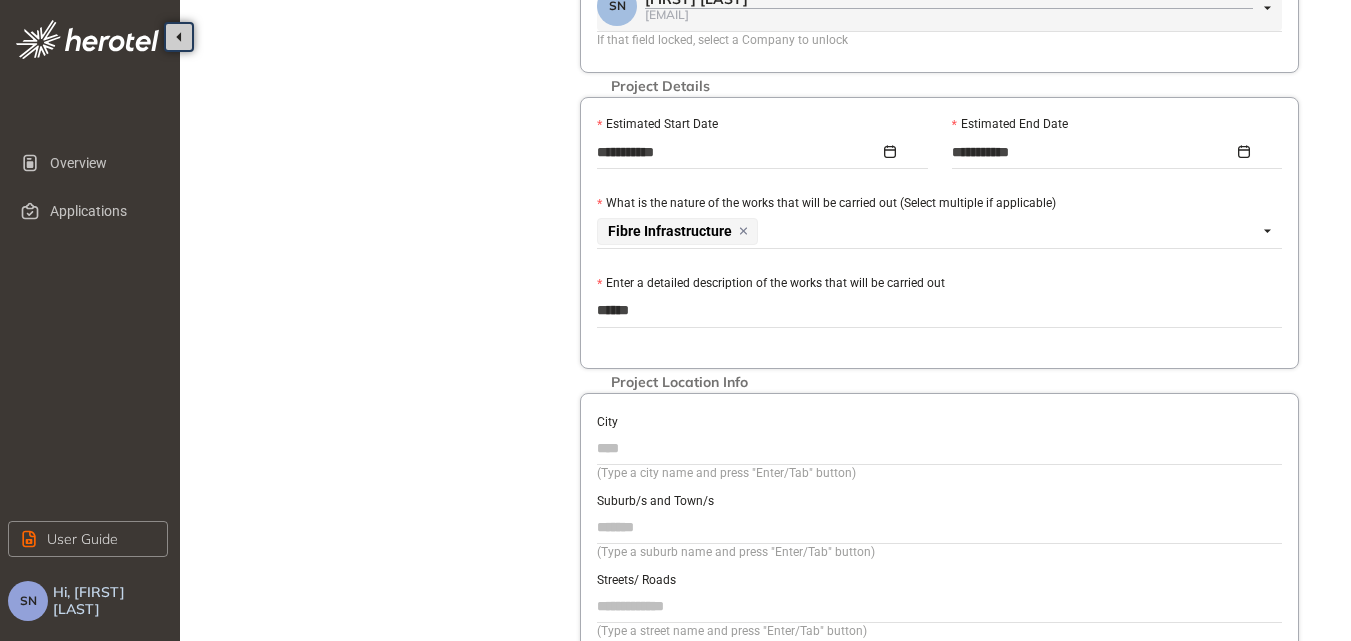 type on "*******" 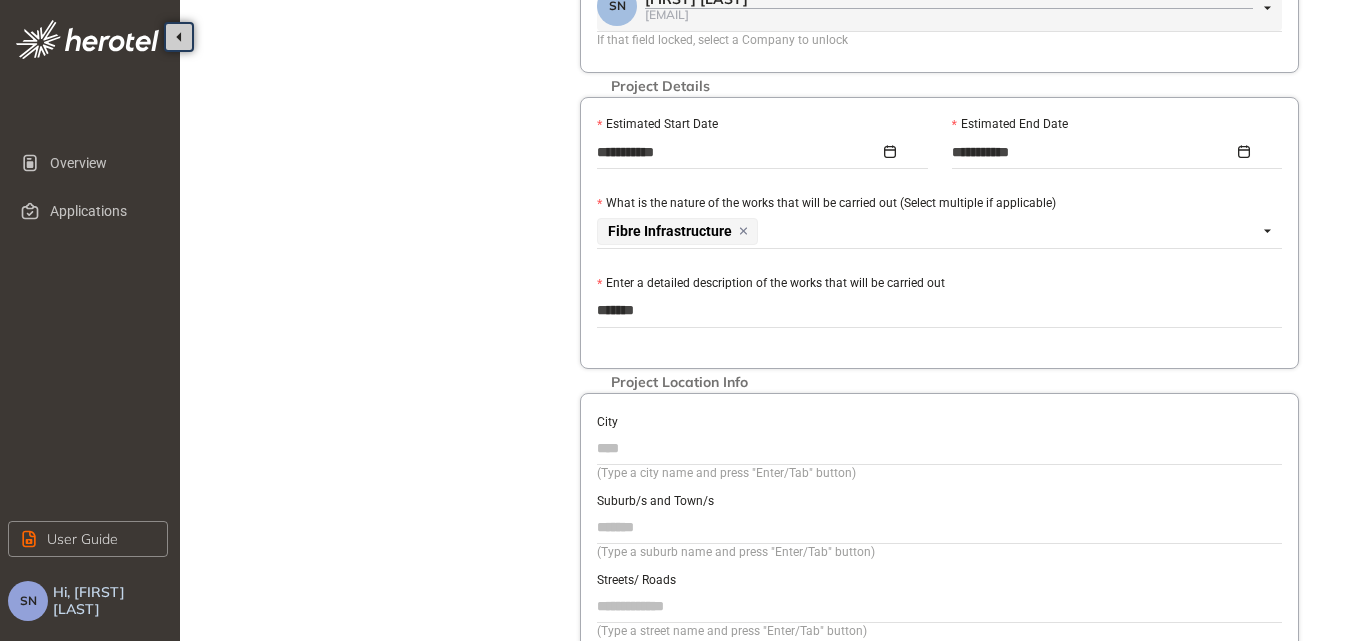 type on "********" 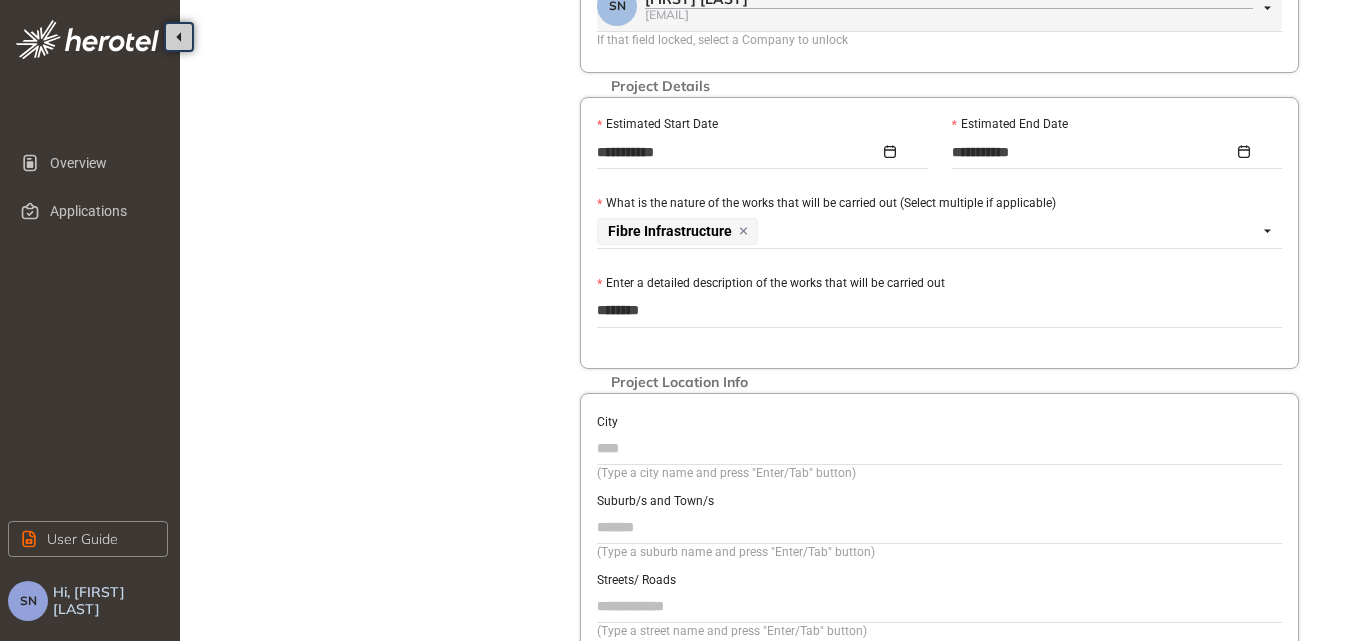 type on "*********" 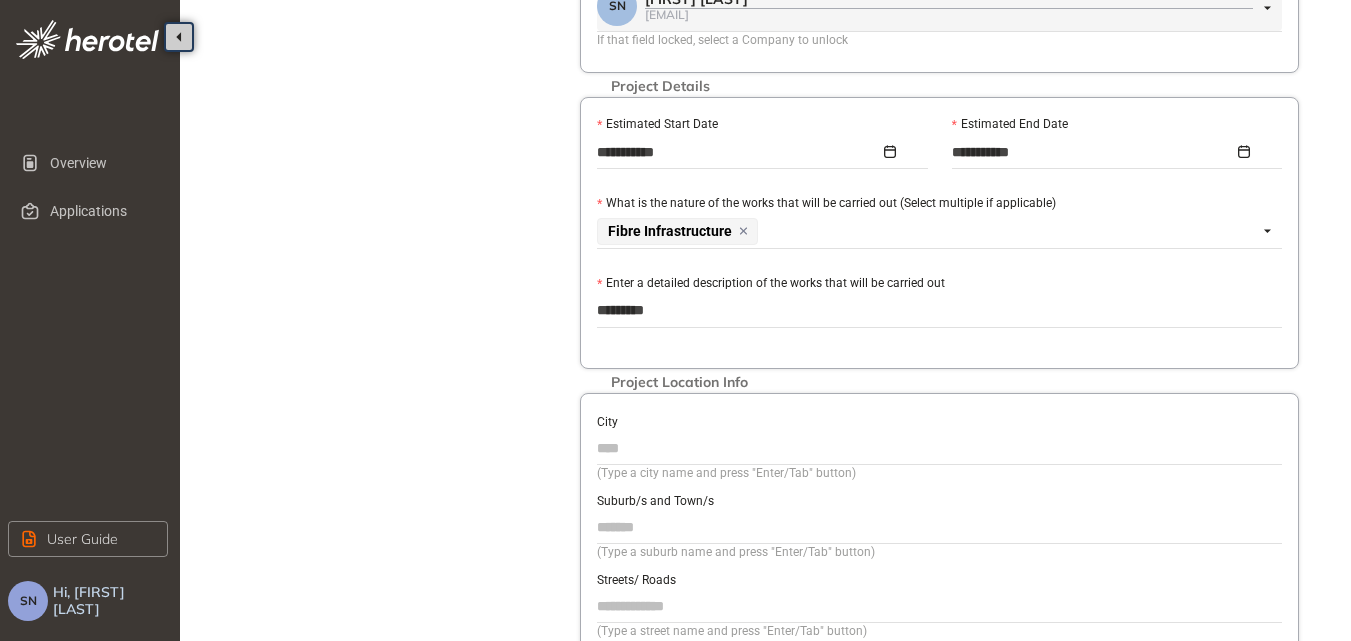 type on "**********" 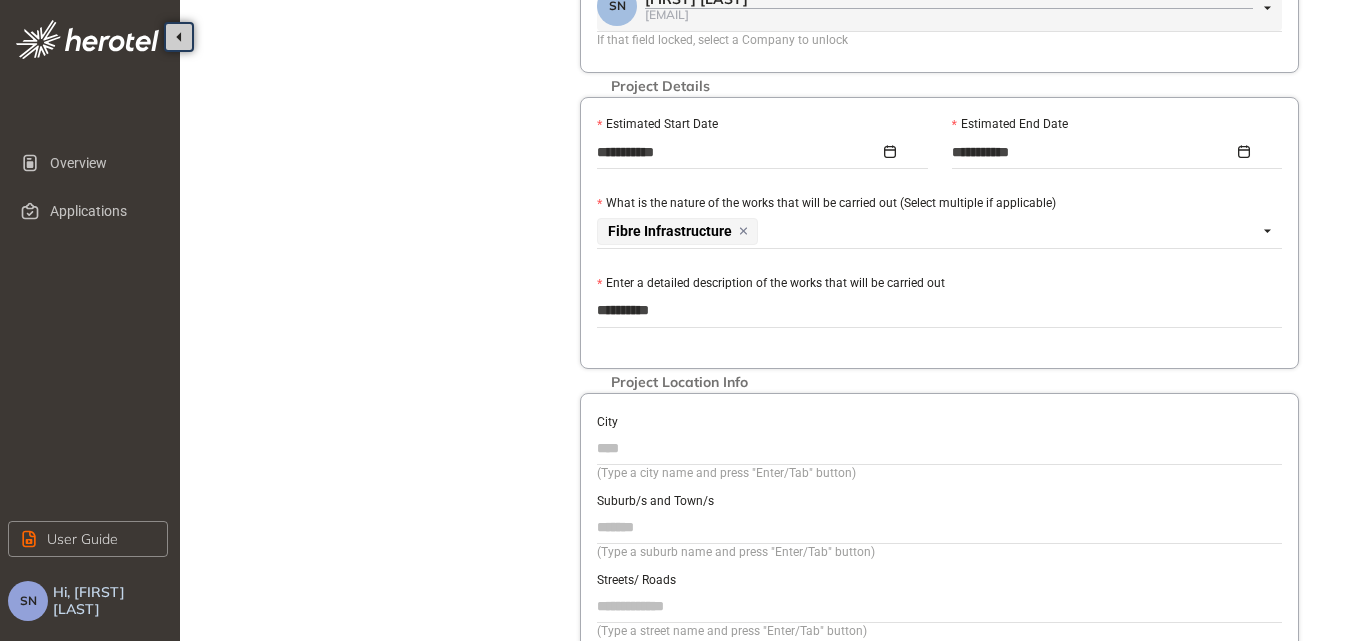 type on "**********" 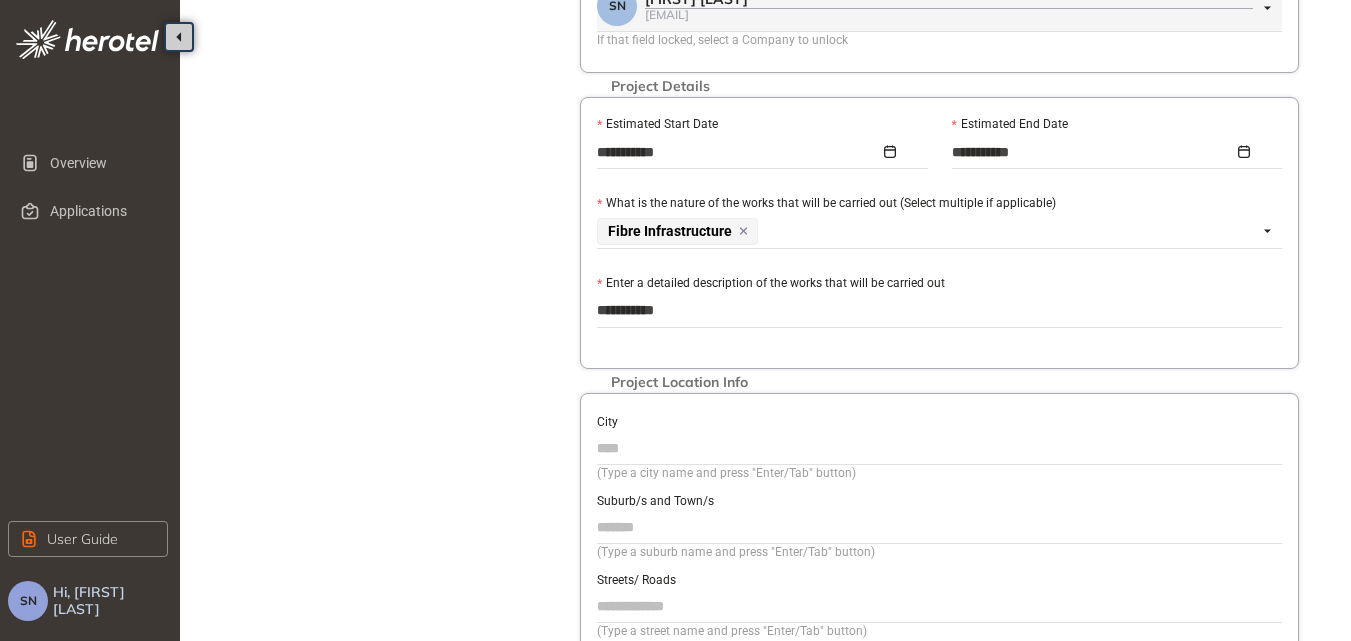 type on "**********" 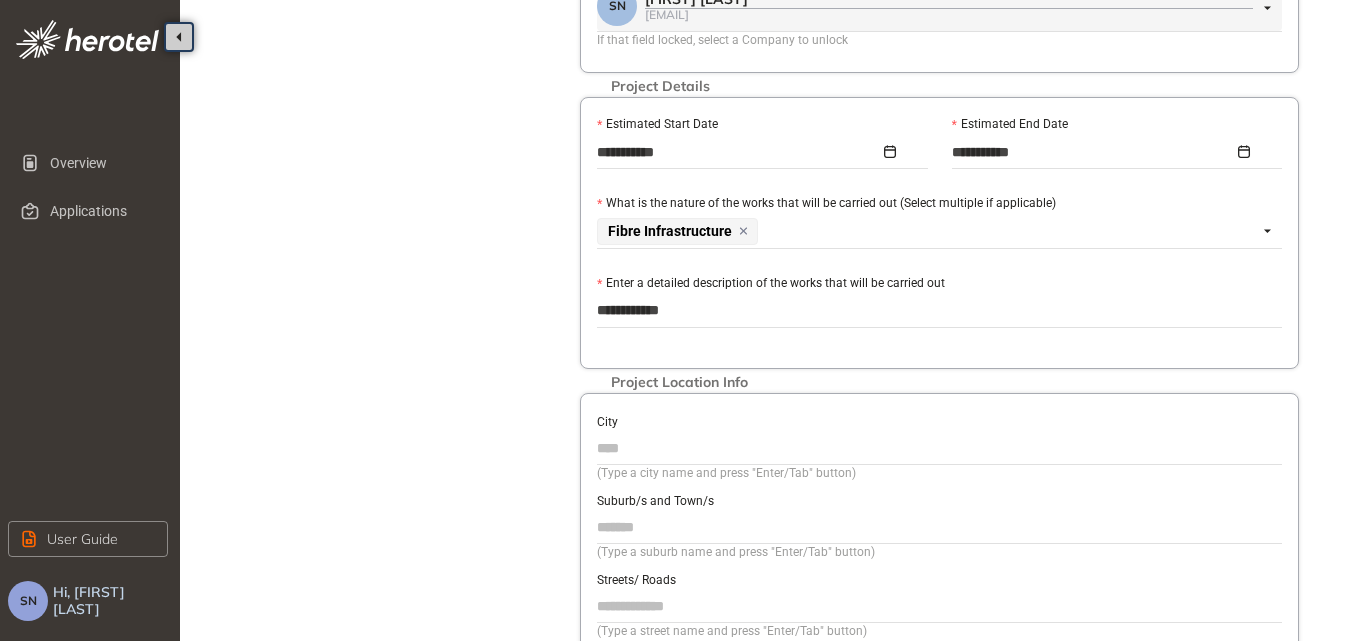 type on "**********" 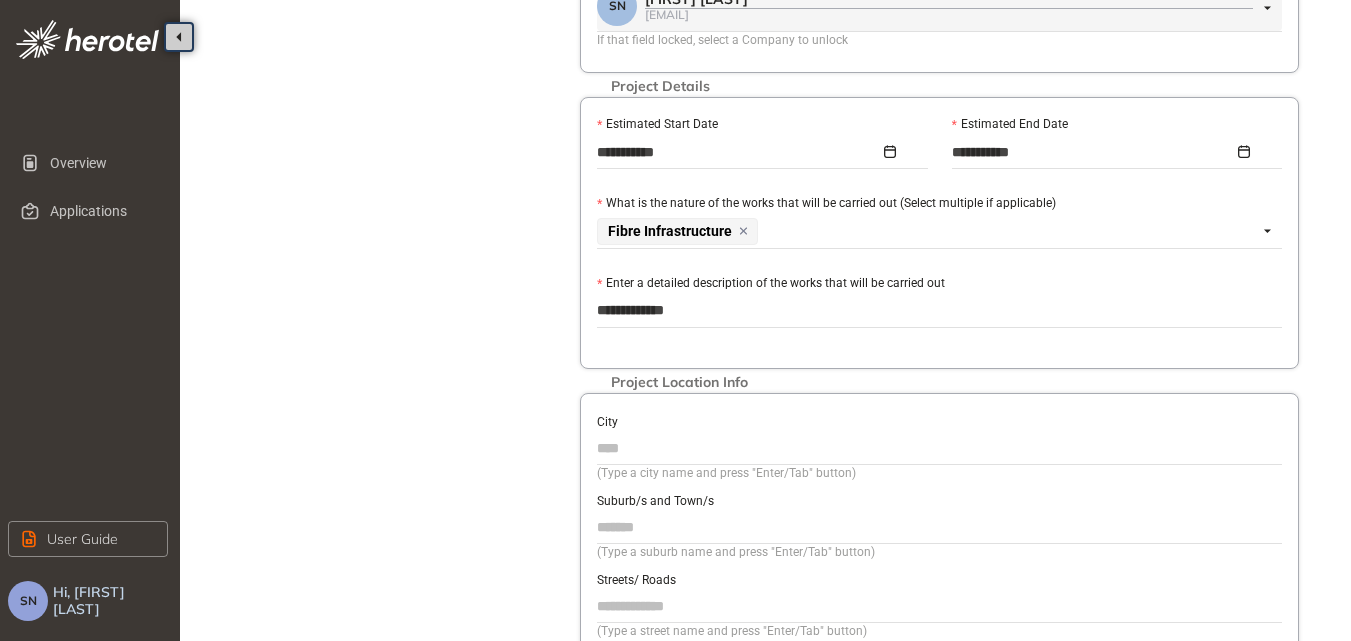 type on "**********" 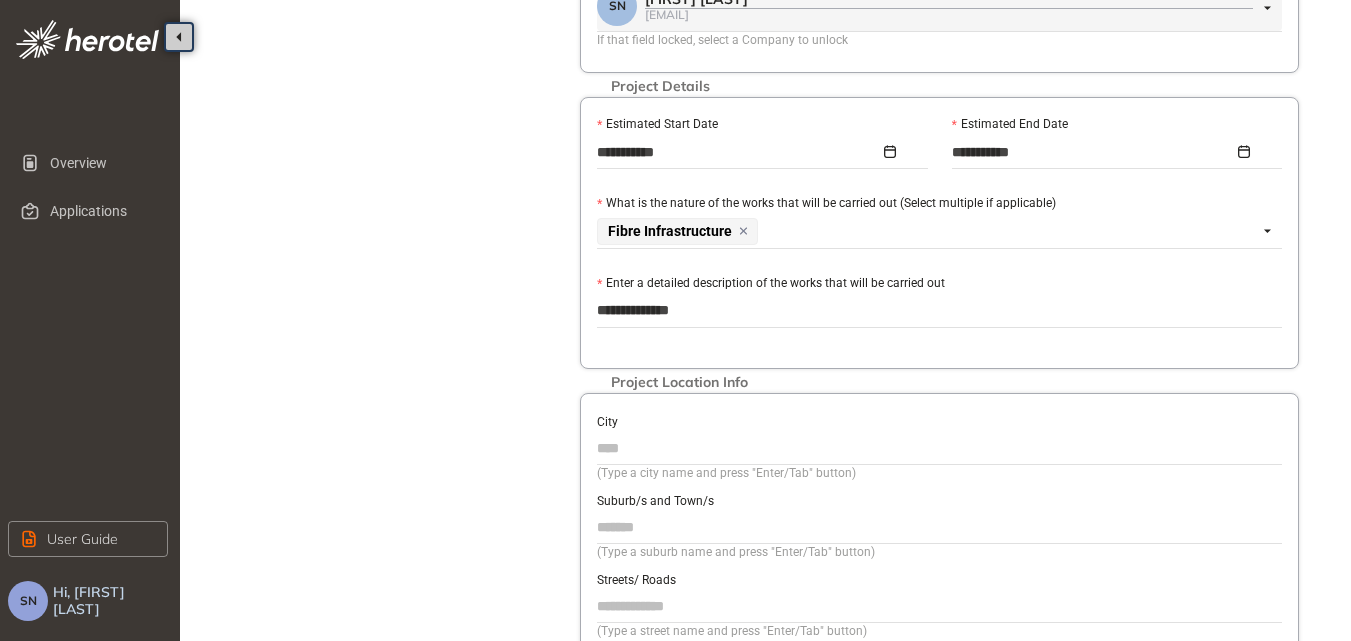 type on "**********" 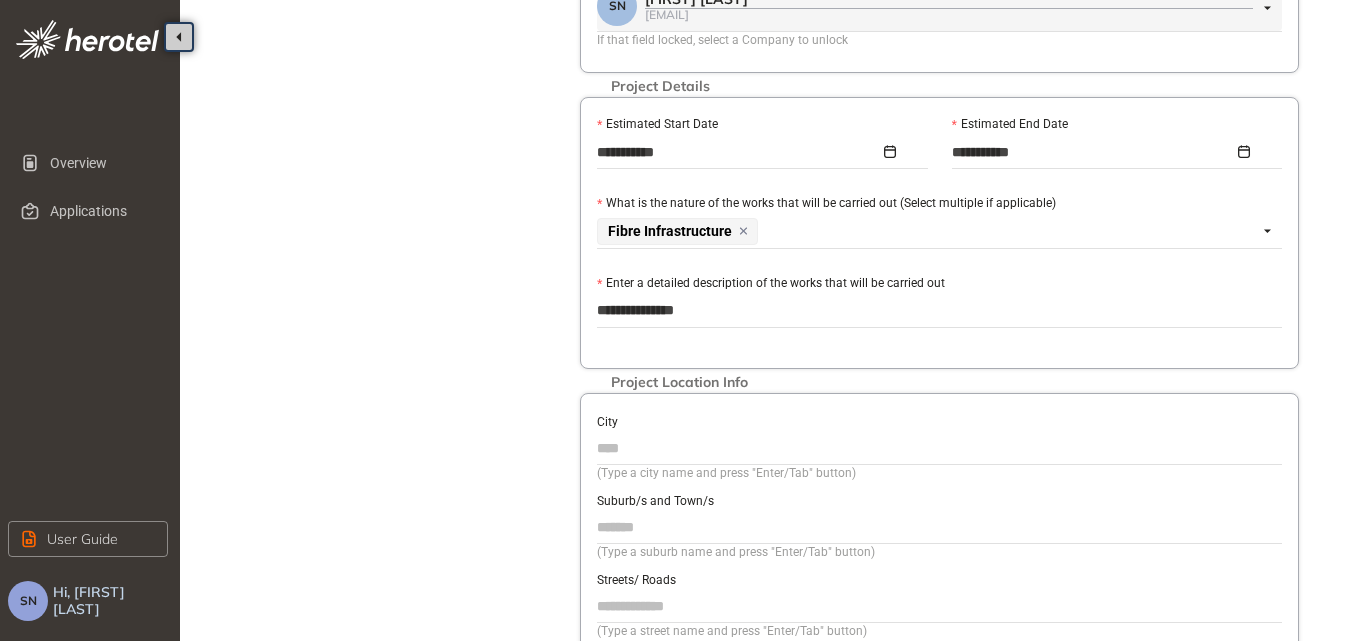 type on "**********" 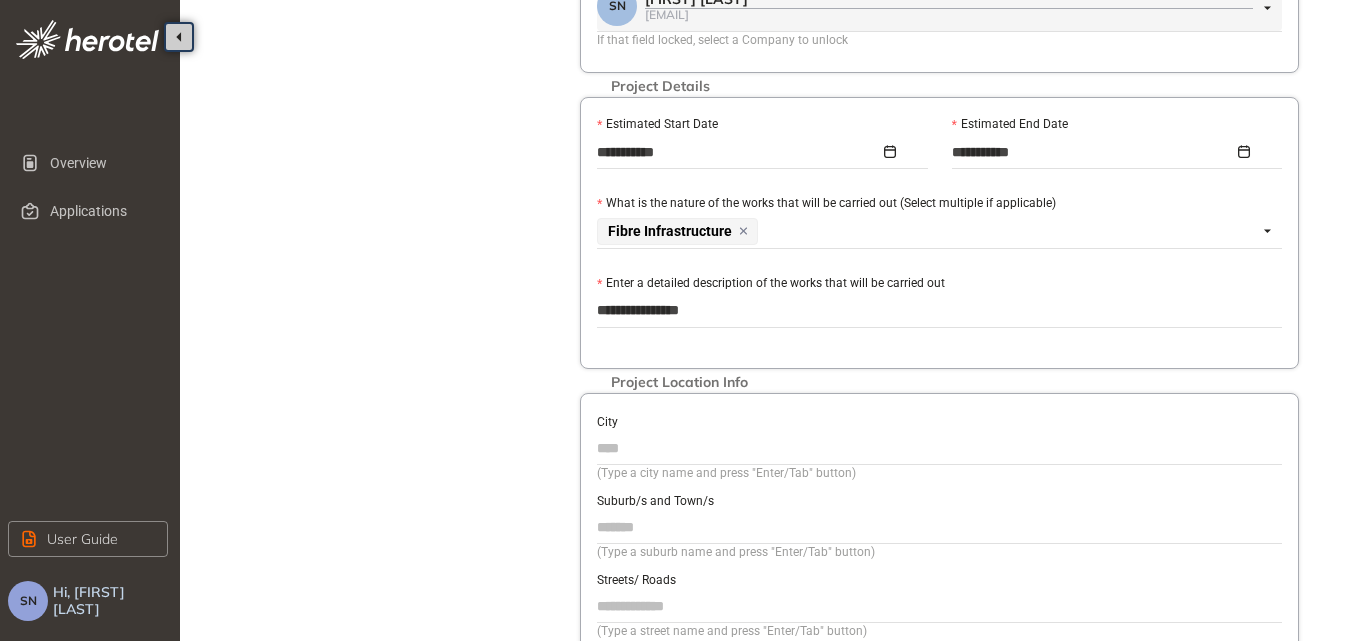 type on "**********" 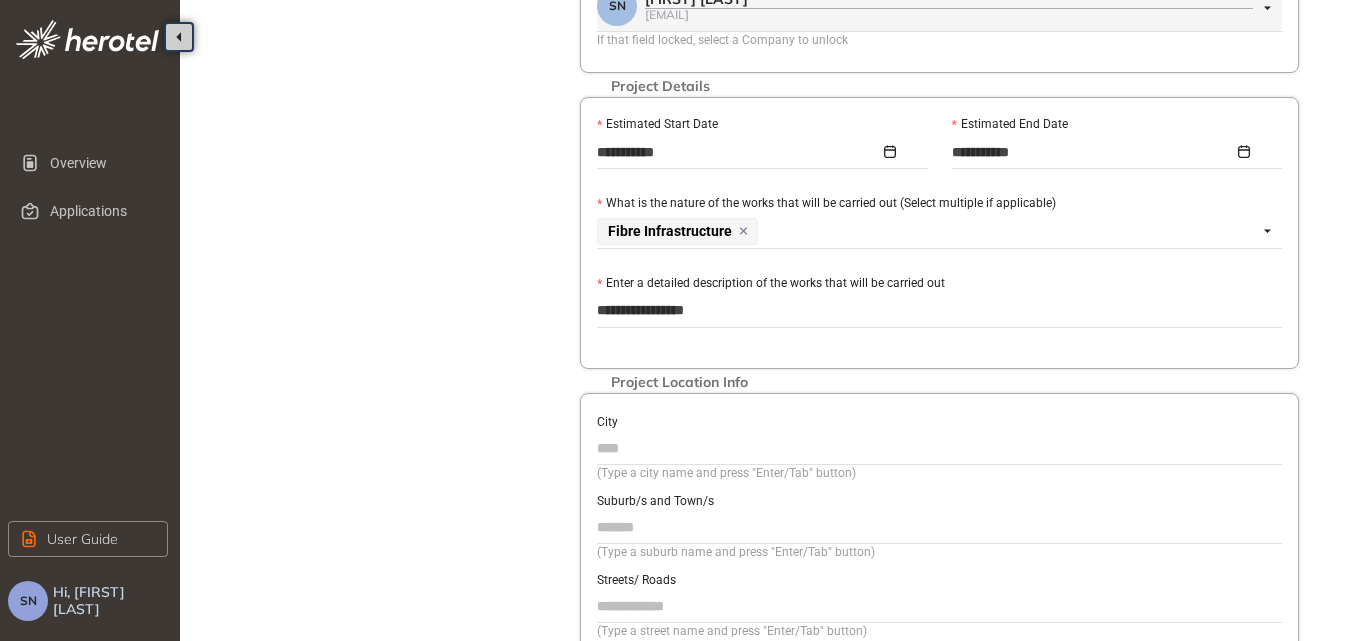 type on "**********" 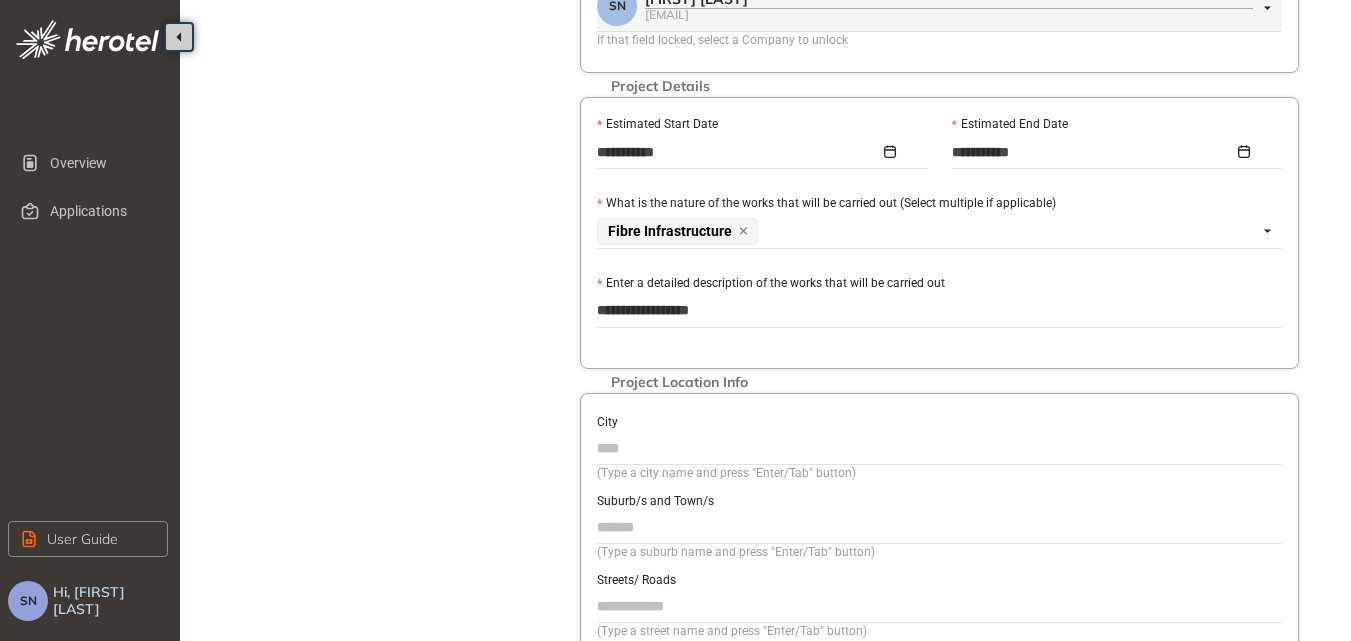 type on "**********" 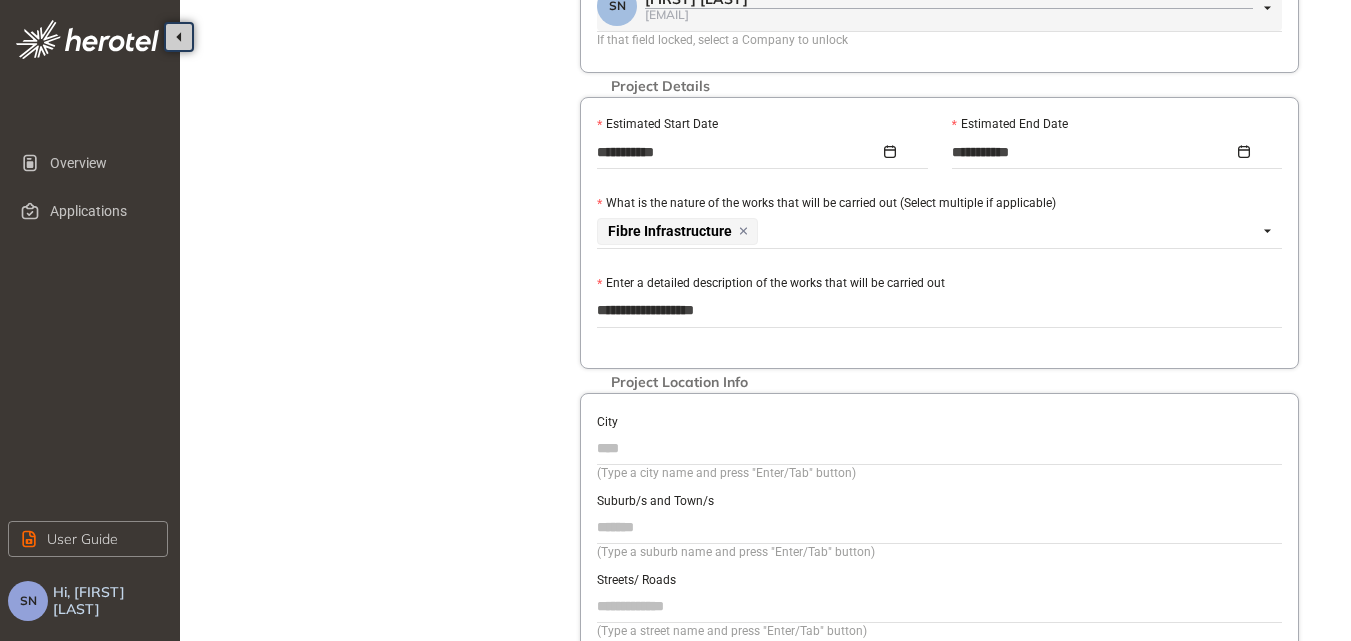 type on "**********" 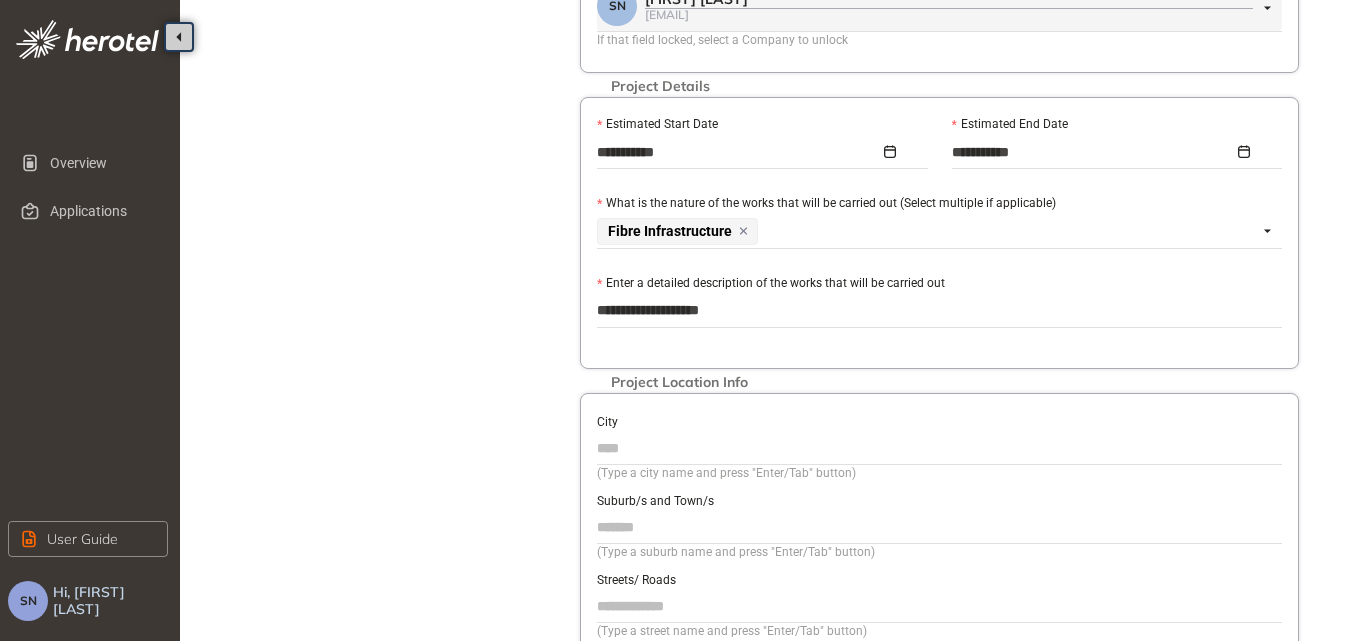 type on "**********" 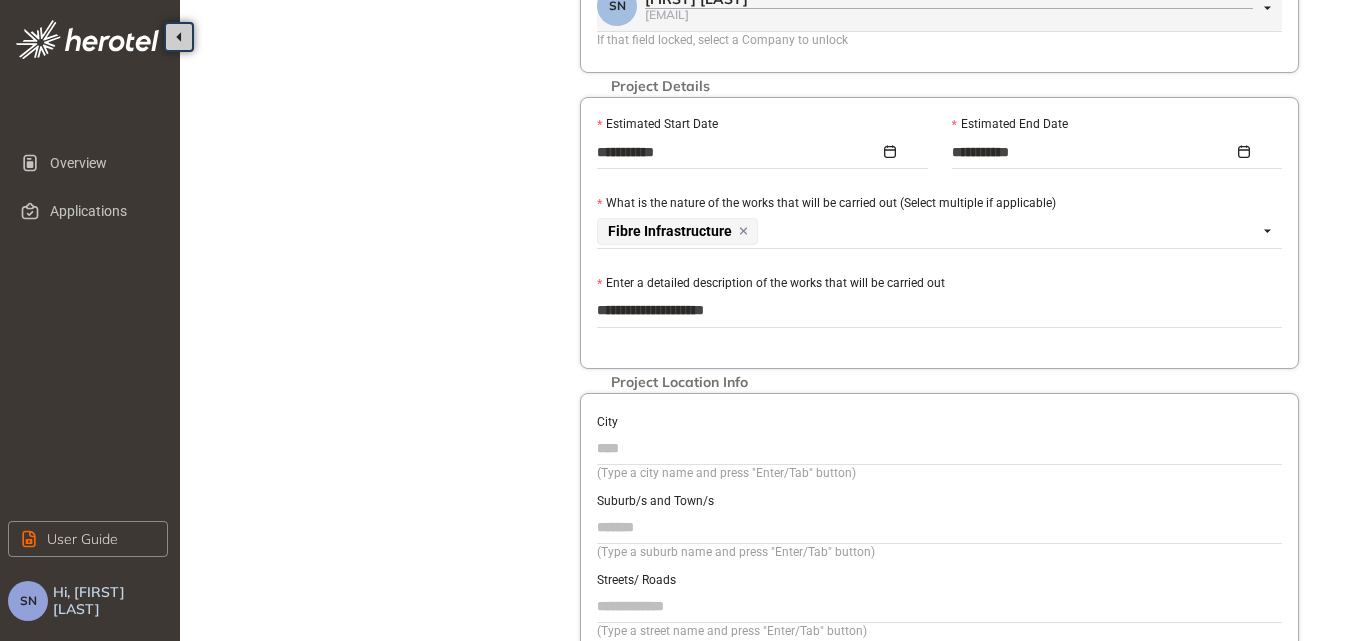 type on "**********" 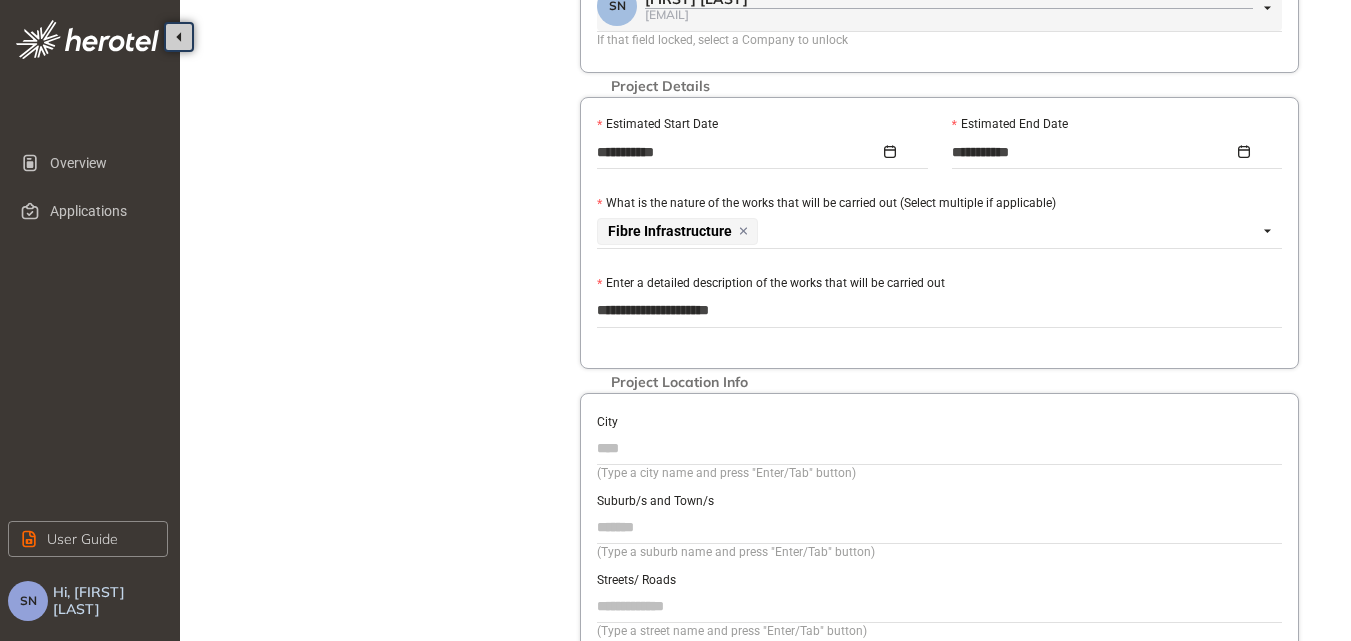 type on "**********" 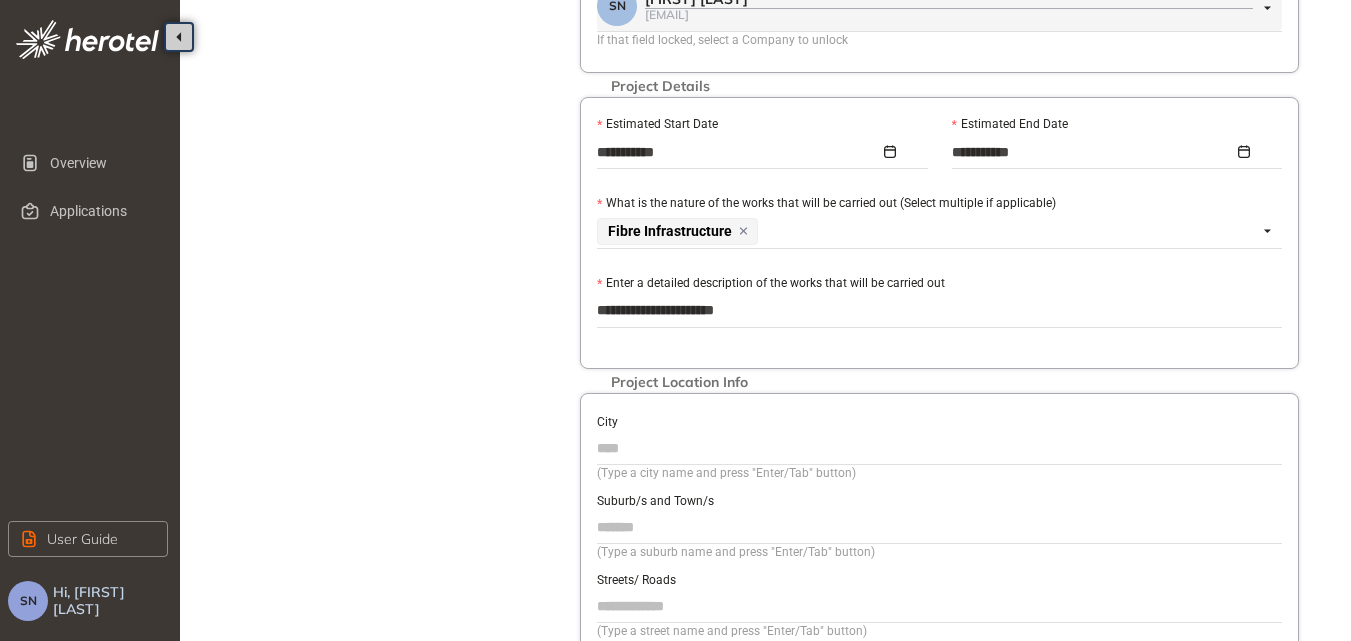 type on "**********" 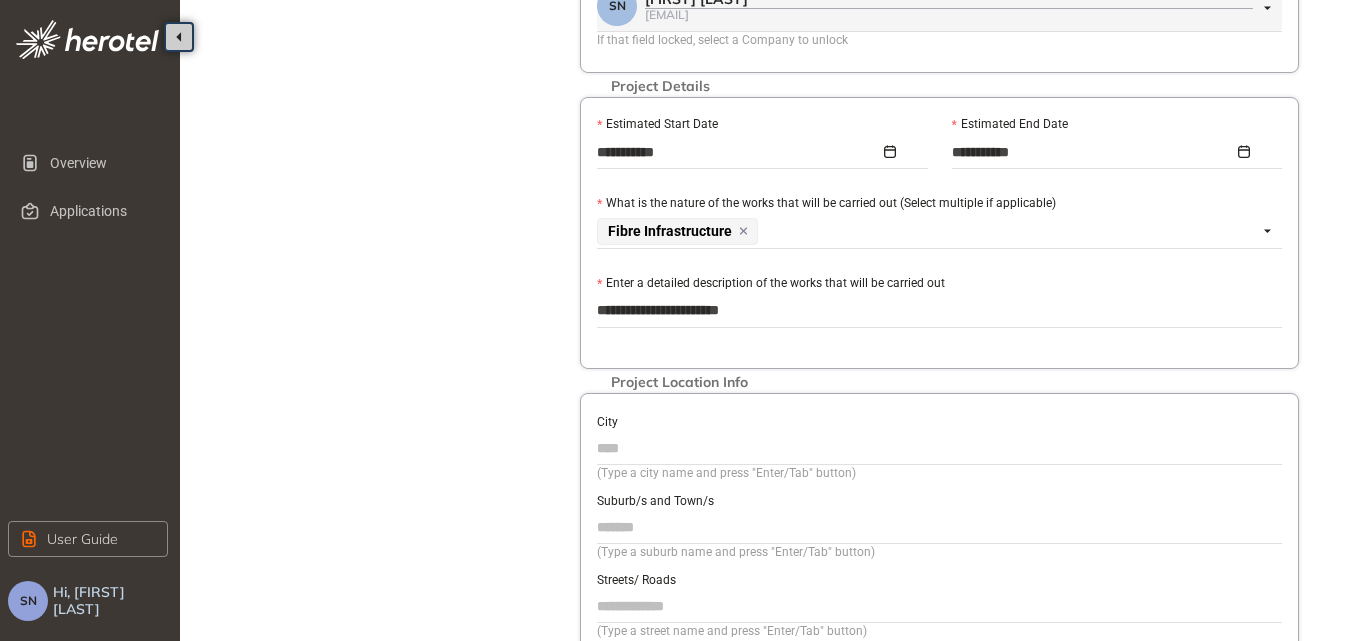 type on "**********" 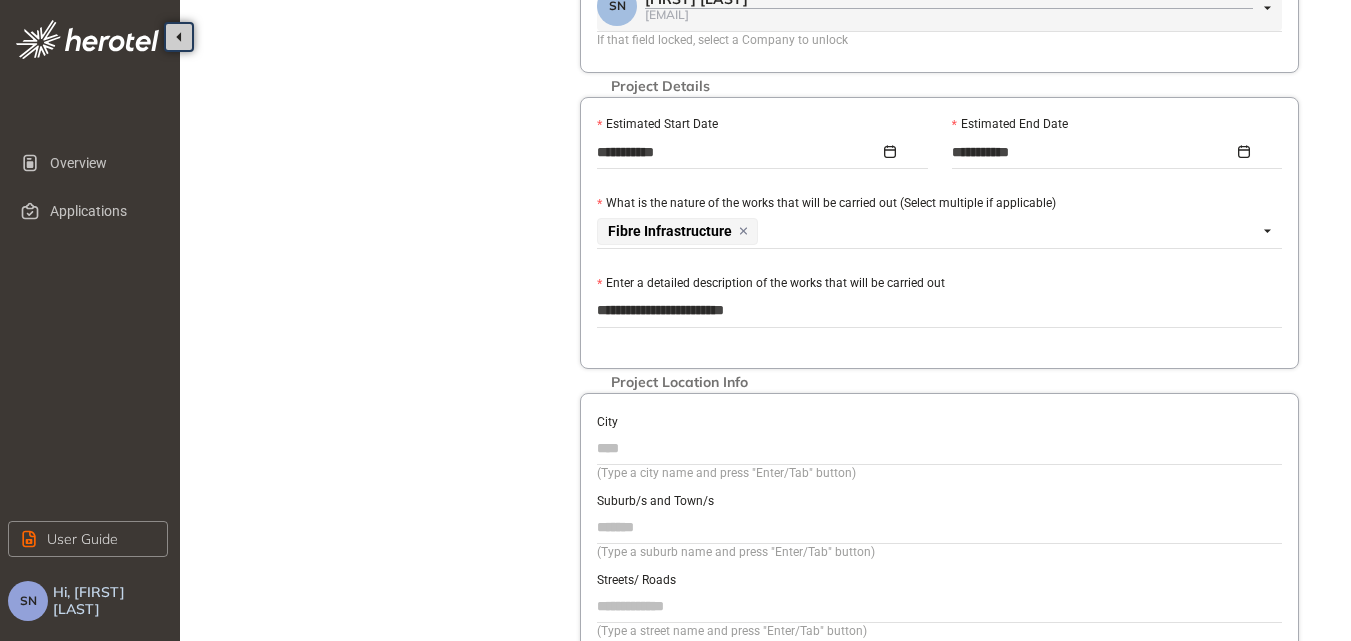 type on "**********" 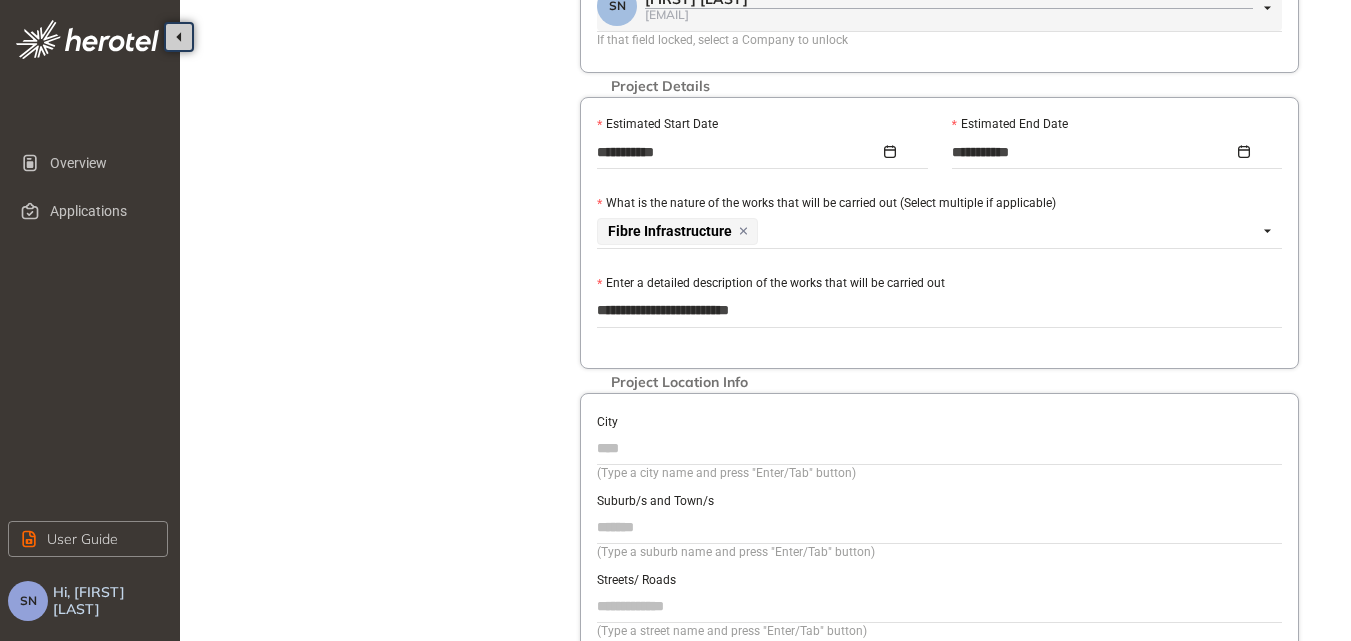 type on "**********" 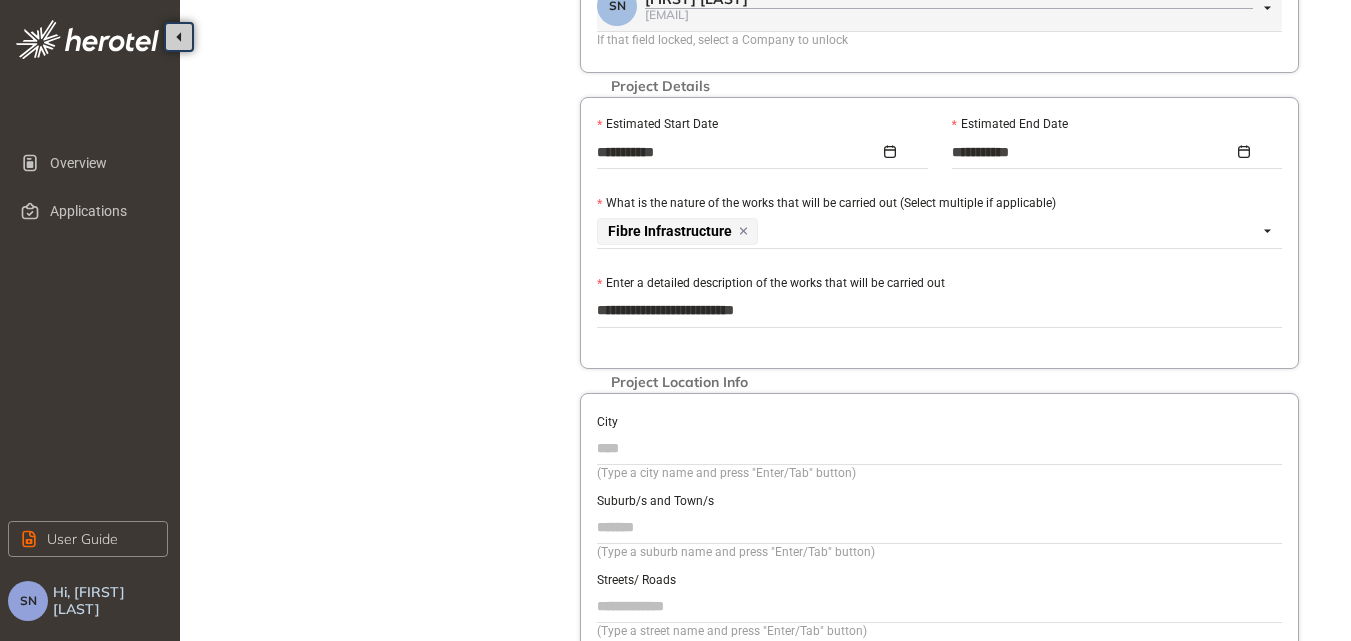 type on "**********" 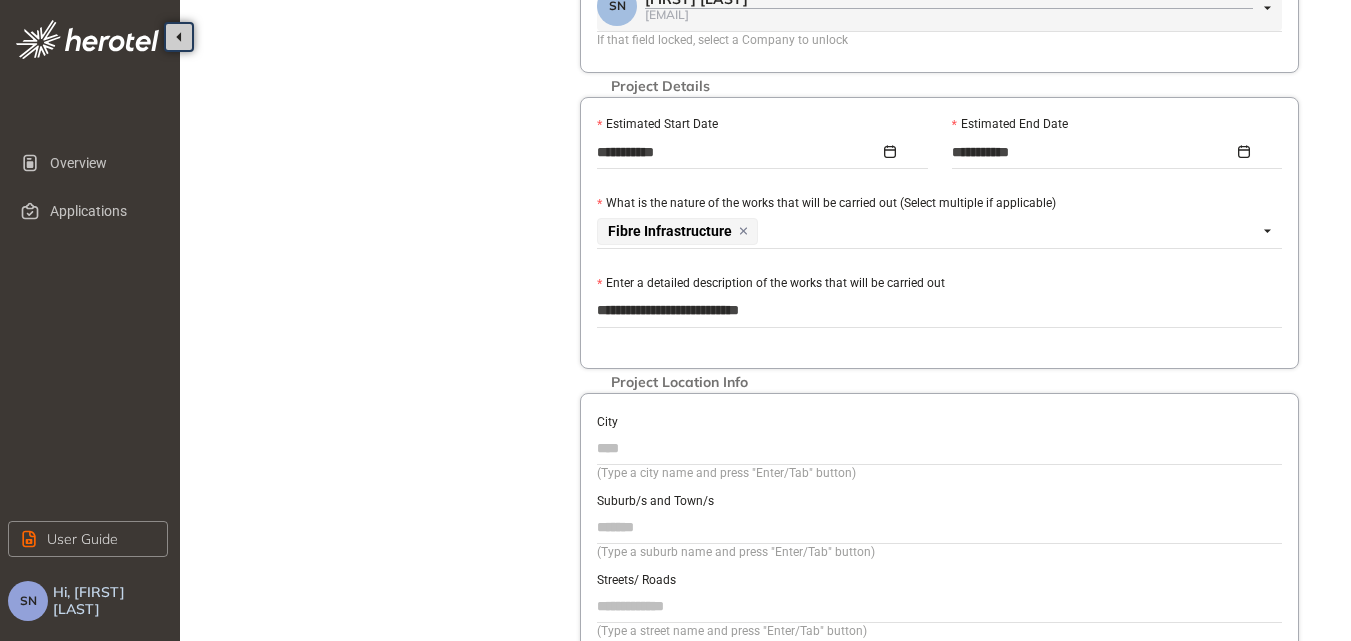 type on "**********" 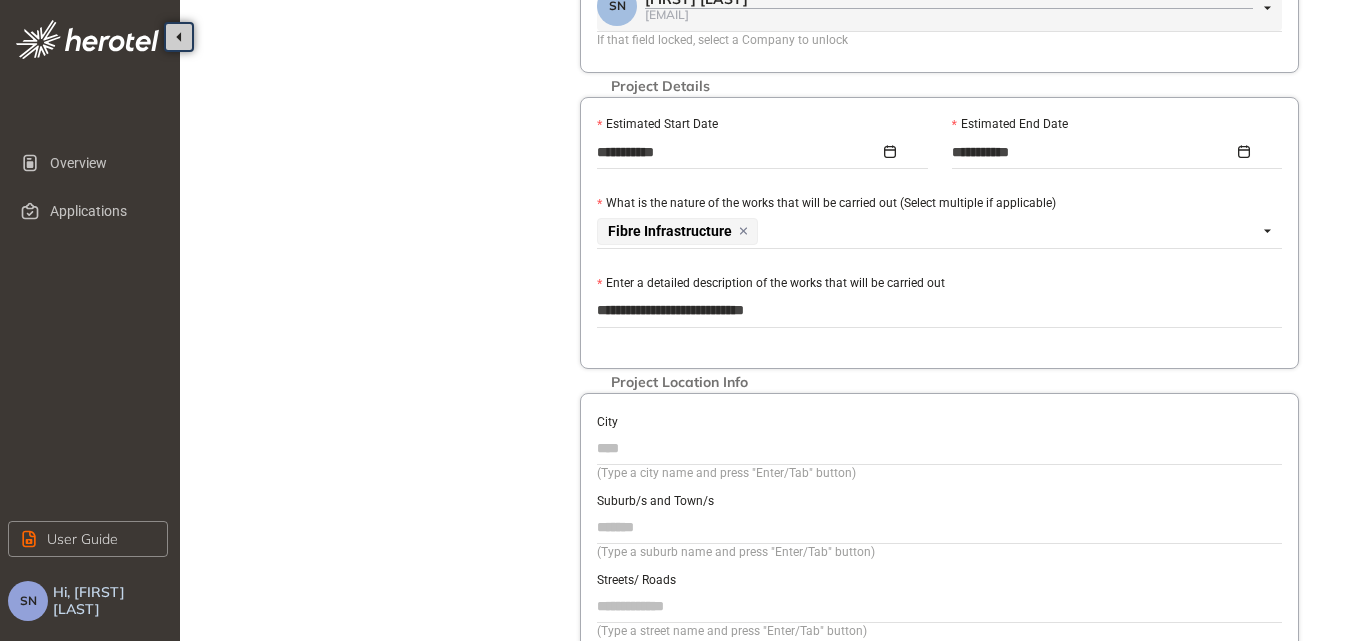 type on "**********" 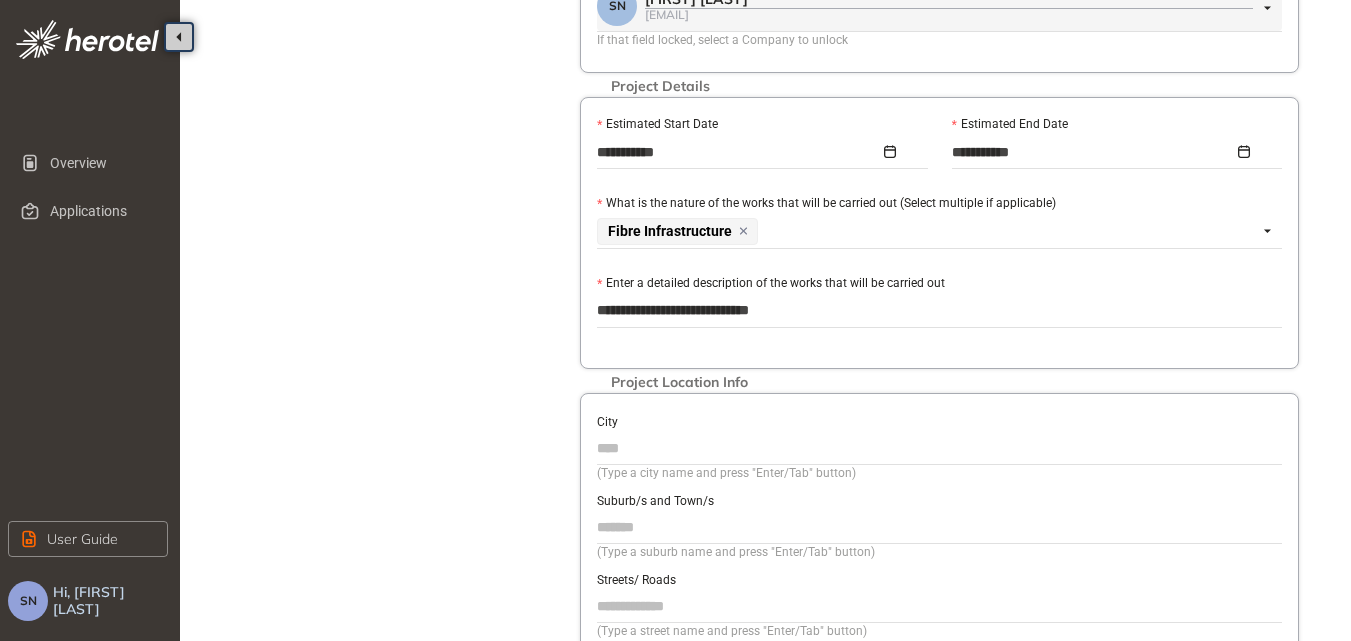 type on "**********" 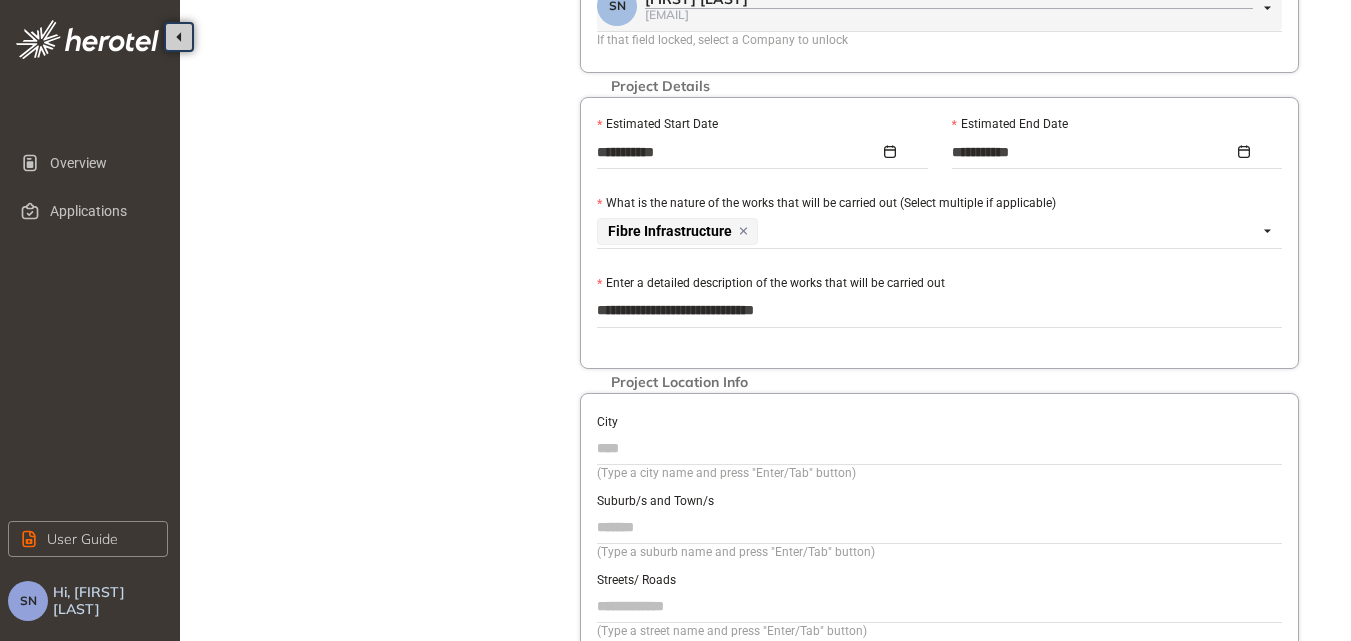 type on "**********" 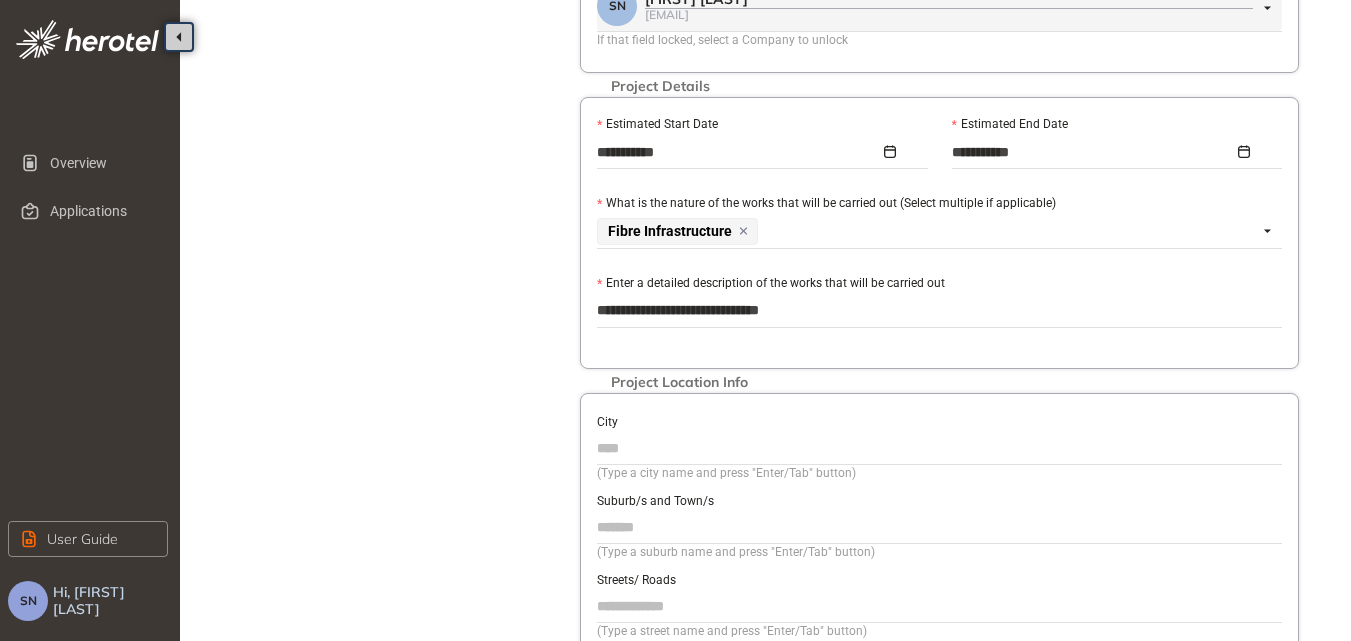 type on "**********" 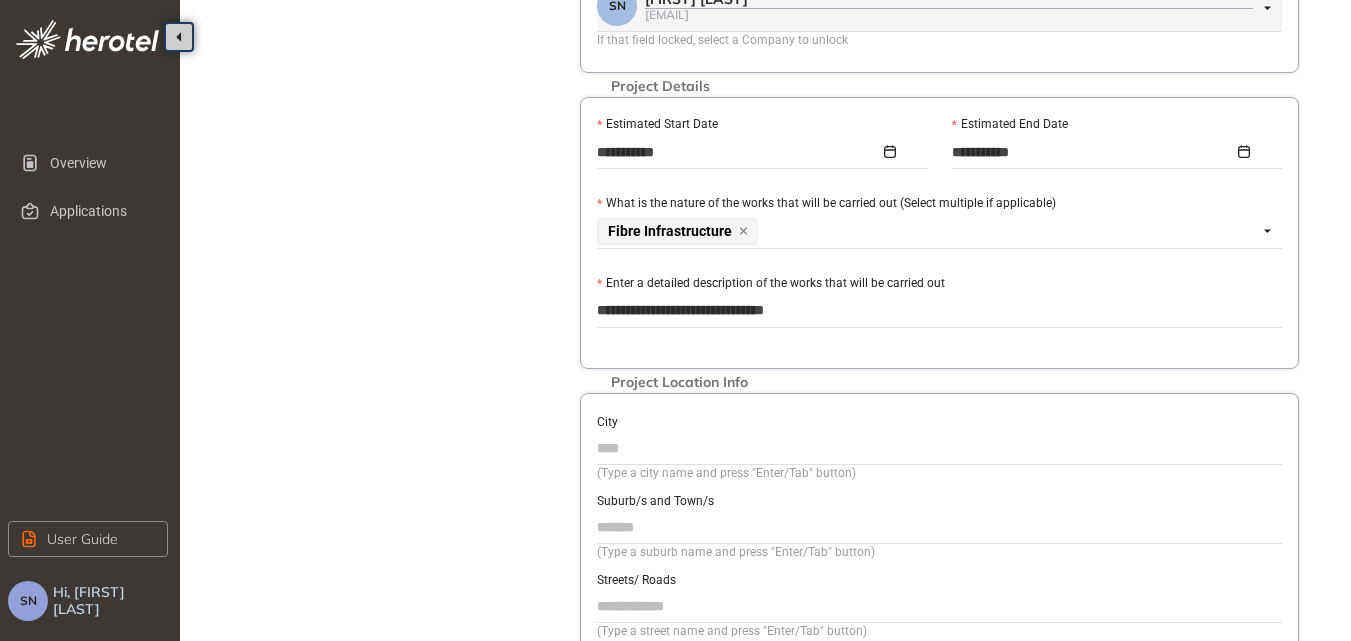 type on "**********" 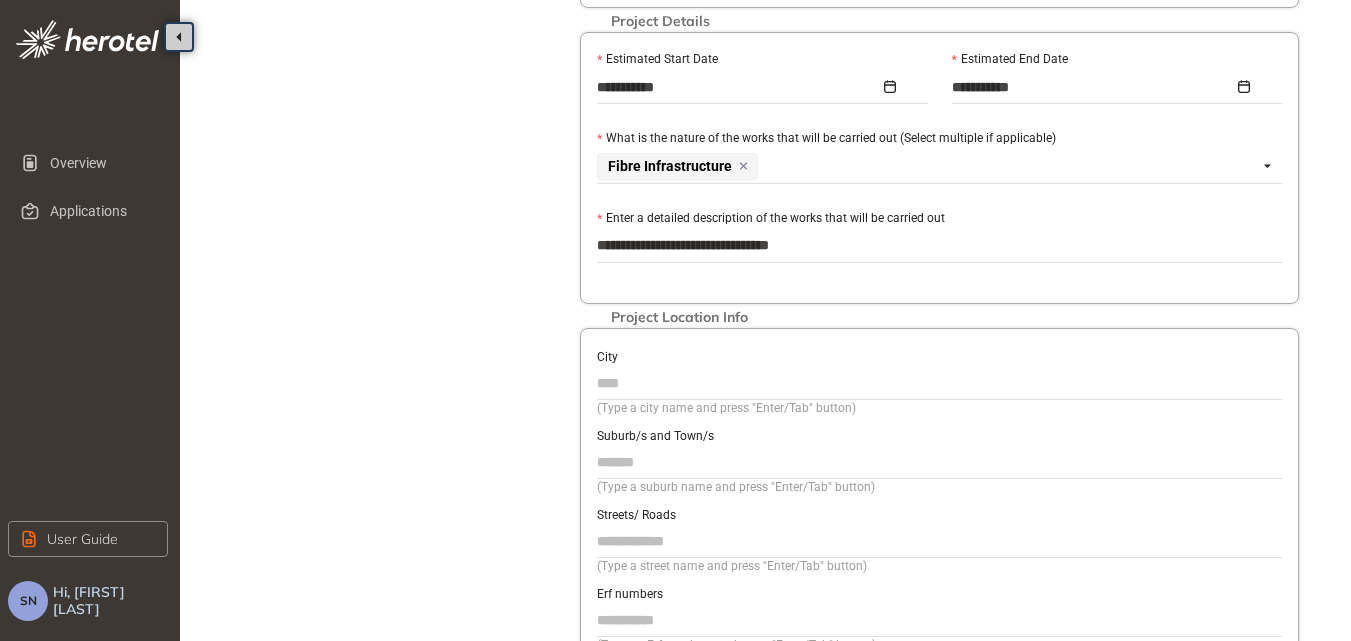 scroll, scrollTop: 600, scrollLeft: 0, axis: vertical 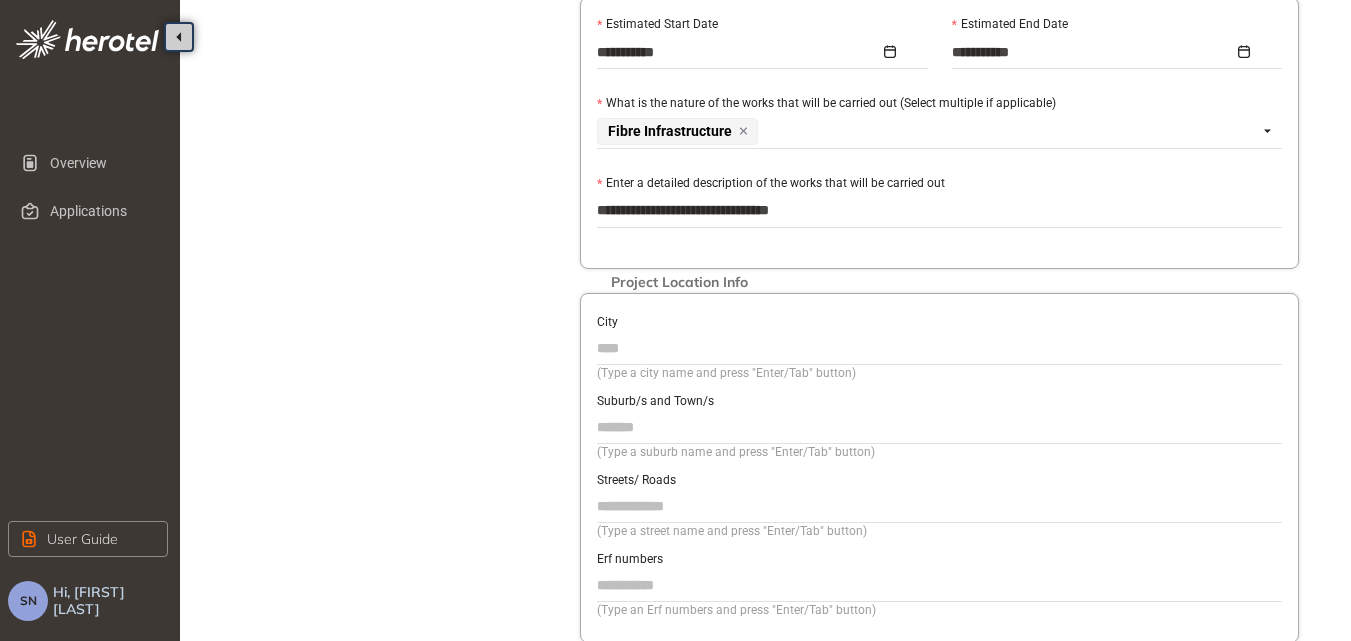 type on "**********" 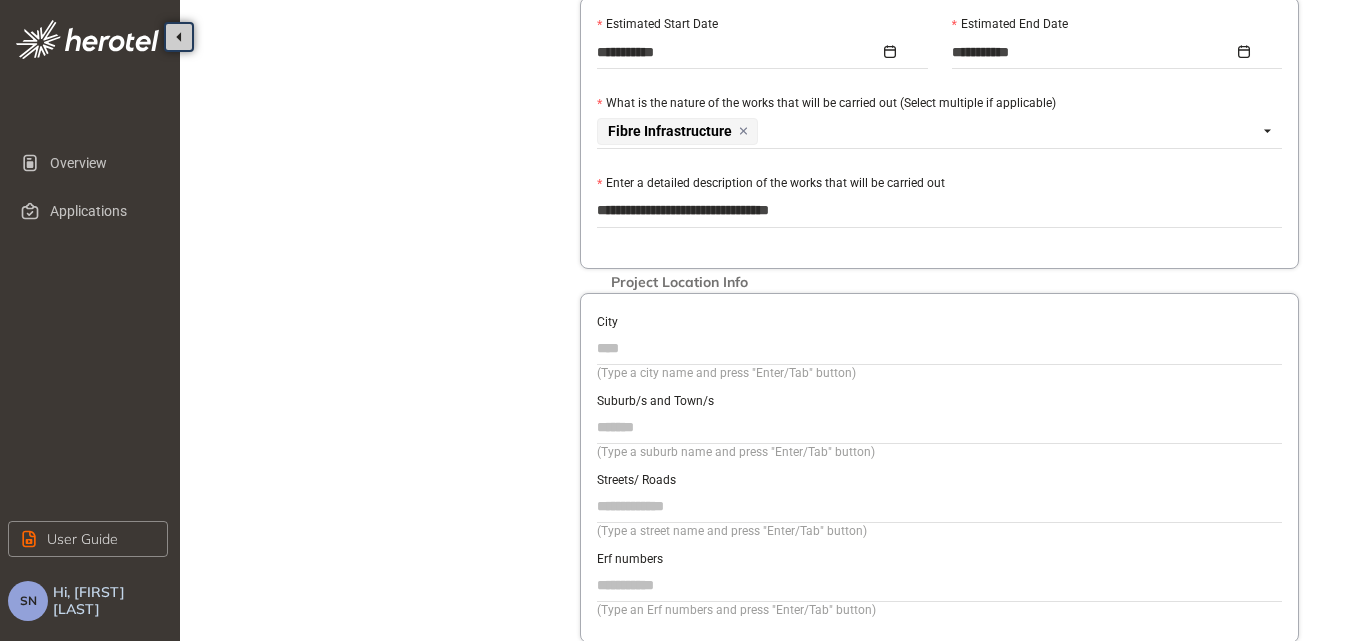 type on "**********" 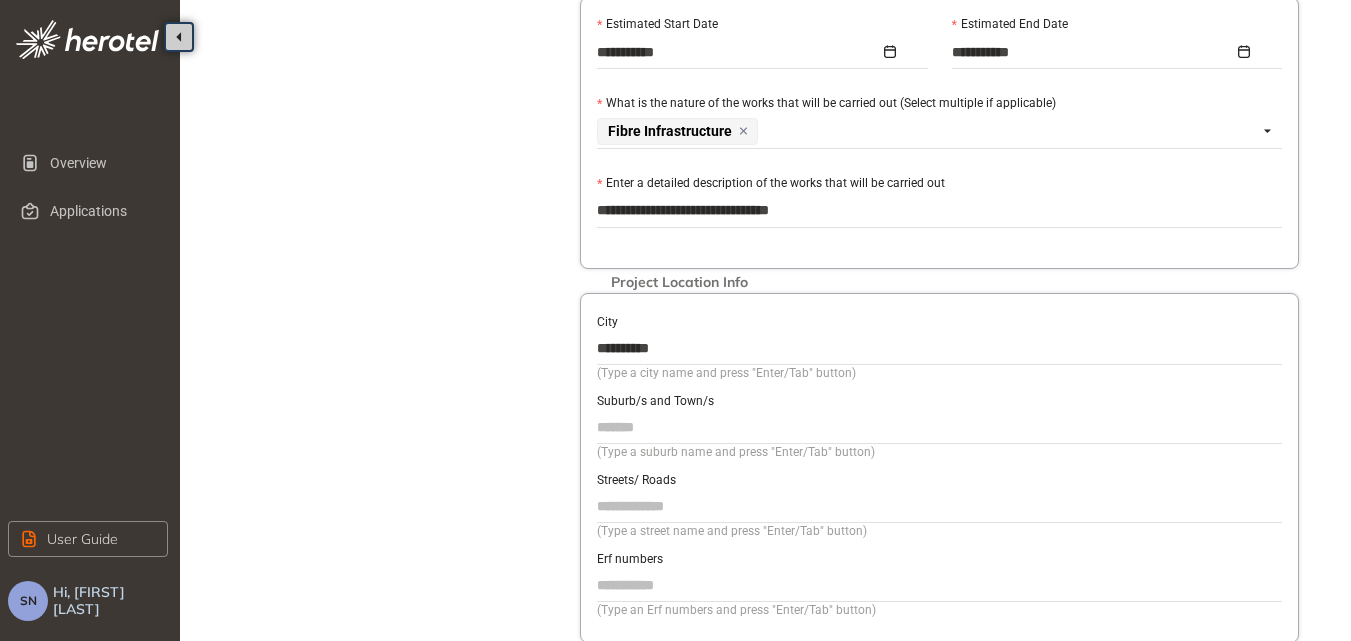 click on "Suburb/s and Town/s" at bounding box center [939, 427] 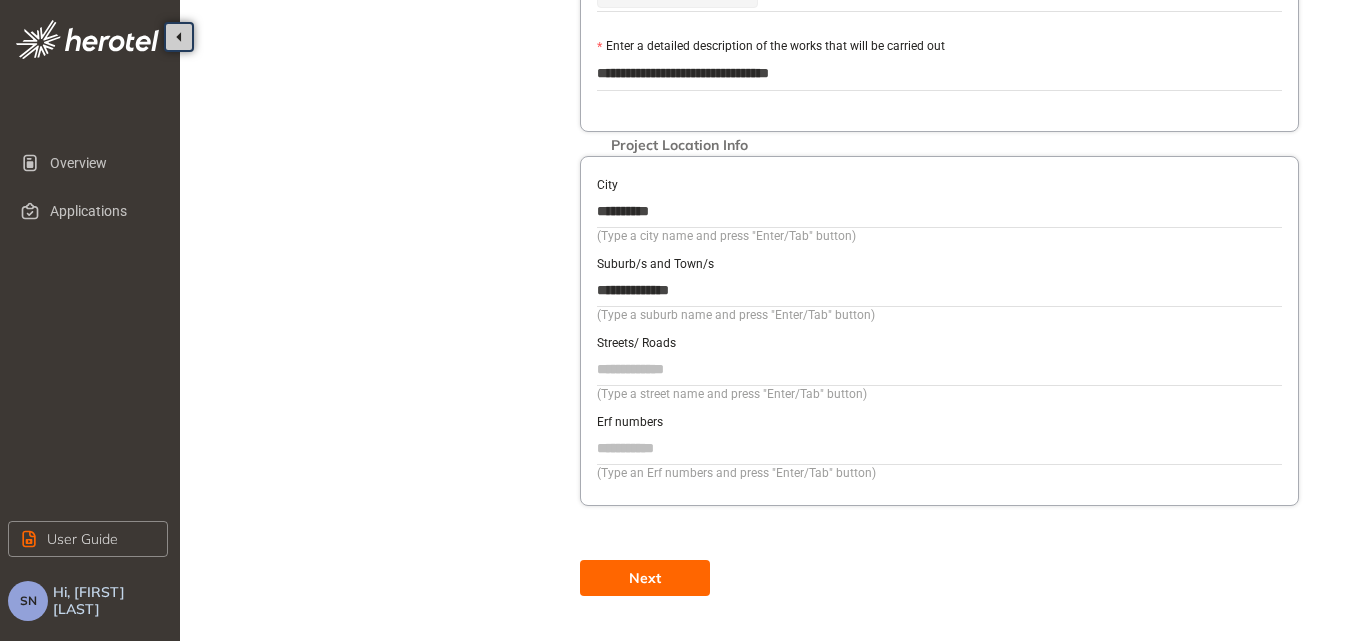 scroll, scrollTop: 742, scrollLeft: 0, axis: vertical 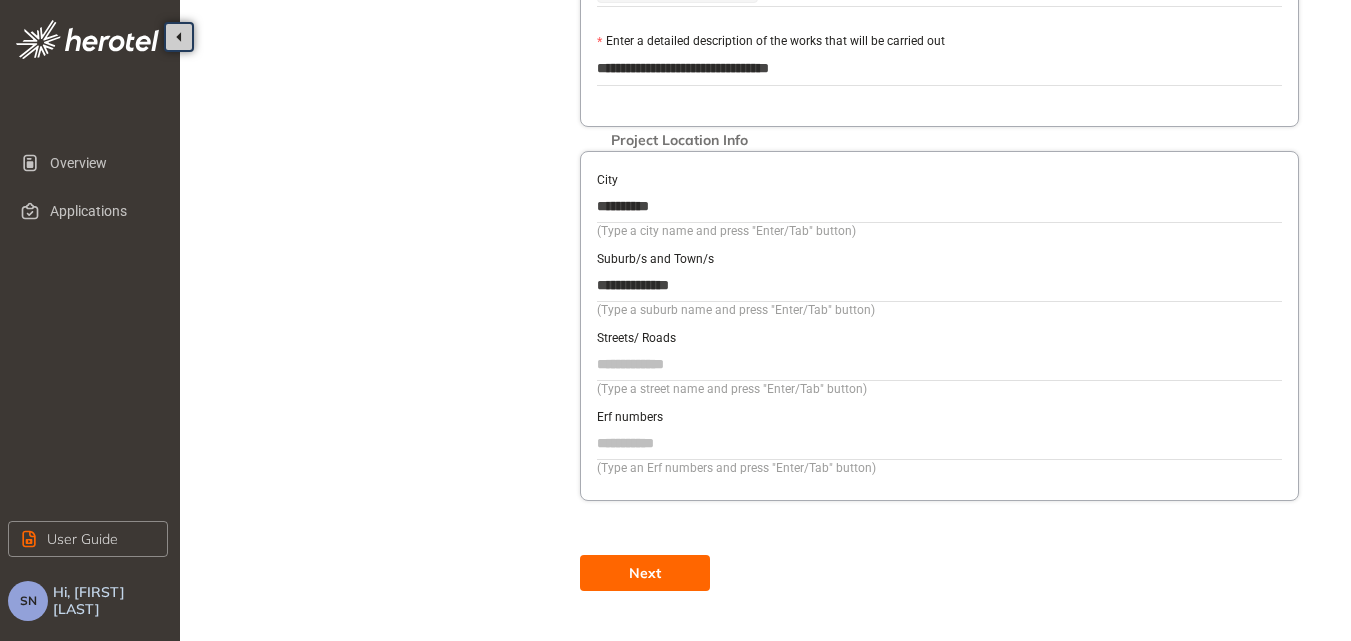 click on "Streets/ Roads" at bounding box center [939, 364] 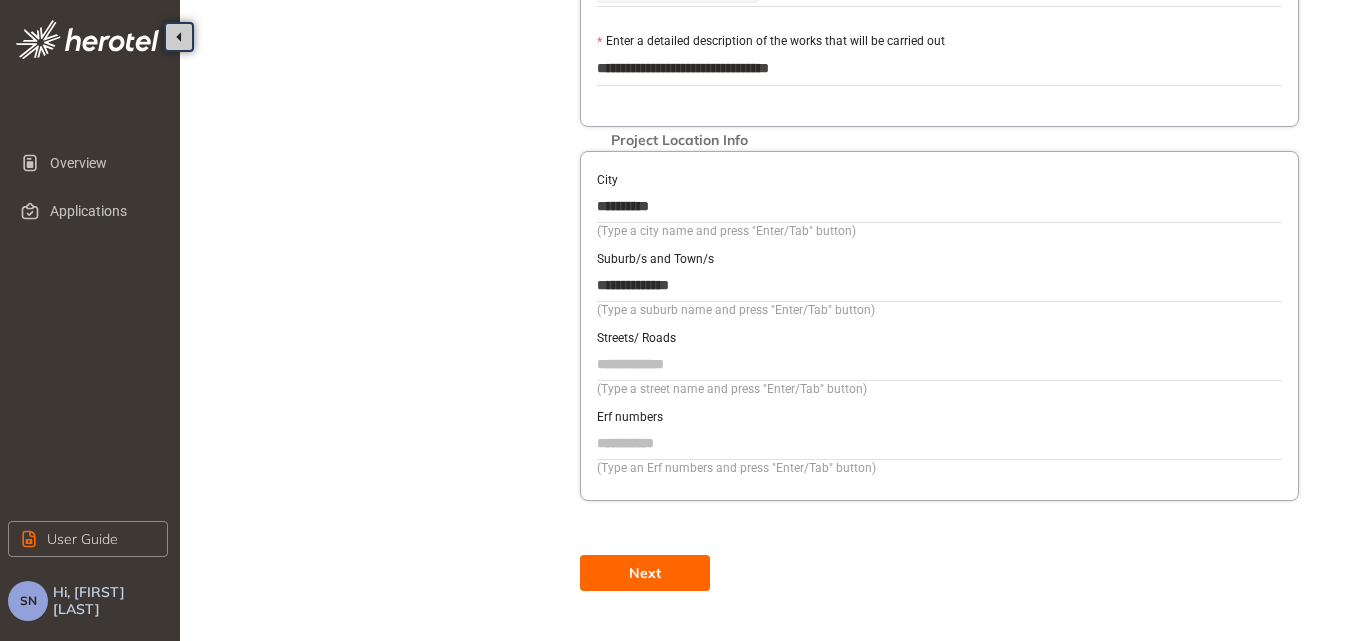 type on "**********" 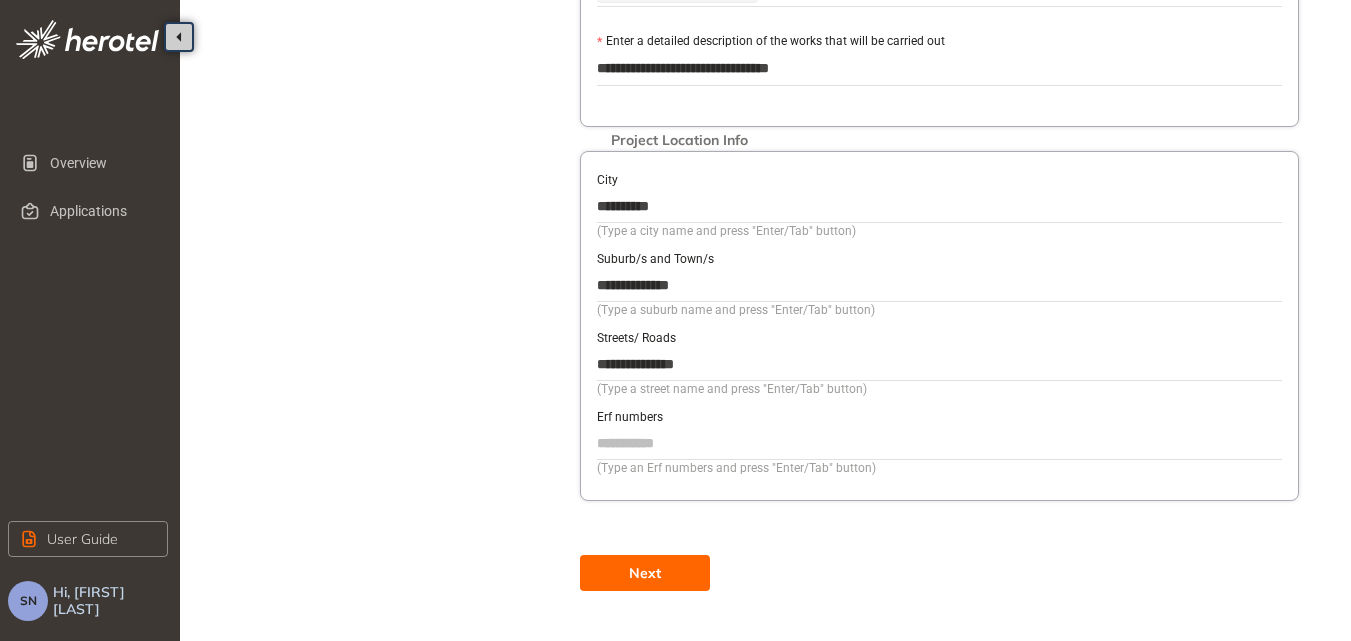 click on "Next" at bounding box center [645, 573] 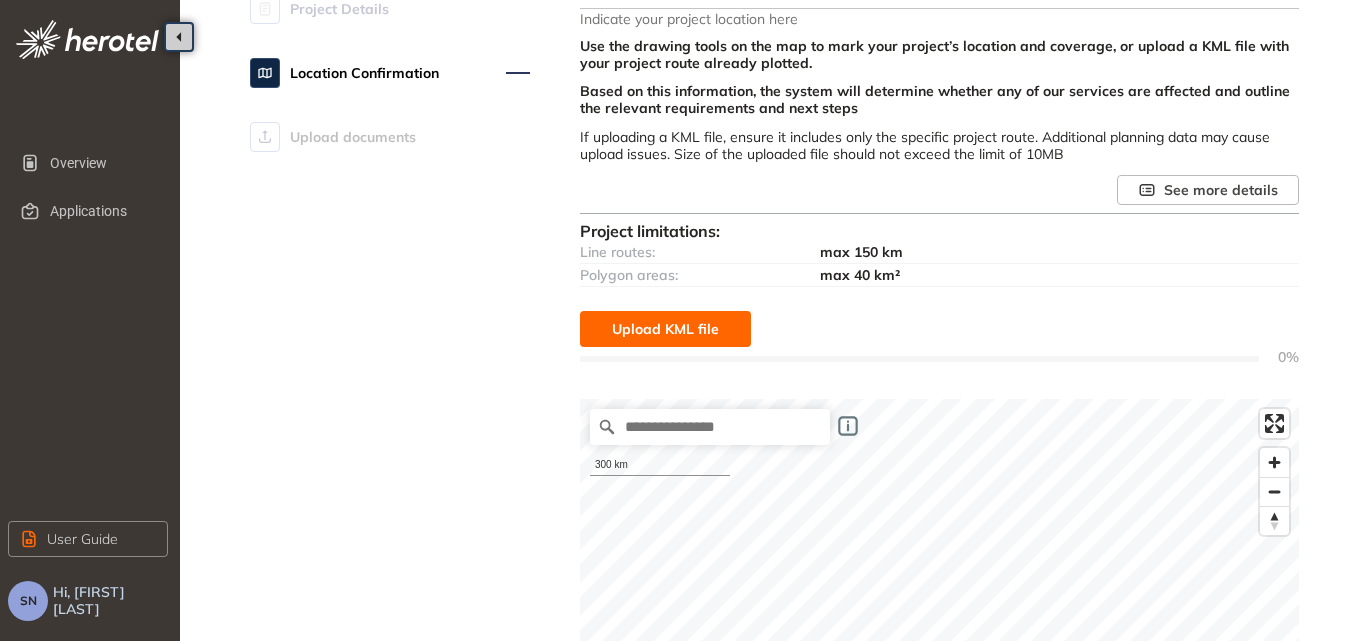 scroll, scrollTop: 192, scrollLeft: 0, axis: vertical 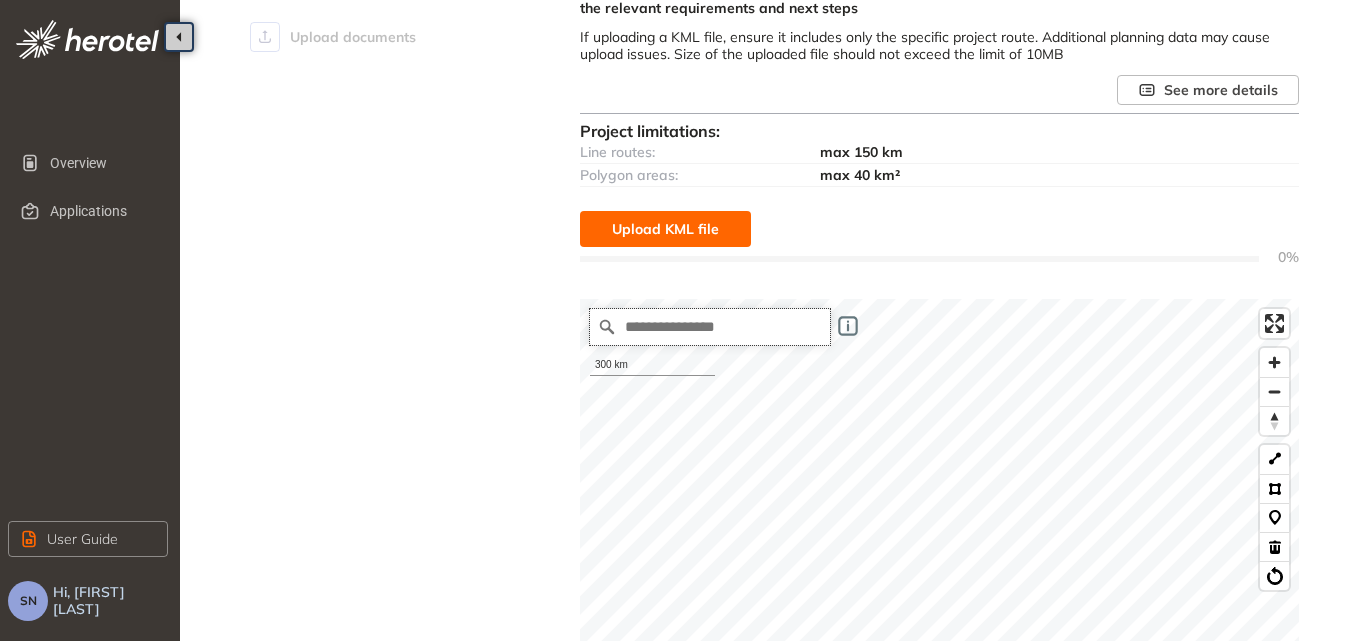 click at bounding box center [710, 327] 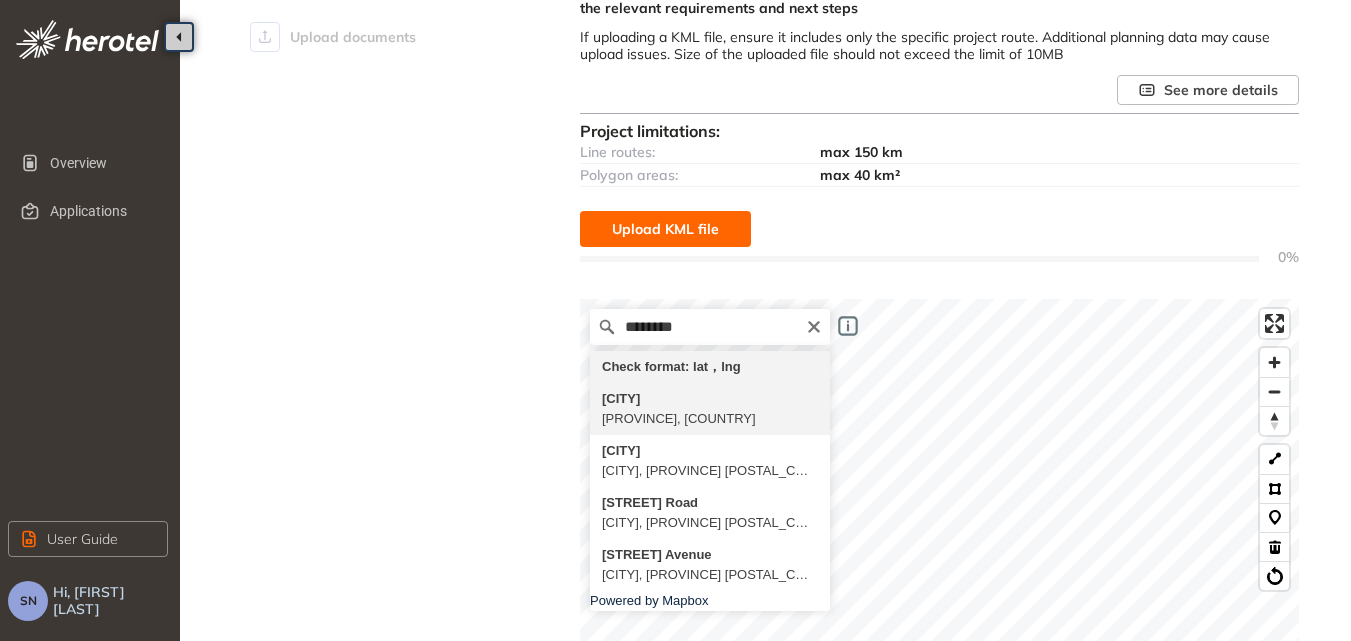 type on "**********" 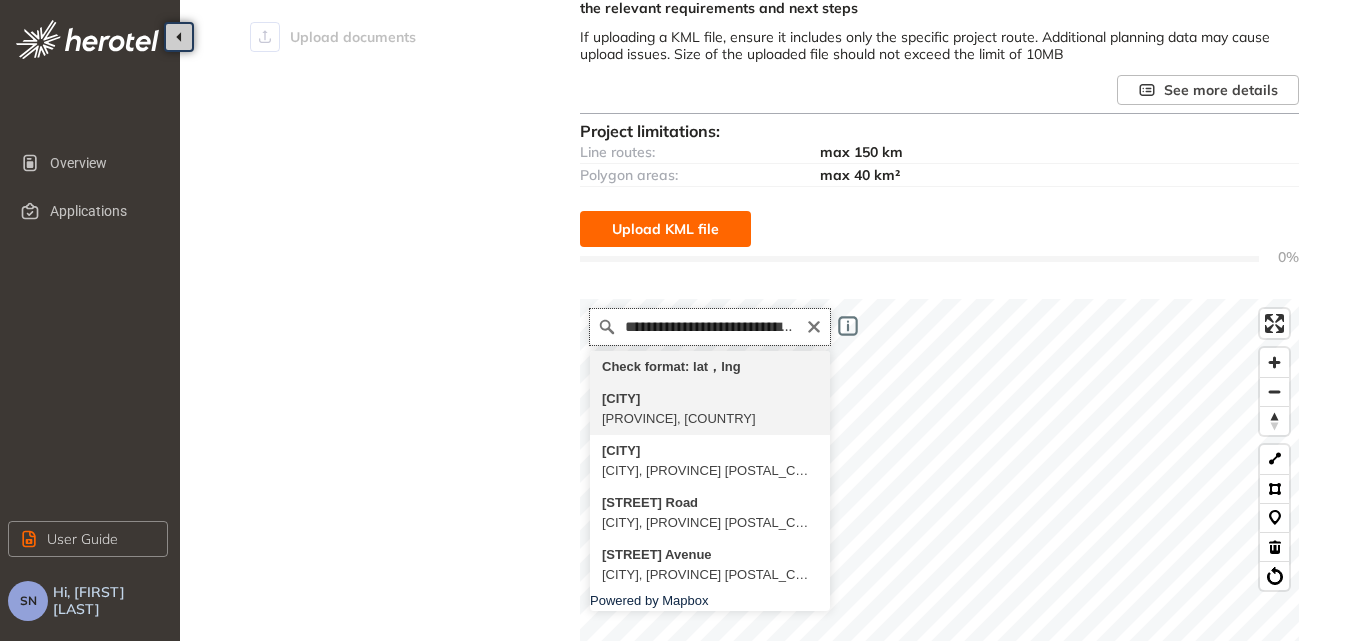 scroll, scrollTop: 0, scrollLeft: 0, axis: both 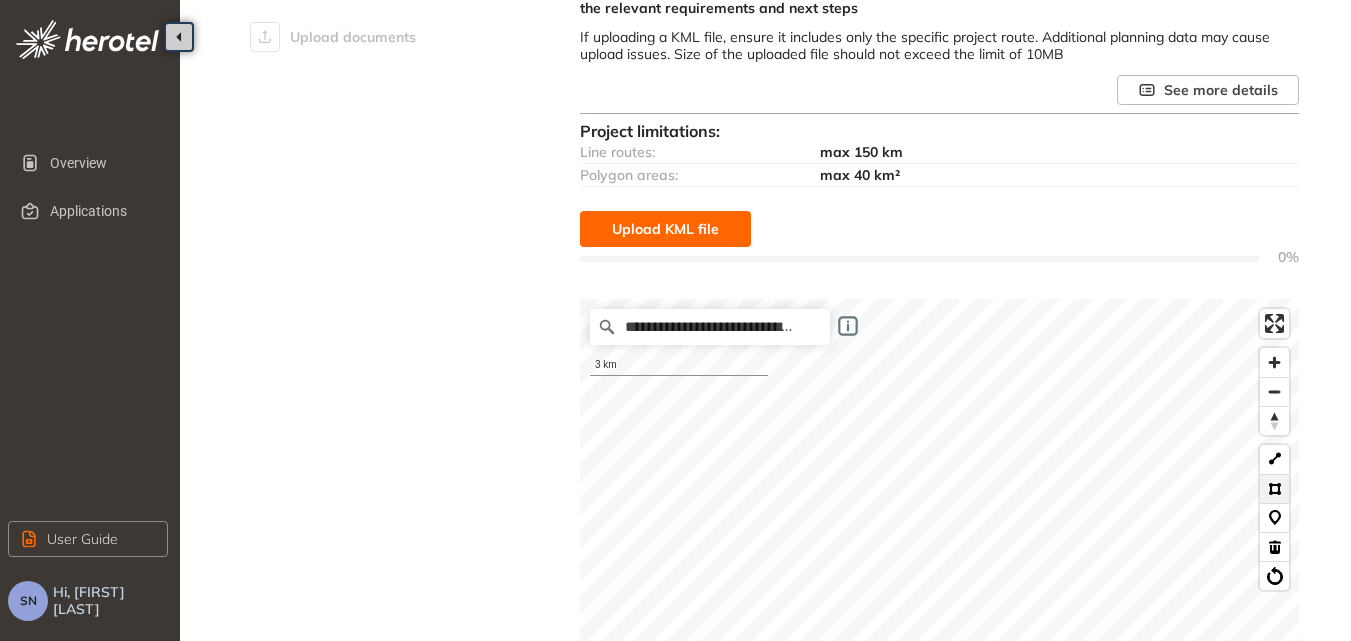 click at bounding box center (1274, 488) 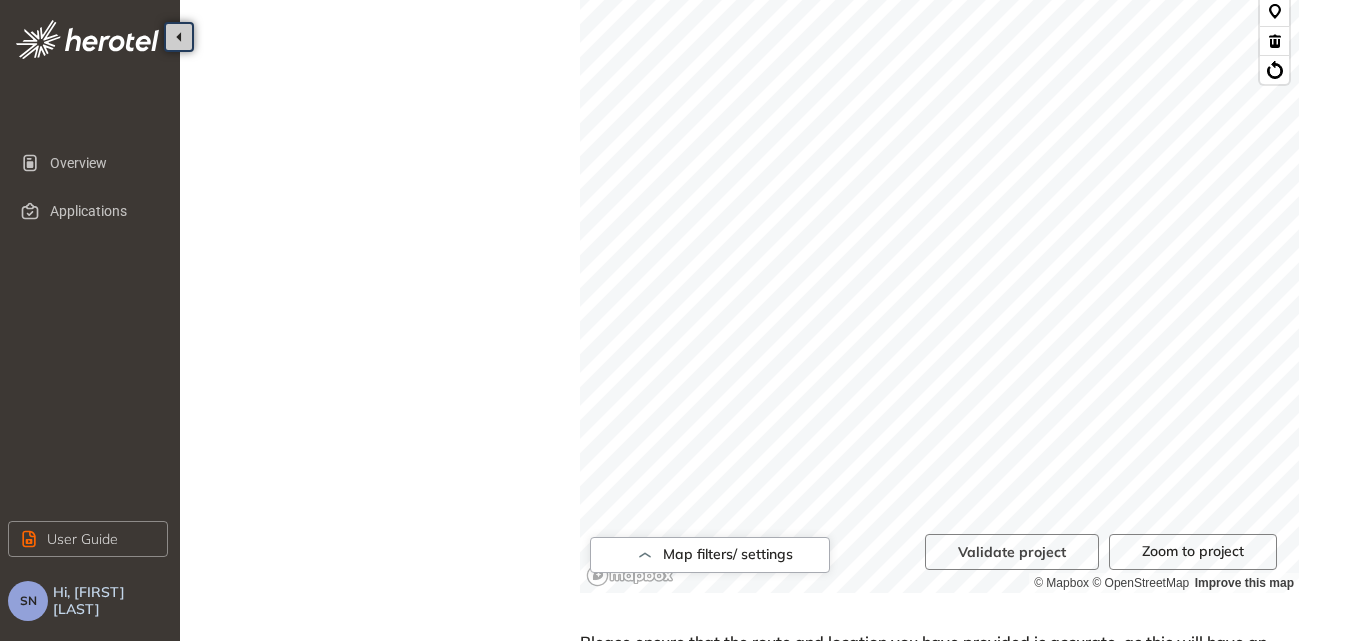 scroll, scrollTop: 838, scrollLeft: 0, axis: vertical 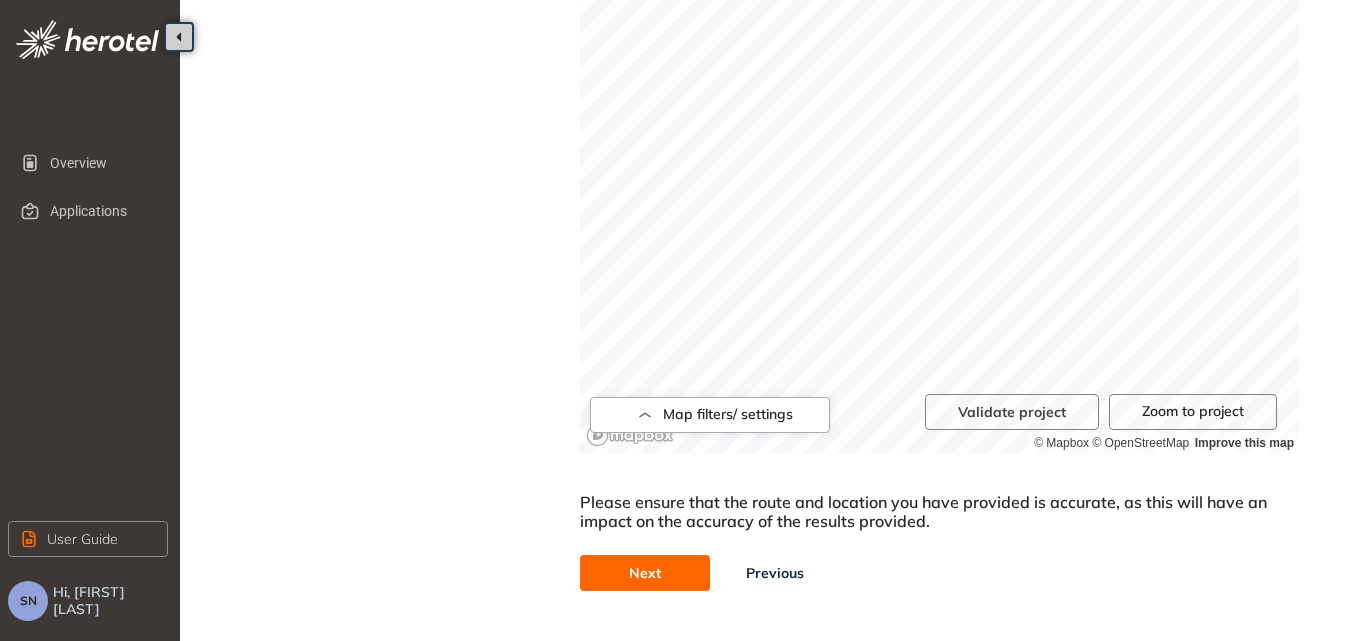 click on "Next" at bounding box center [645, 573] 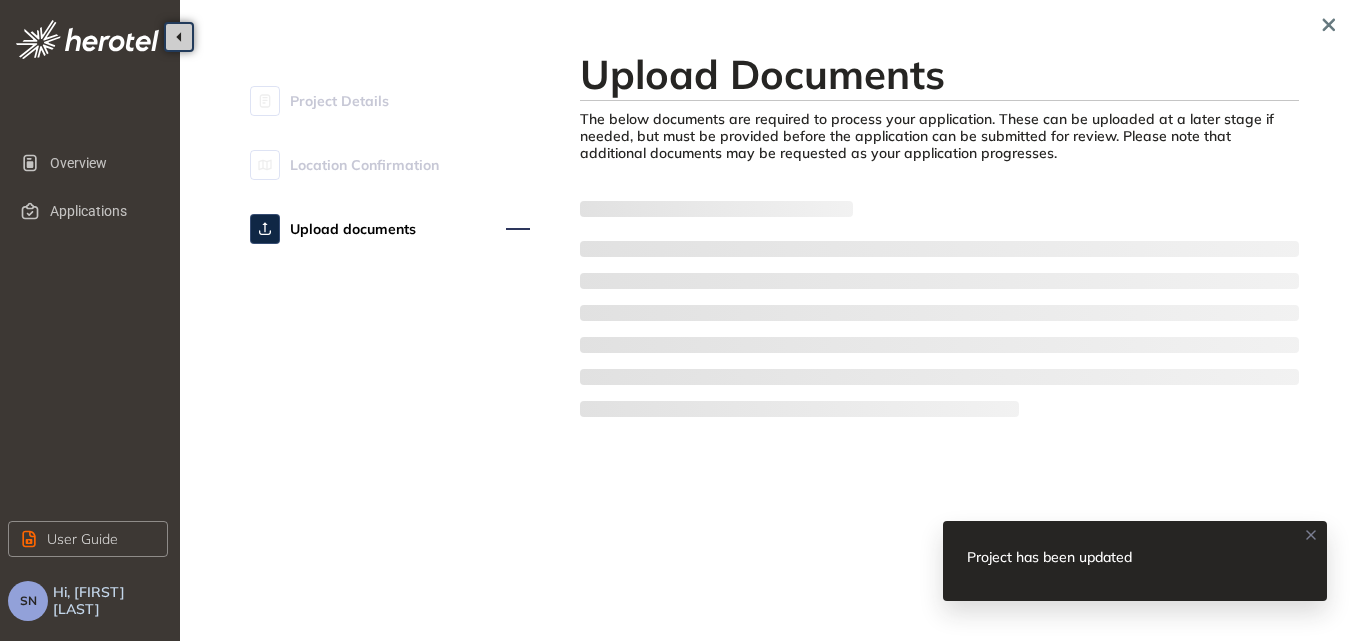 scroll, scrollTop: 0, scrollLeft: 0, axis: both 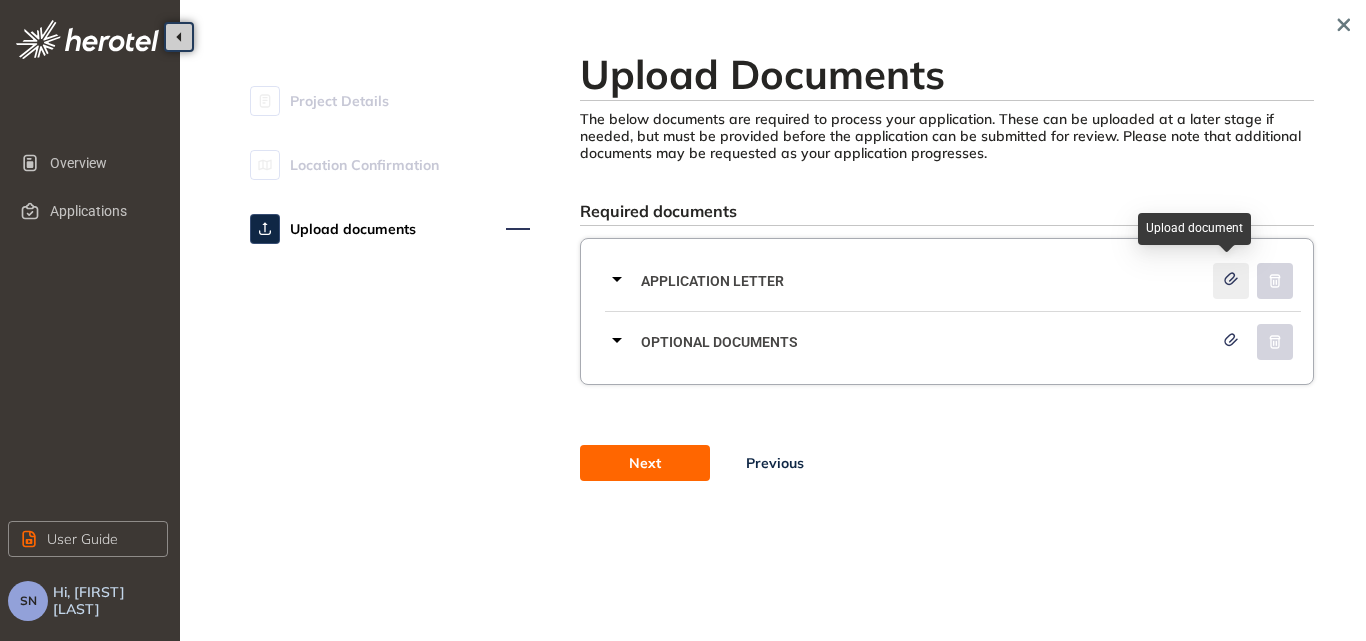 click 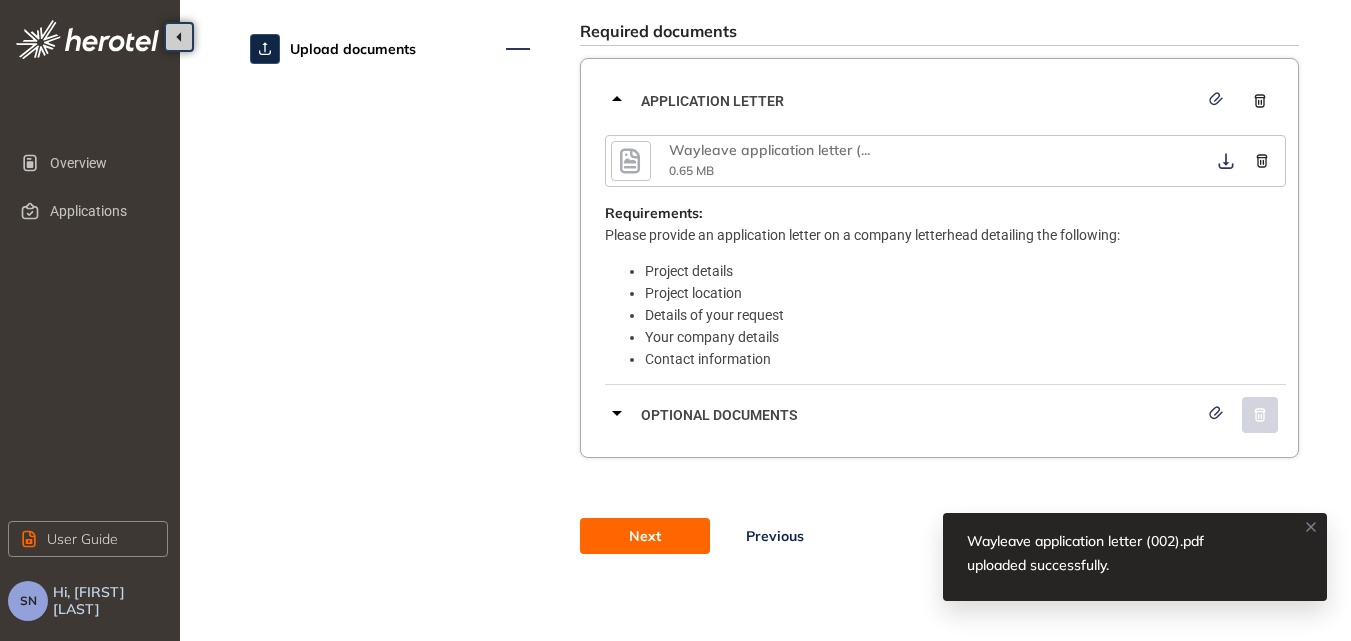 scroll, scrollTop: 183, scrollLeft: 0, axis: vertical 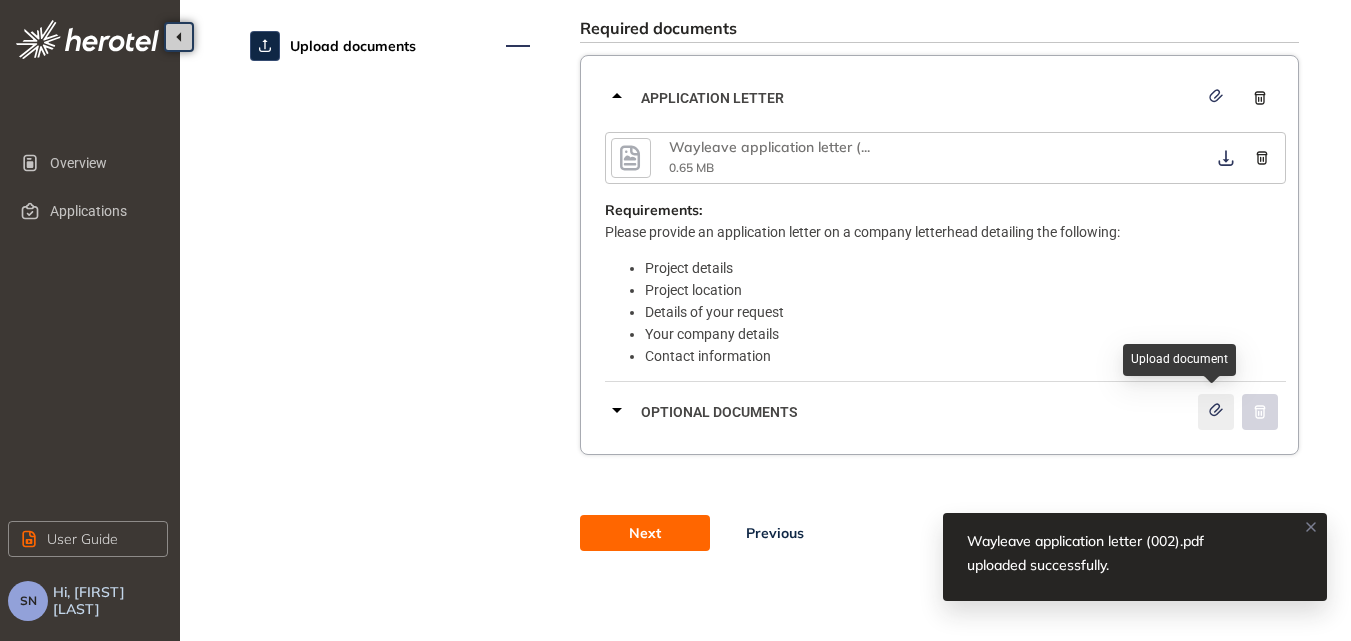 click 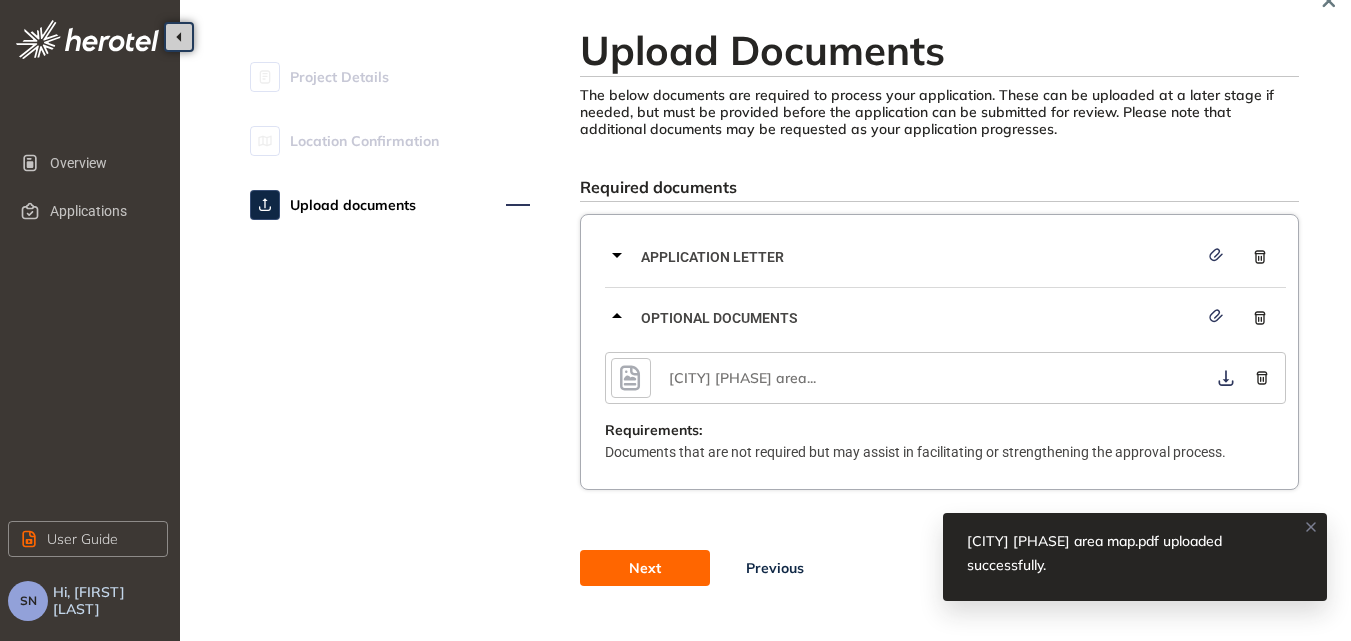 scroll, scrollTop: 59, scrollLeft: 0, axis: vertical 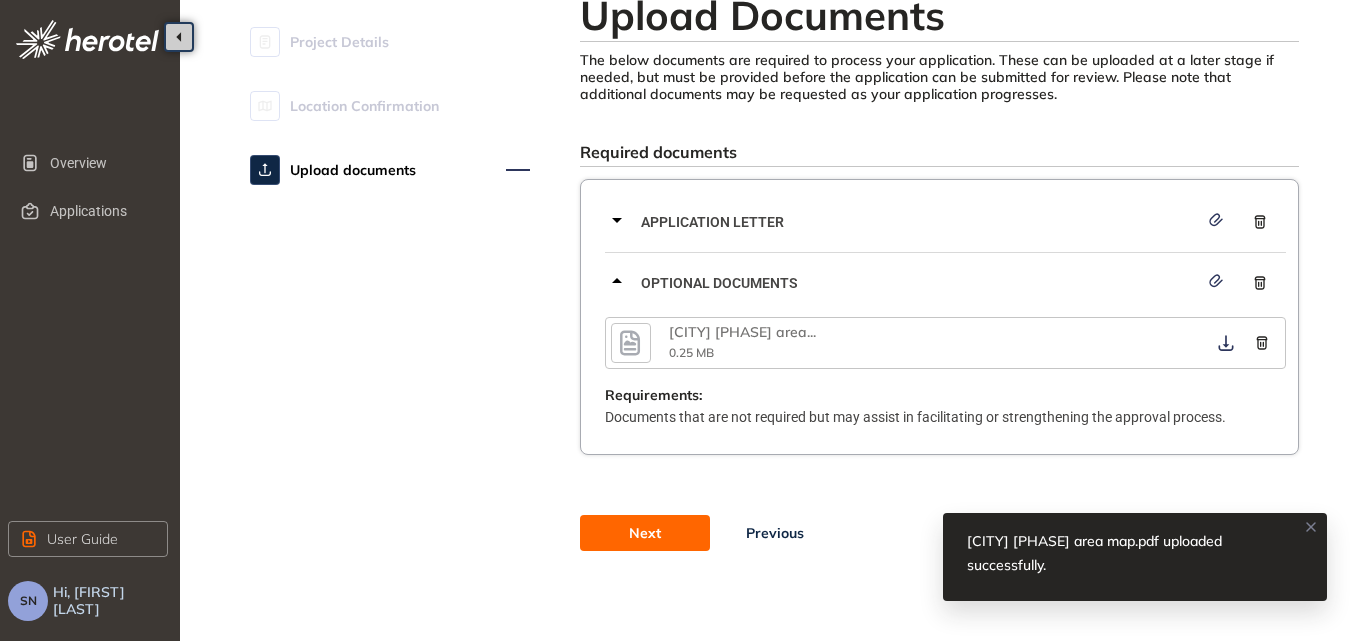 click on "Next" at bounding box center (645, 533) 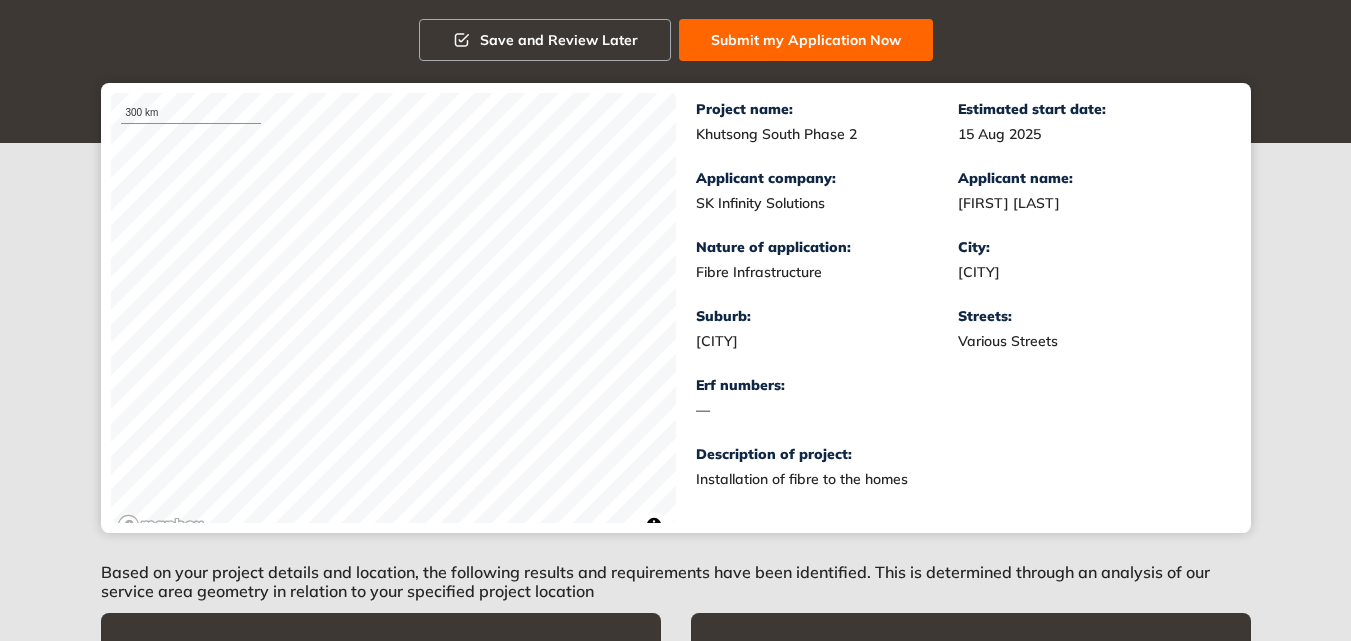 scroll, scrollTop: 536, scrollLeft: 0, axis: vertical 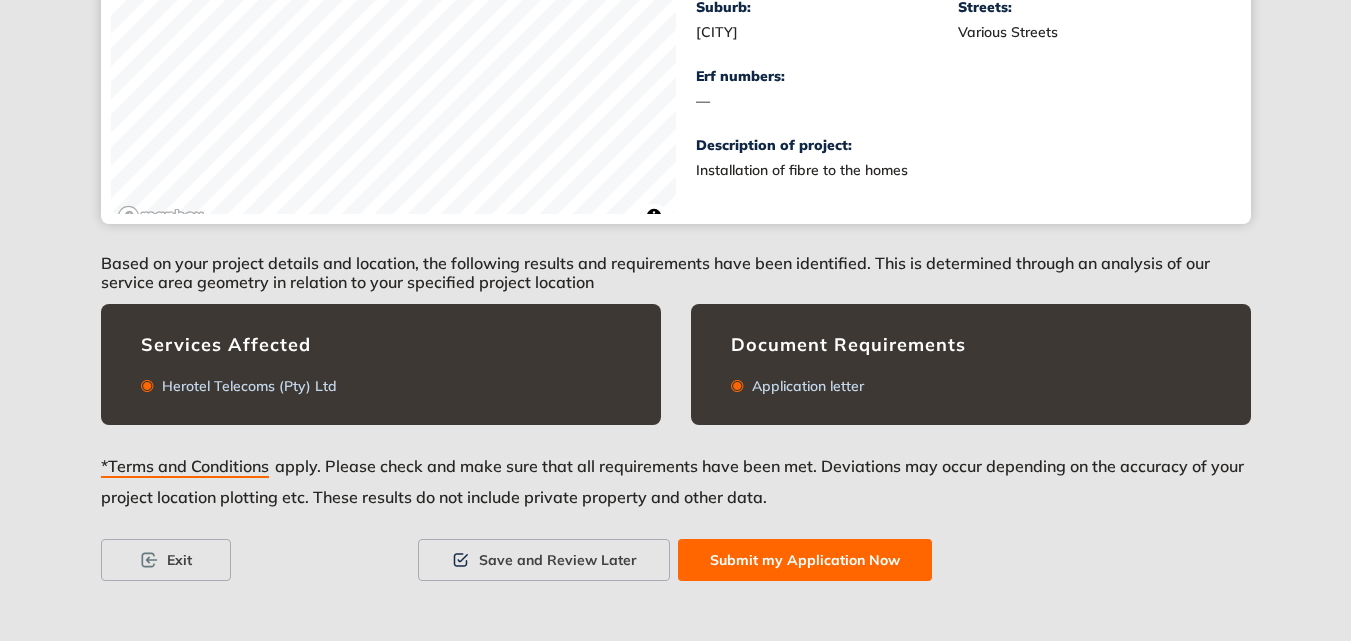click on "Submit my Application Now" at bounding box center [805, 560] 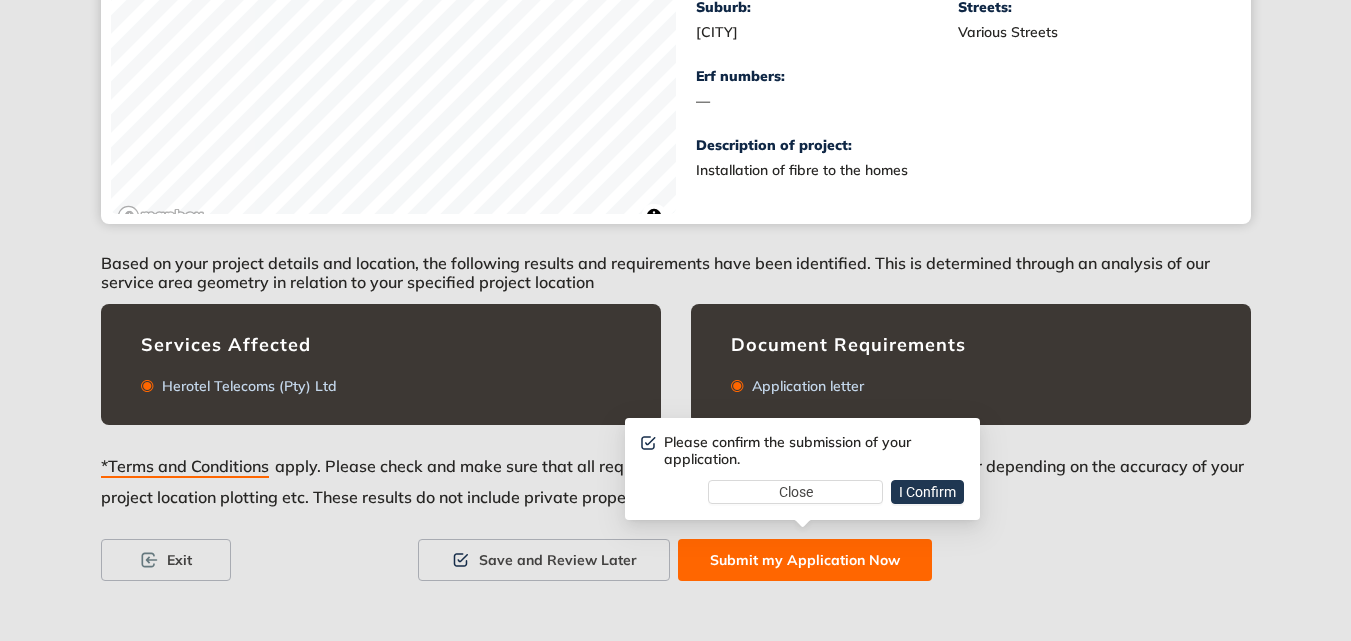 click on "I Confirm" at bounding box center (927, 492) 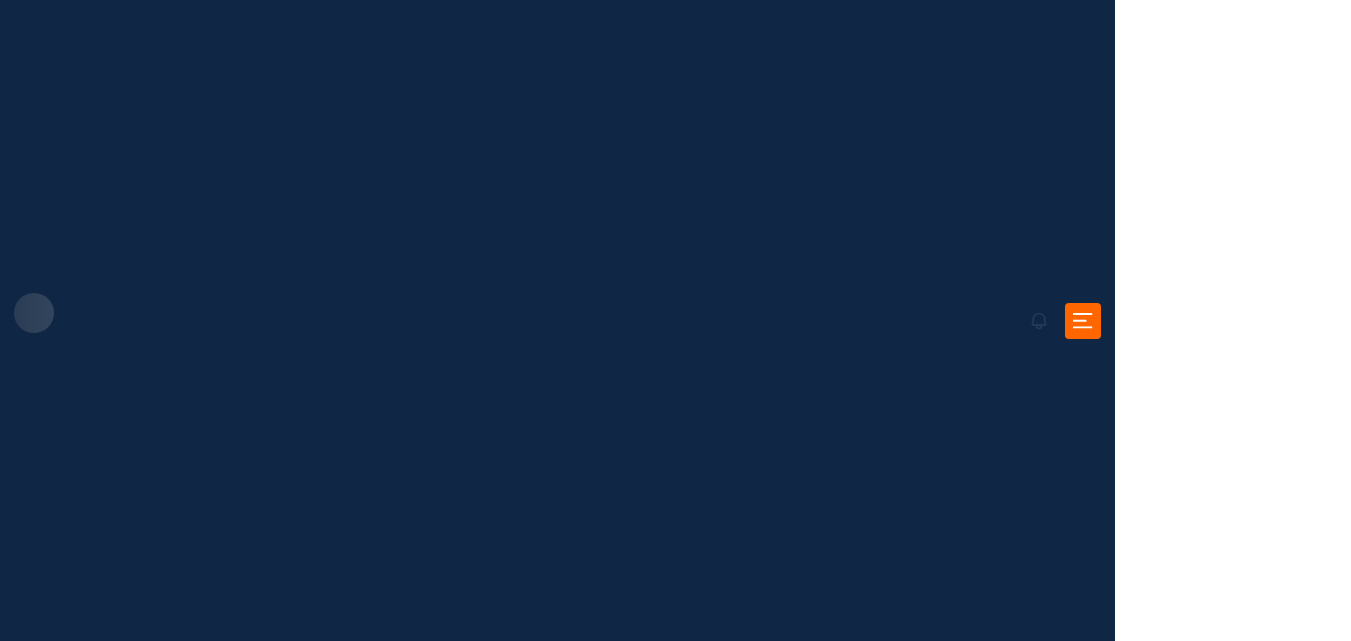 scroll, scrollTop: 0, scrollLeft: 0, axis: both 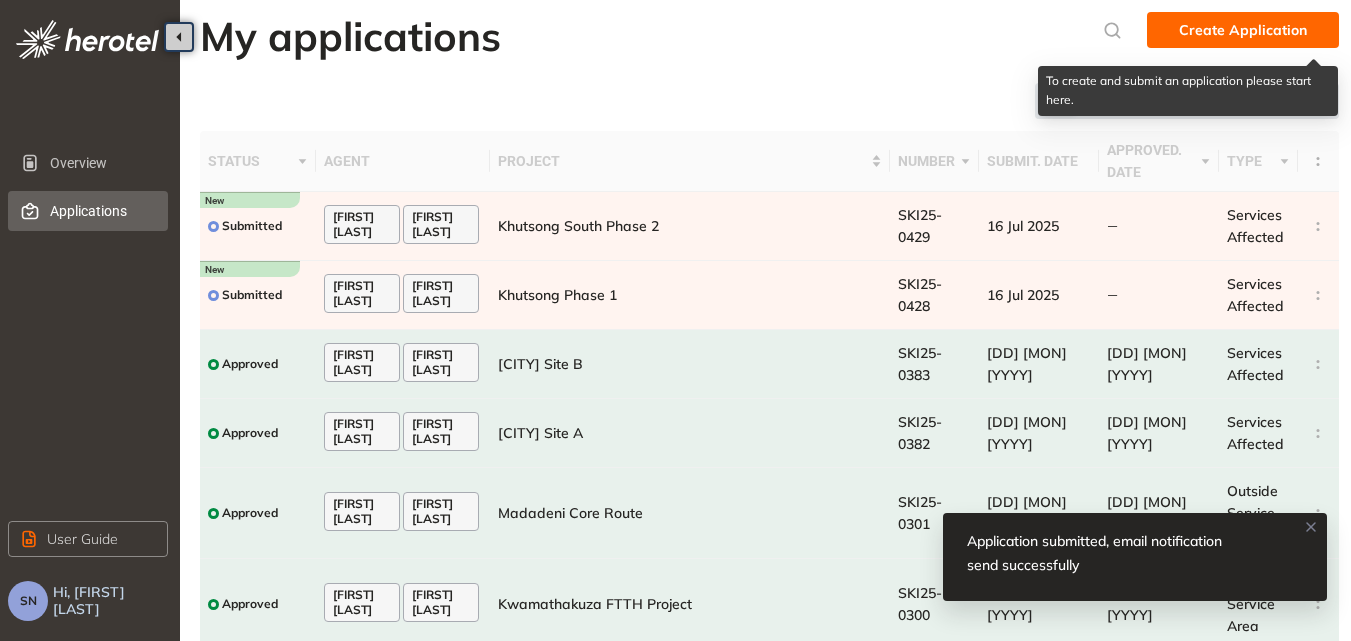 click on "Create Application" at bounding box center [1243, 30] 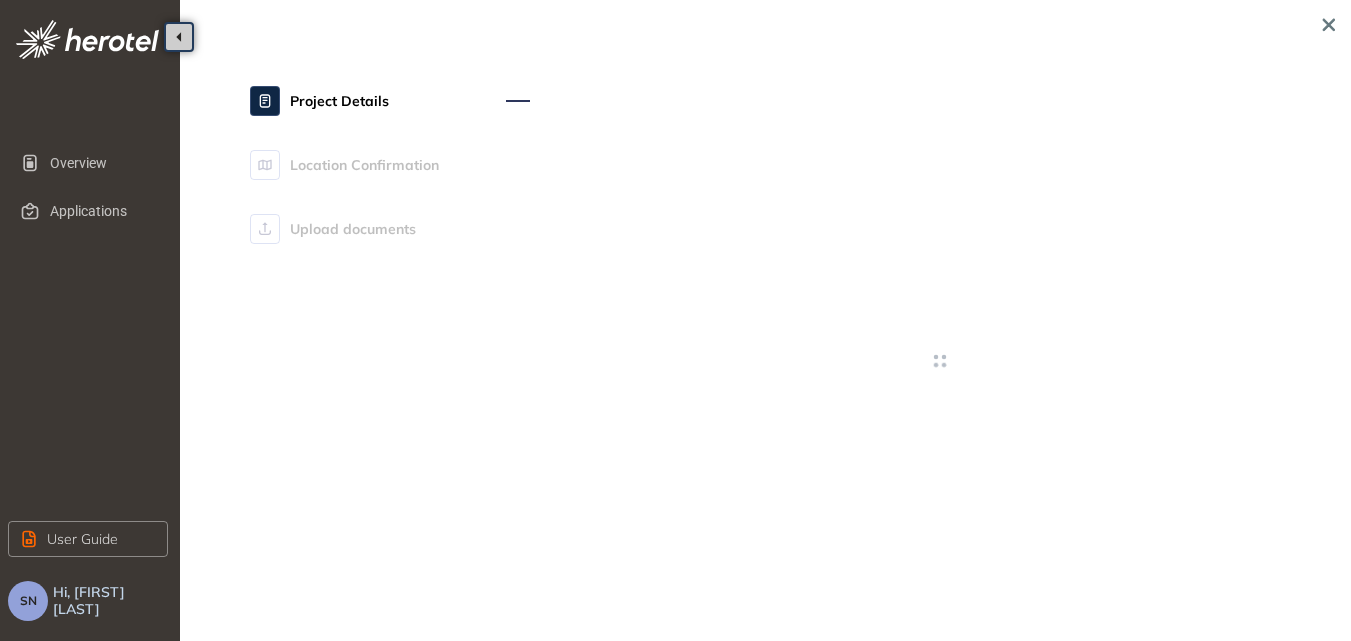 type on "**********" 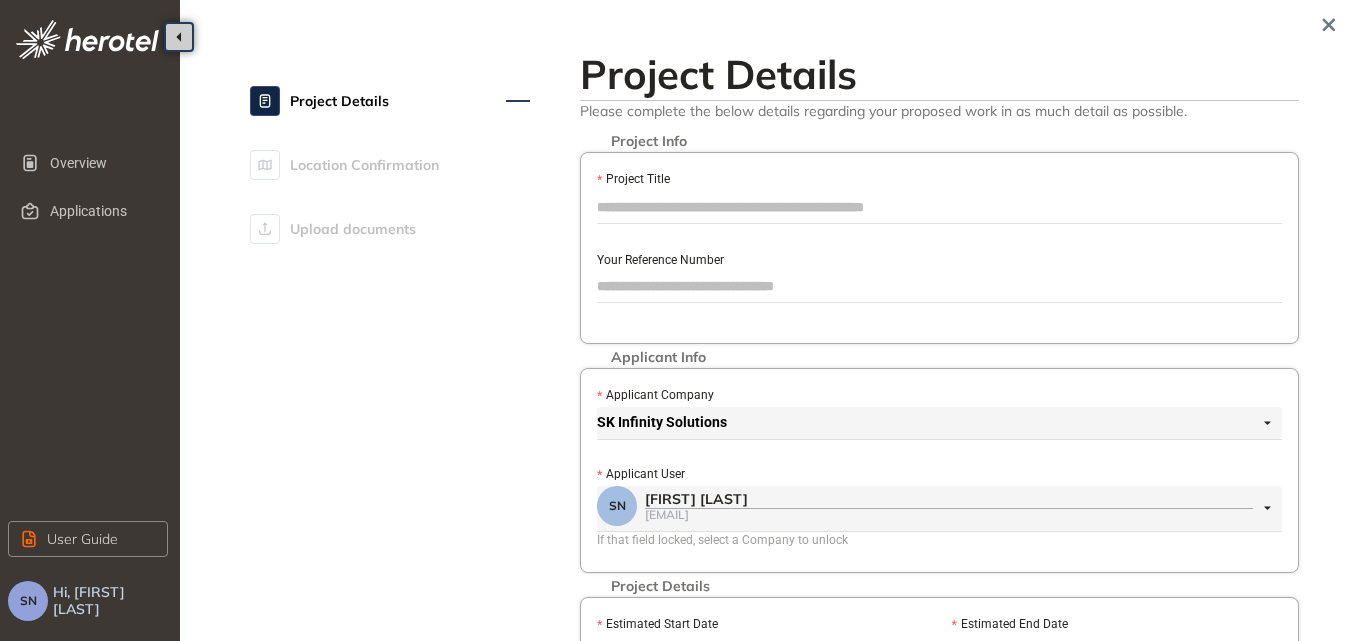 click on "Project Title" at bounding box center [939, 207] 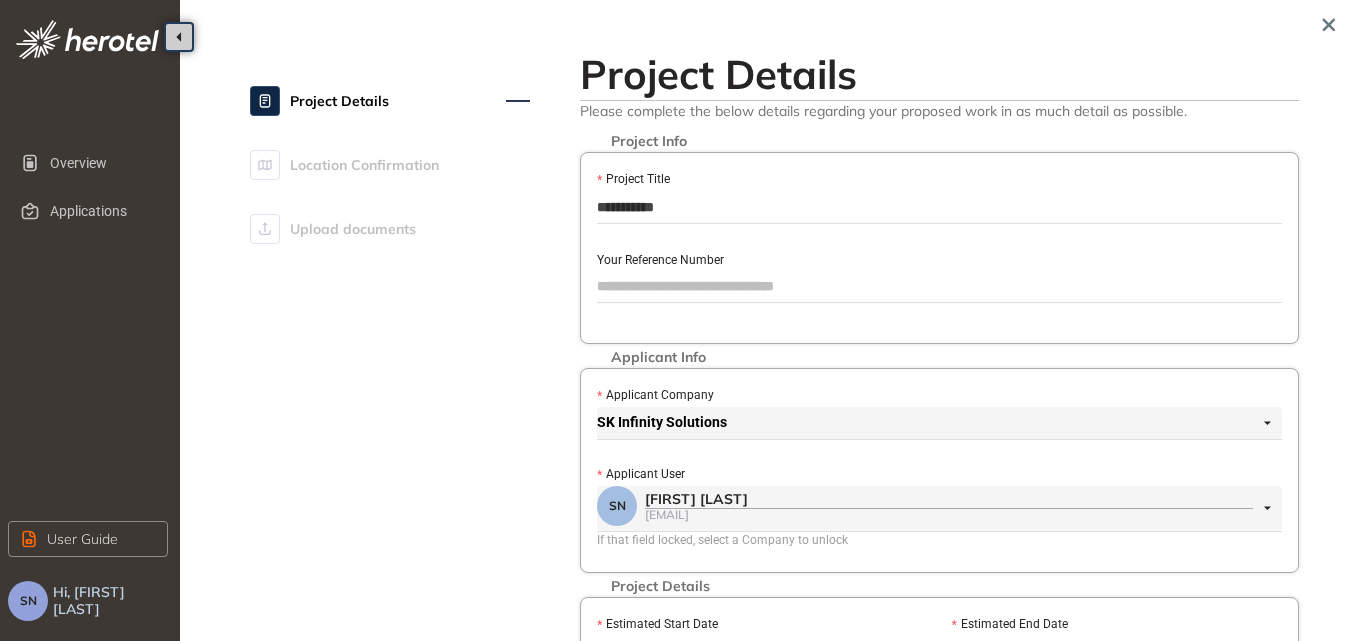 drag, startPoint x: 691, startPoint y: 205, endPoint x: 581, endPoint y: 215, distance: 110.45361 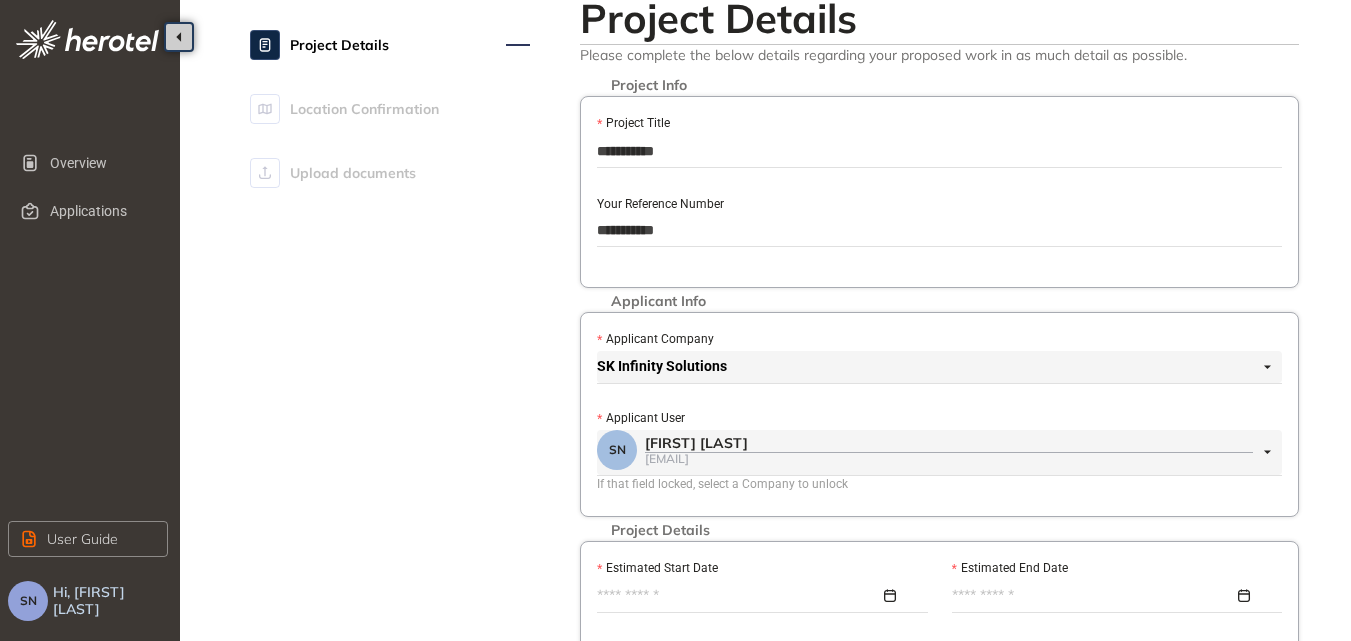 scroll, scrollTop: 100, scrollLeft: 0, axis: vertical 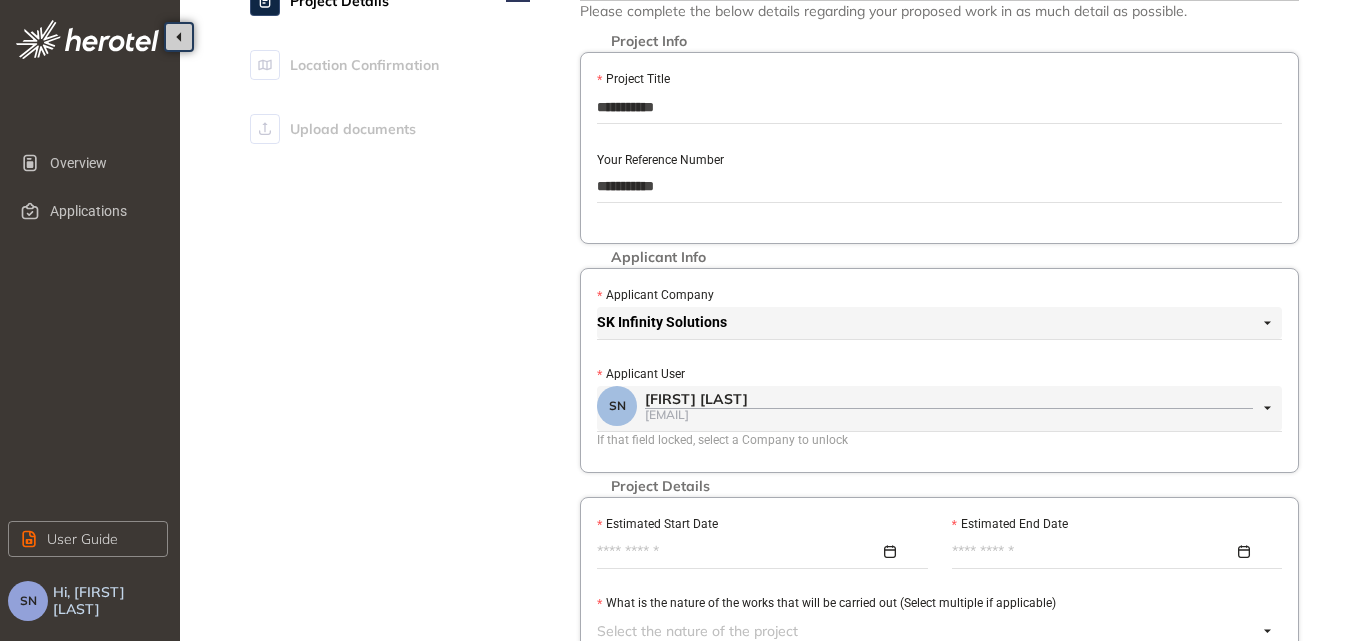 click on "SK Infinity Solutions" at bounding box center [934, 323] 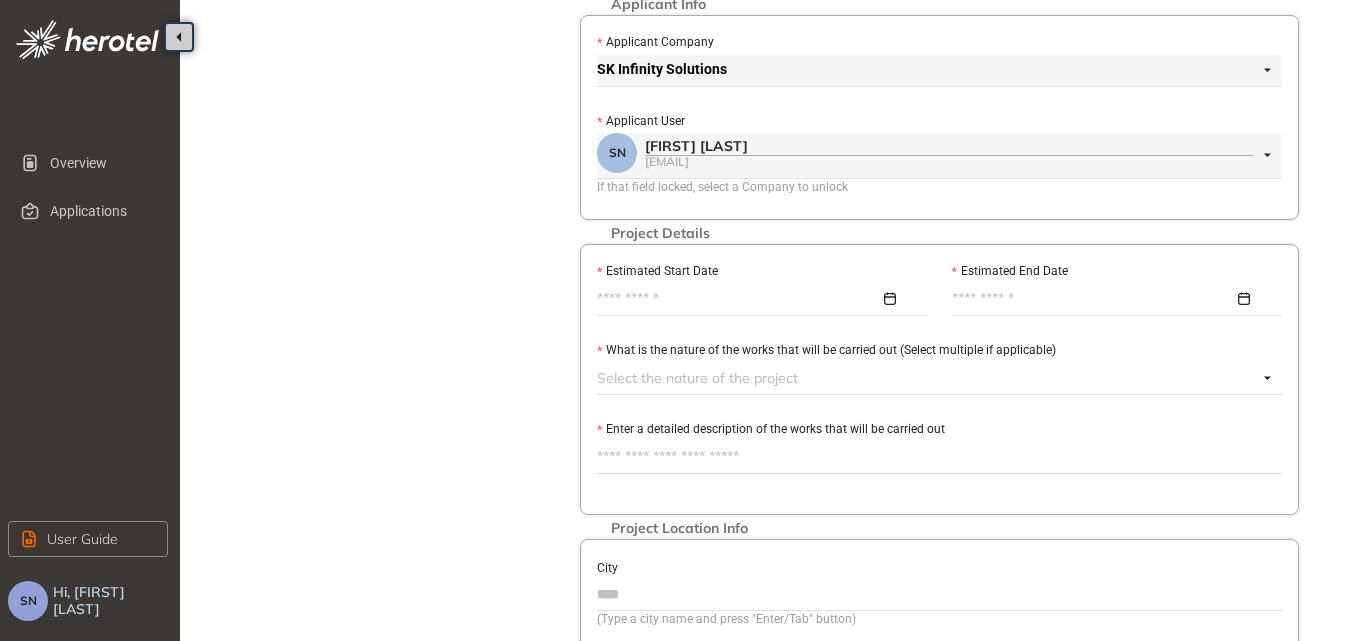scroll, scrollTop: 400, scrollLeft: 0, axis: vertical 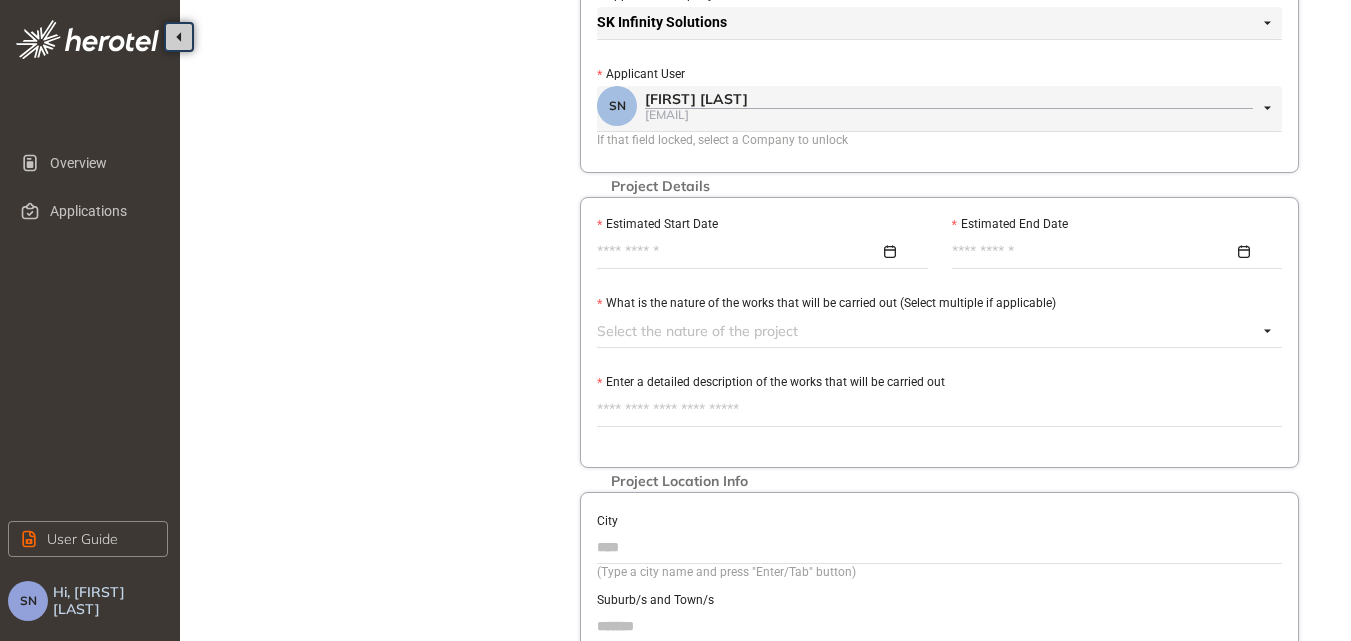 type on "**********" 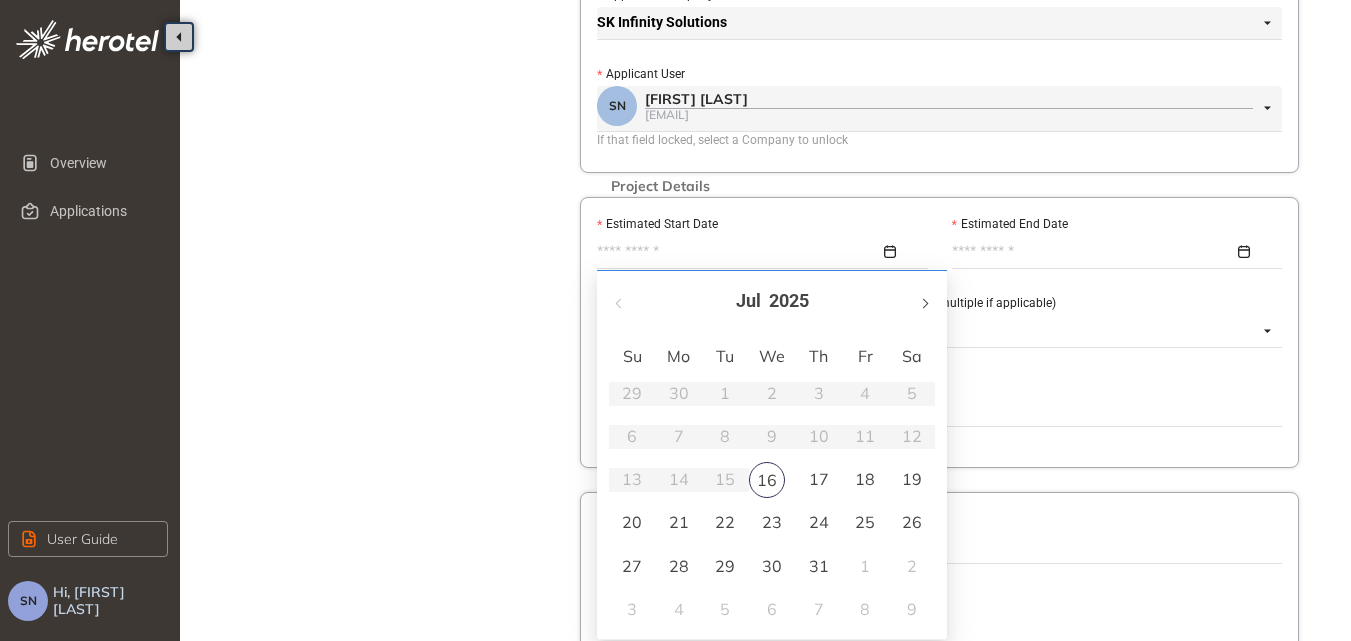 click at bounding box center (924, 301) 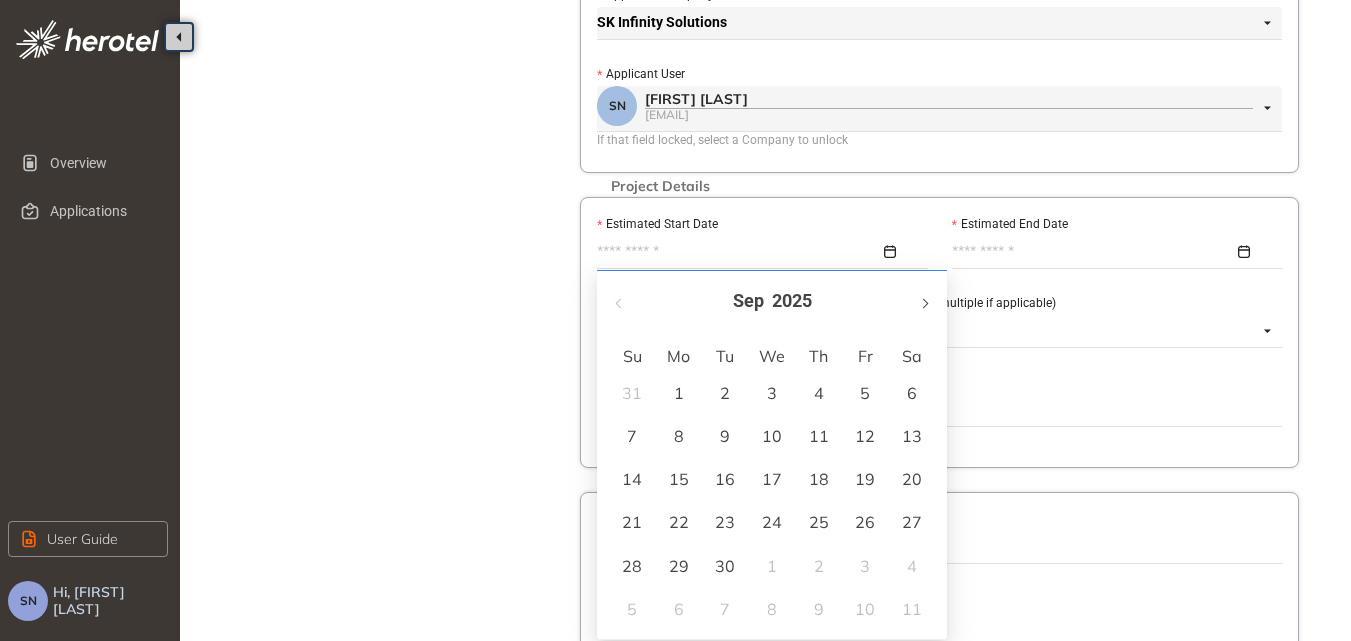 click at bounding box center [924, 301] 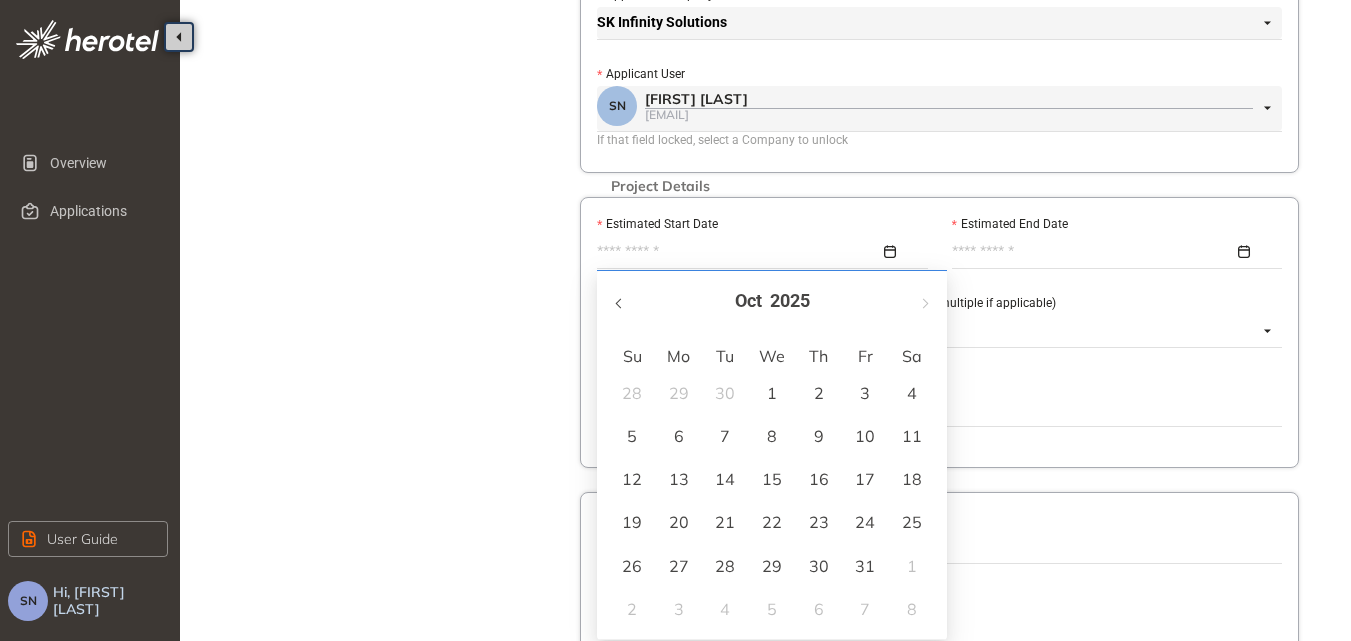 click at bounding box center [620, 303] 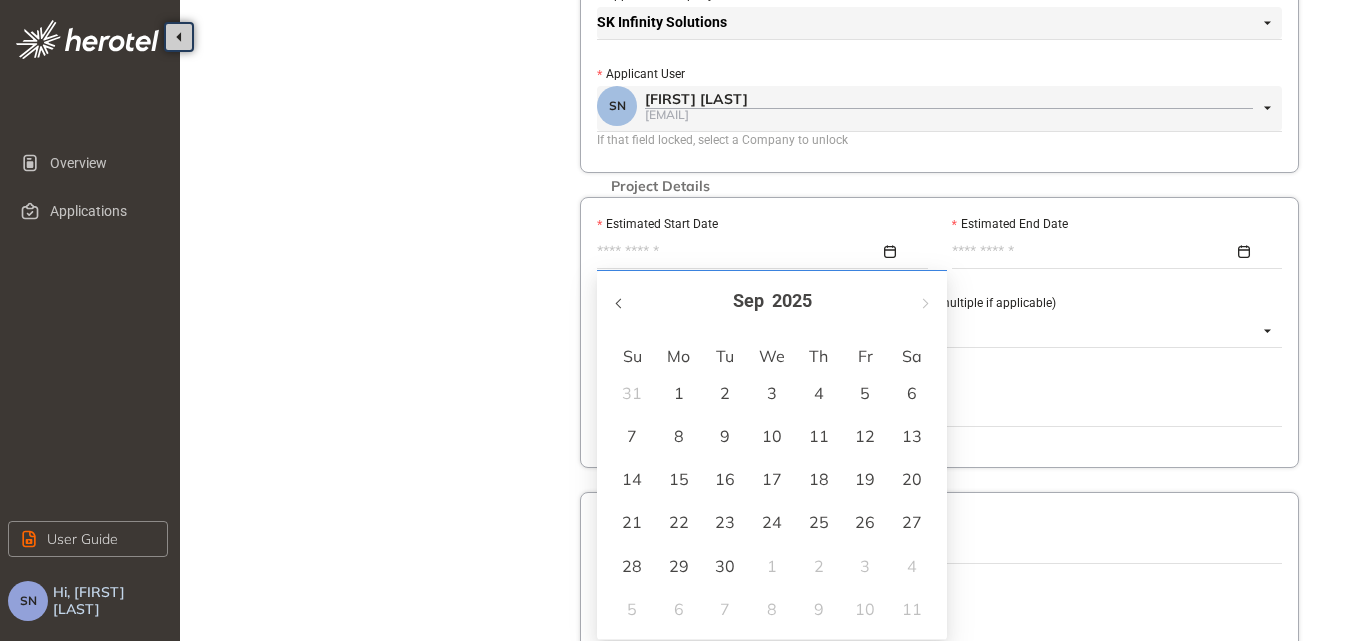 click at bounding box center [620, 303] 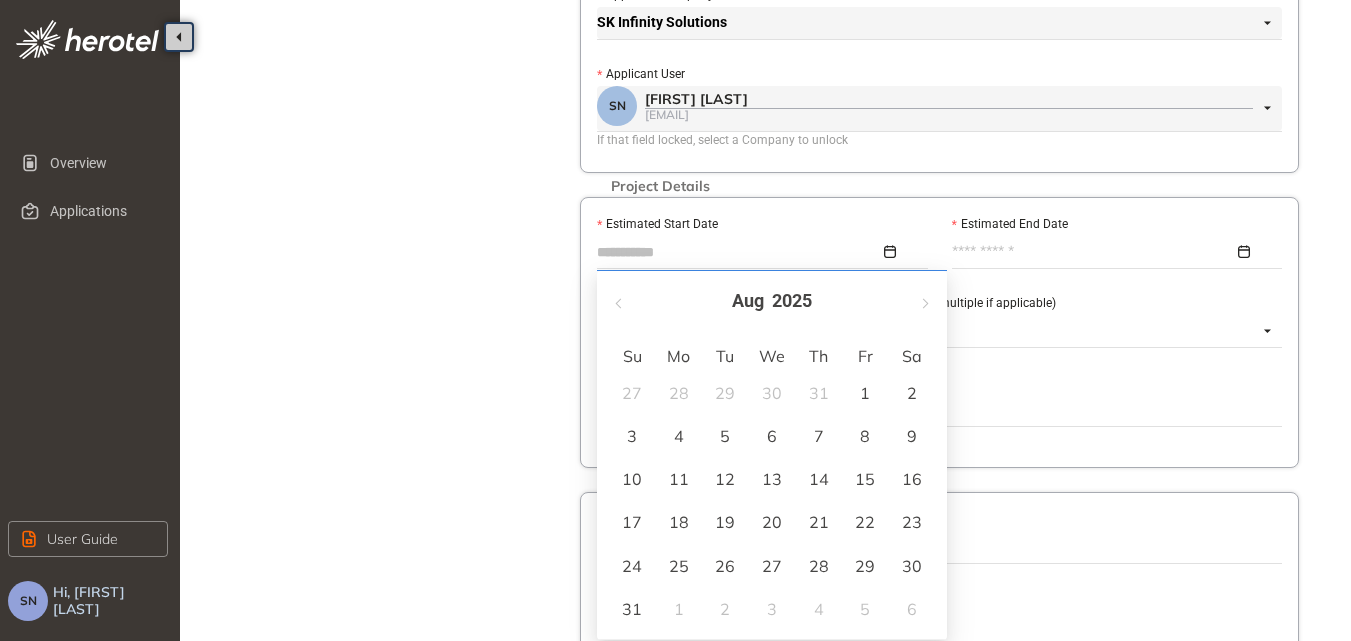type on "**********" 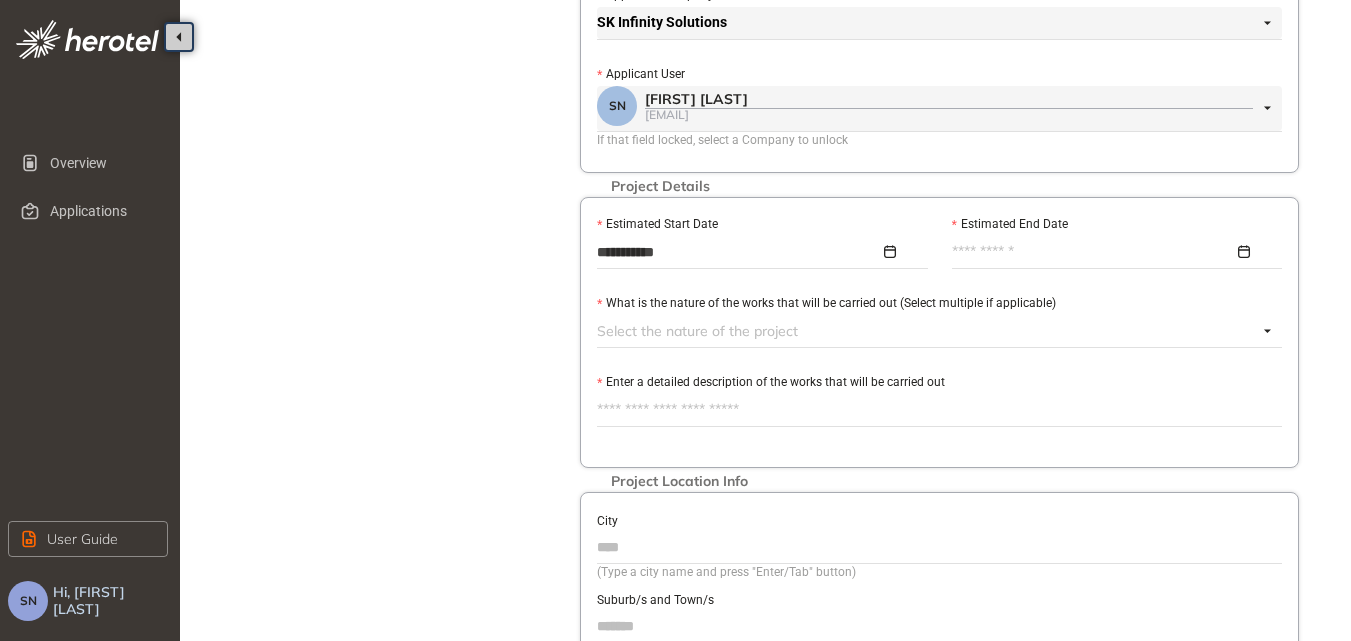 click at bounding box center (1112, 252) 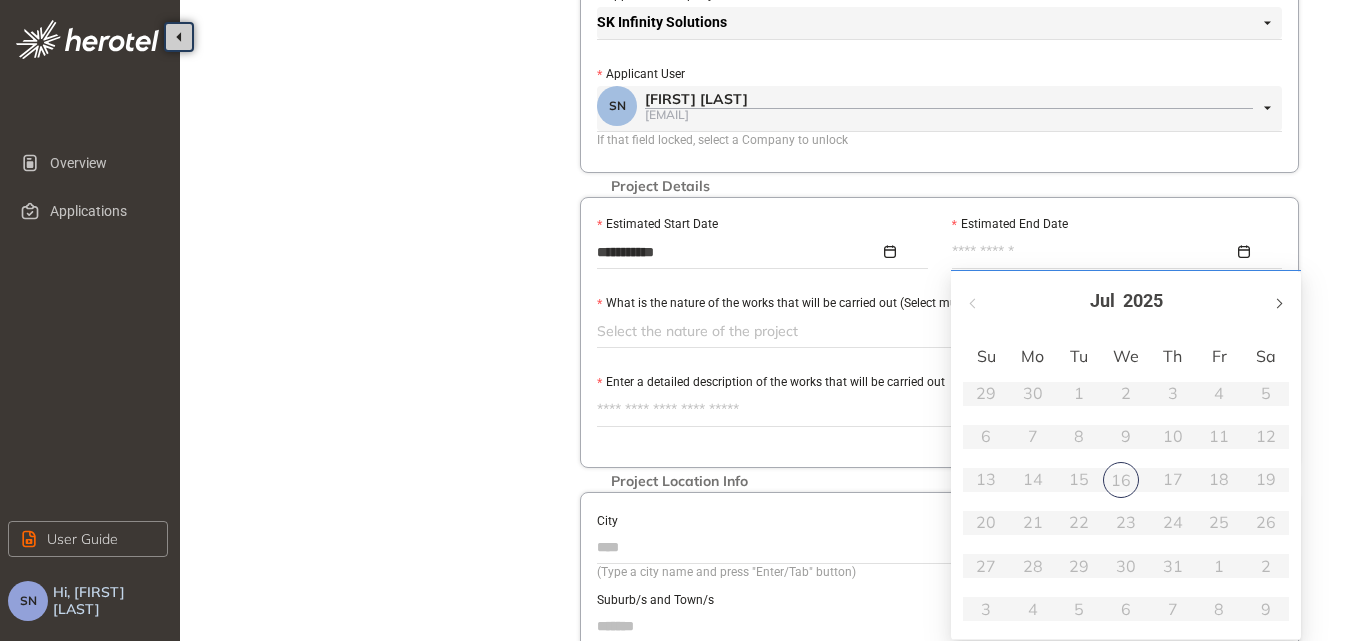 click at bounding box center [1278, 301] 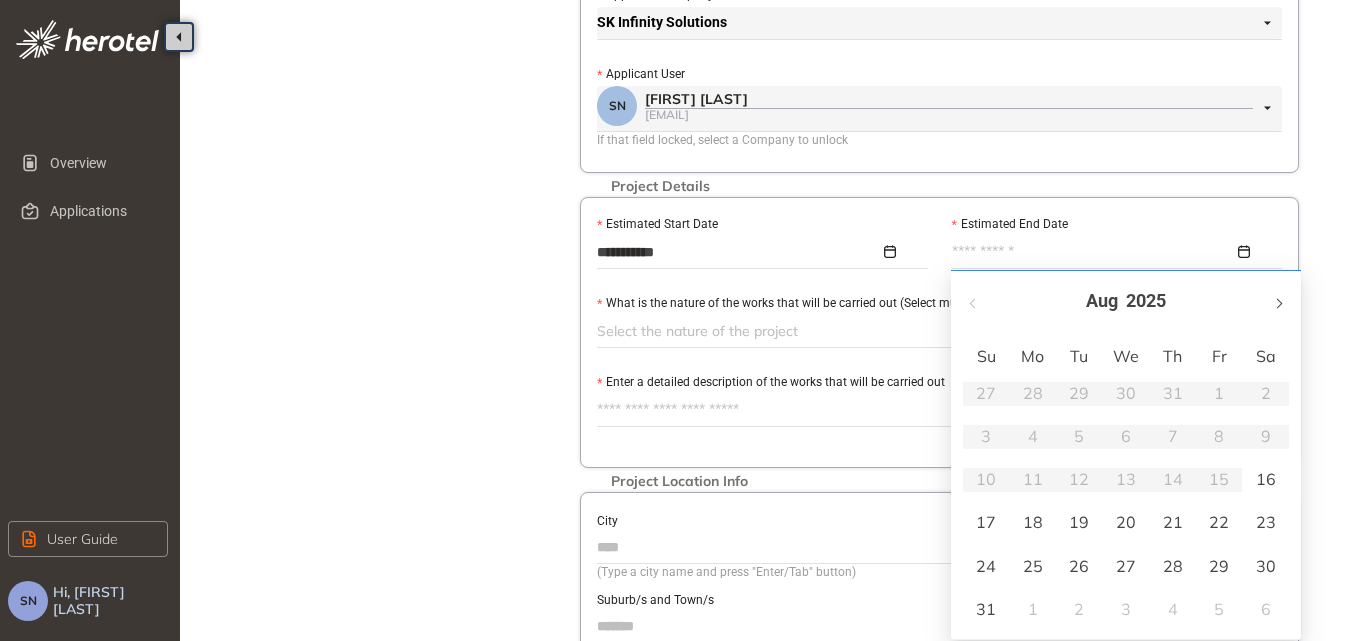 click at bounding box center (1278, 301) 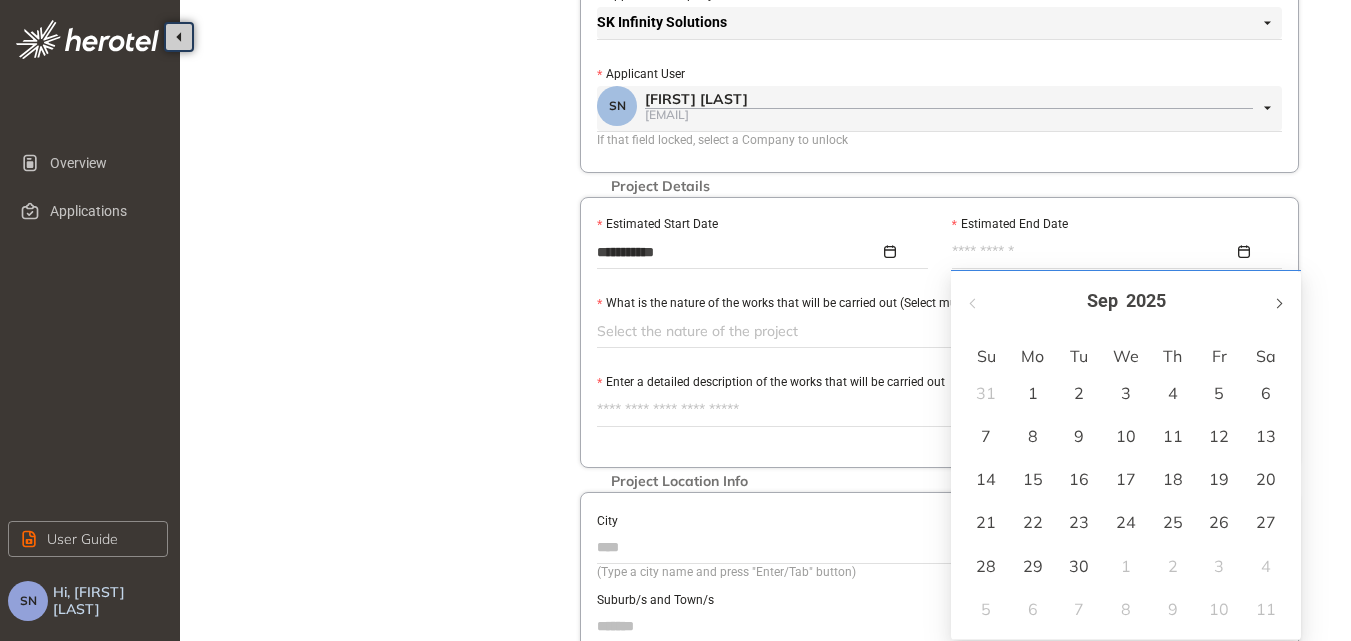 click at bounding box center [1278, 301] 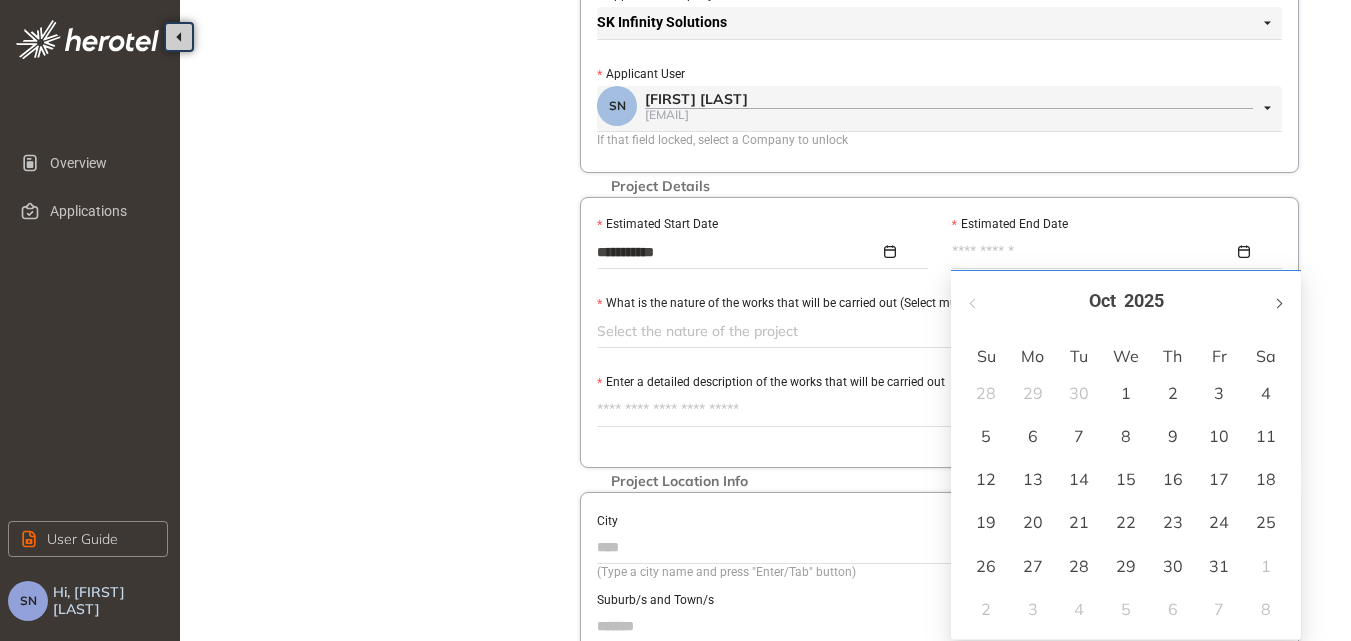 click at bounding box center (1278, 301) 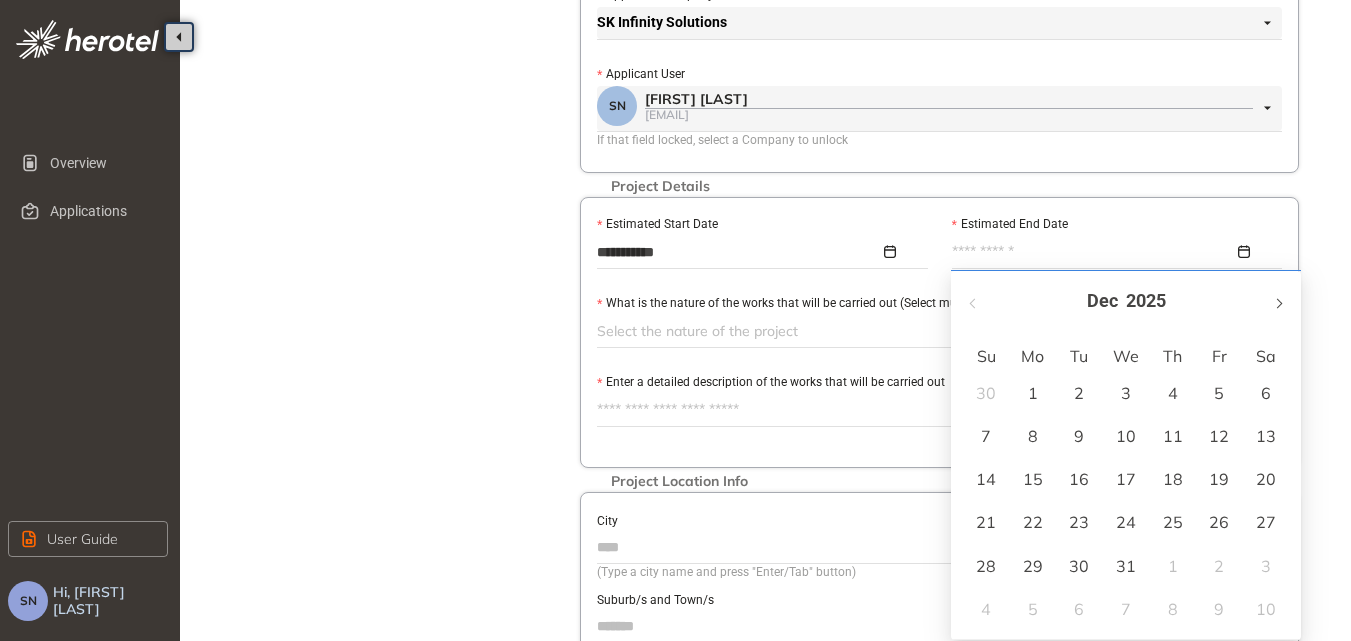 click at bounding box center [1278, 301] 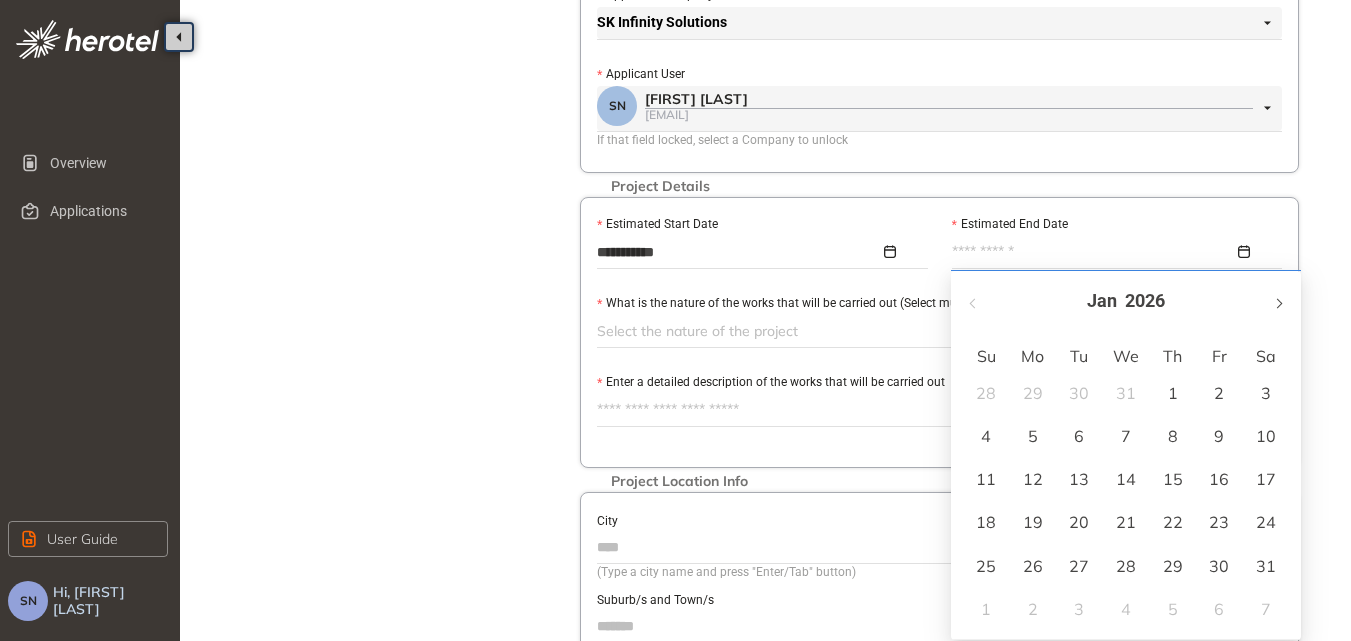 click at bounding box center [1278, 301] 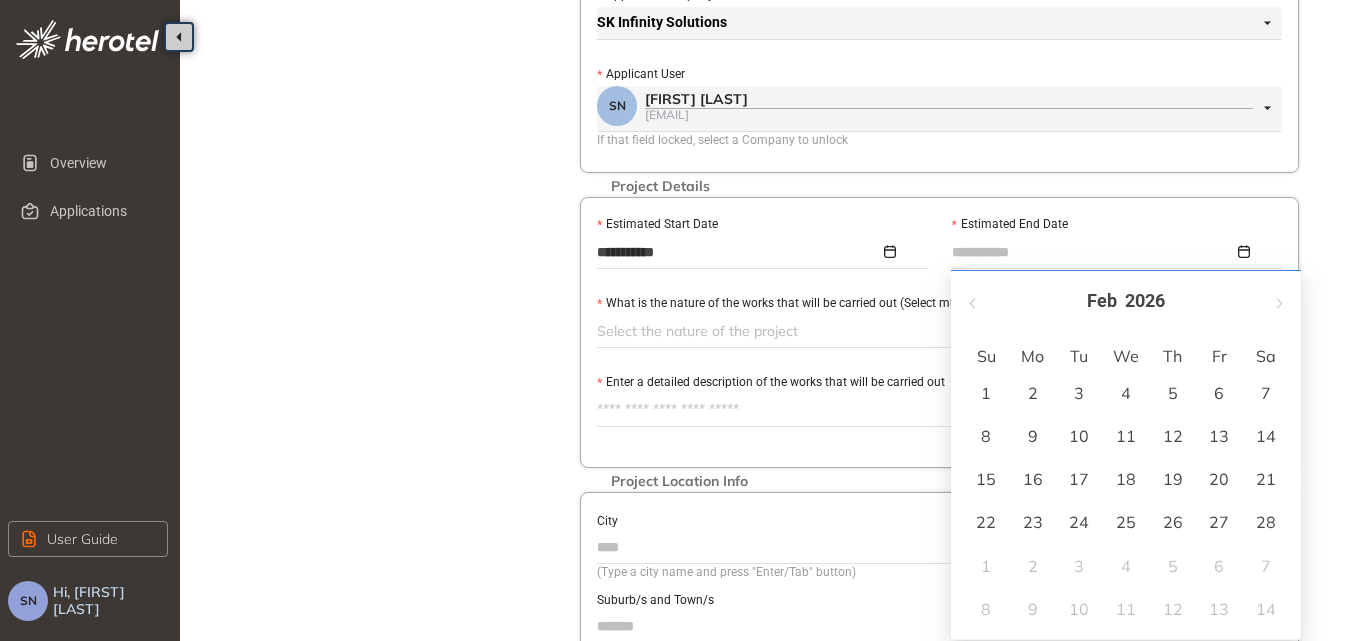 type on "**********" 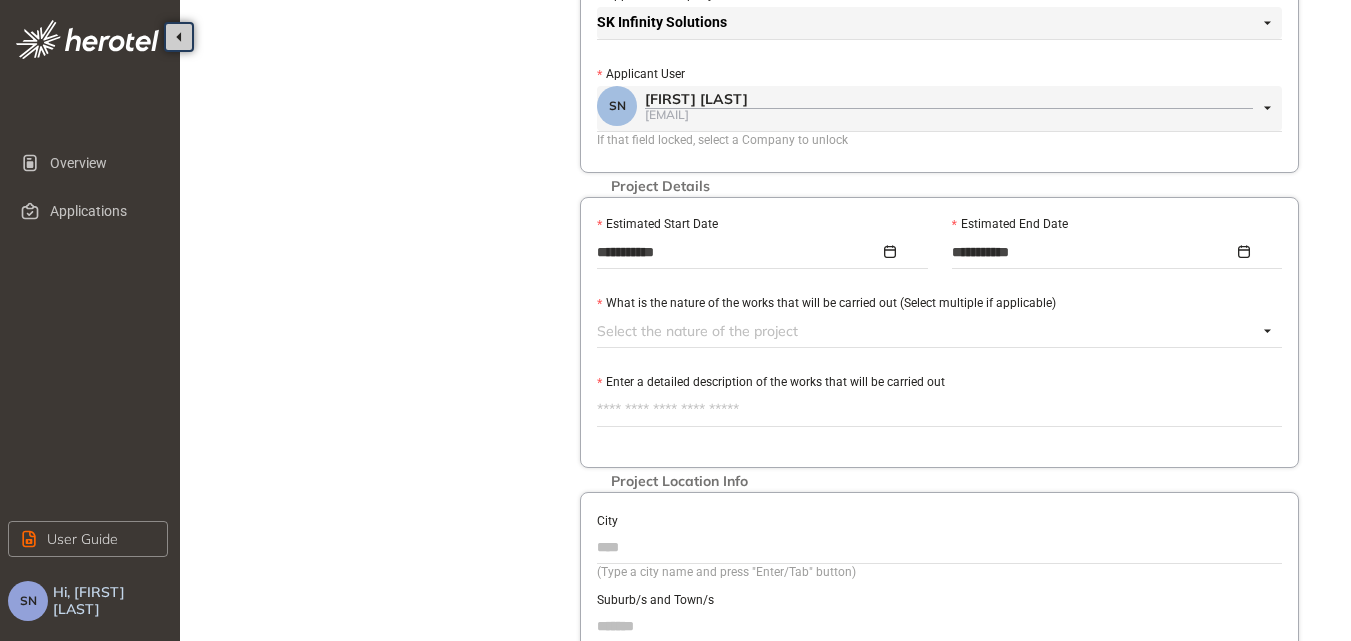 click at bounding box center [927, 331] 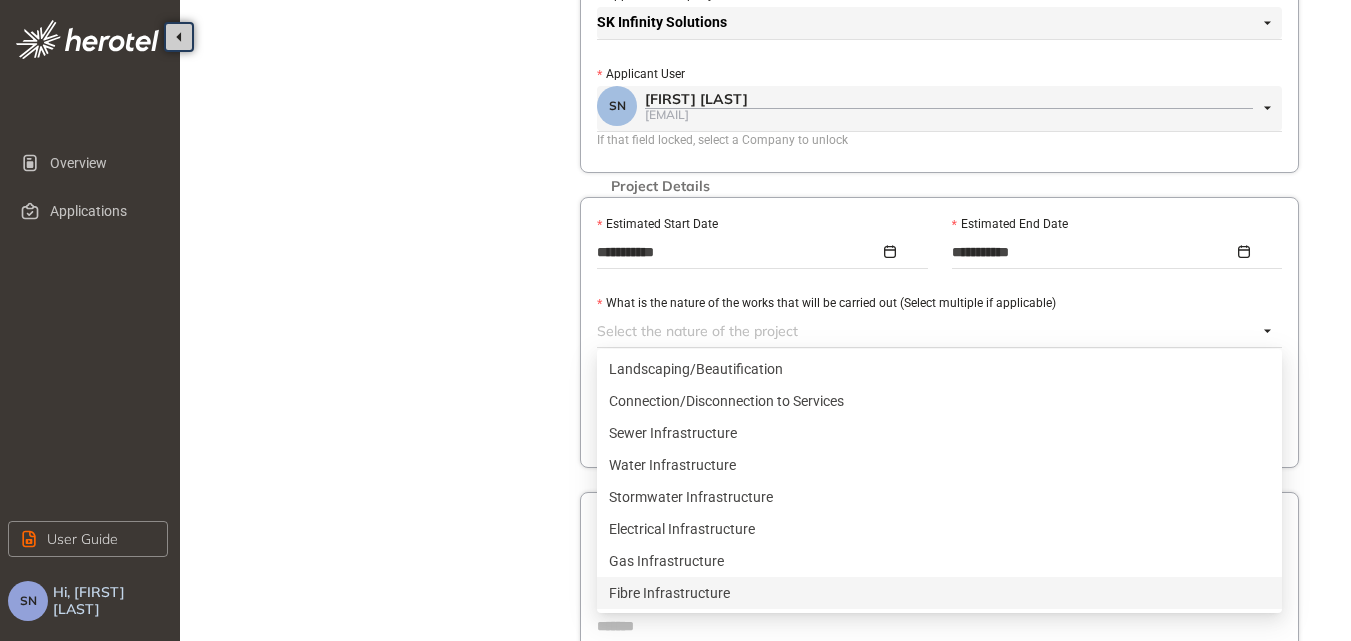 click on "Fibre Infrastructure" at bounding box center (939, 593) 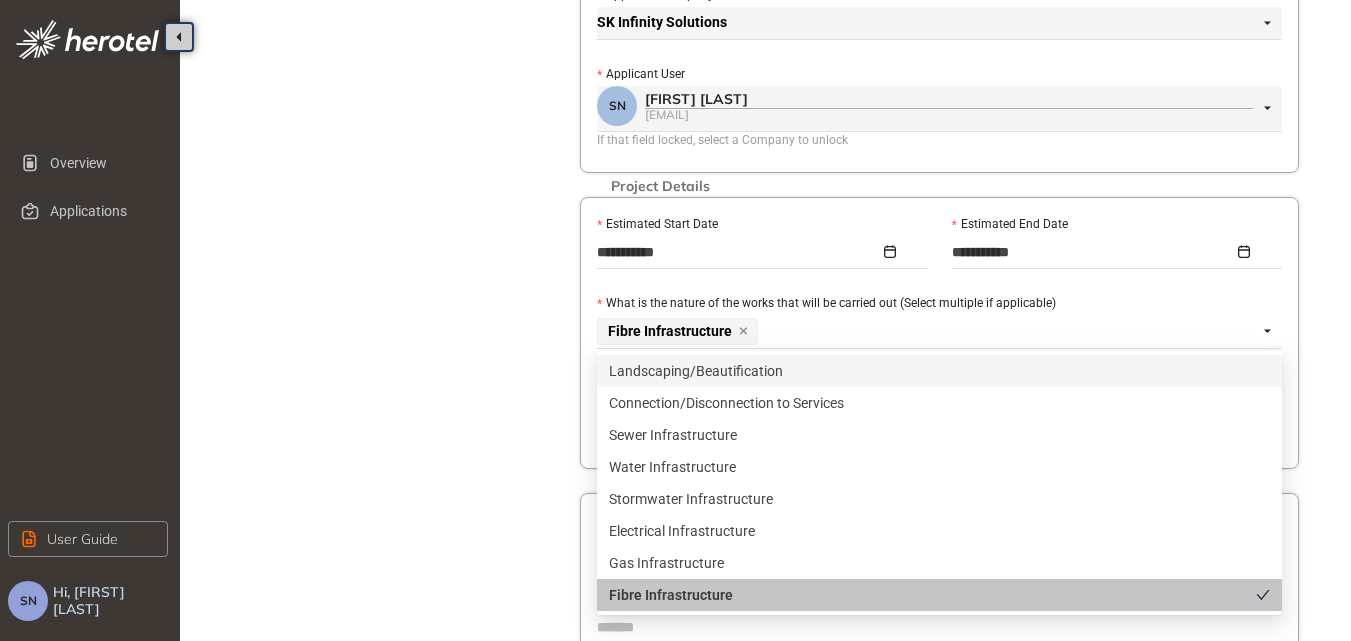 click on "What is the nature of the works that will be carried out (Select multiple if applicable)" at bounding box center [826, 303] 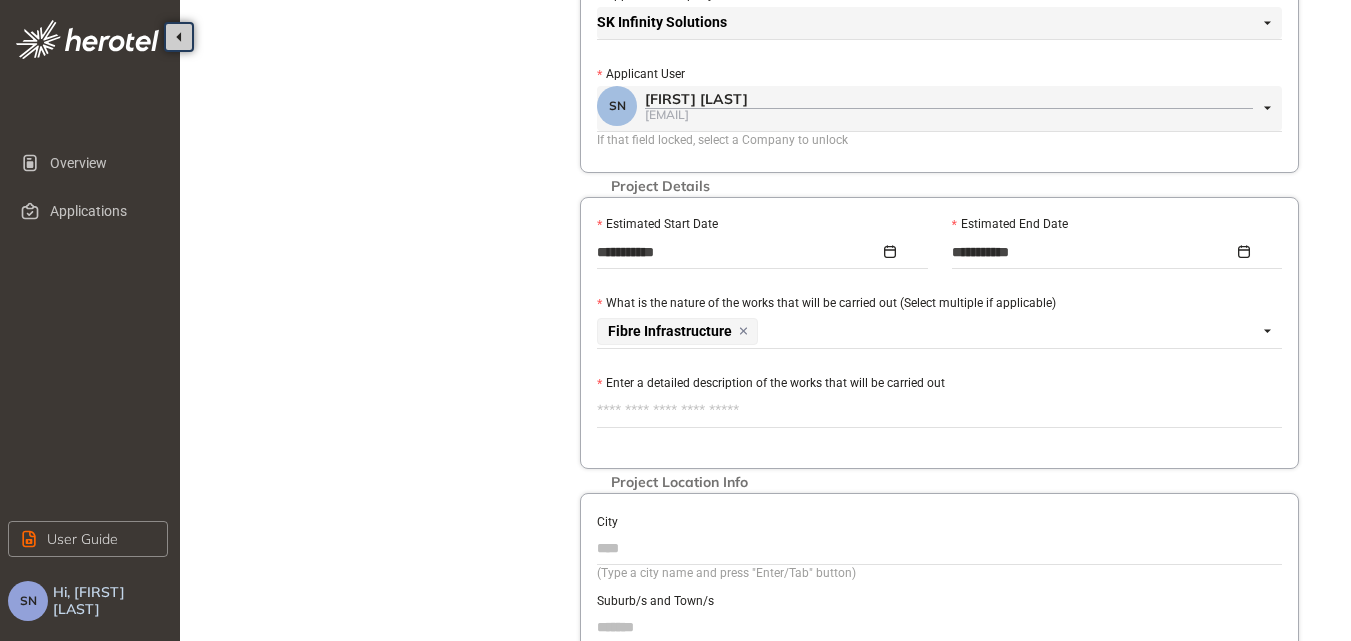 click on "Enter a detailed description of the works that will be carried out" at bounding box center [939, 411] 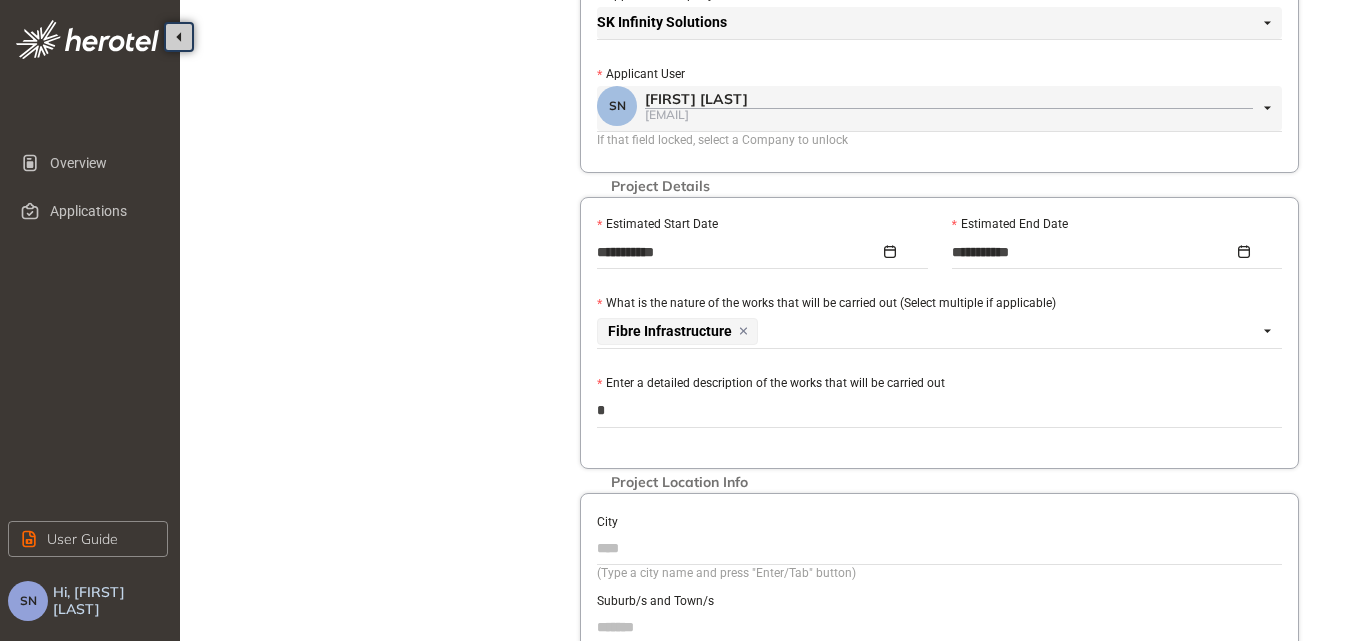 type on "**" 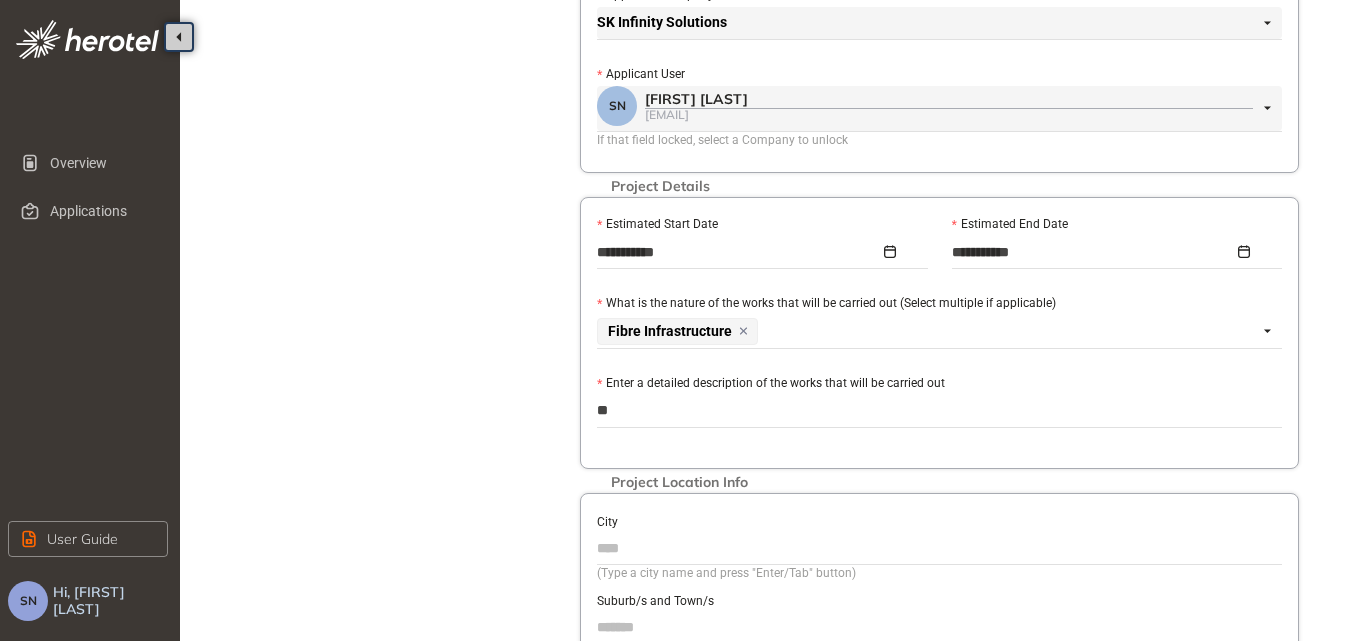 type on "***" 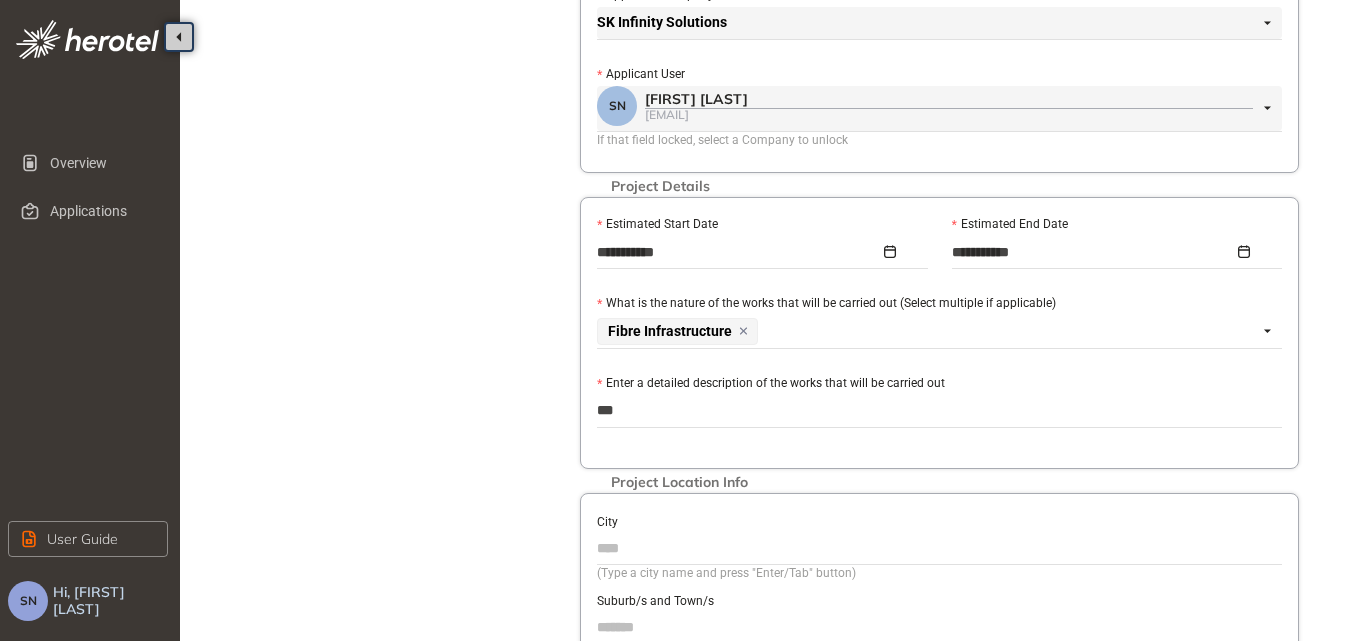 type on "****" 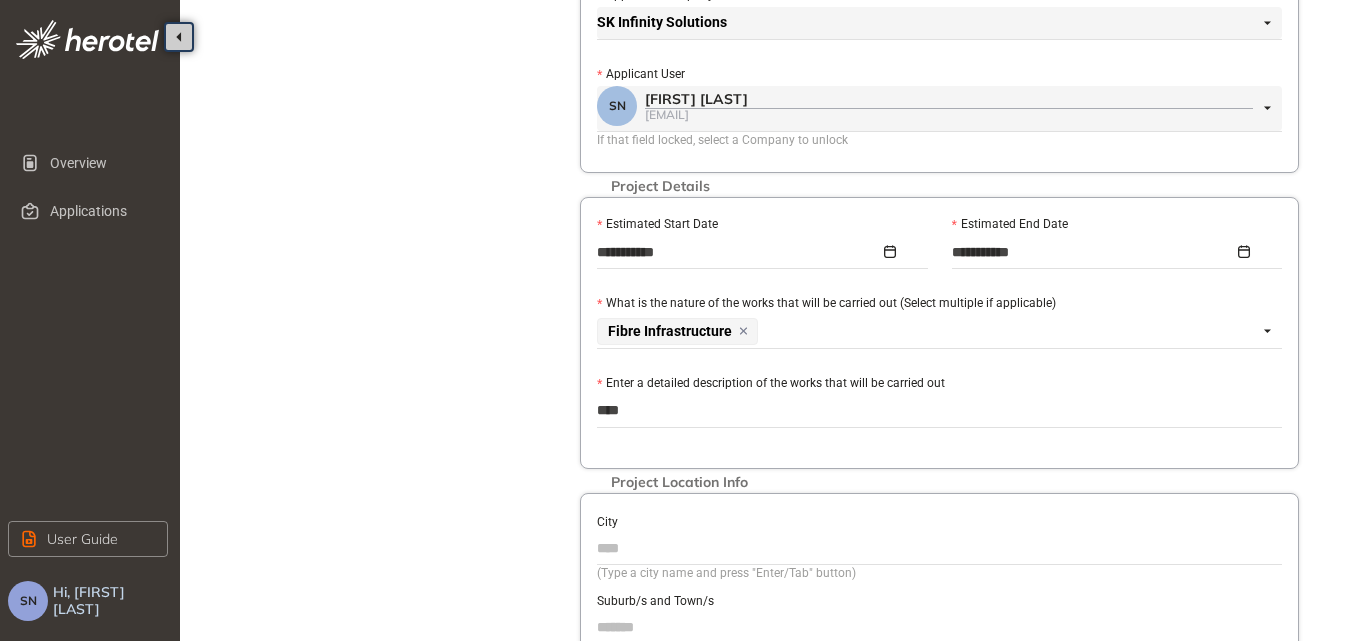 type on "*****" 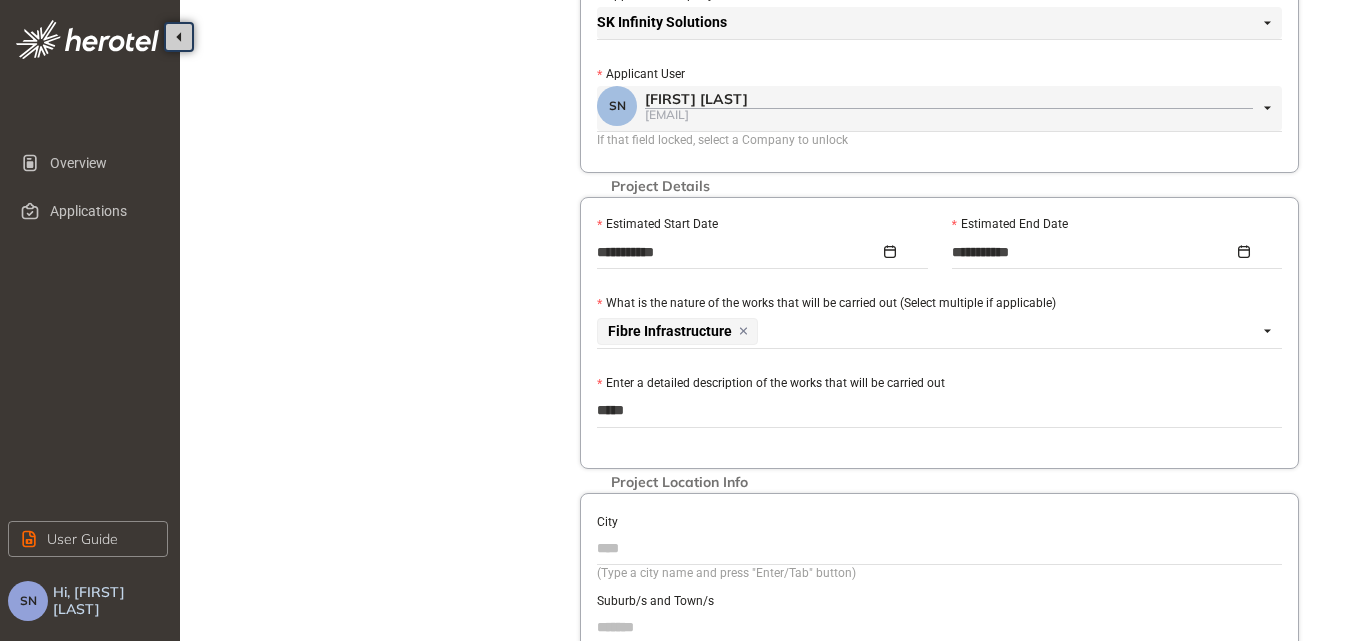 type on "******" 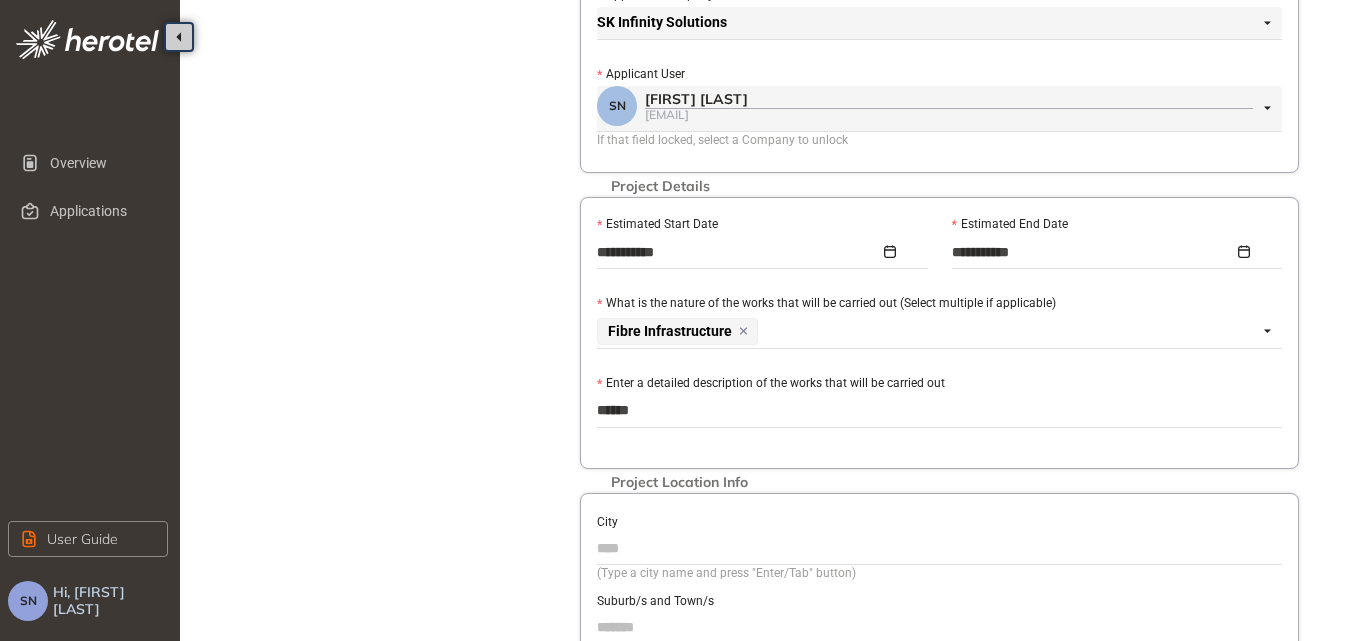 type on "*******" 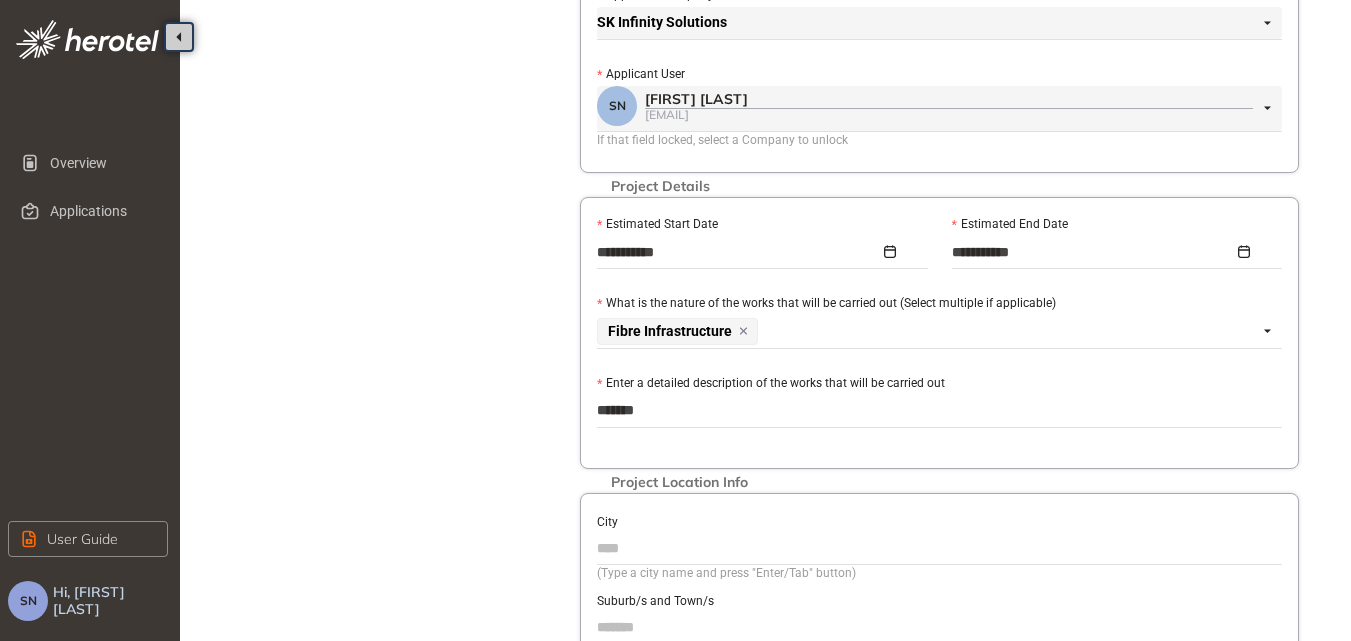 type on "********" 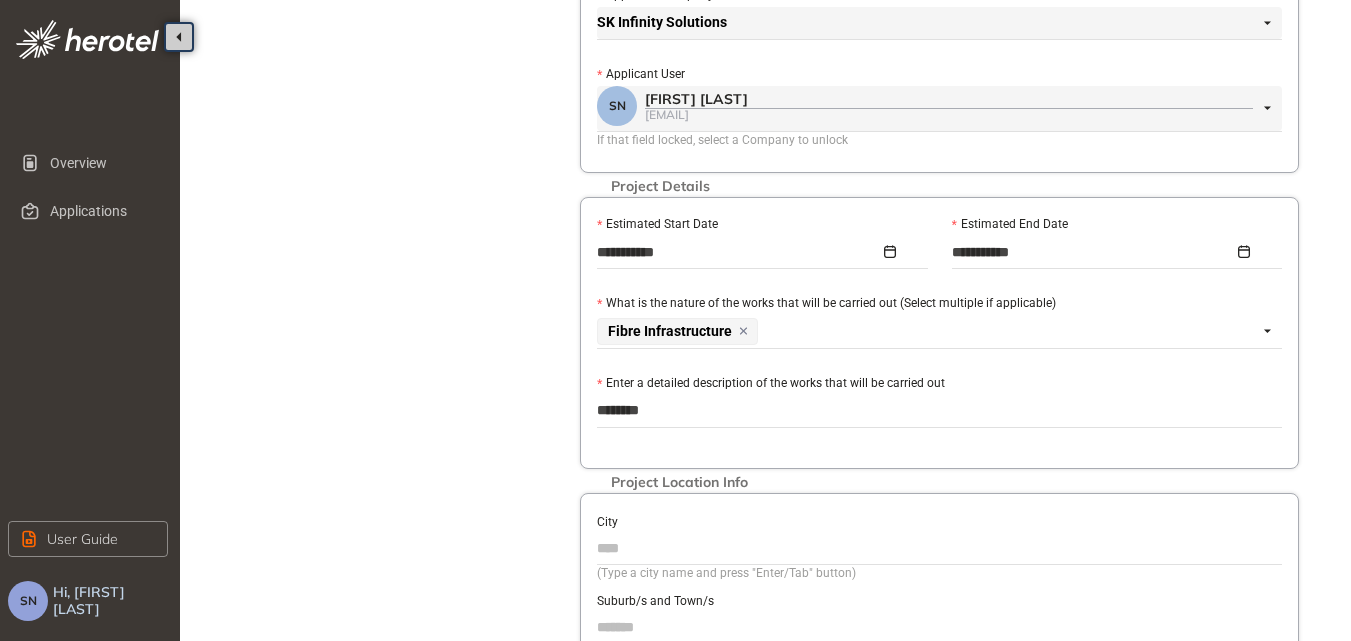 type on "*********" 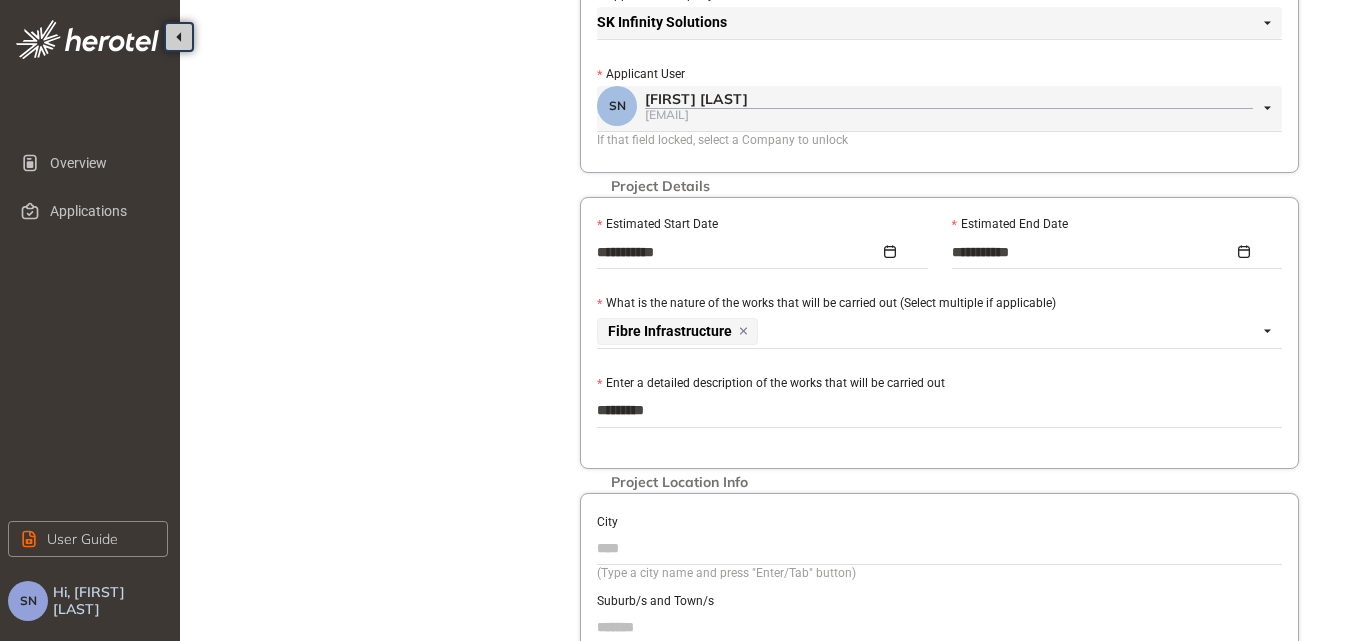 type on "**********" 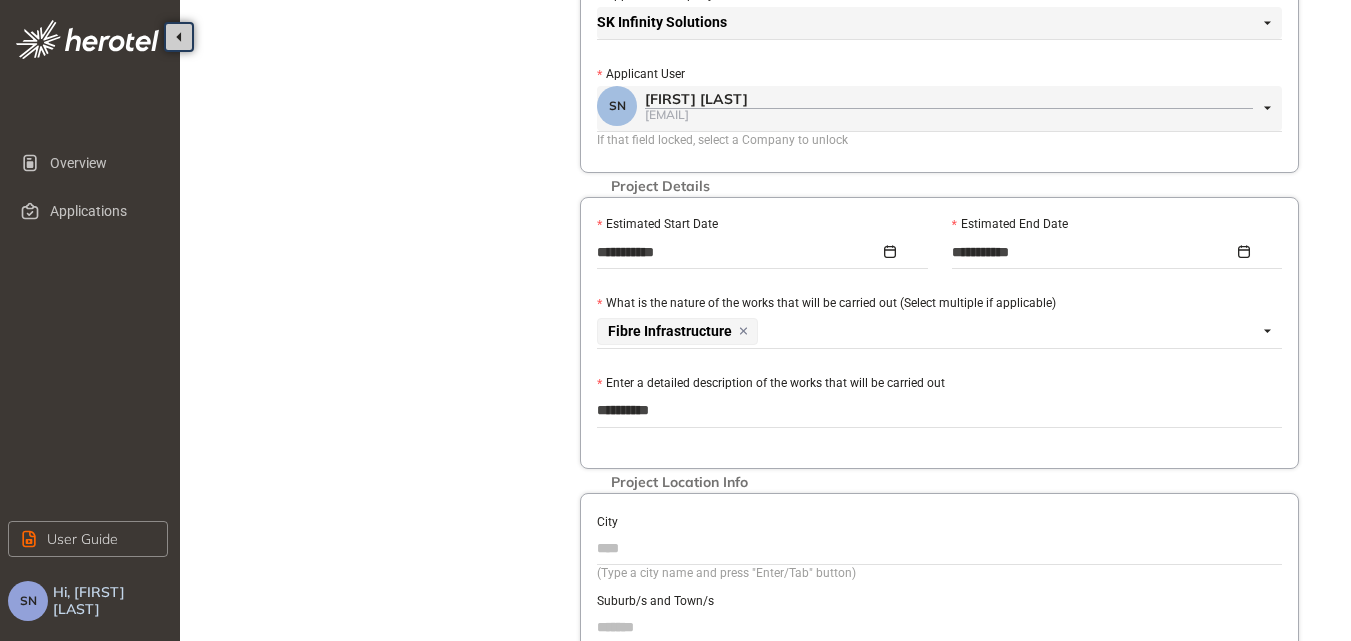 type on "**********" 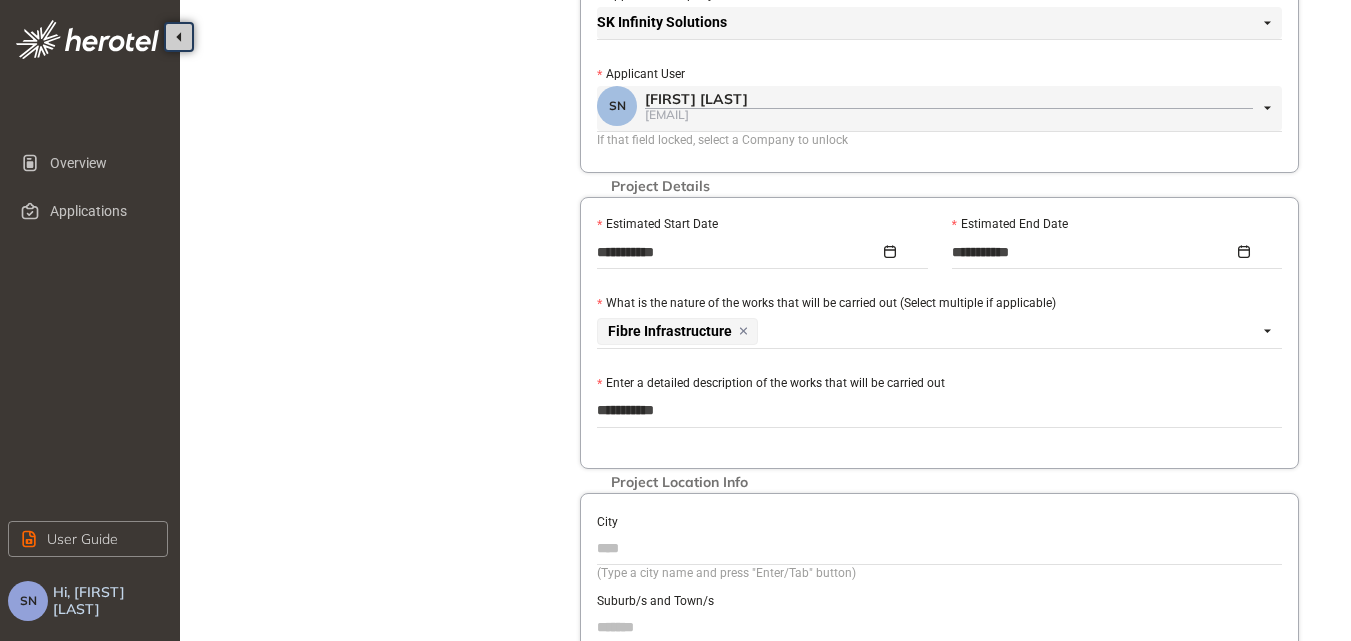 type on "**********" 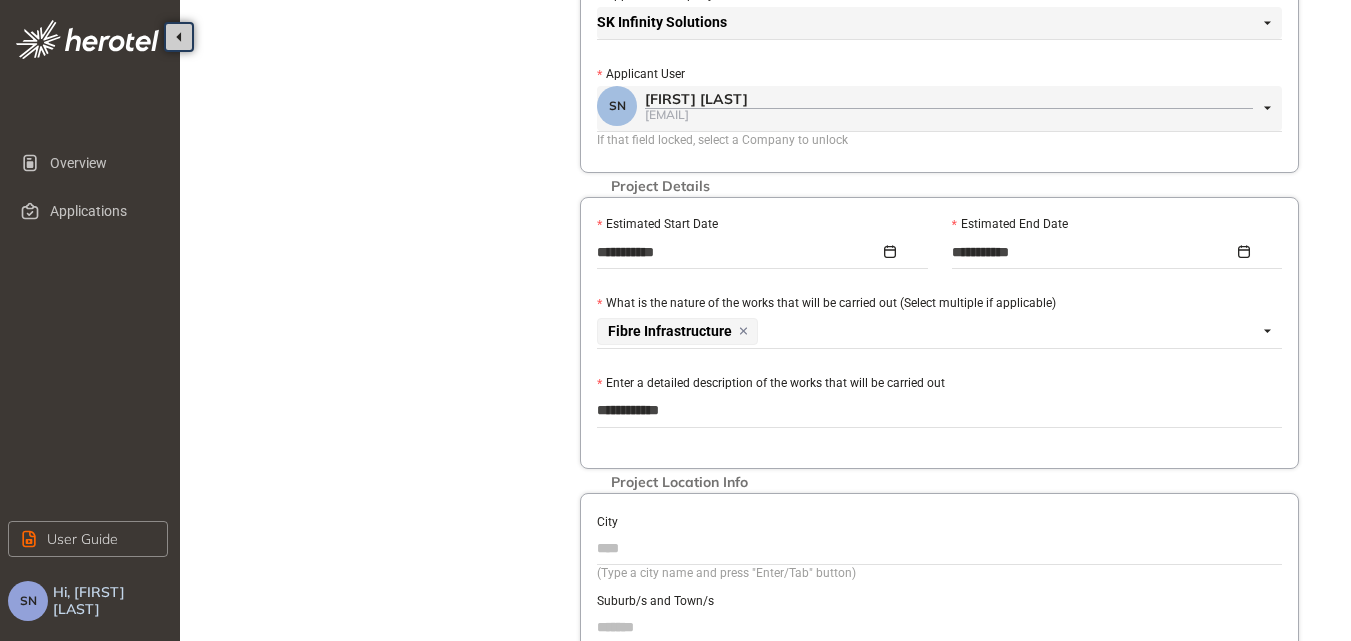 type on "**********" 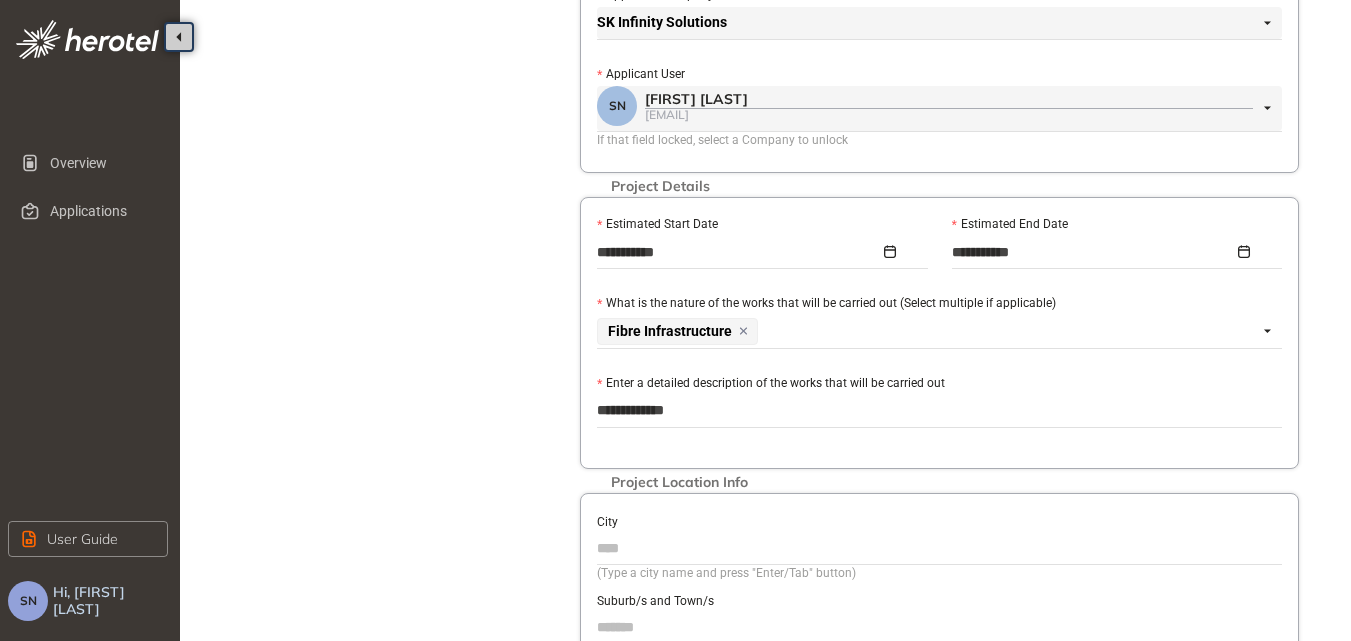 type on "**********" 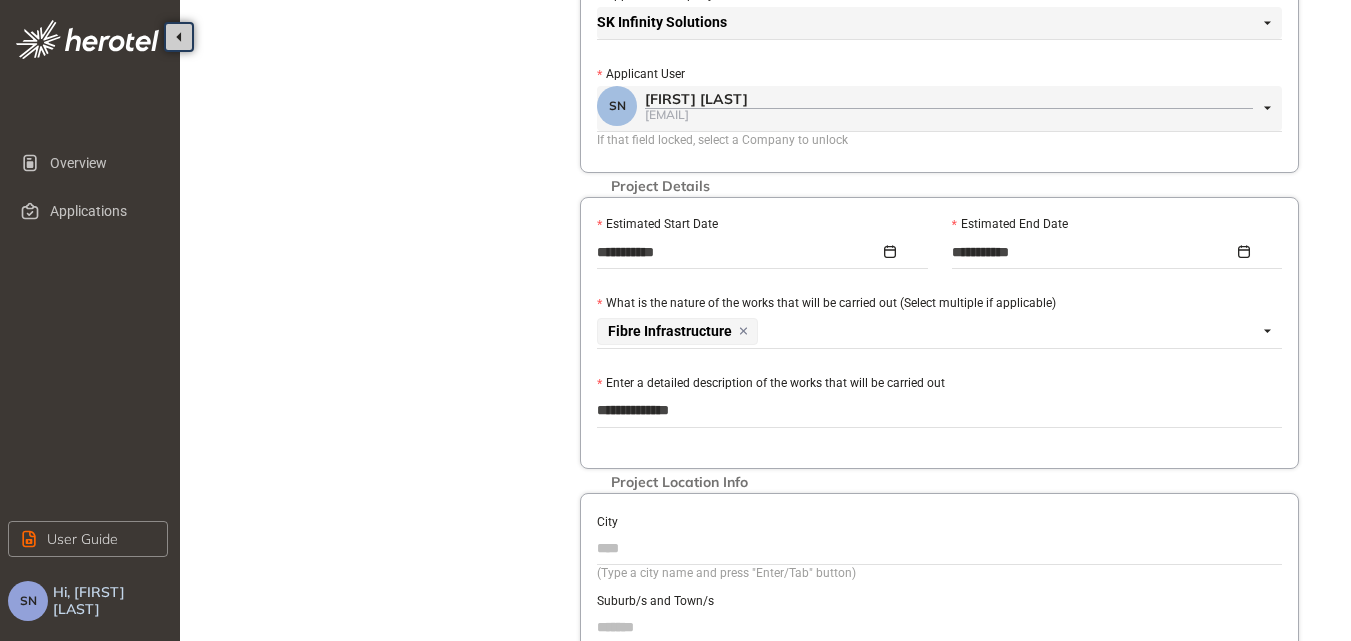type on "**********" 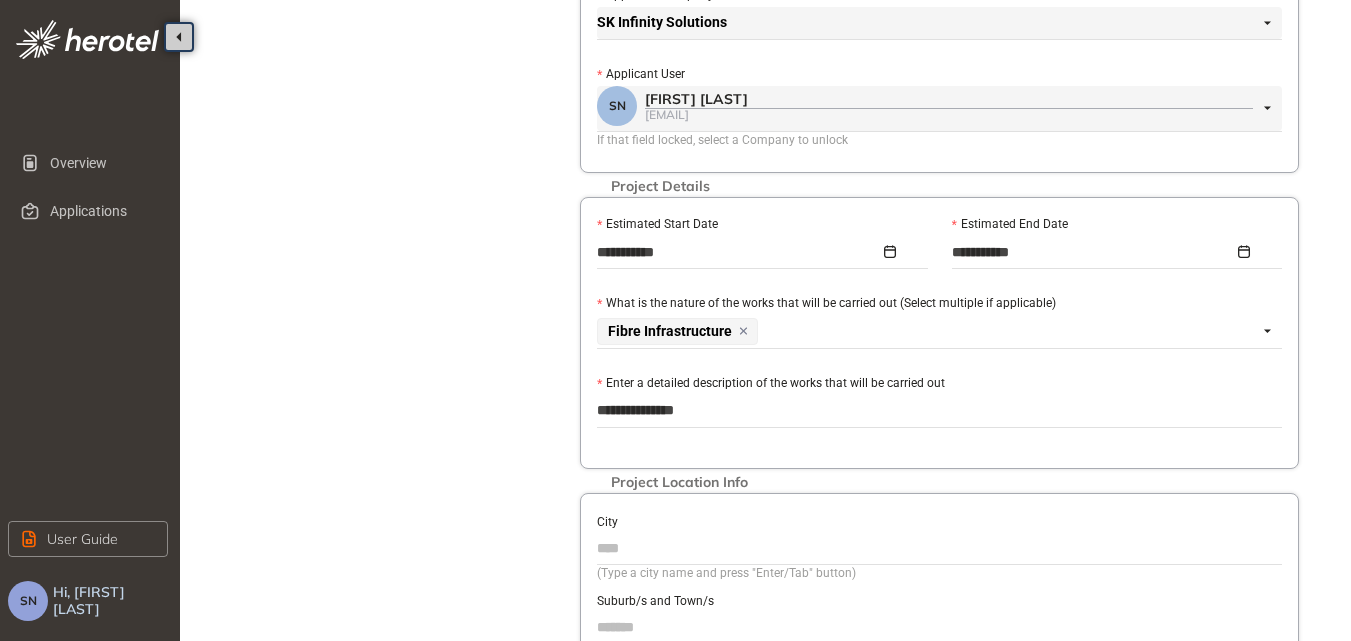 type on "**********" 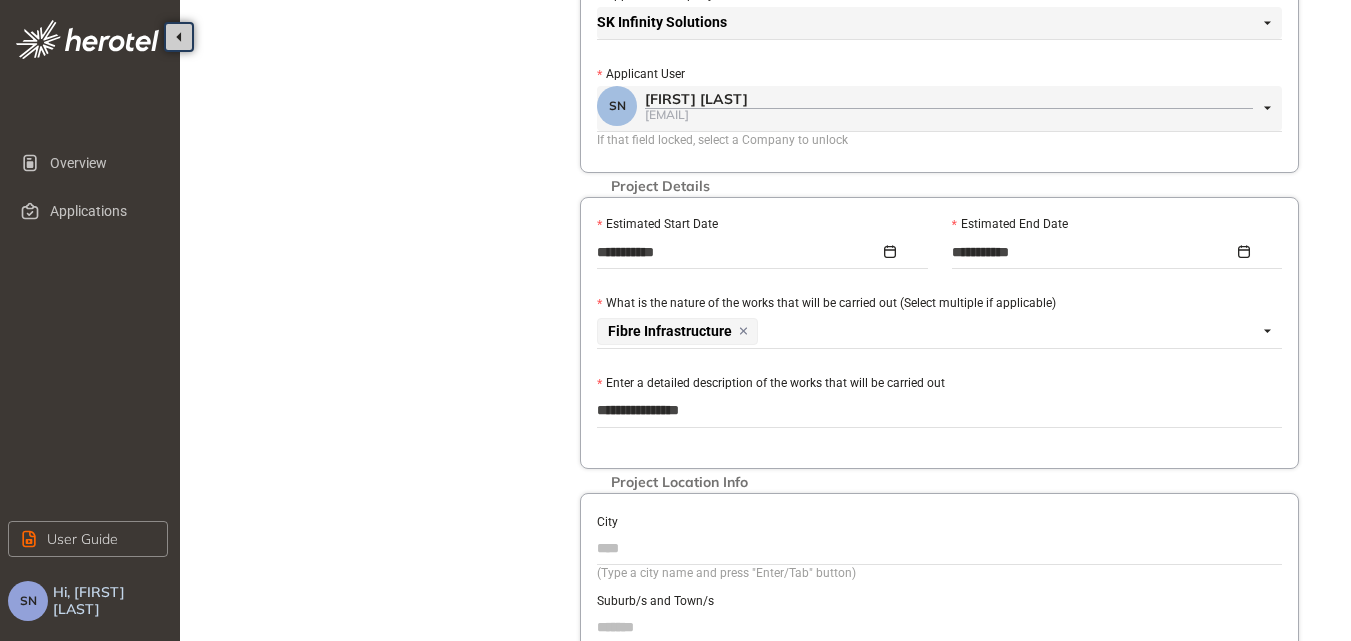 type on "**********" 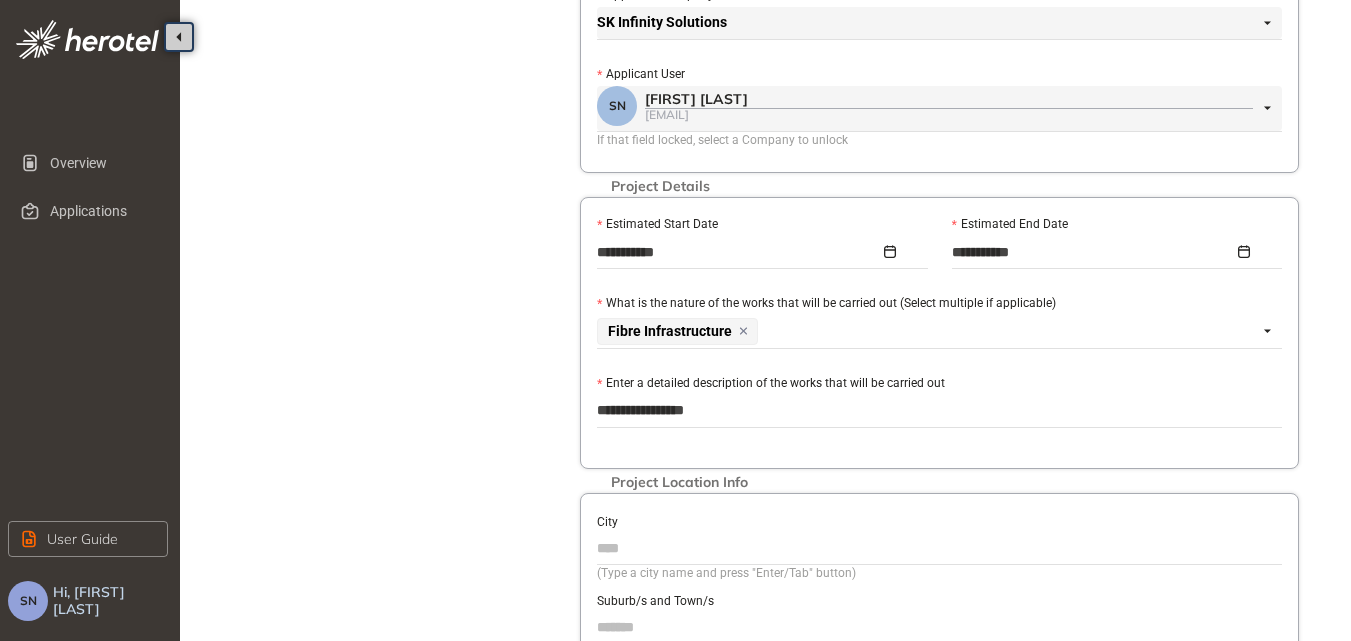 type on "**********" 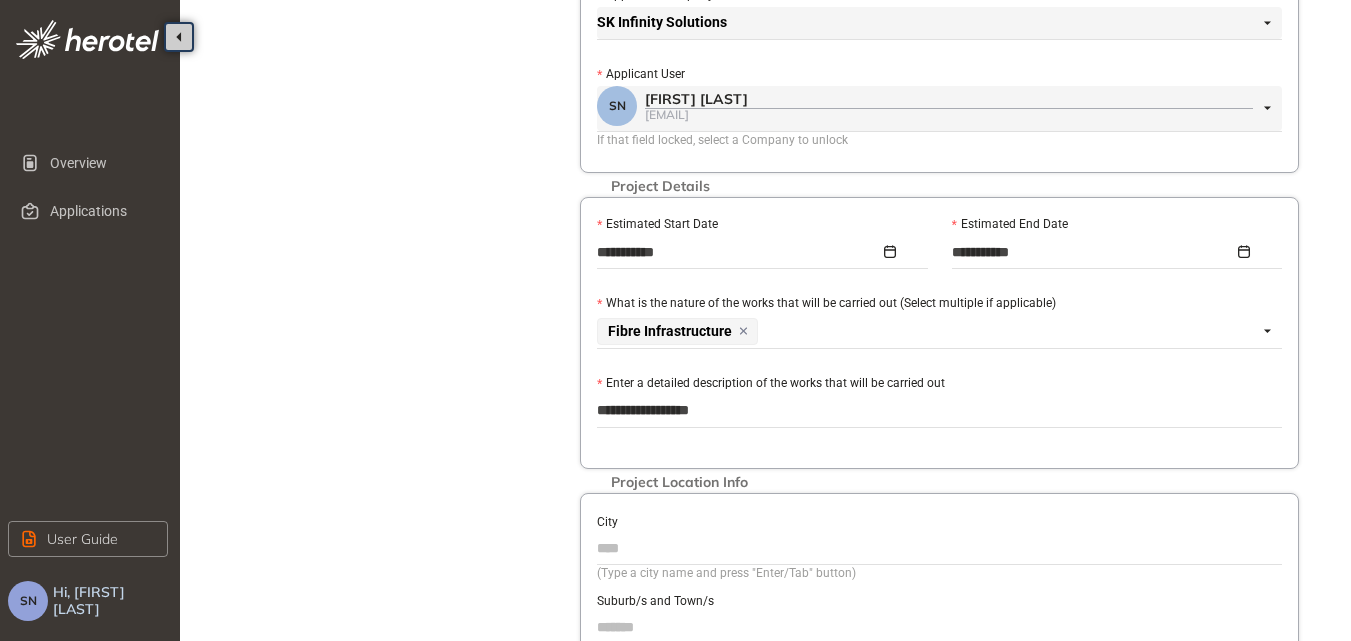 type on "**********" 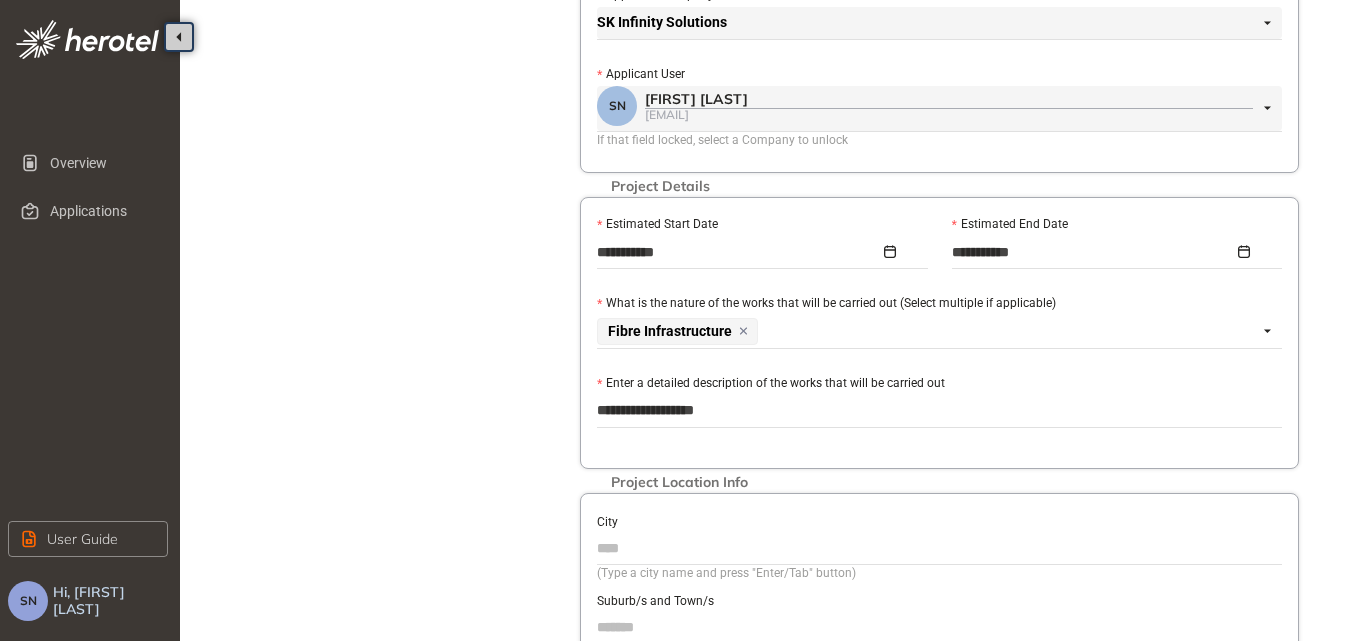 type on "**********" 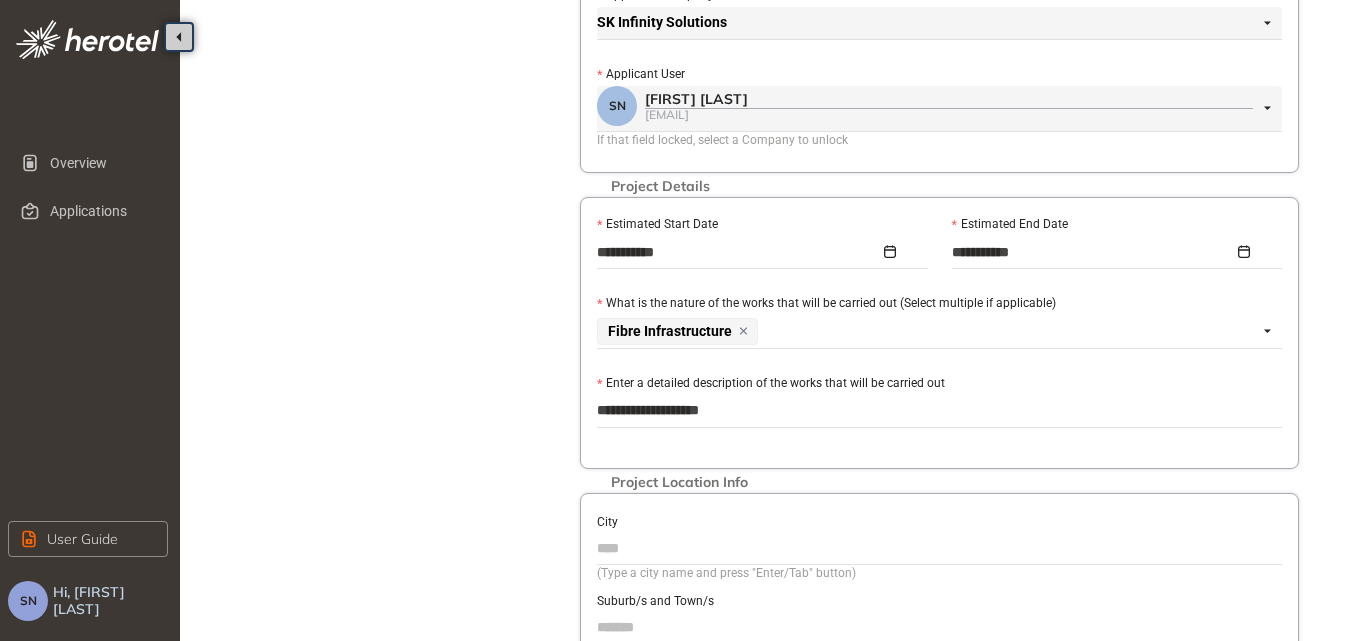 type on "**********" 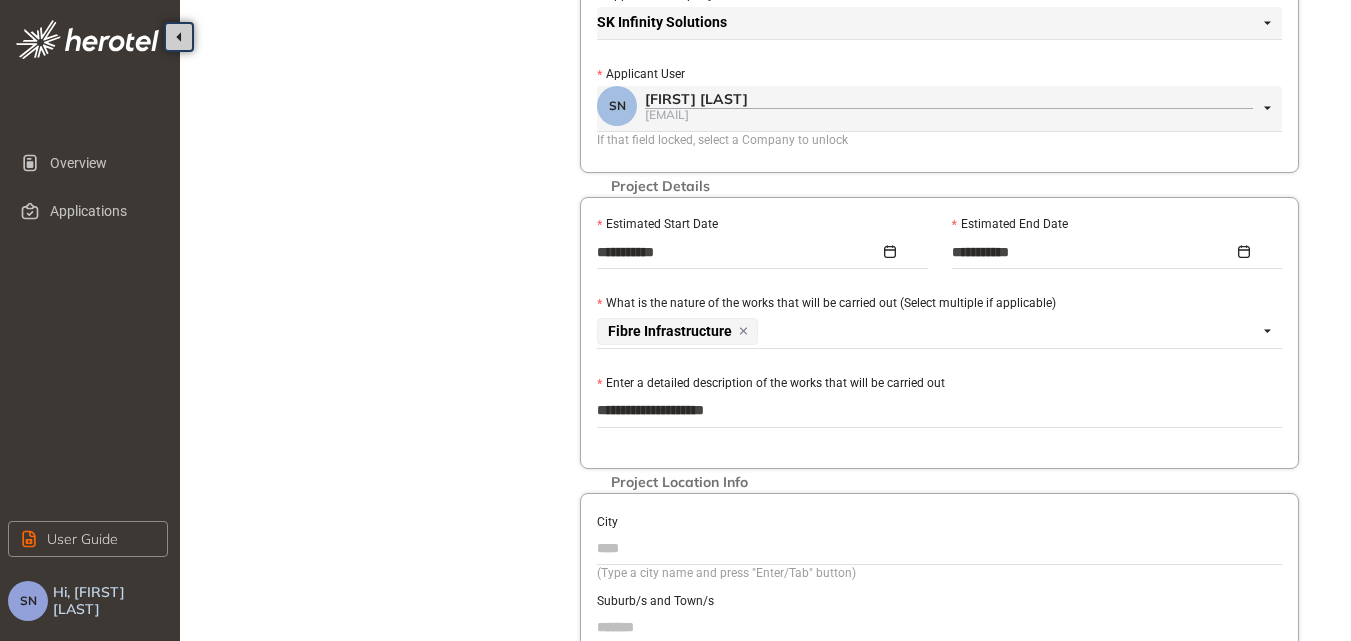 type on "**********" 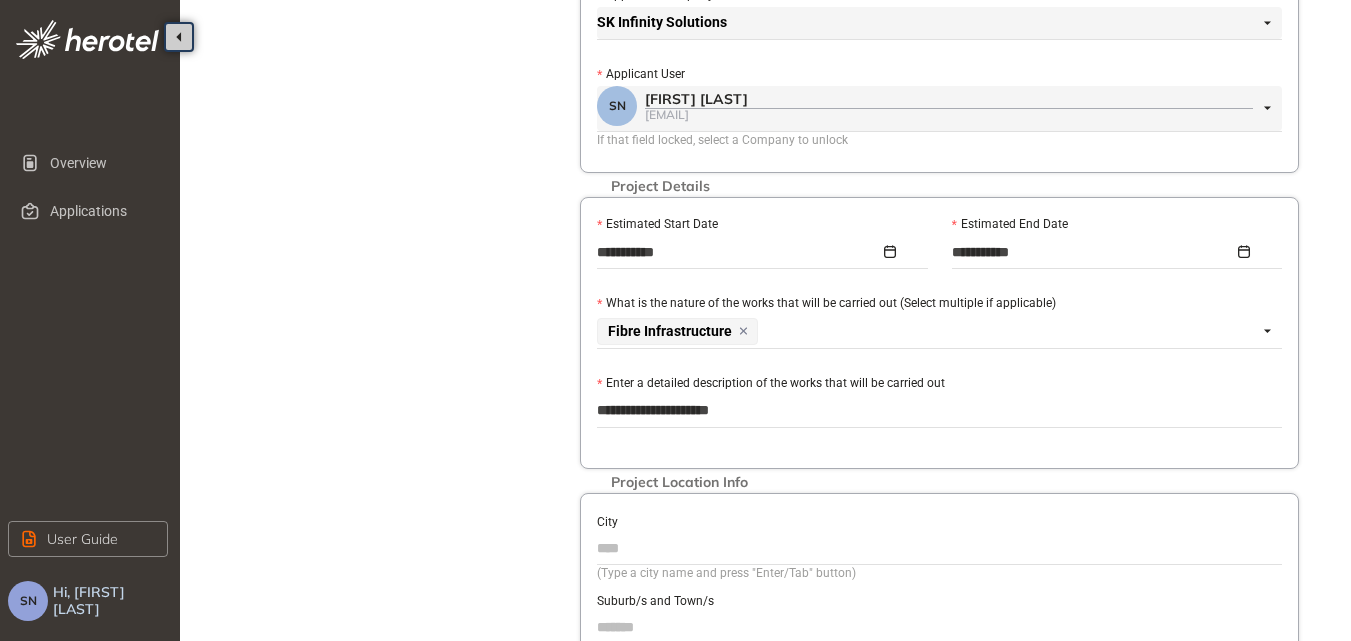 type on "**********" 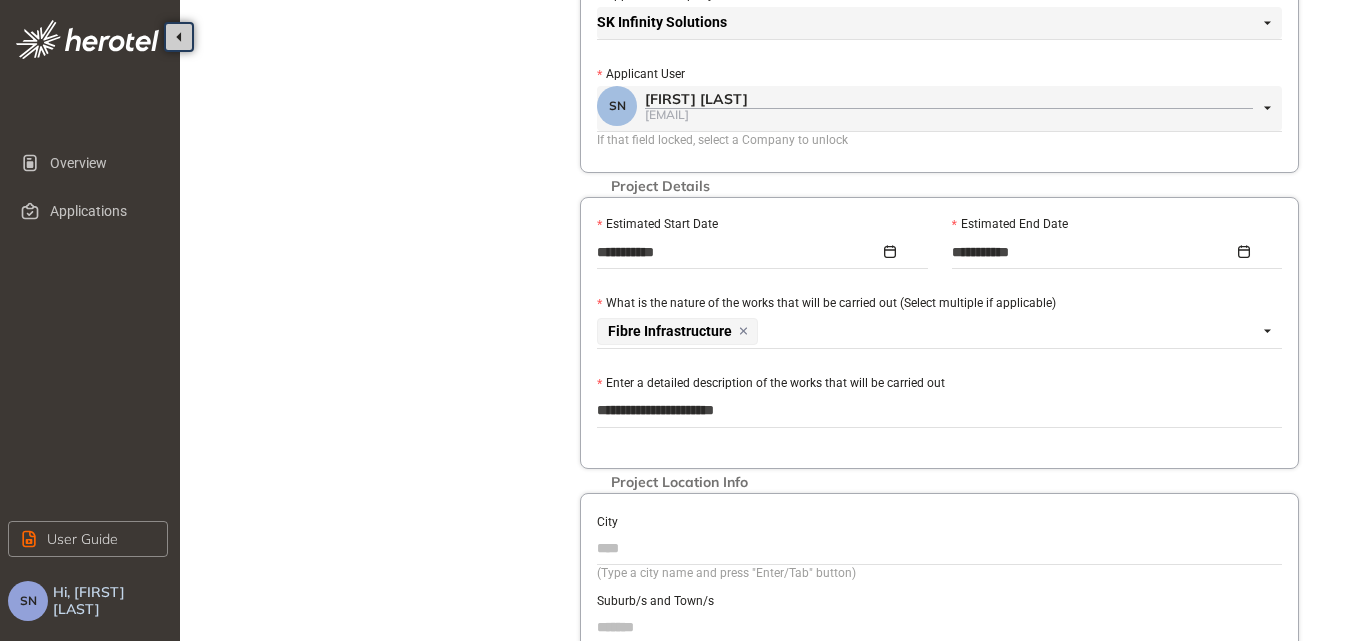 type on "**********" 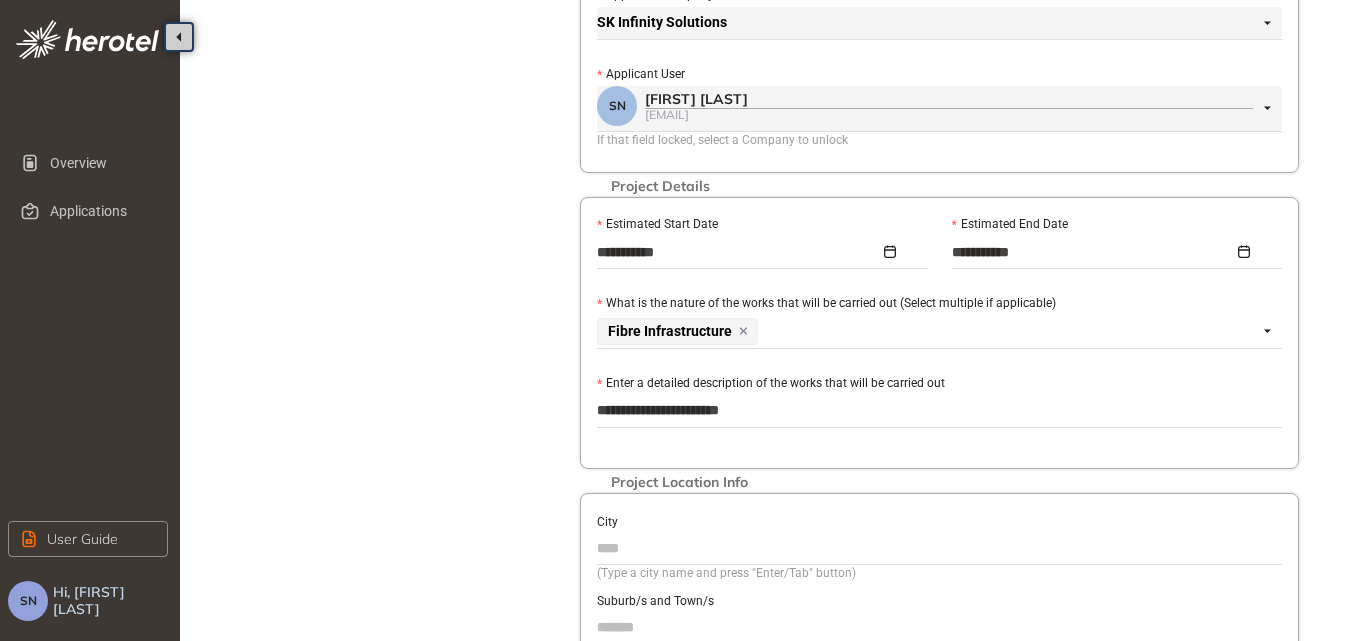type on "**********" 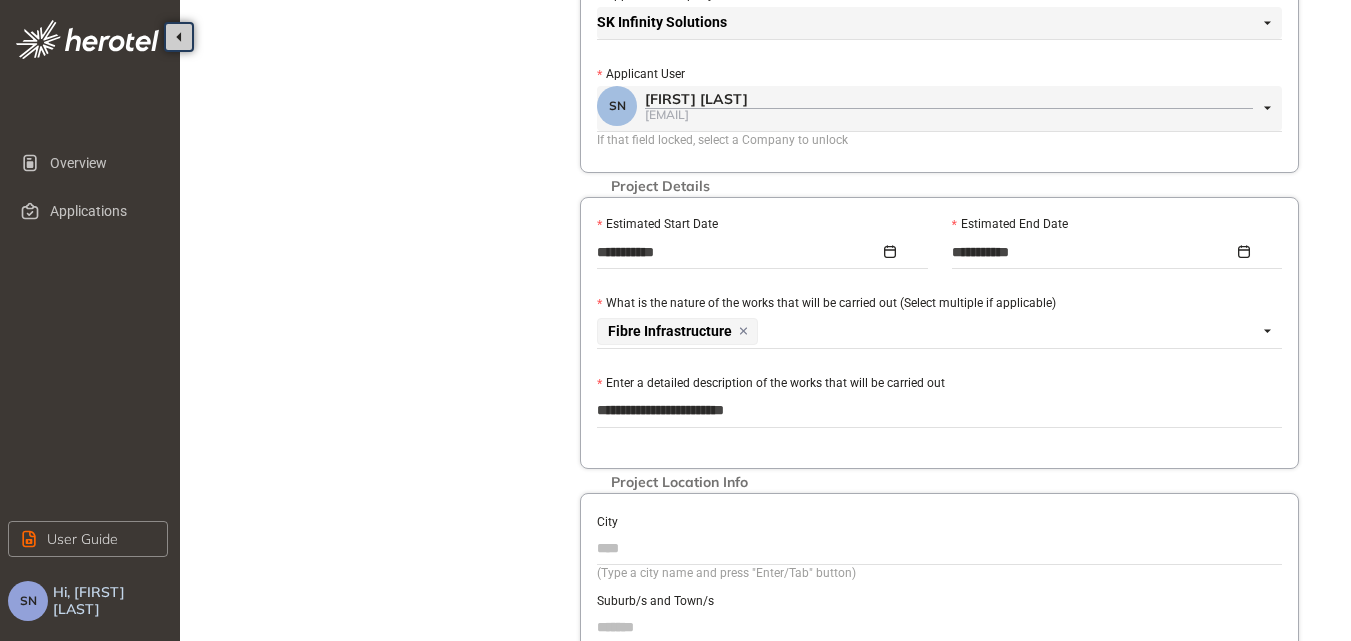 type on "**********" 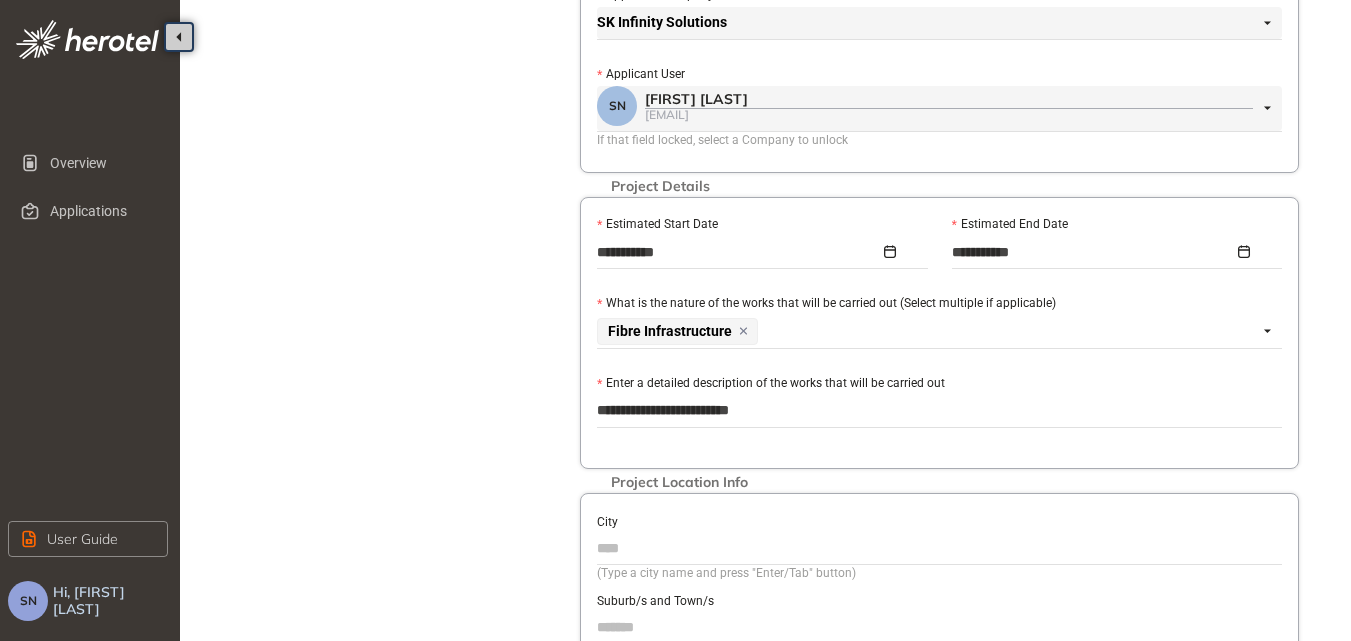 type on "**********" 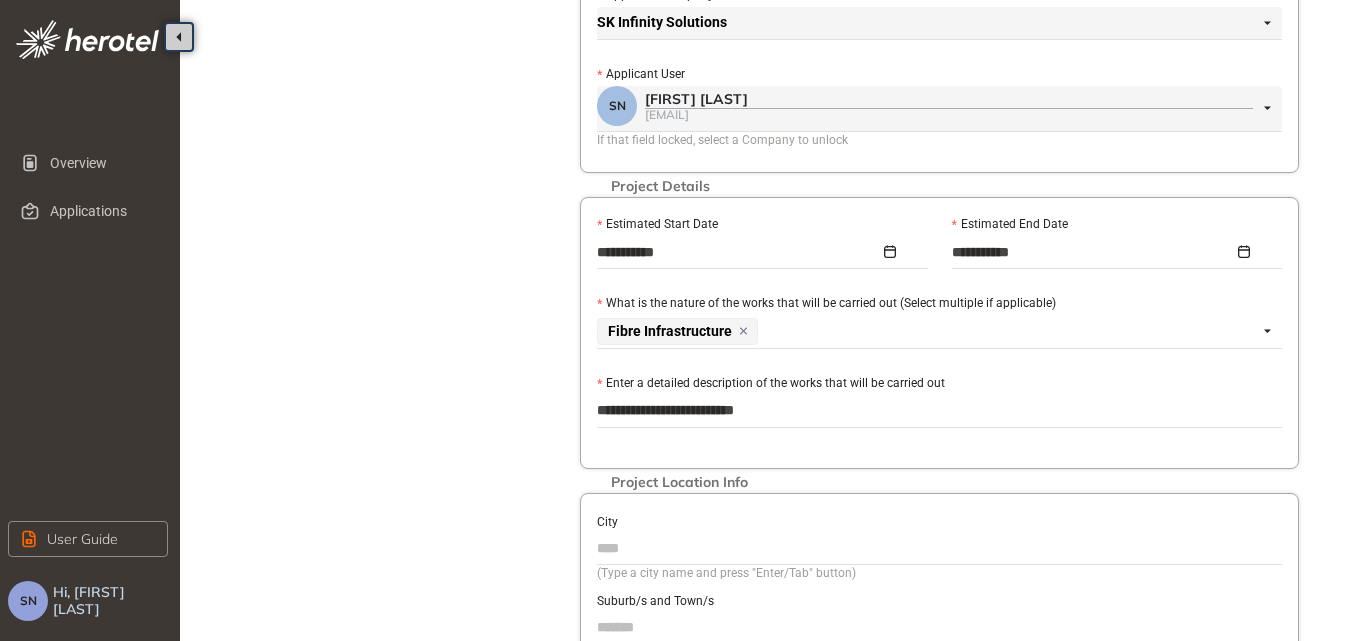 type on "**********" 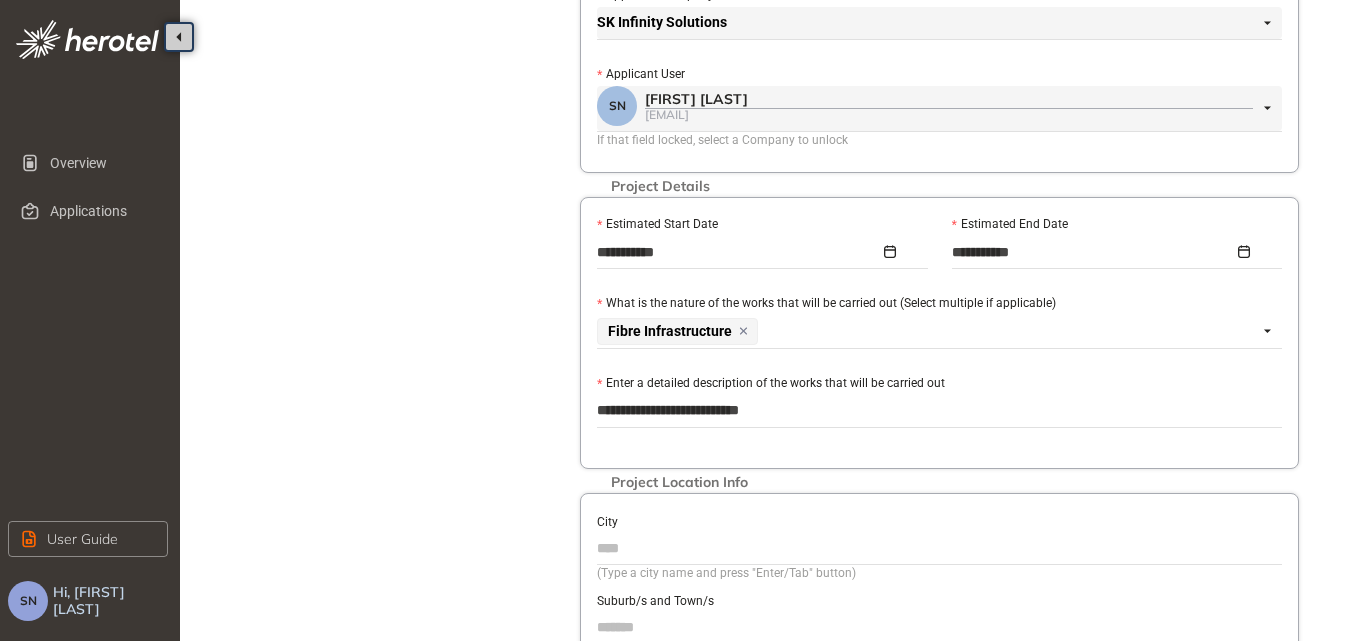 type on "**********" 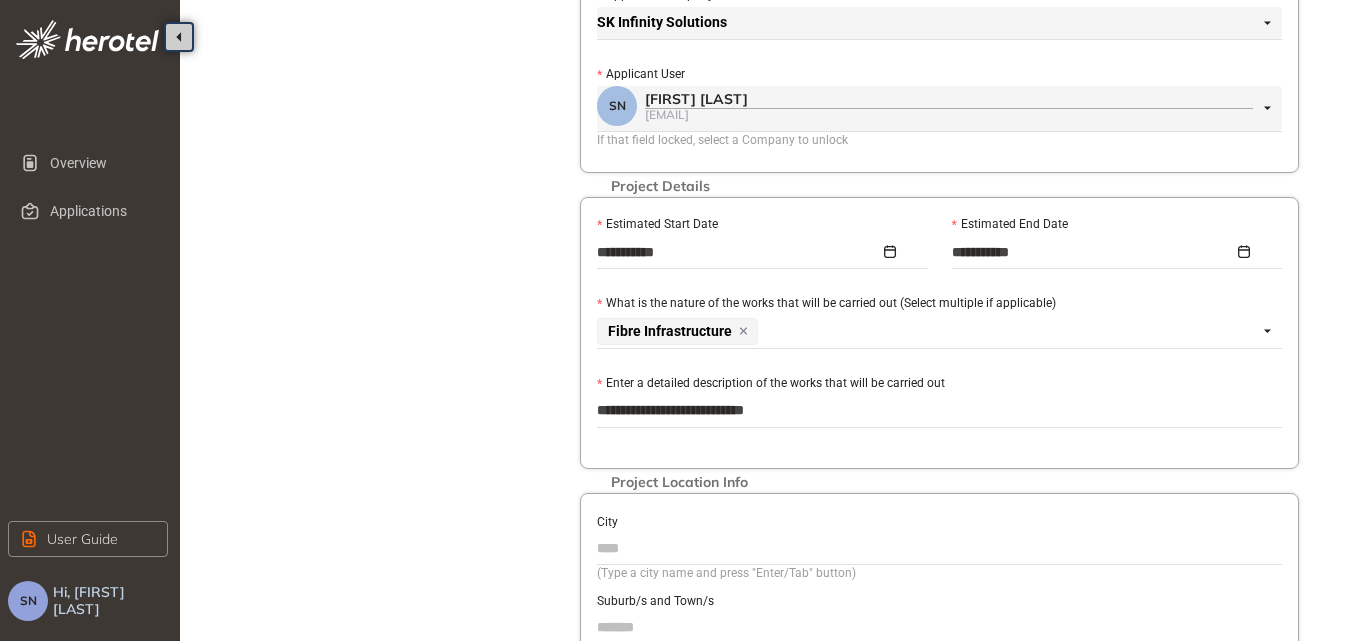 type on "**********" 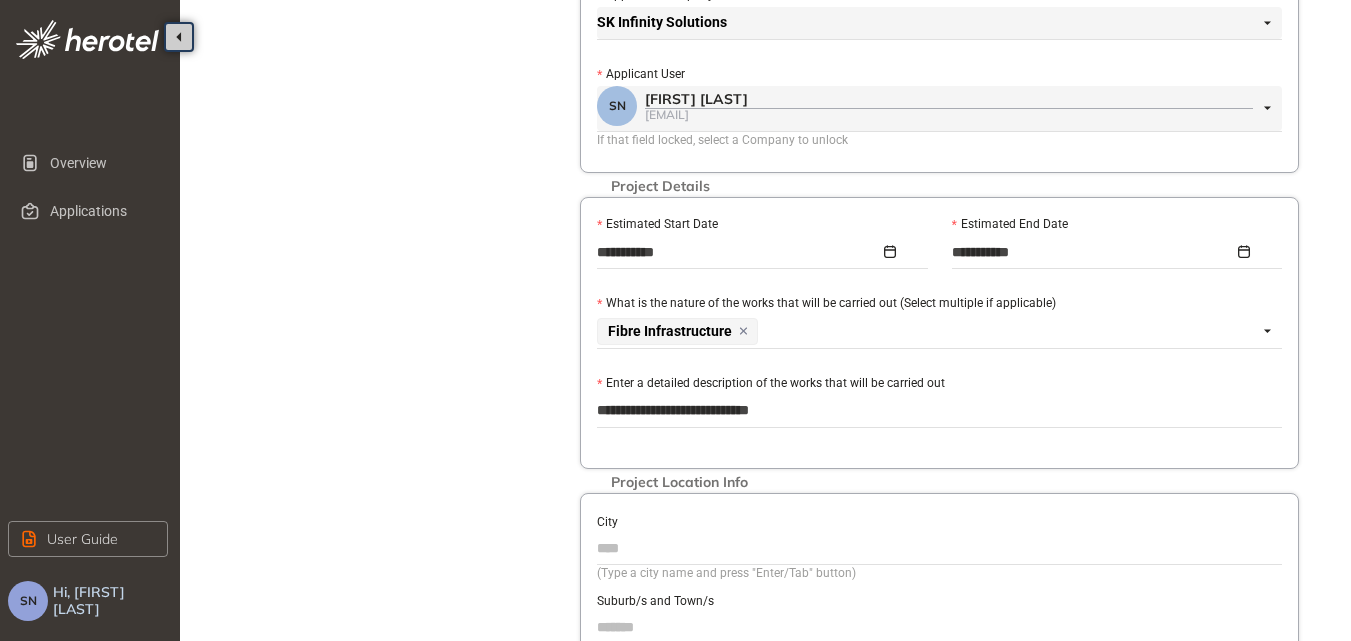 type on "**********" 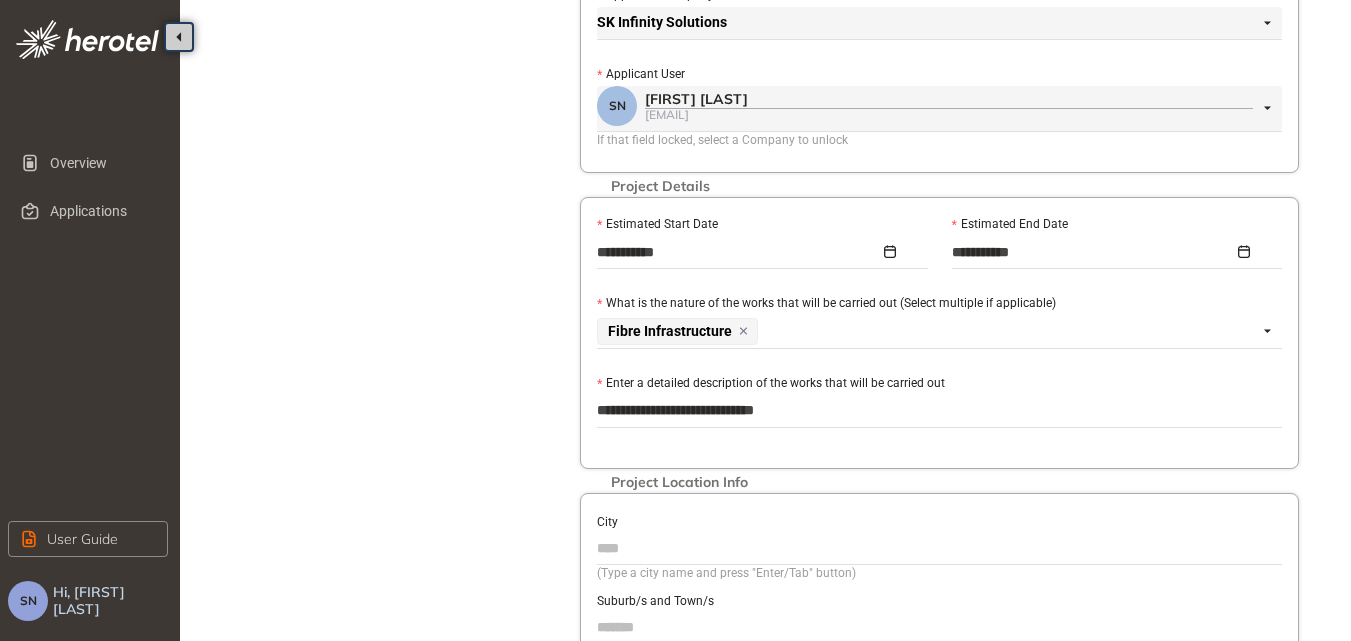 type on "**********" 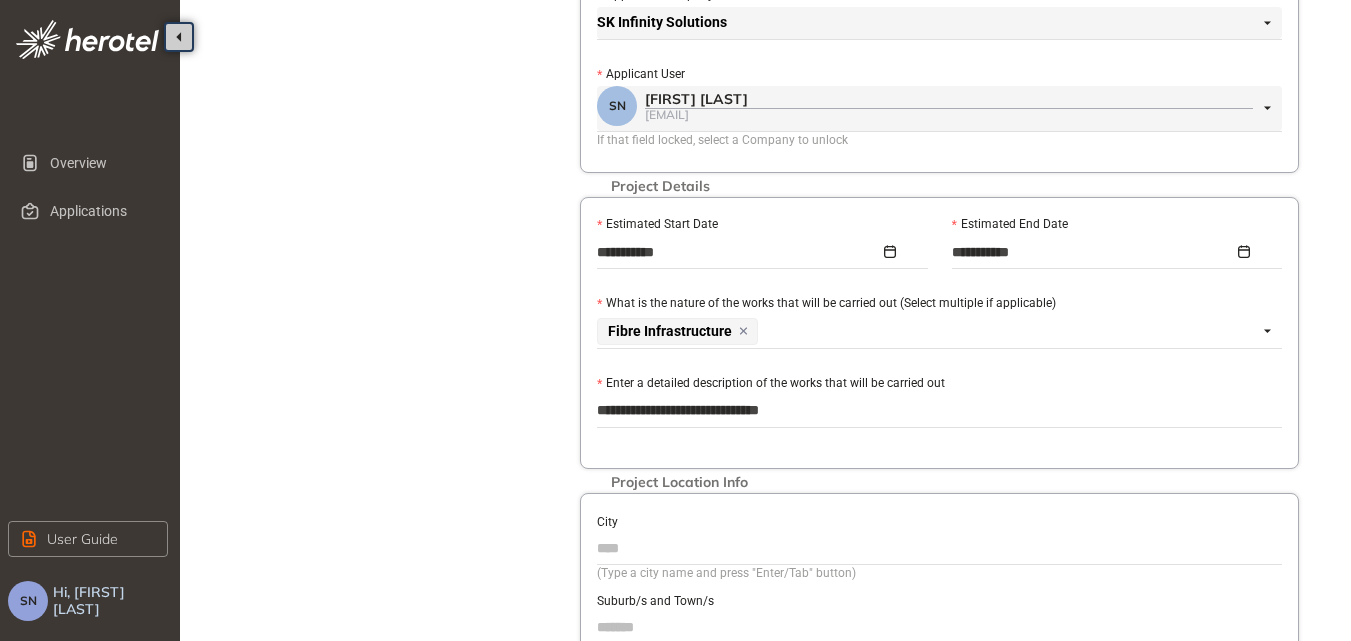 type on "**********" 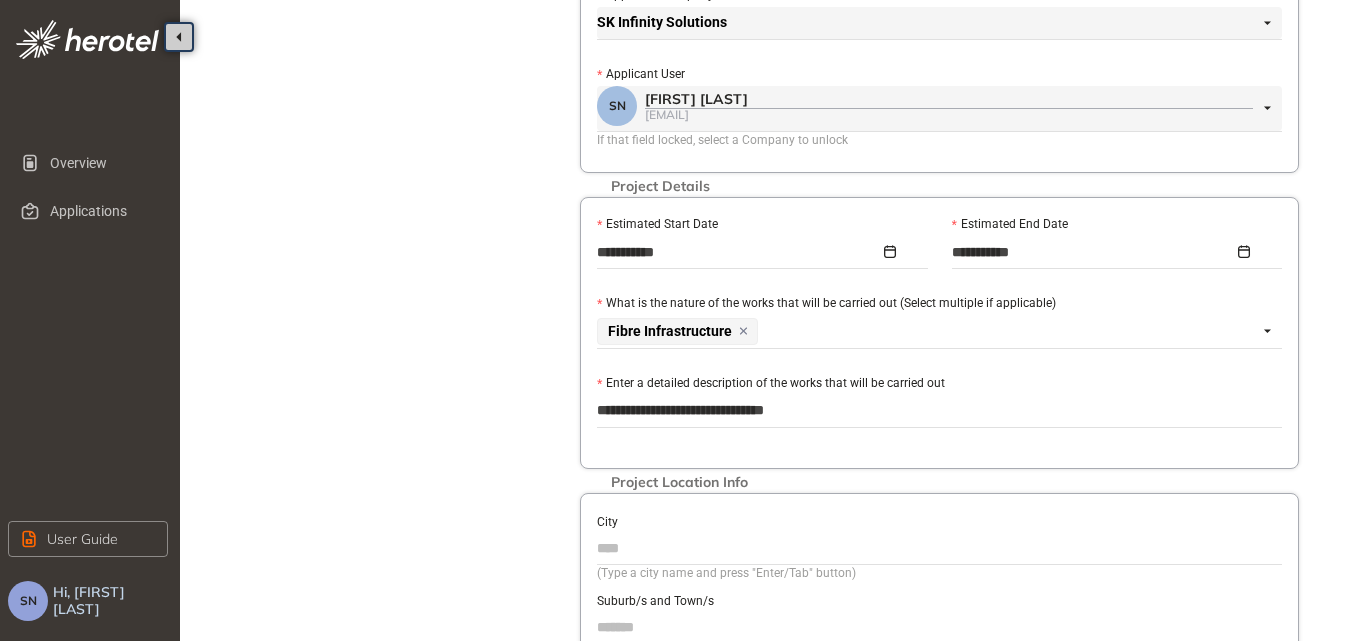 type on "**********" 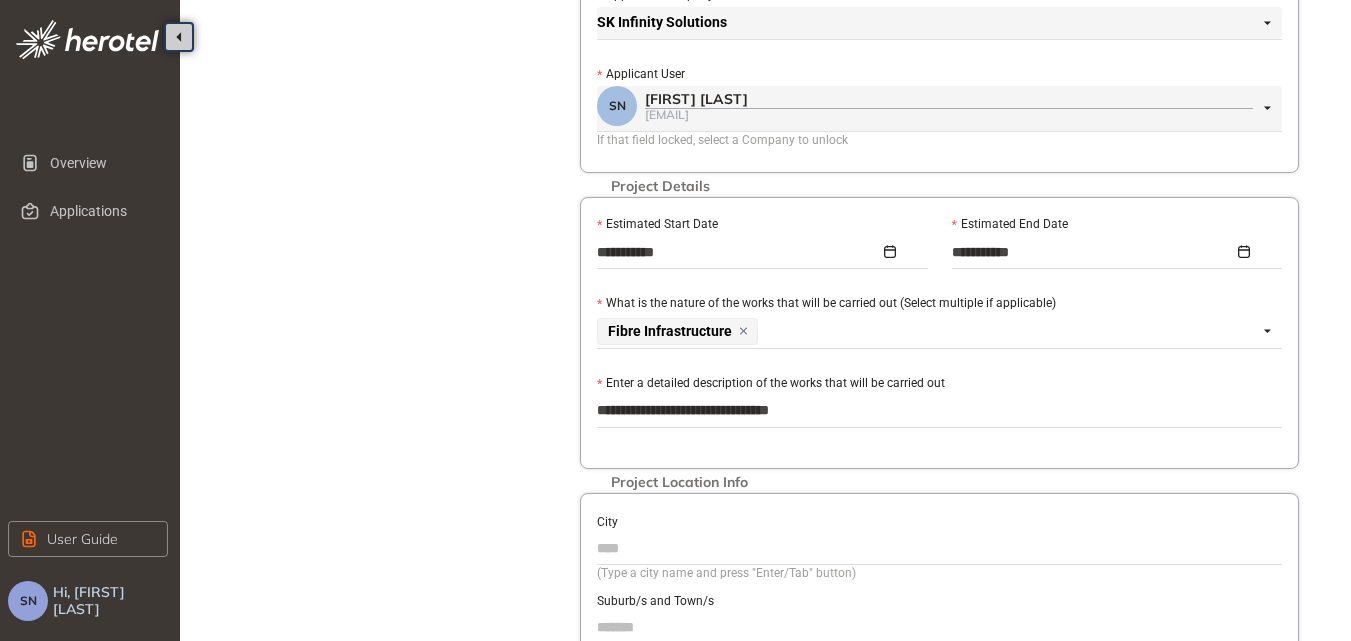 type on "**********" 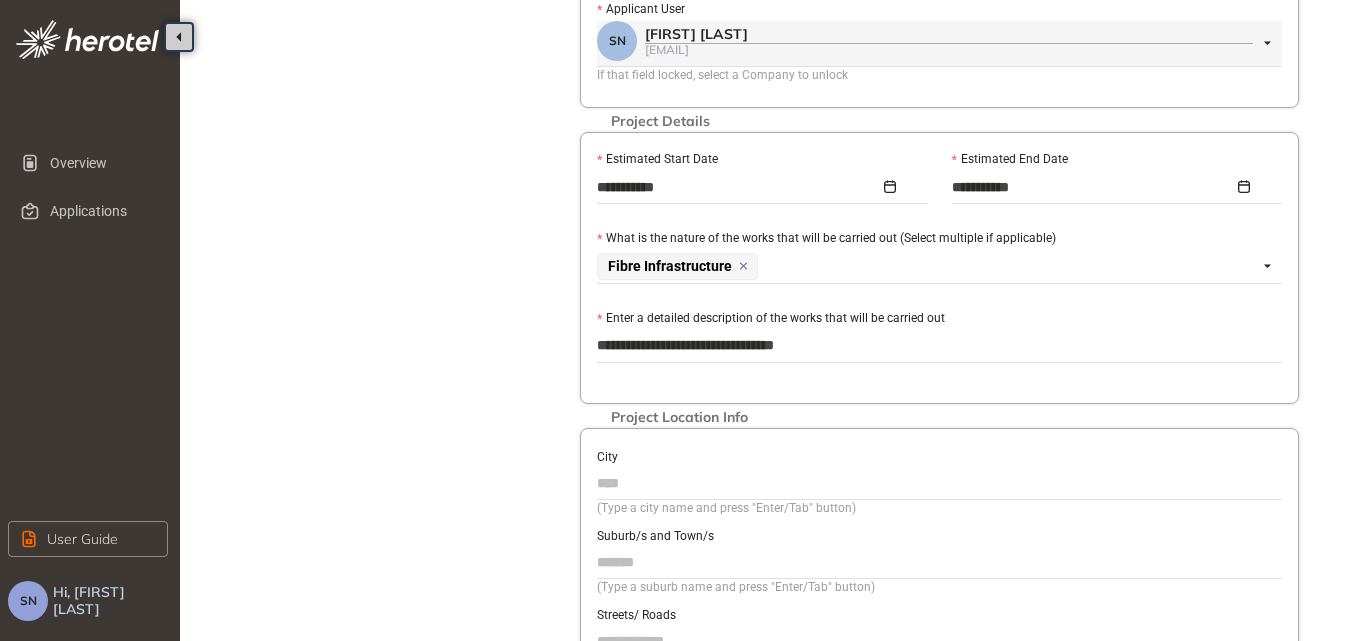 scroll, scrollTop: 500, scrollLeft: 0, axis: vertical 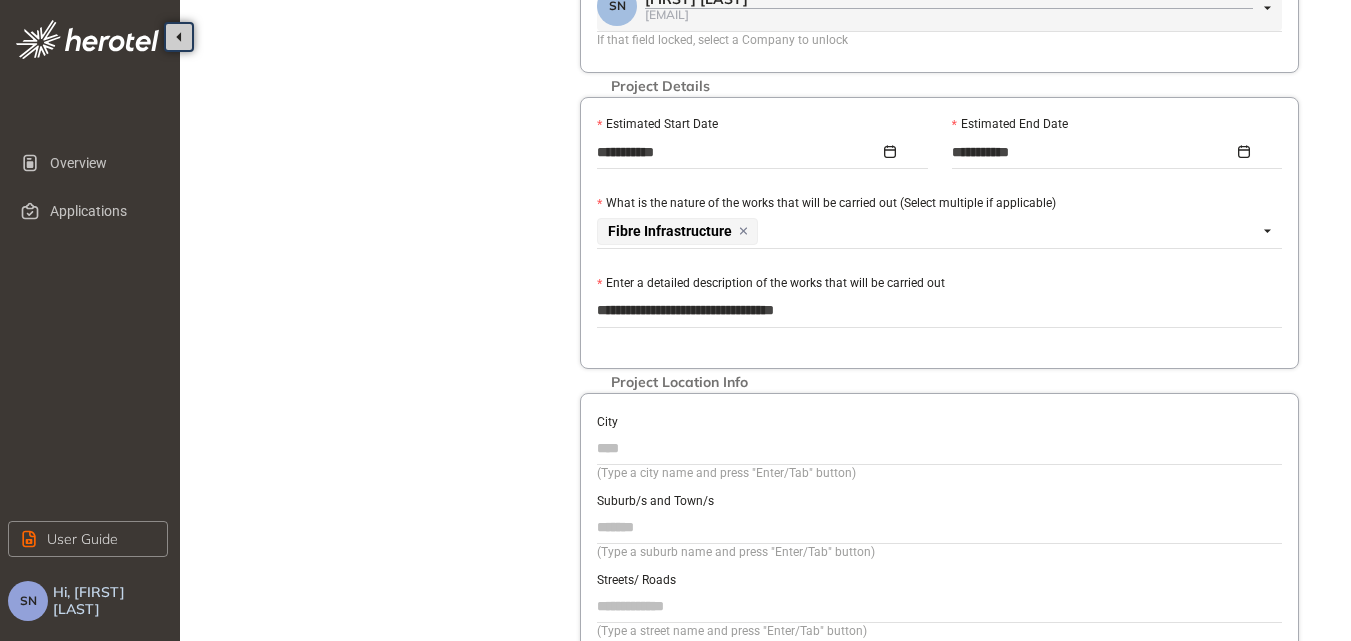 type on "**********" 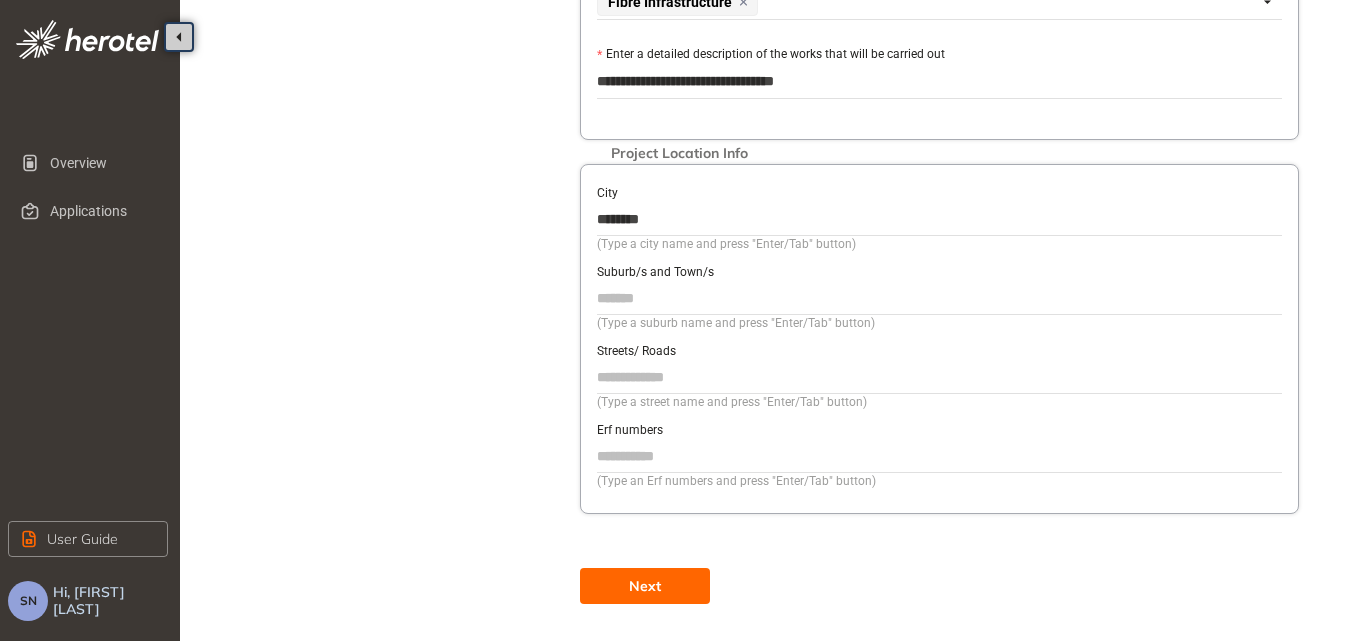 scroll, scrollTop: 742, scrollLeft: 0, axis: vertical 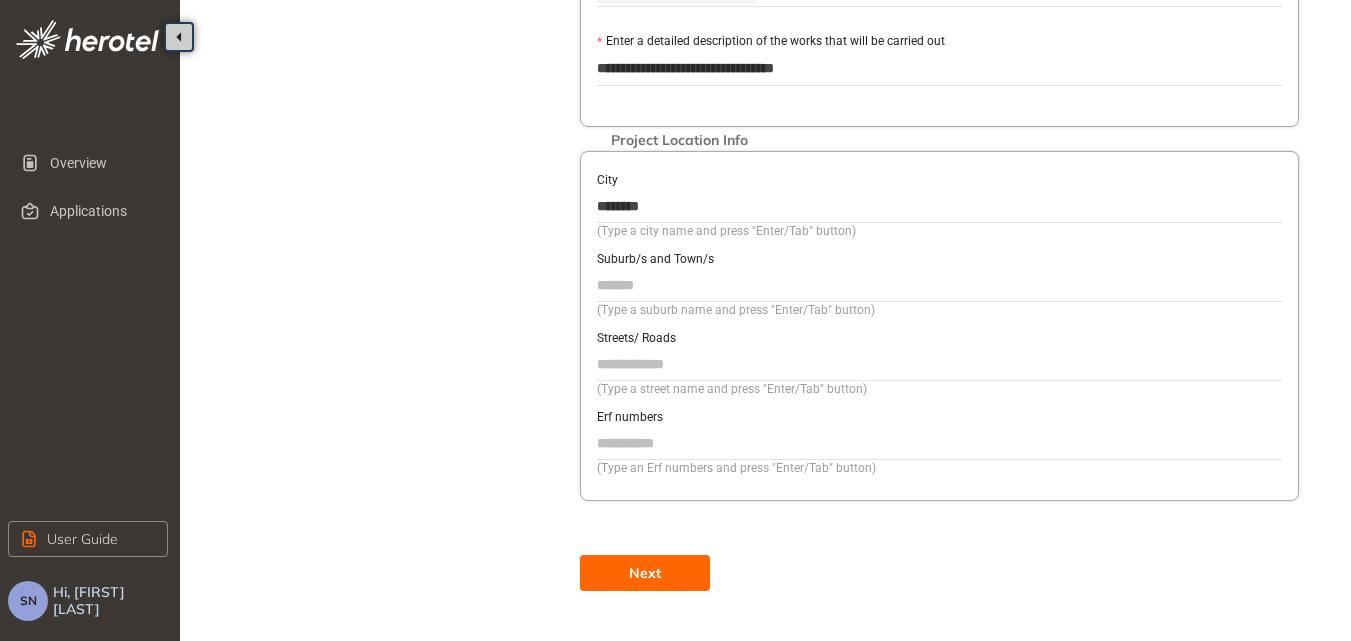 click on "Suburb/s and Town/s" at bounding box center (939, 285) 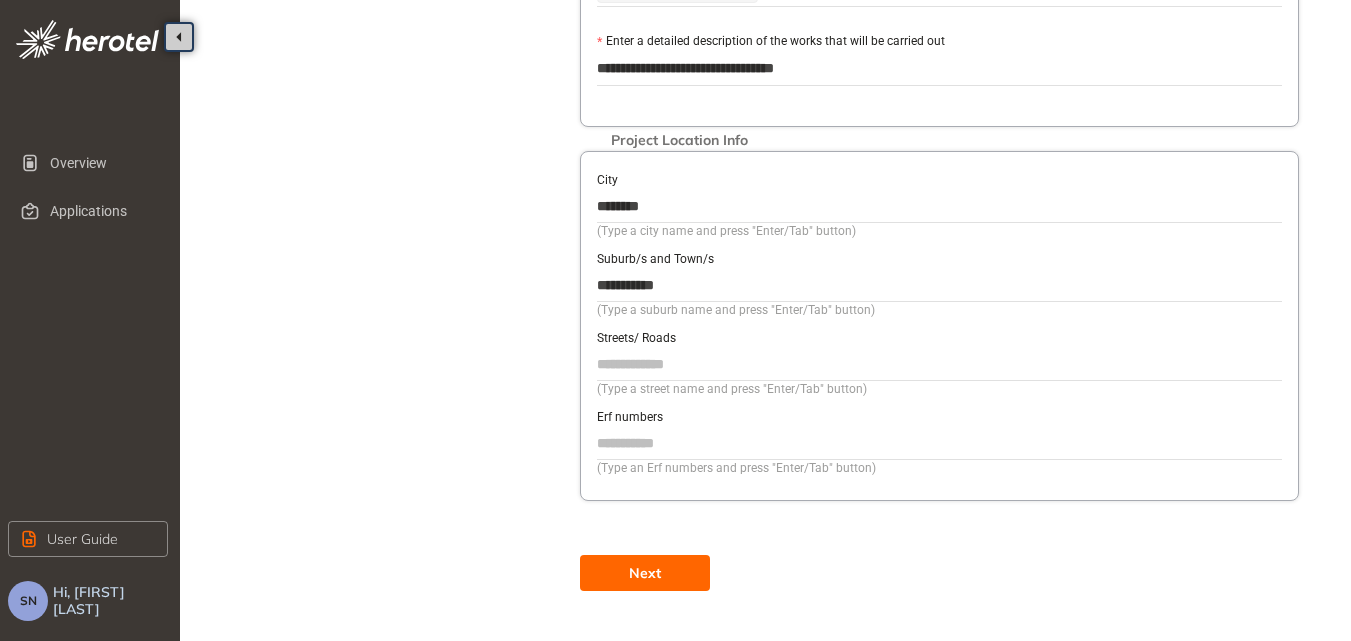 type on "**********" 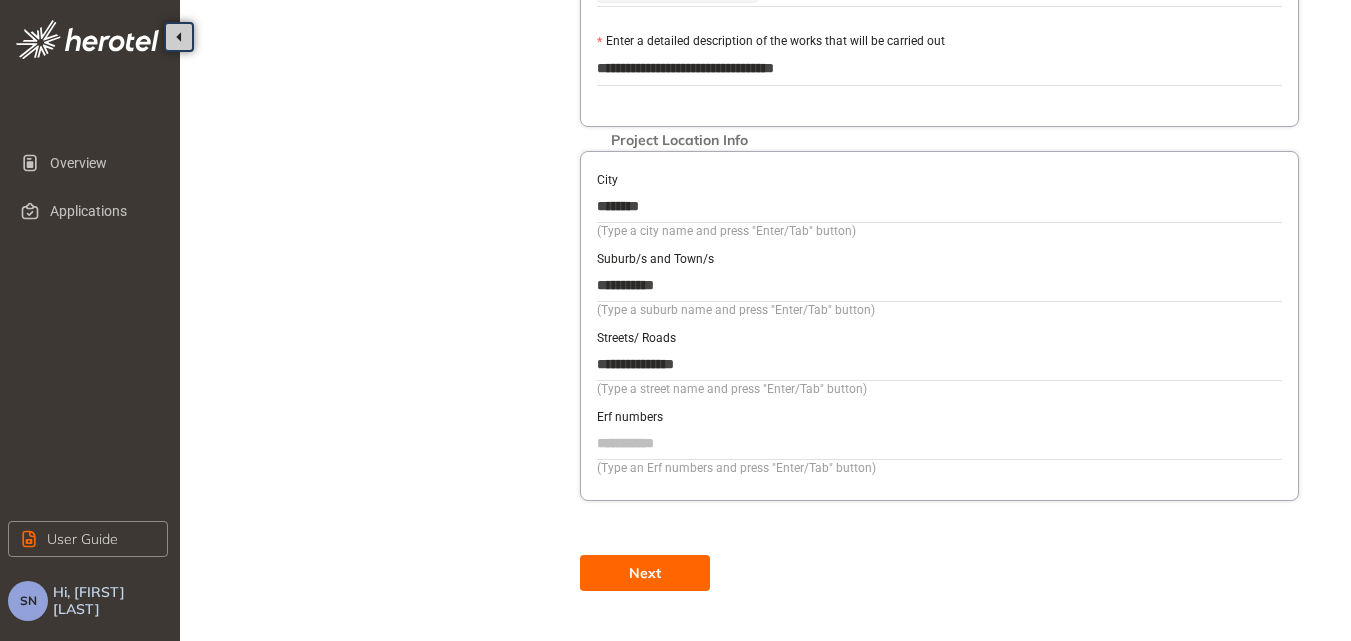 click on "Next" at bounding box center [645, 573] 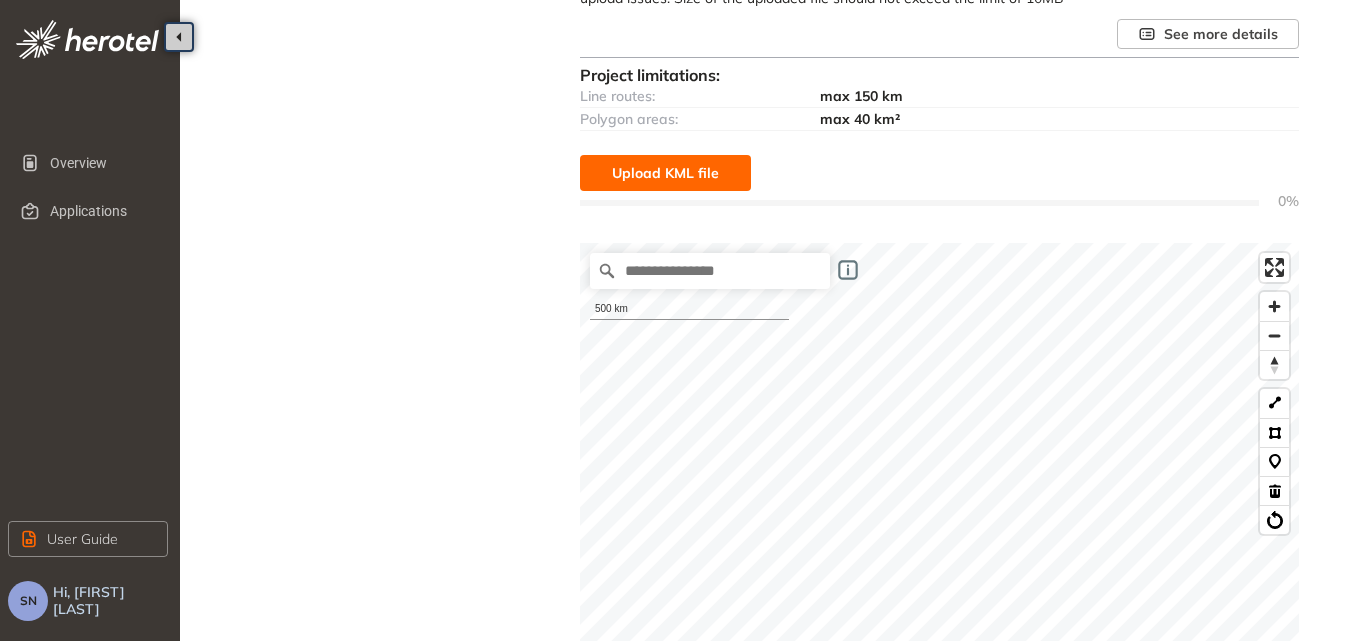 scroll, scrollTop: 211, scrollLeft: 0, axis: vertical 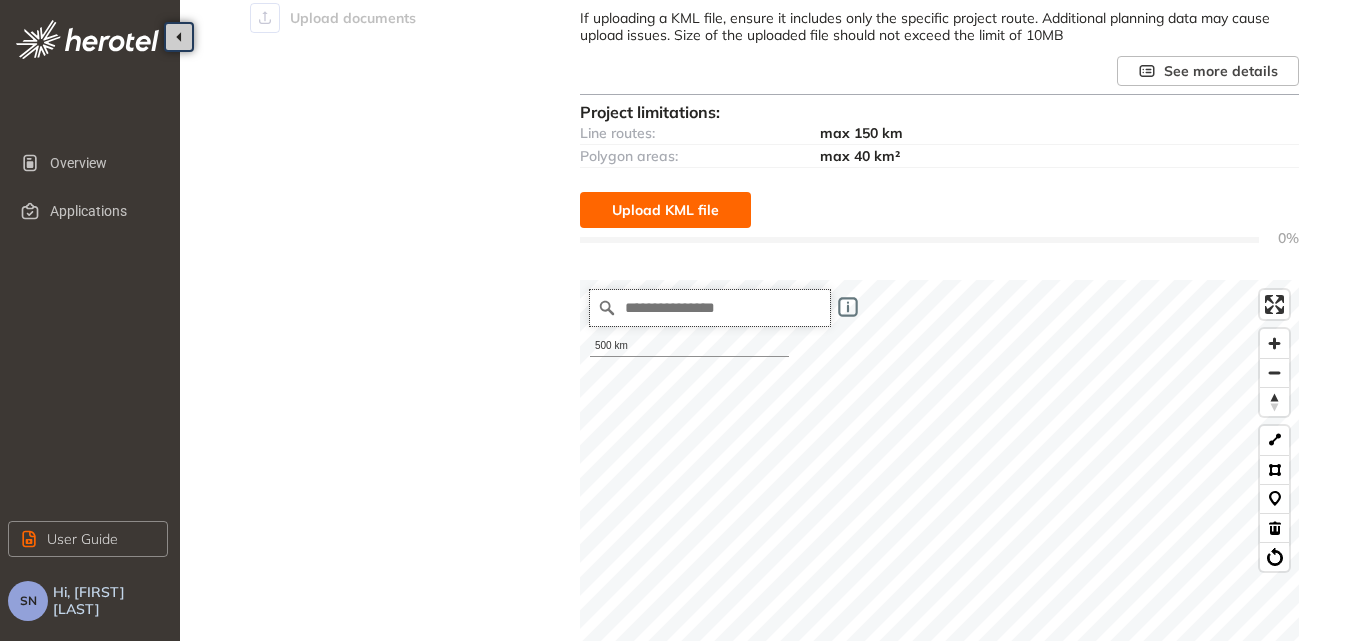 click at bounding box center [710, 308] 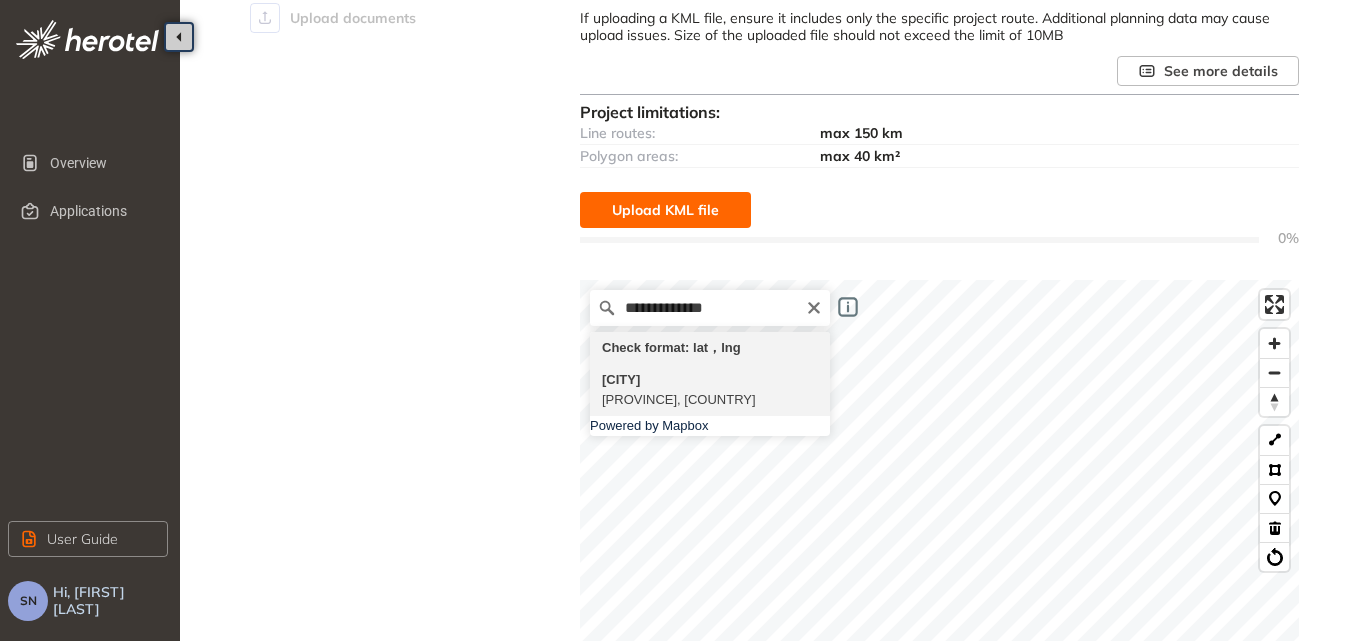 type on "**********" 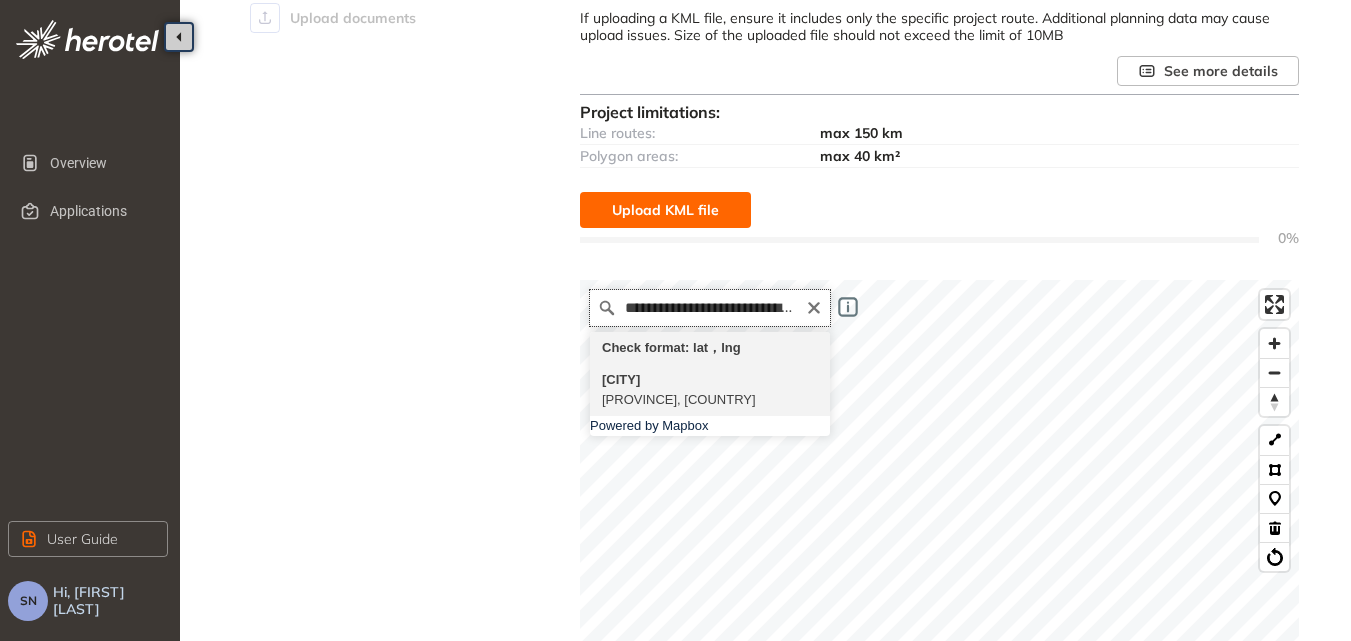scroll, scrollTop: 0, scrollLeft: 0, axis: both 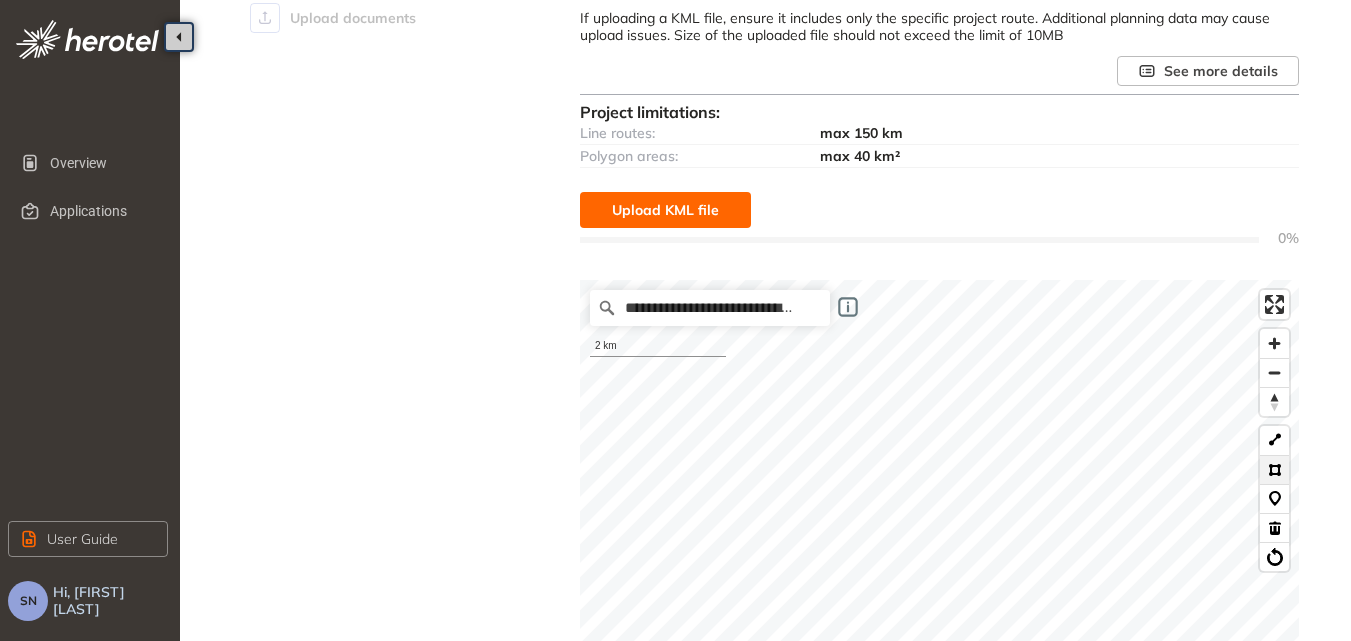 click at bounding box center (1274, 469) 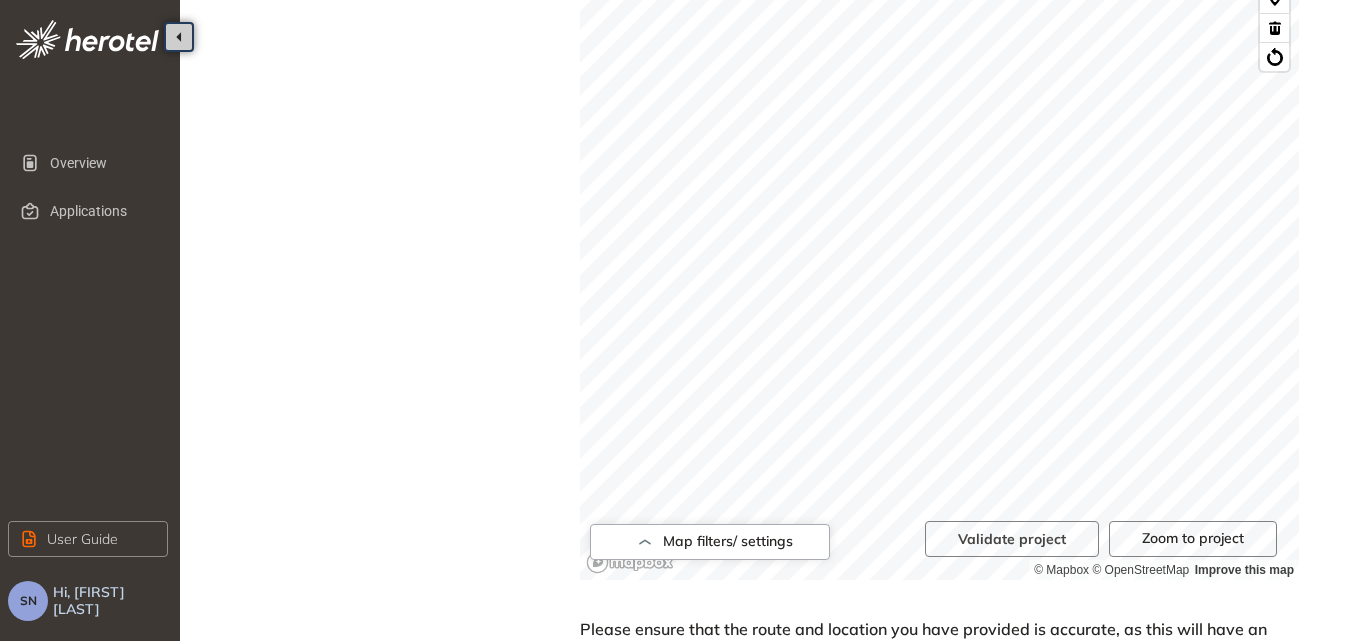 scroll, scrollTop: 838, scrollLeft: 0, axis: vertical 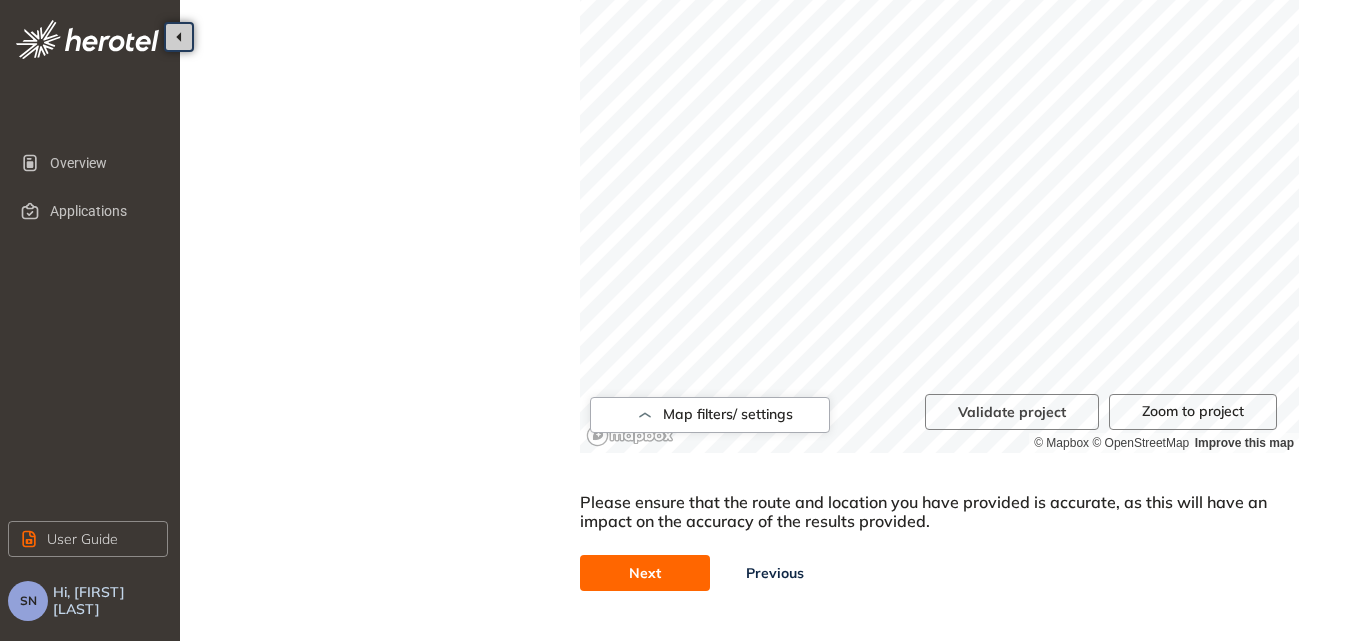 click on "Next" at bounding box center [645, 573] 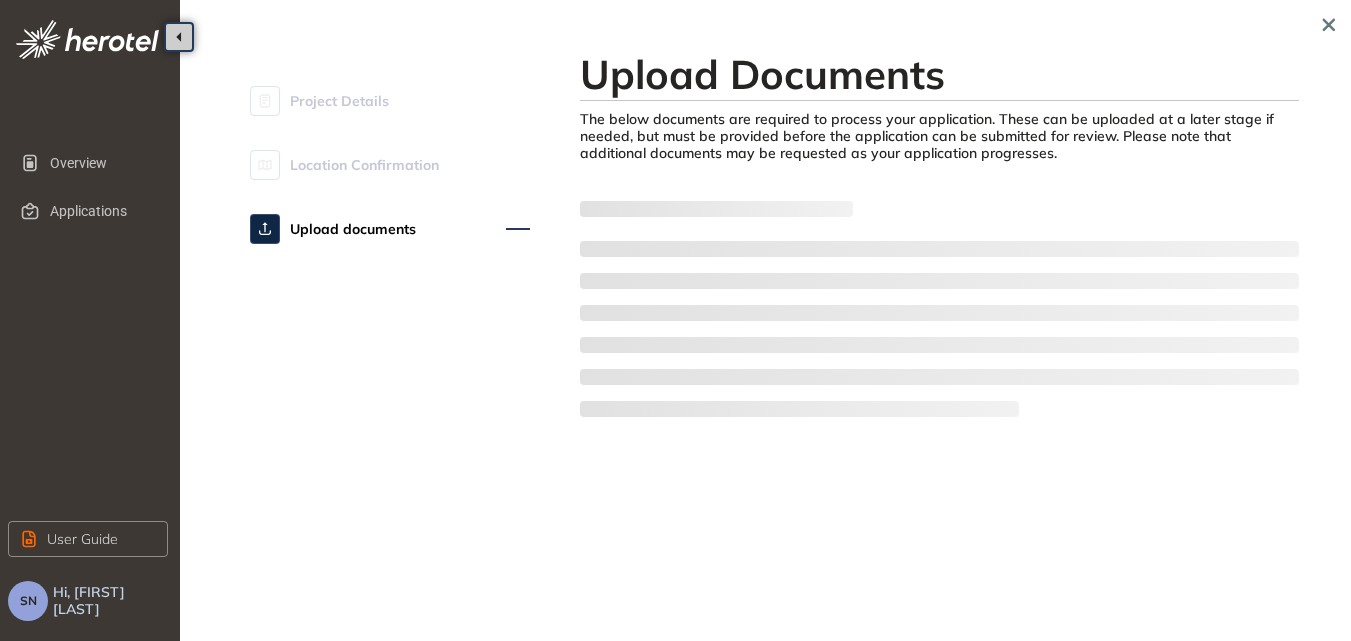 scroll, scrollTop: 0, scrollLeft: 0, axis: both 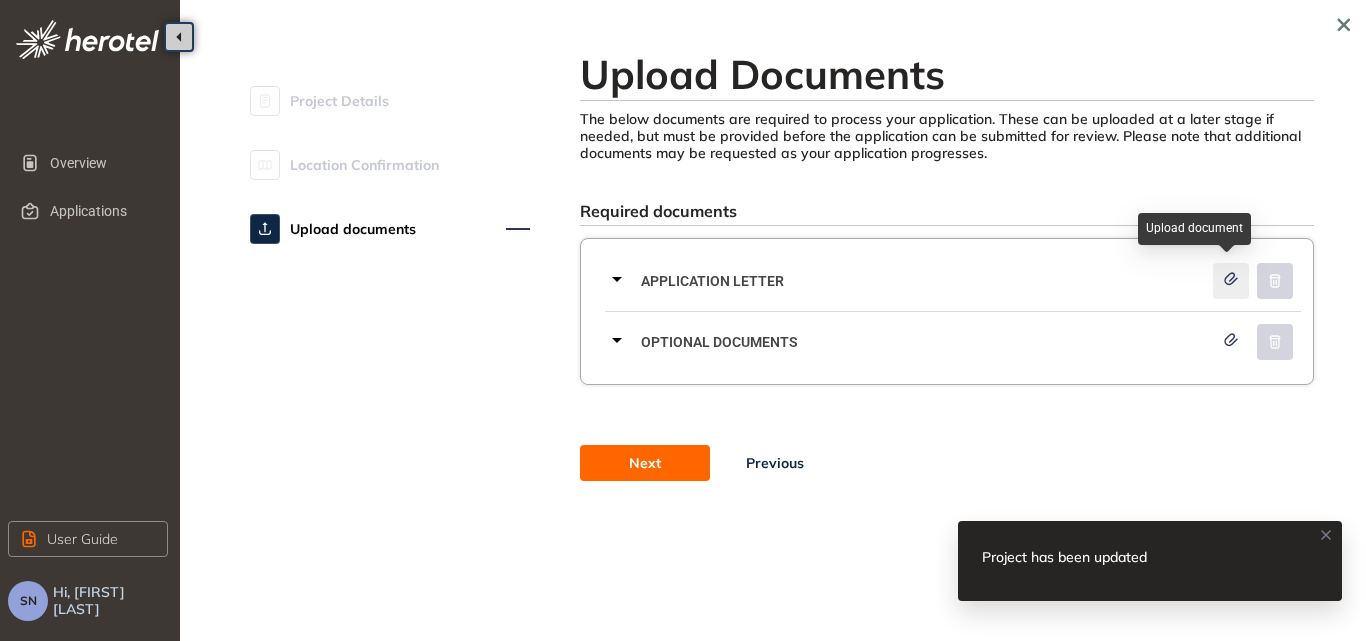 click 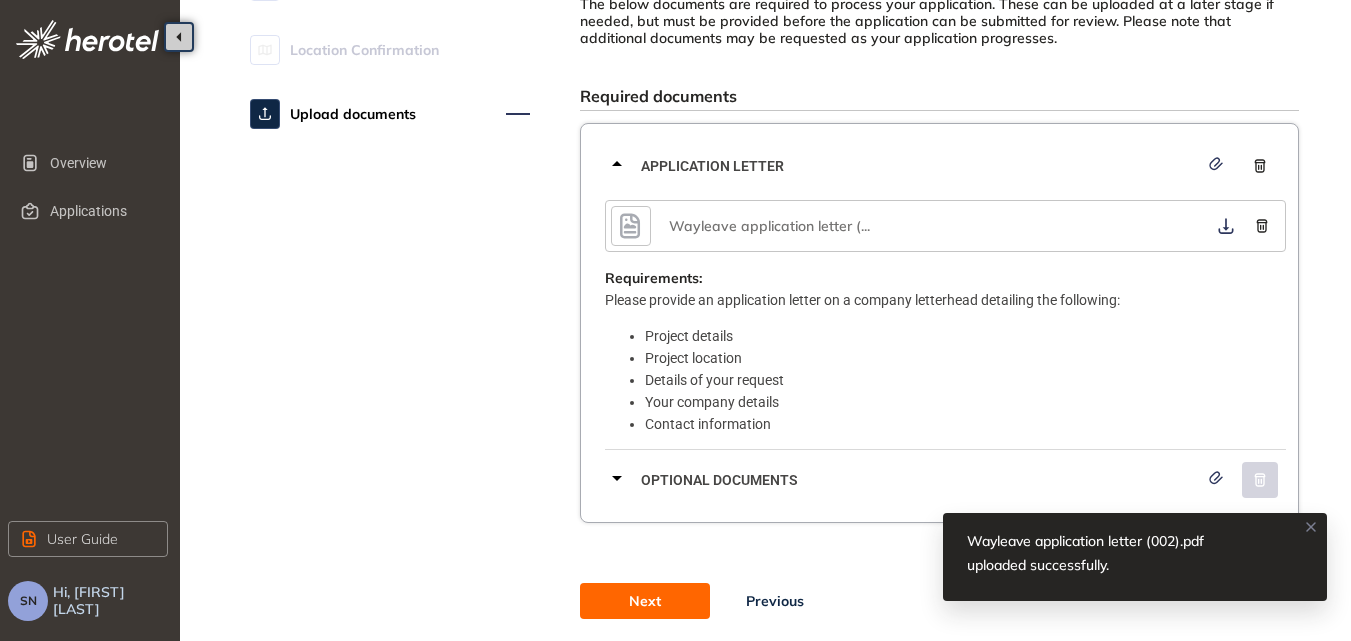scroll, scrollTop: 183, scrollLeft: 0, axis: vertical 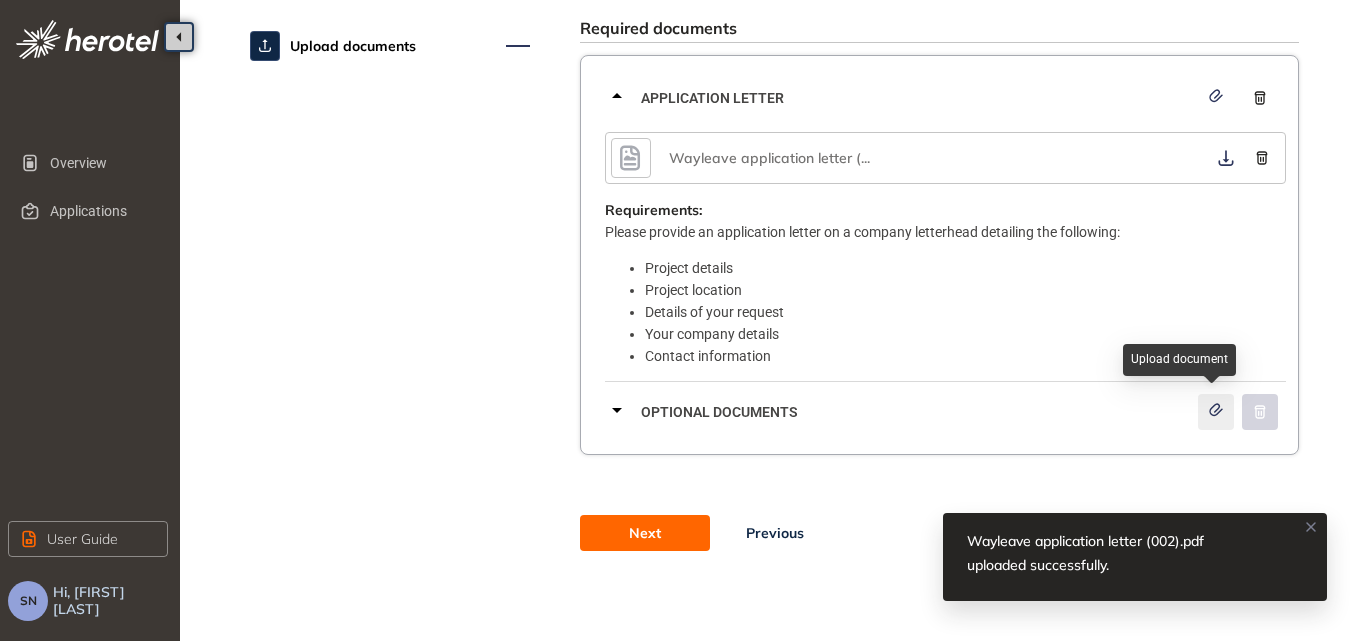click 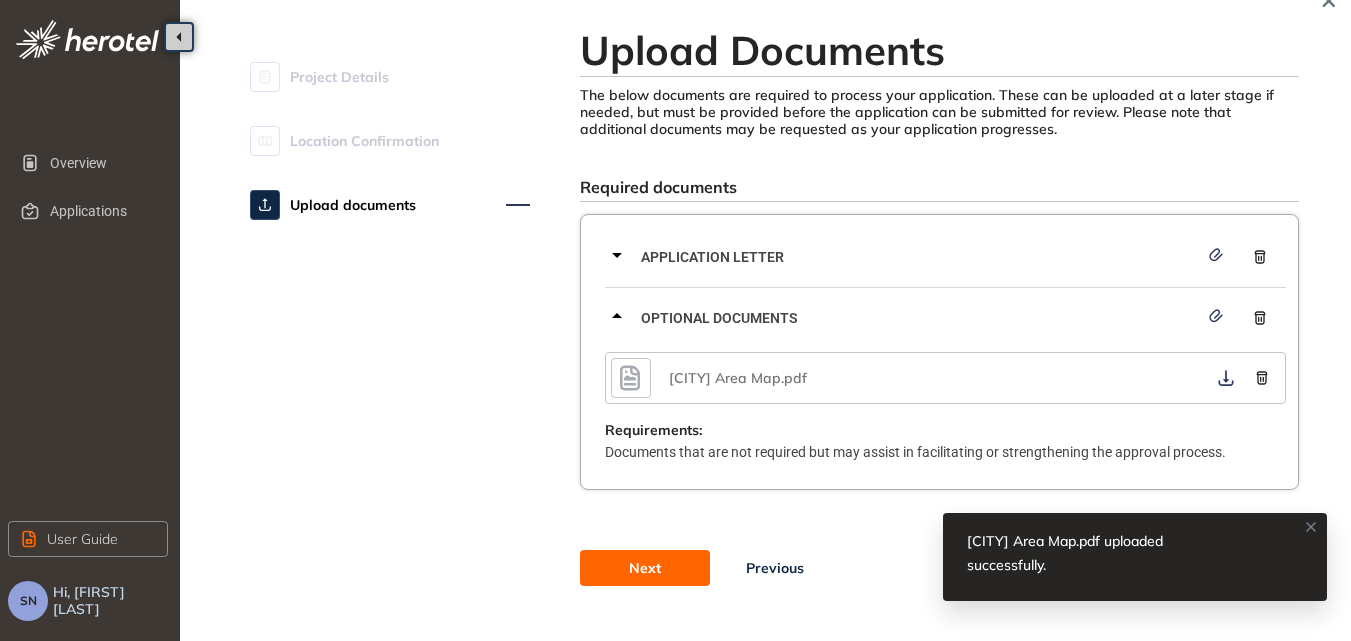 scroll, scrollTop: 59, scrollLeft: 0, axis: vertical 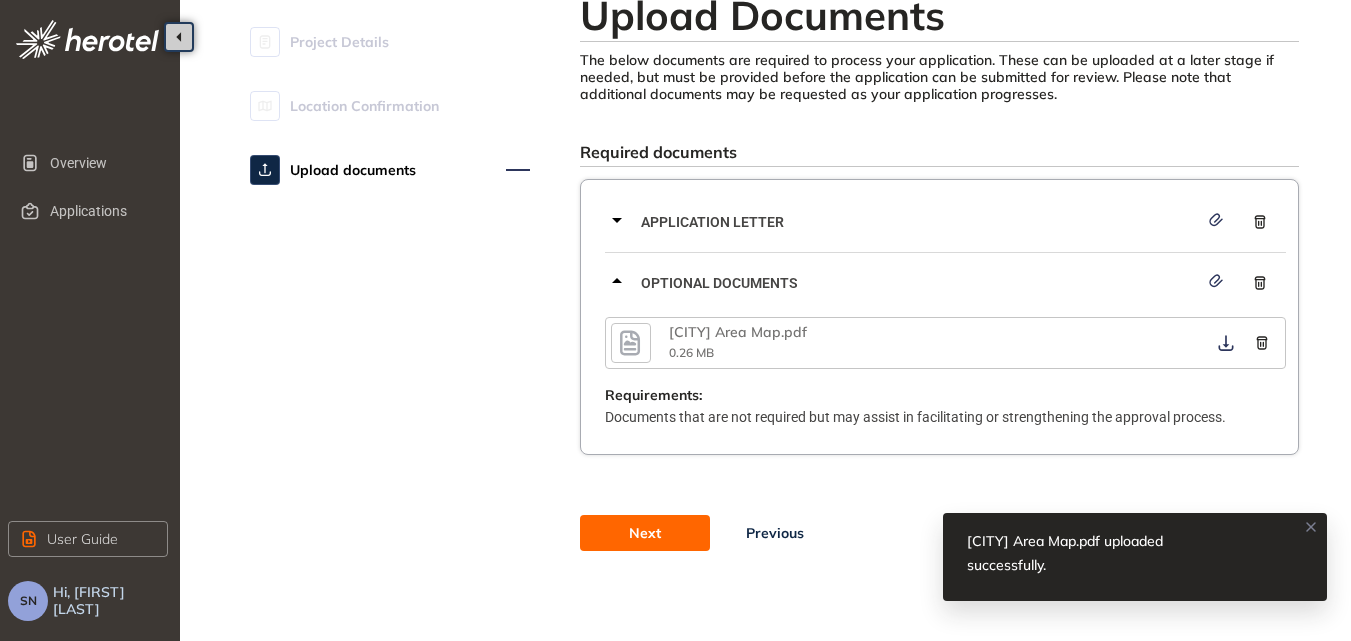click on "Next" at bounding box center (645, 533) 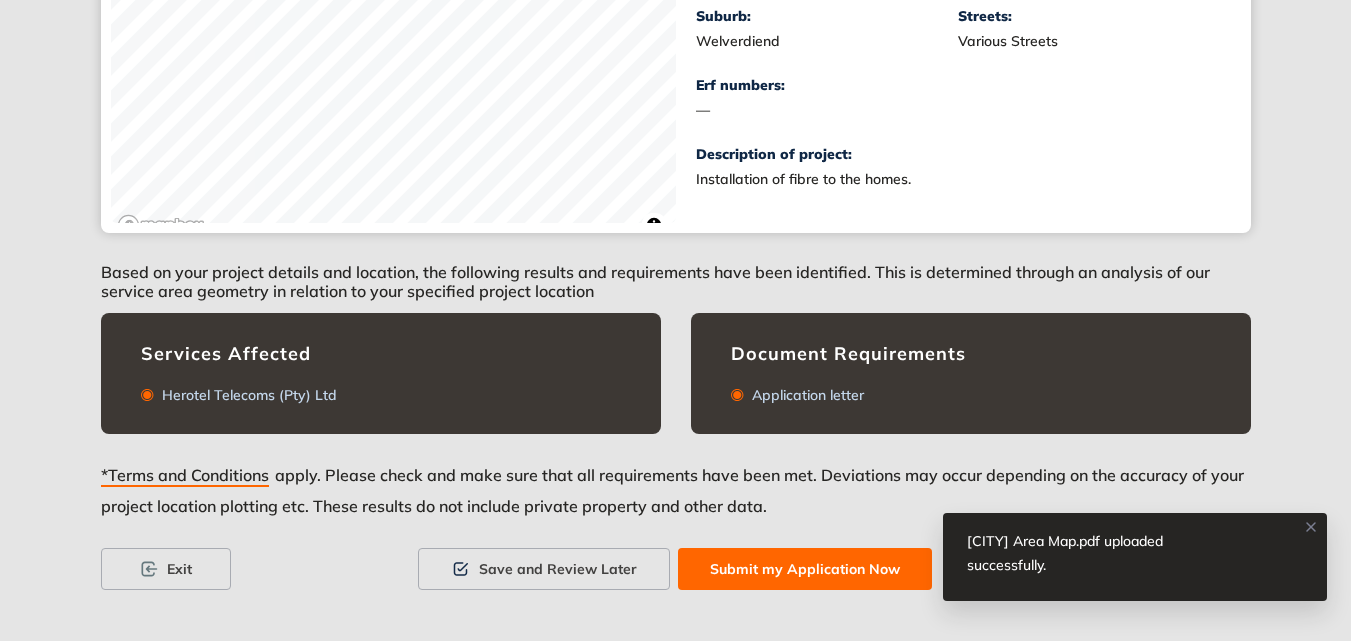 scroll, scrollTop: 536, scrollLeft: 0, axis: vertical 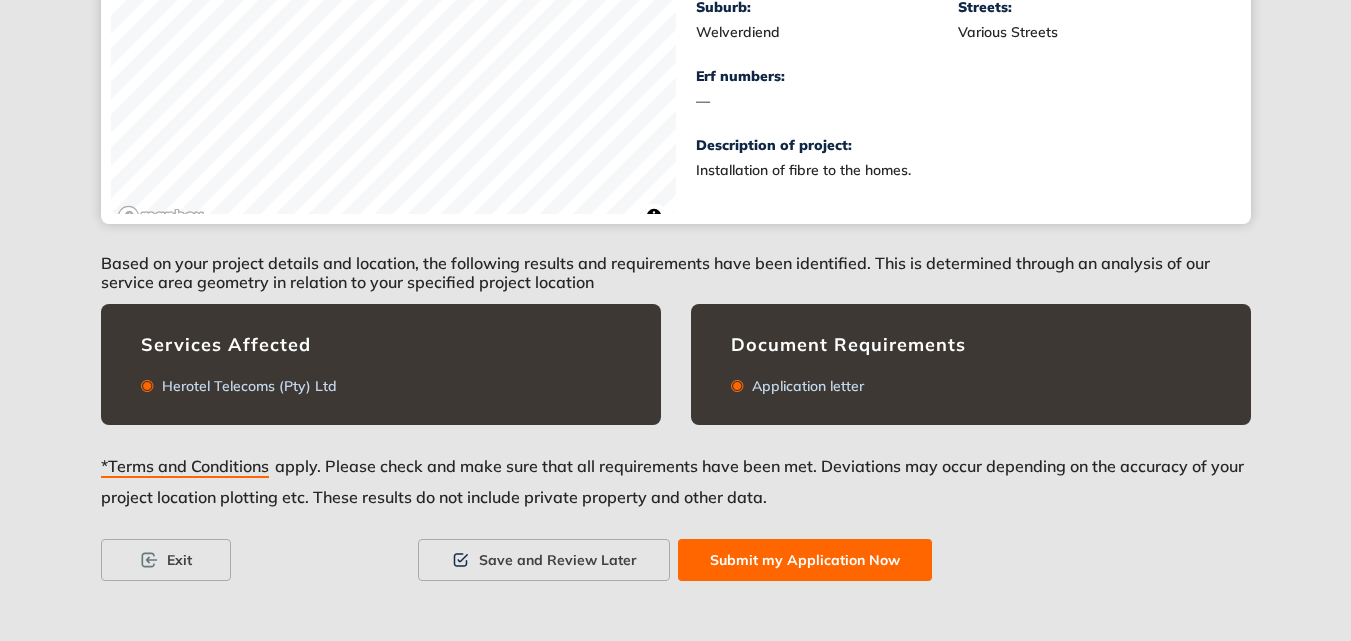 click on "Submit my Application Now" at bounding box center (805, 560) 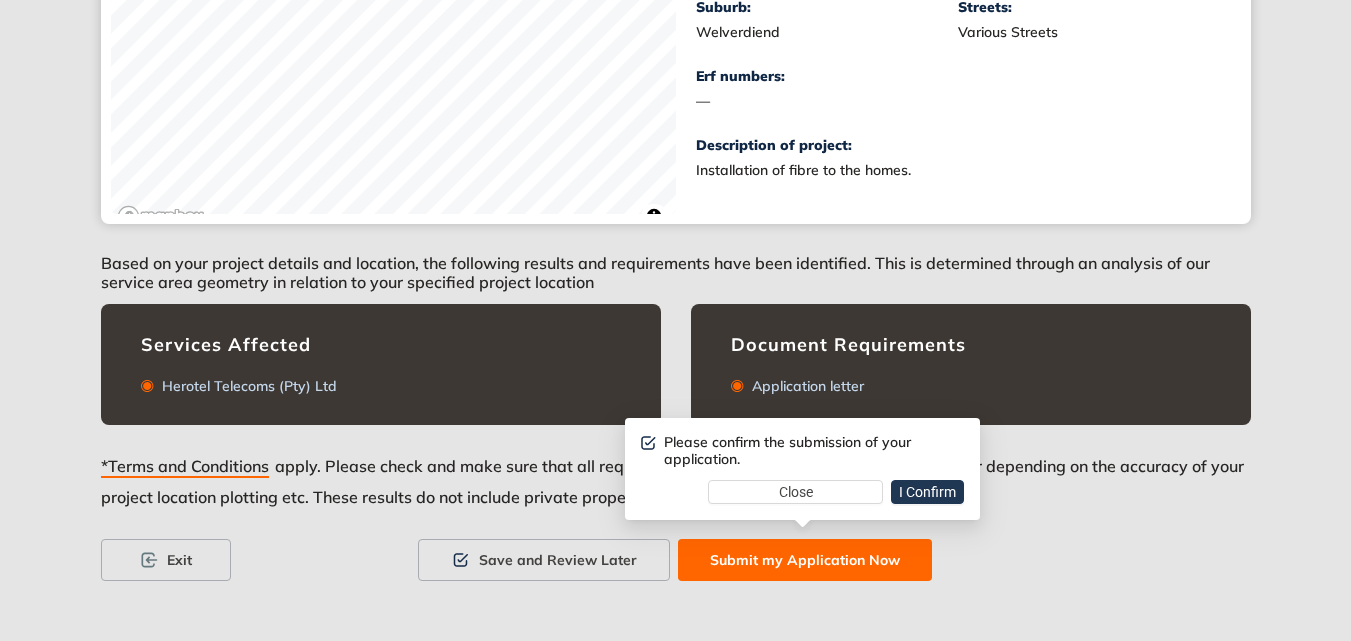 click on "I Confirm" at bounding box center [927, 492] 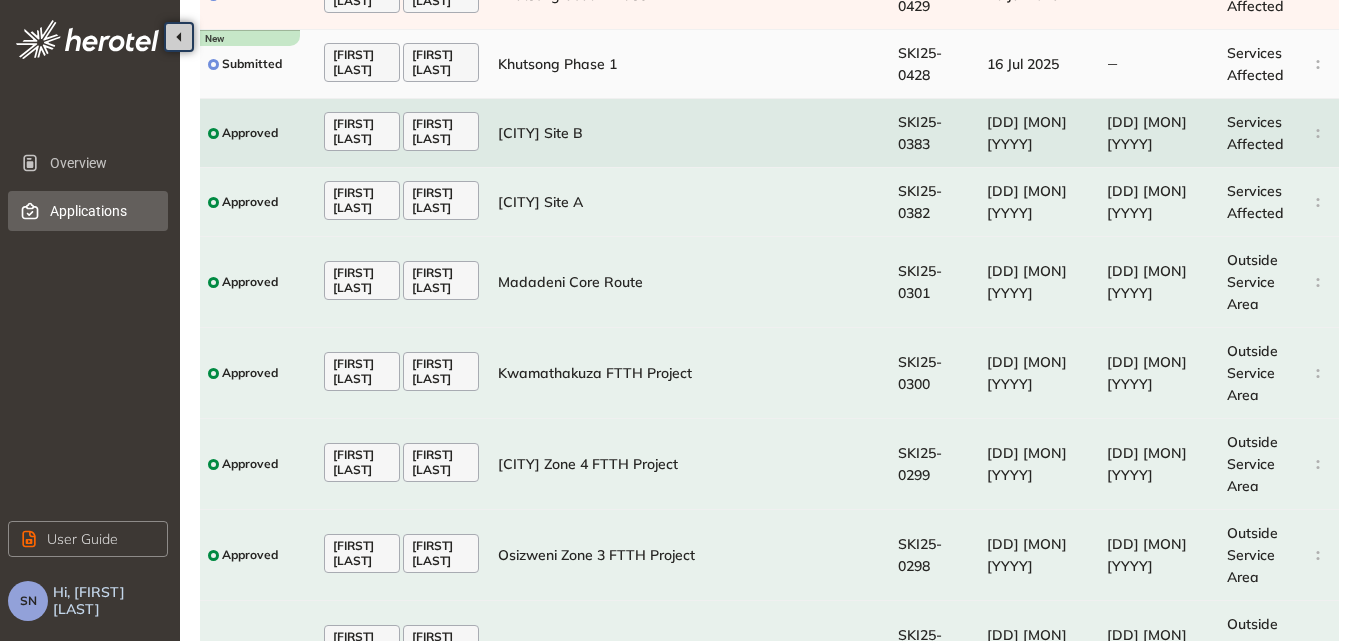 scroll, scrollTop: 0, scrollLeft: 0, axis: both 